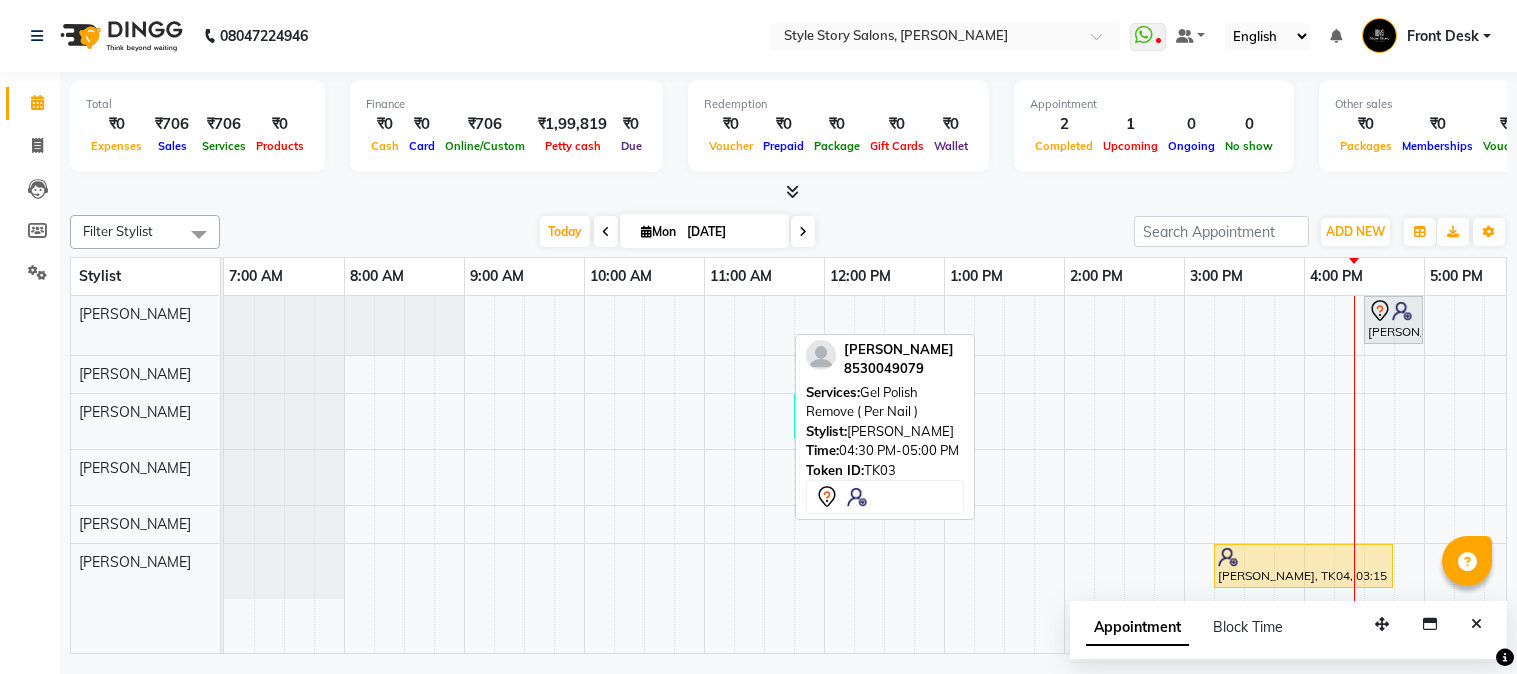 scroll, scrollTop: 0, scrollLeft: 0, axis: both 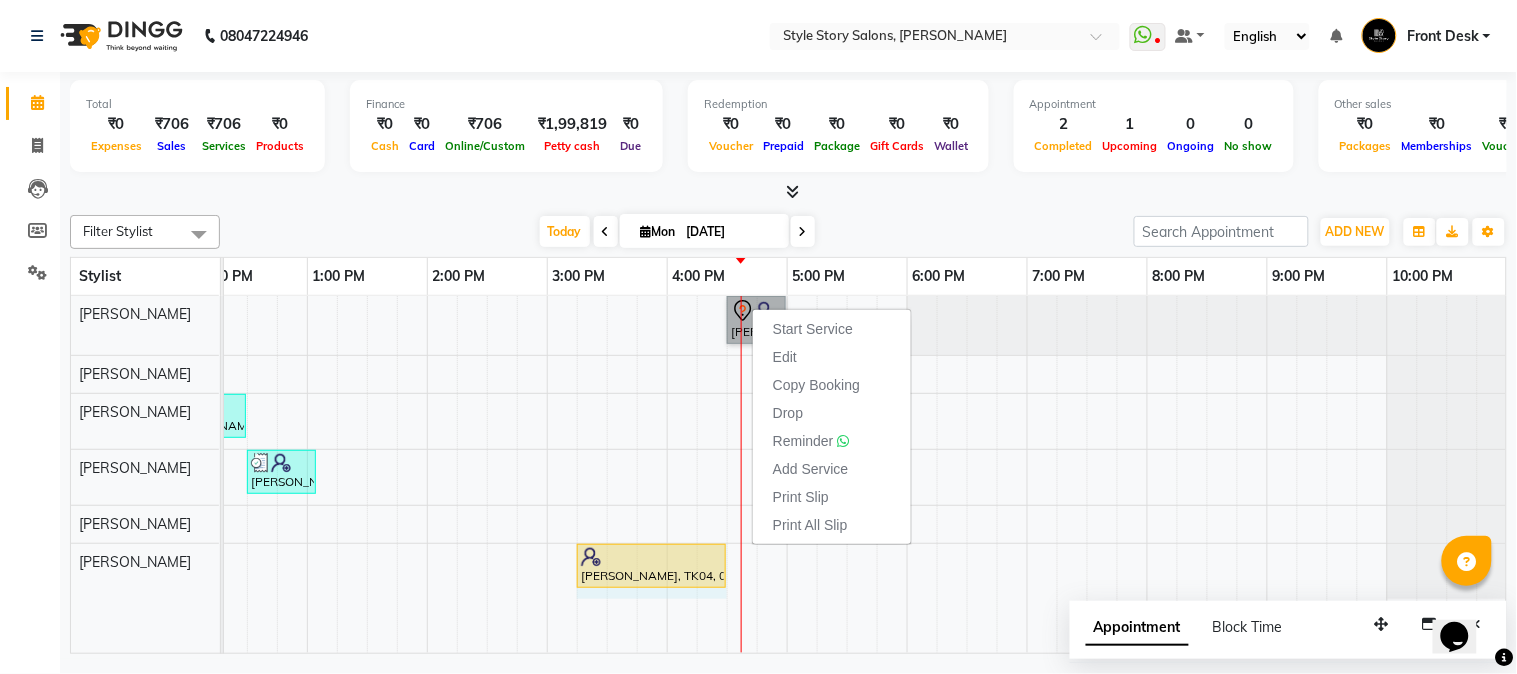 drag, startPoint x: 752, startPoint y: 570, endPoint x: 723, endPoint y: 575, distance: 29.427877 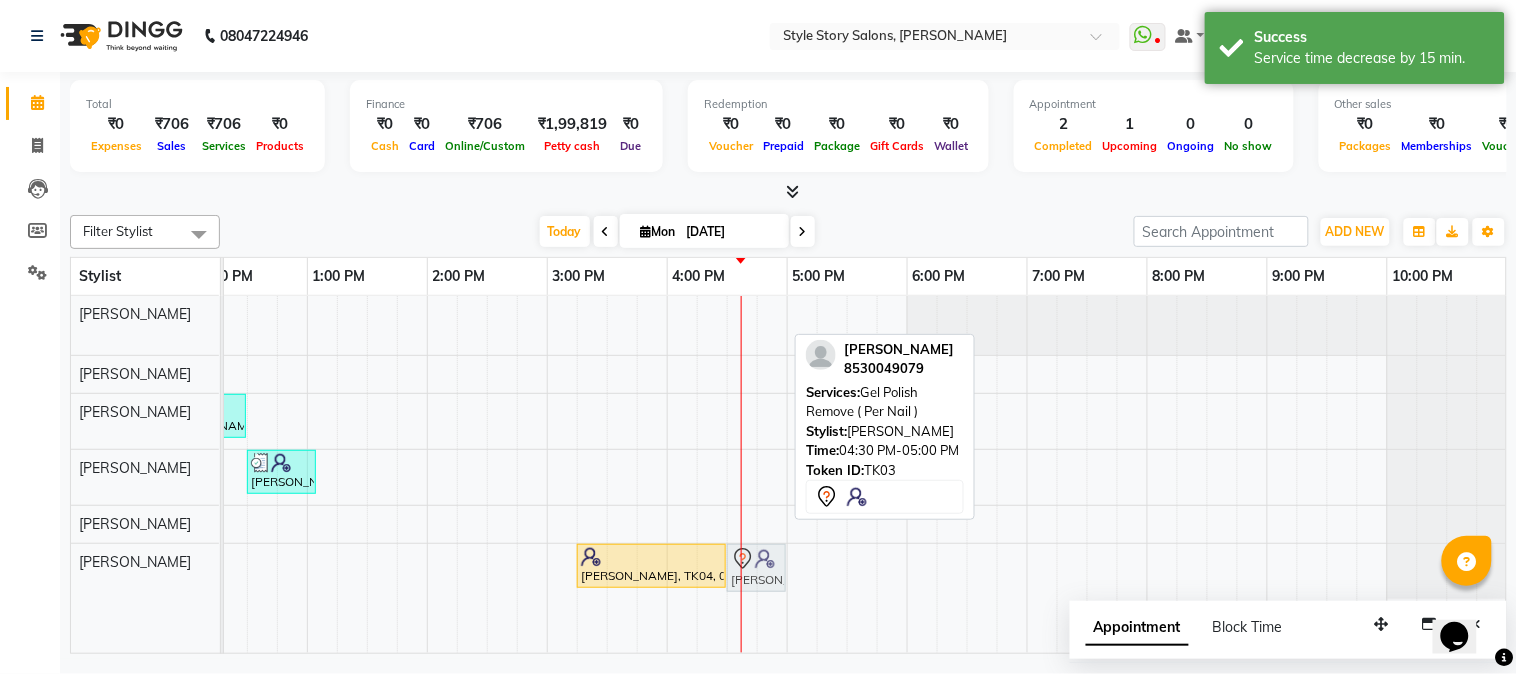 drag, startPoint x: 742, startPoint y: 313, endPoint x: 754, endPoint y: 575, distance: 262.27466 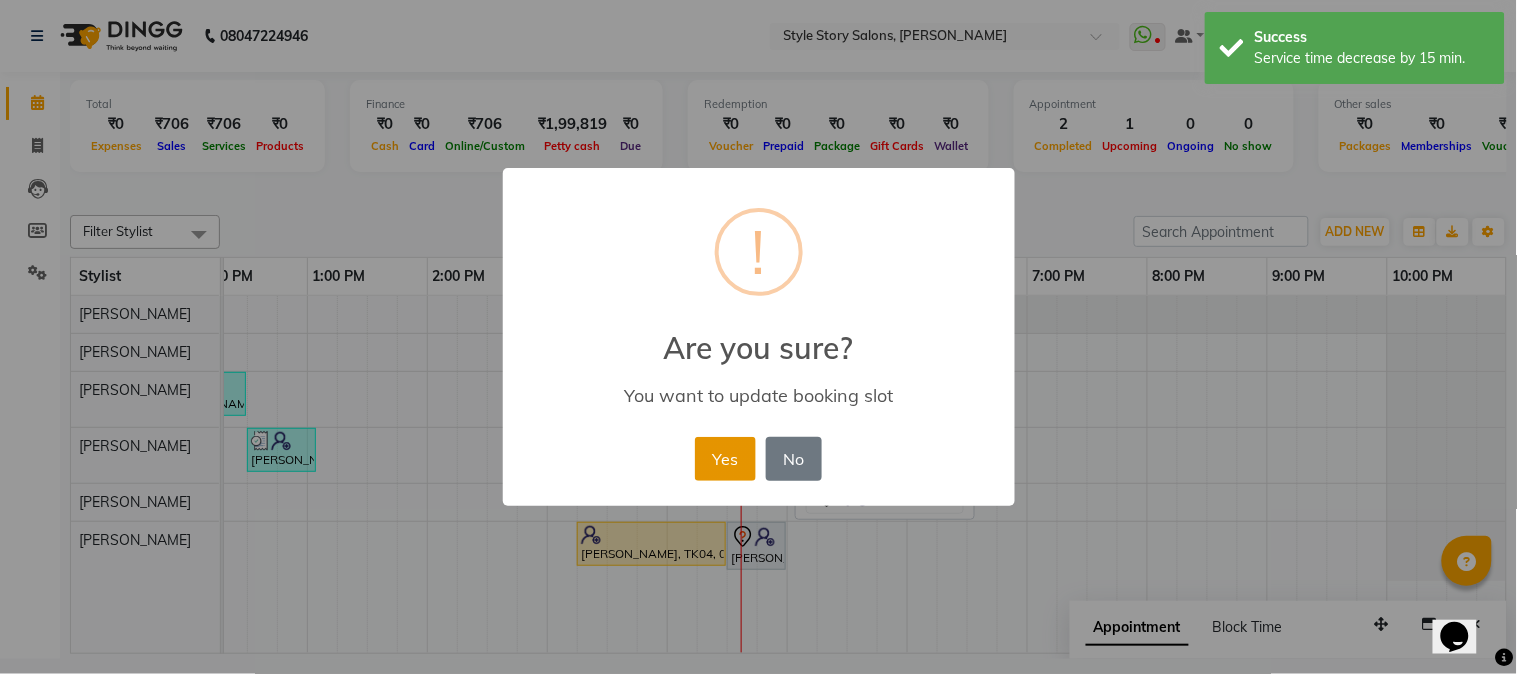 click on "Yes" at bounding box center (725, 459) 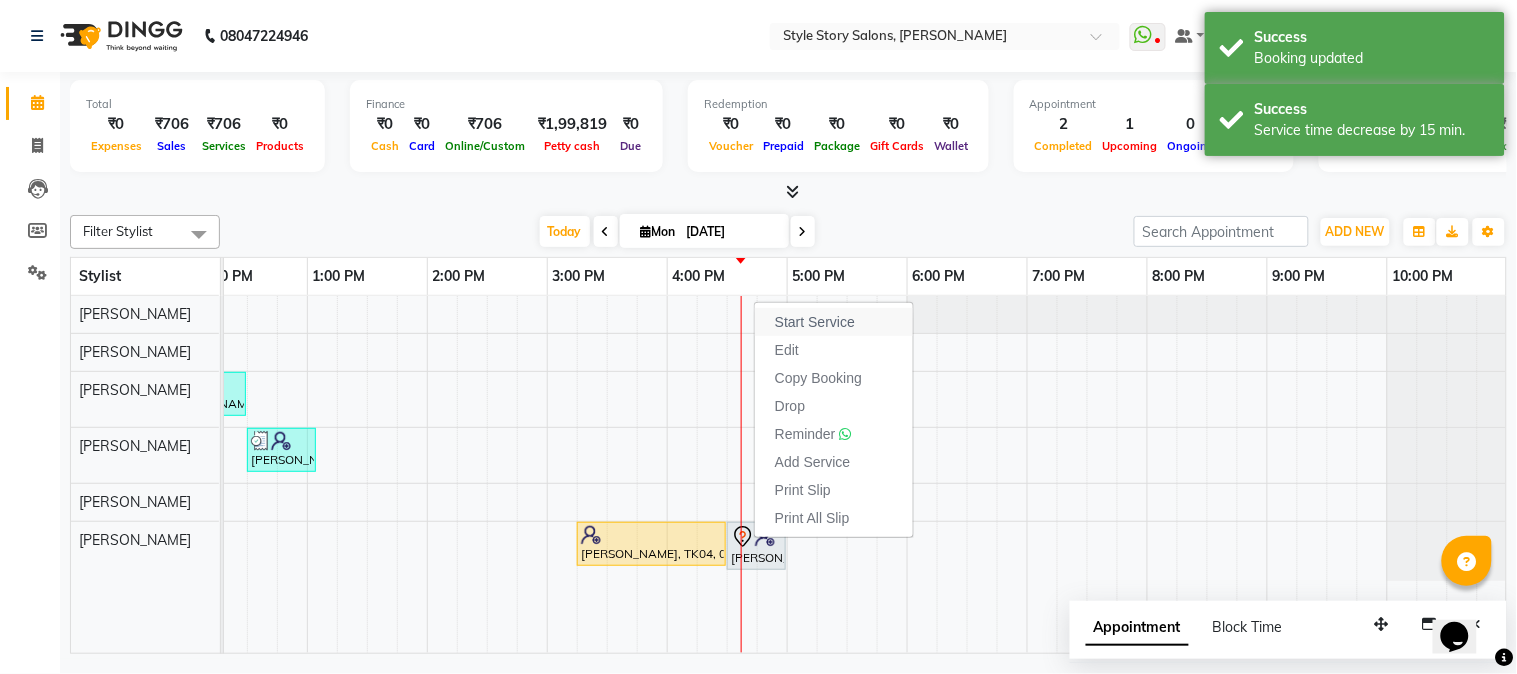 click on "Start Service" at bounding box center [815, 322] 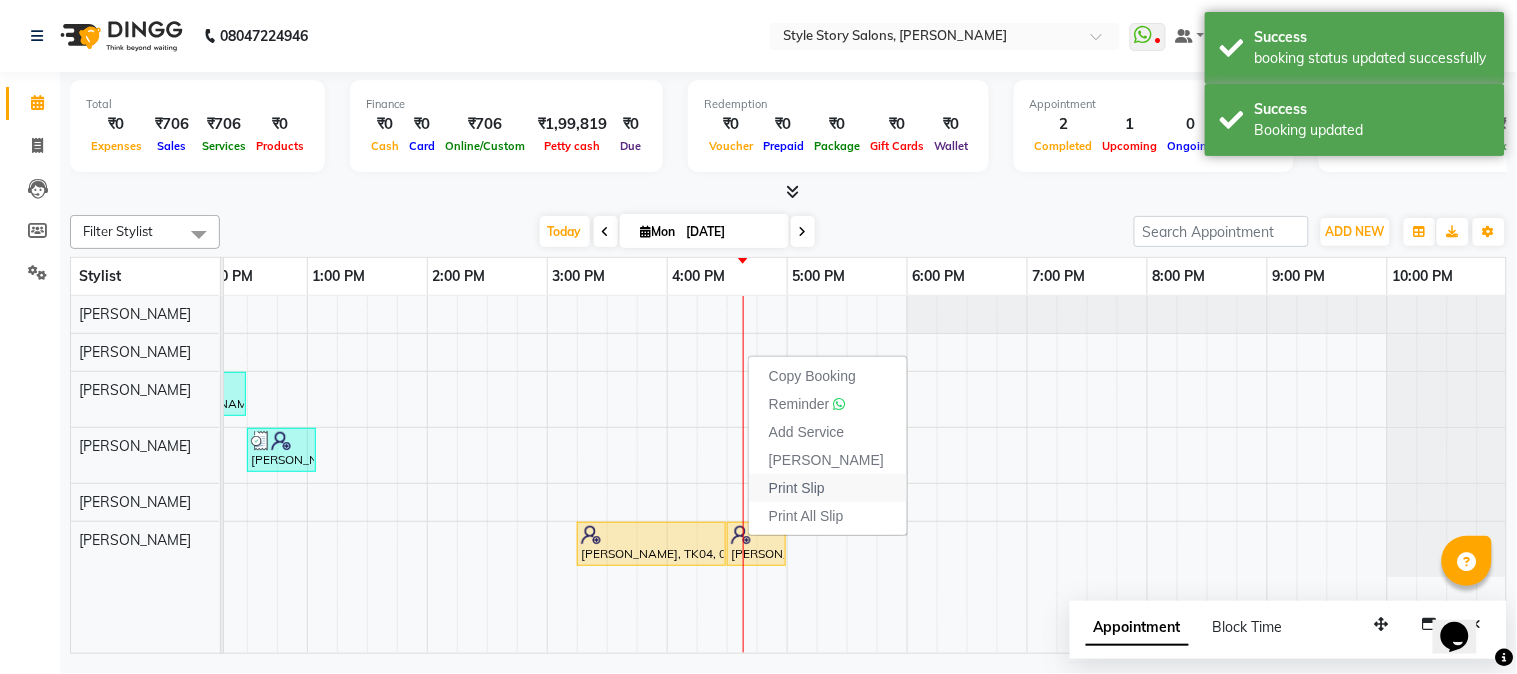 click on "Print Slip" at bounding box center (797, 488) 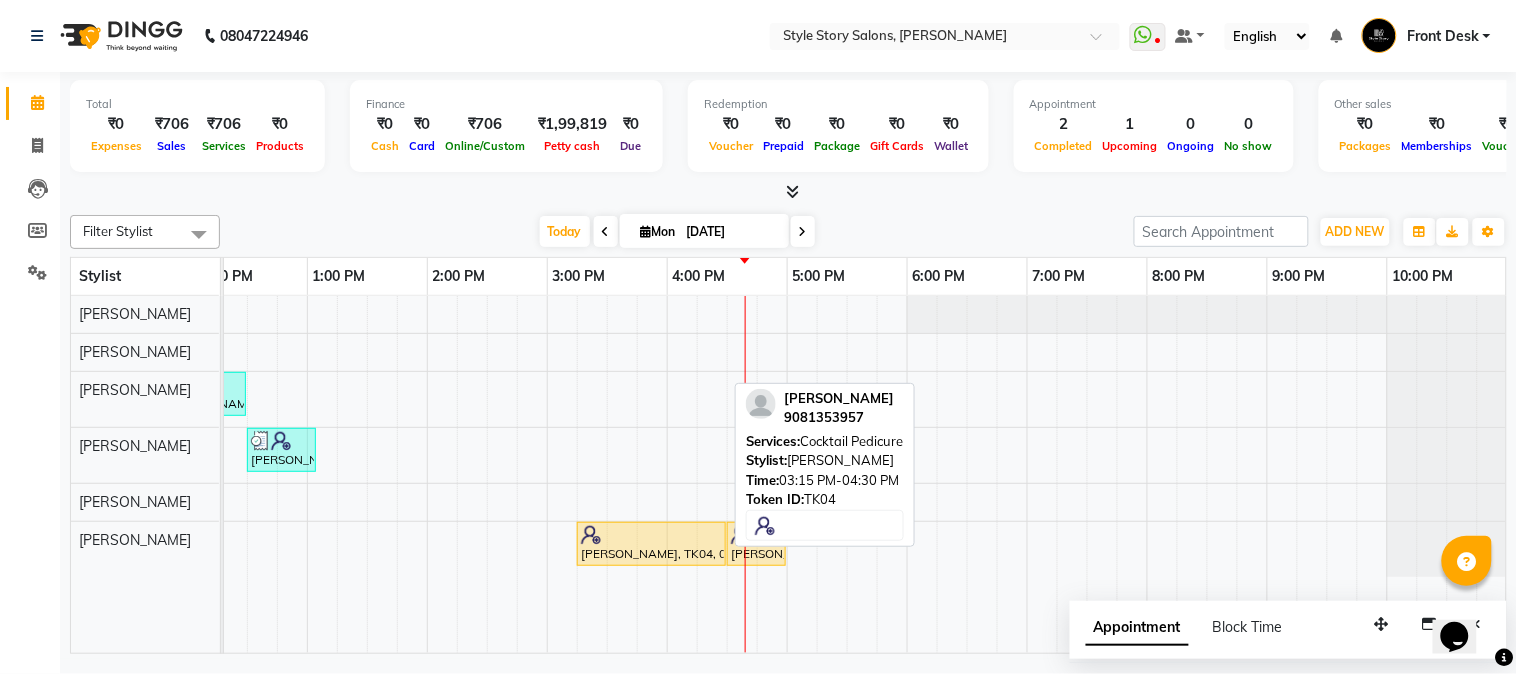 click on "[PERSON_NAME], TK04, 03:15 PM-04:30 PM, Cocktail Pedicure" at bounding box center (651, 544) 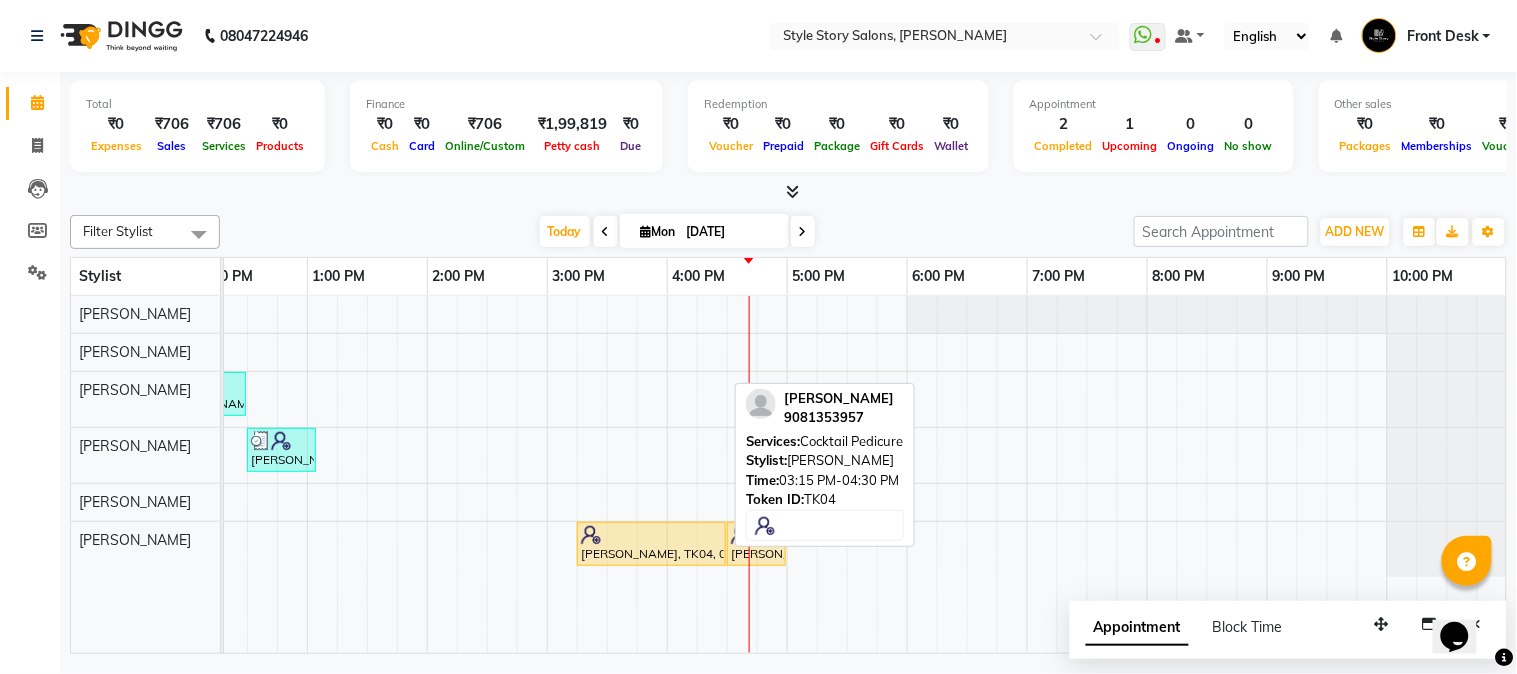 click on "[PERSON_NAME], TK04, 03:15 PM-04:30 PM, Cocktail Pedicure" at bounding box center [651, 544] 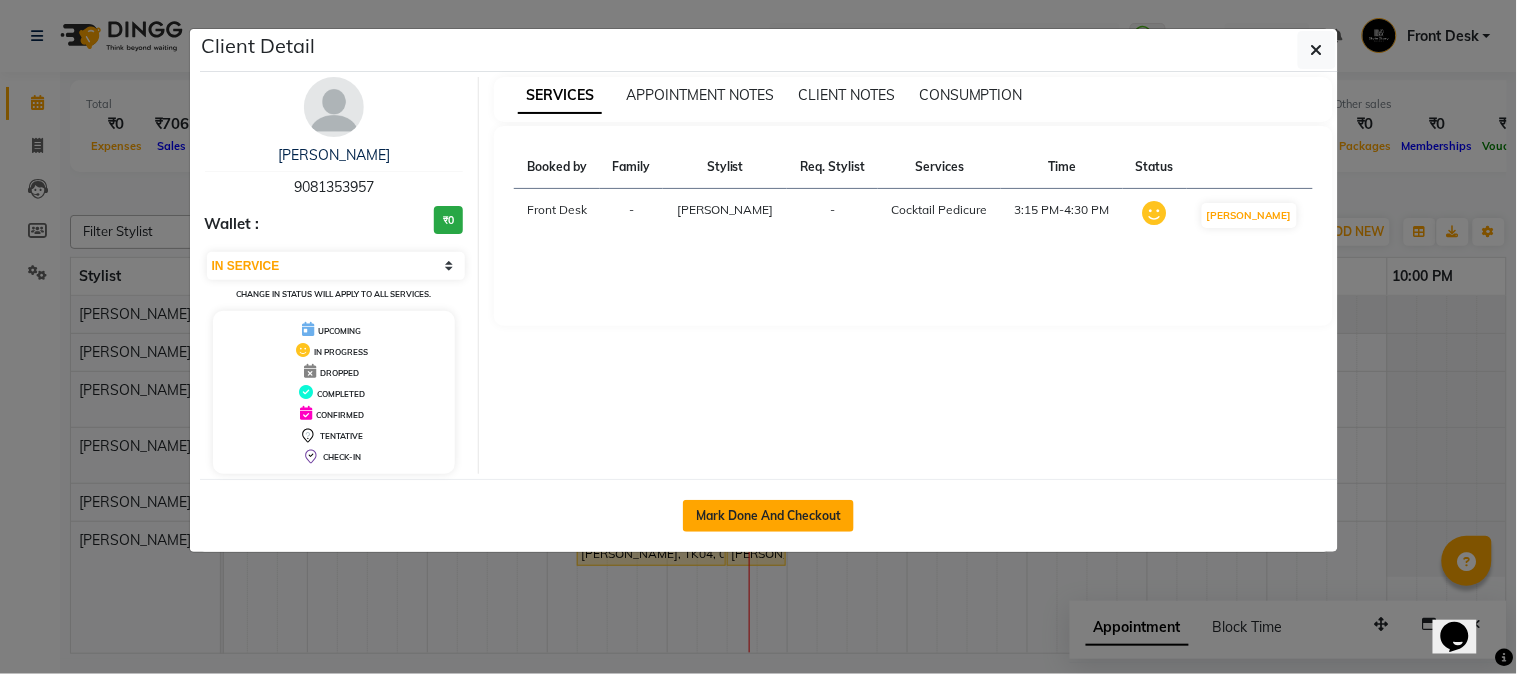 click on "Mark Done And Checkout" 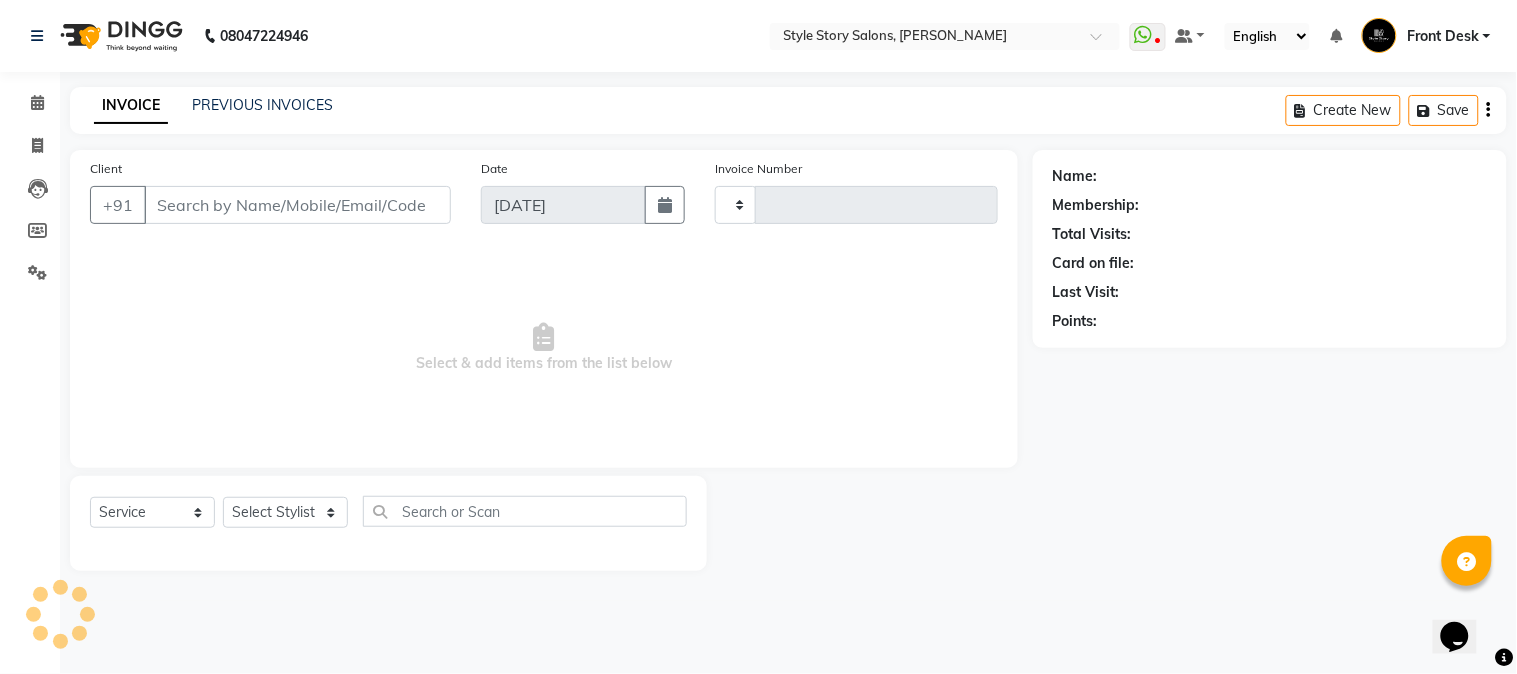 type on "1006" 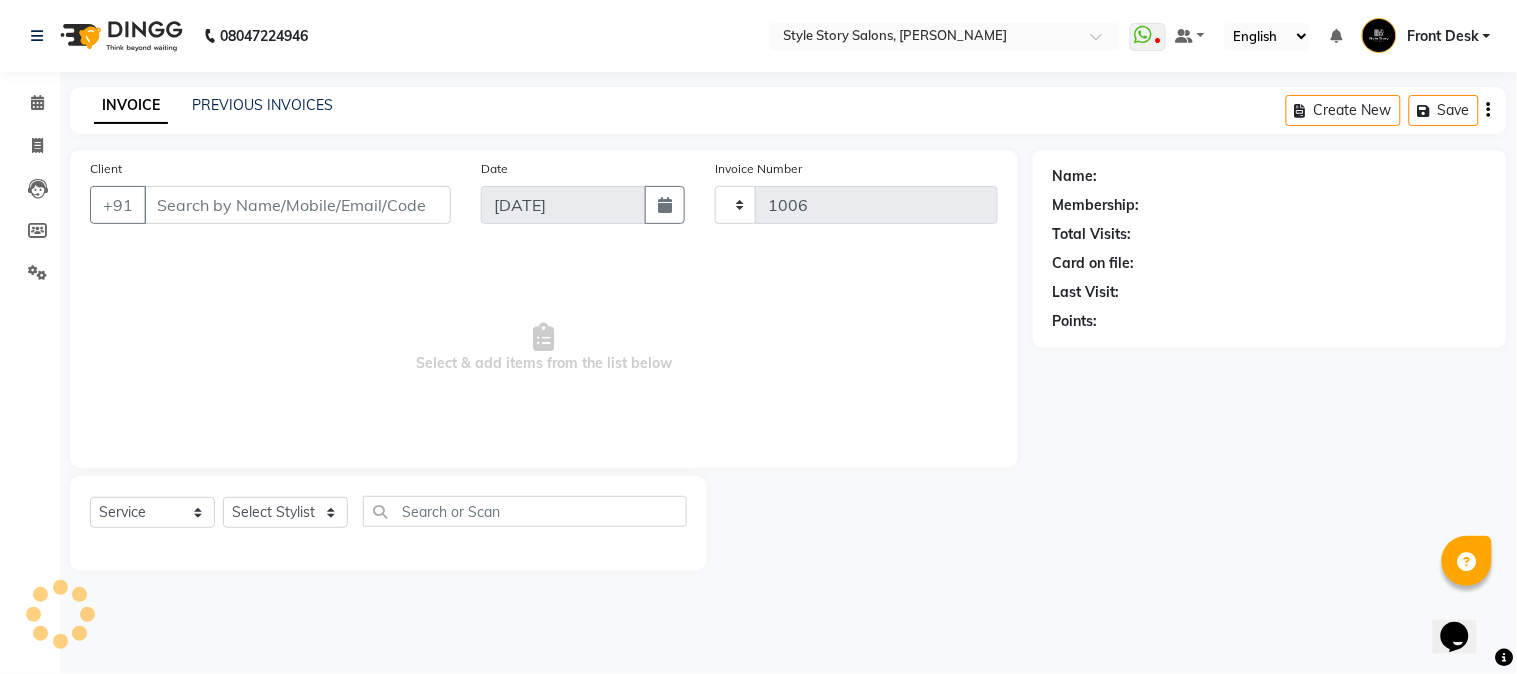 select on "6249" 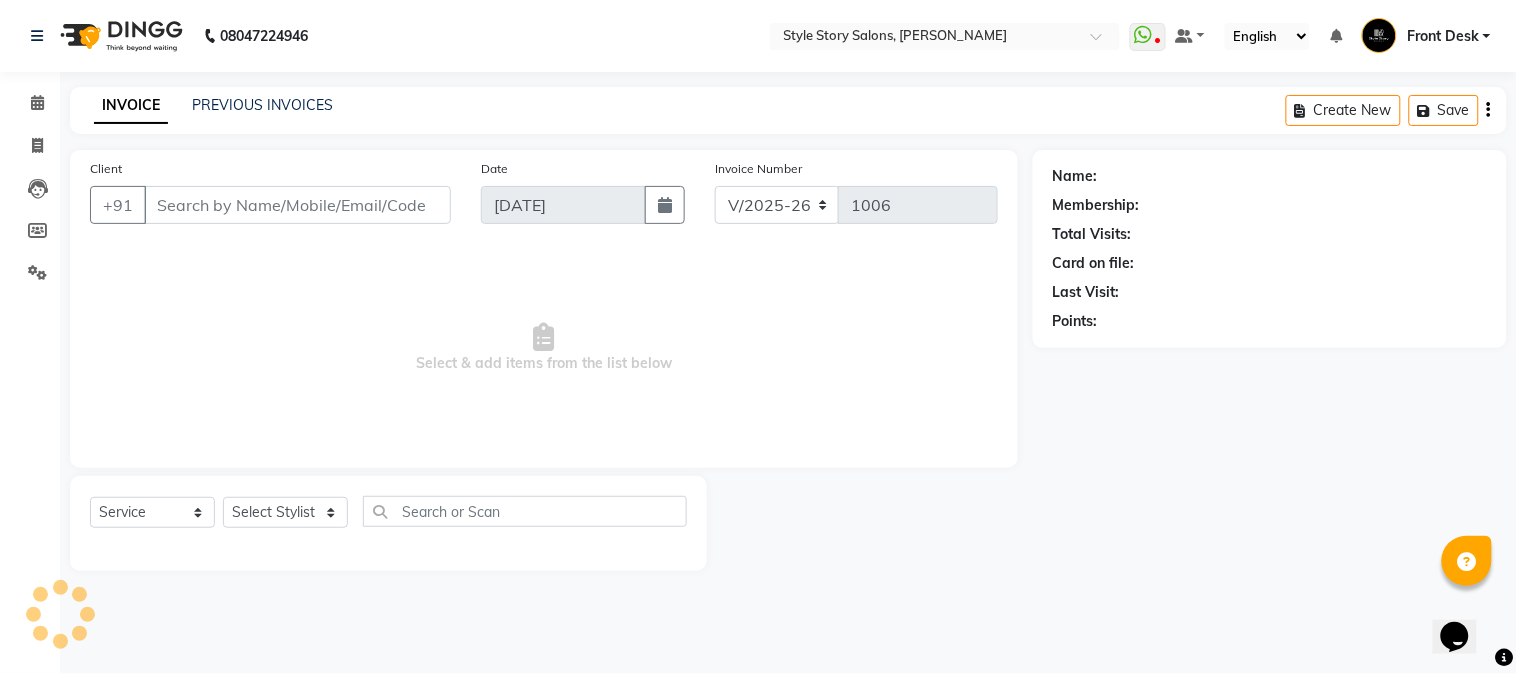 type on "90******57" 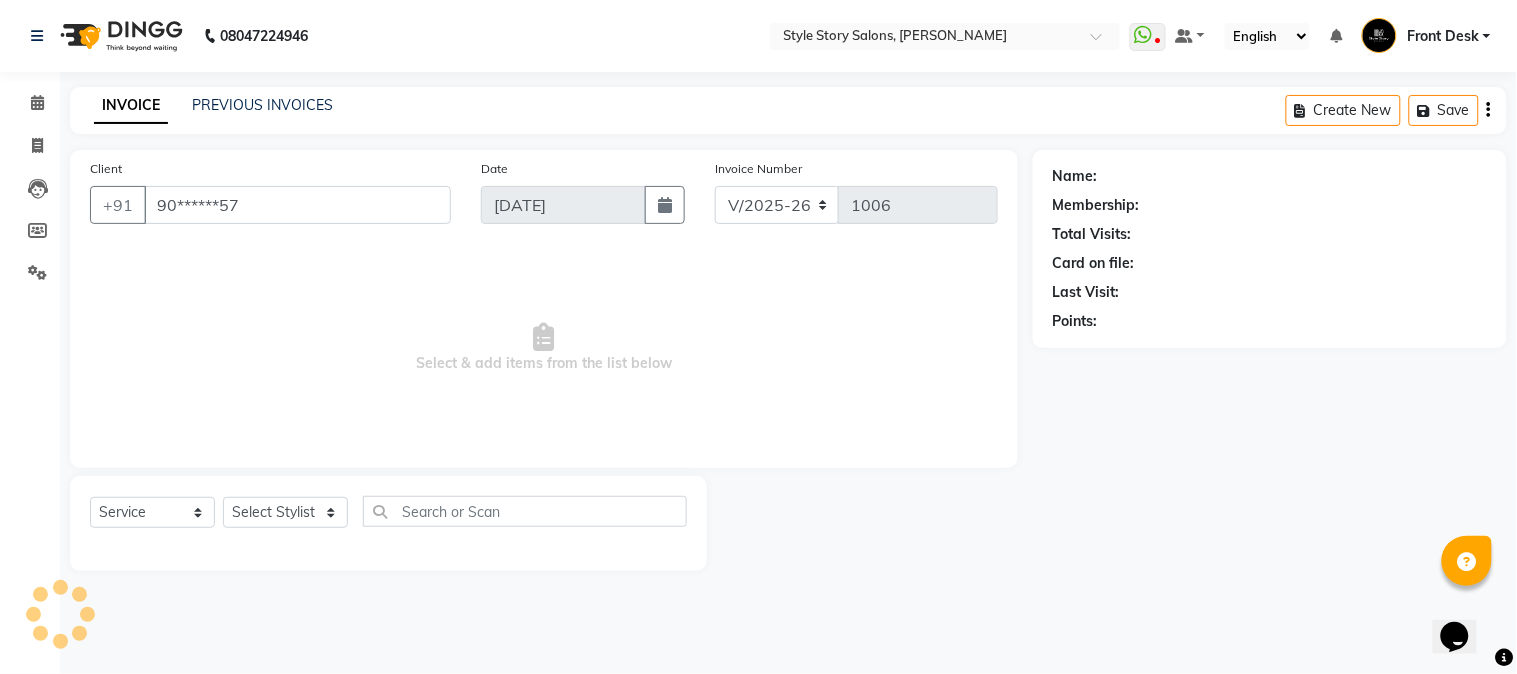 select on "84756" 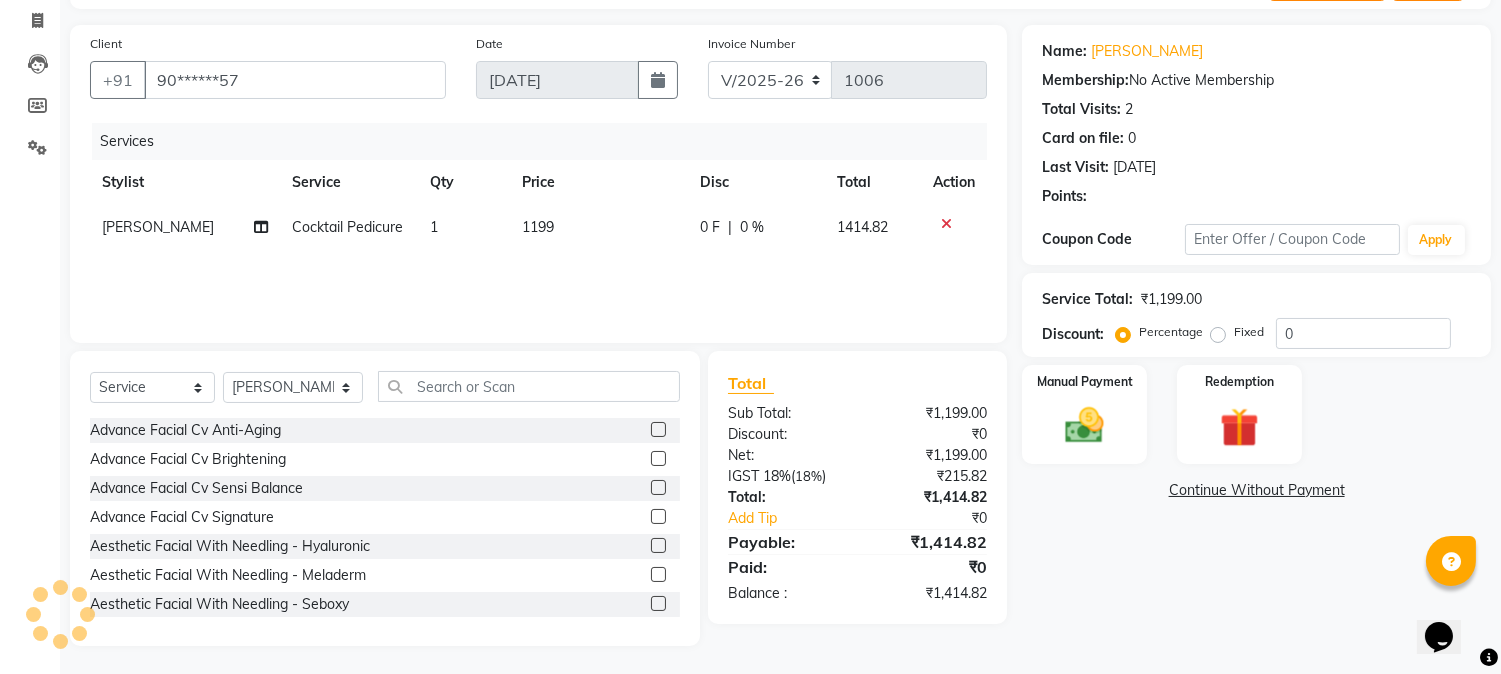 scroll, scrollTop: 126, scrollLeft: 0, axis: vertical 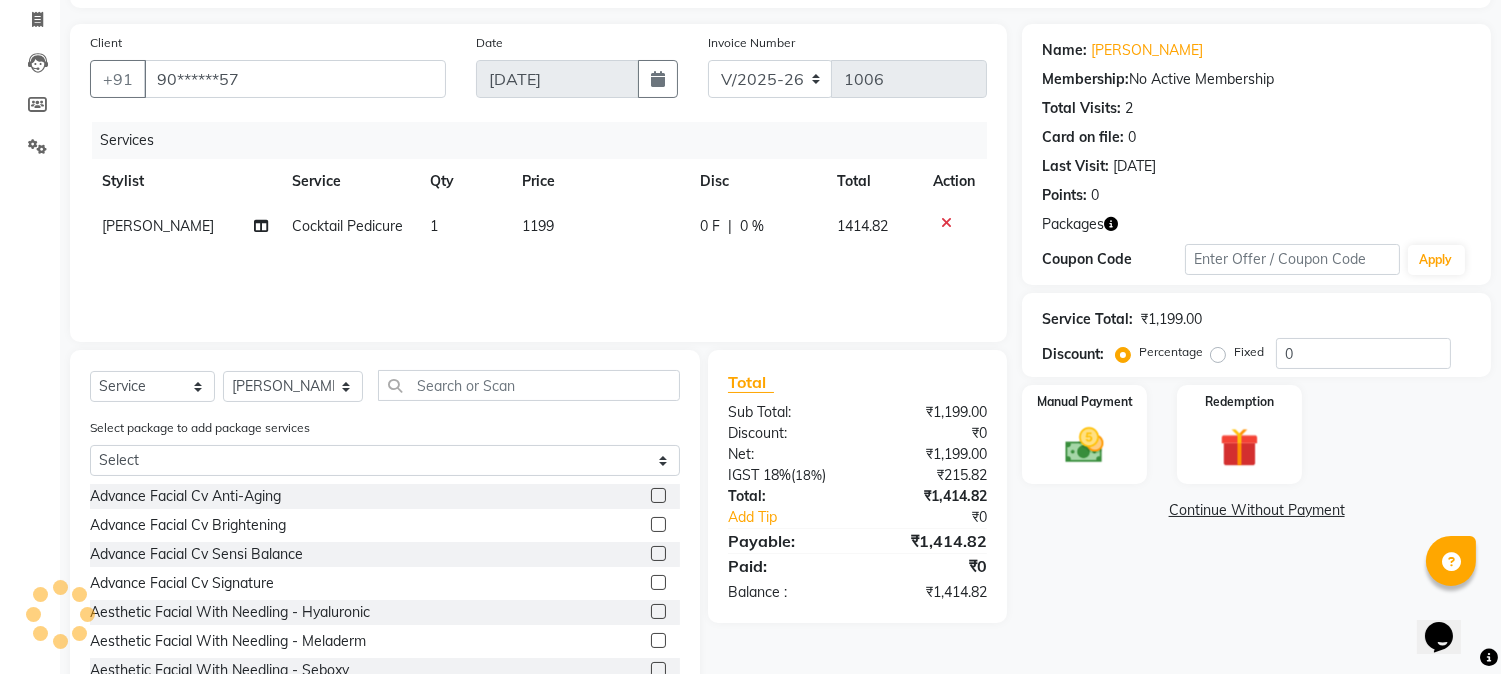 click on "1199" 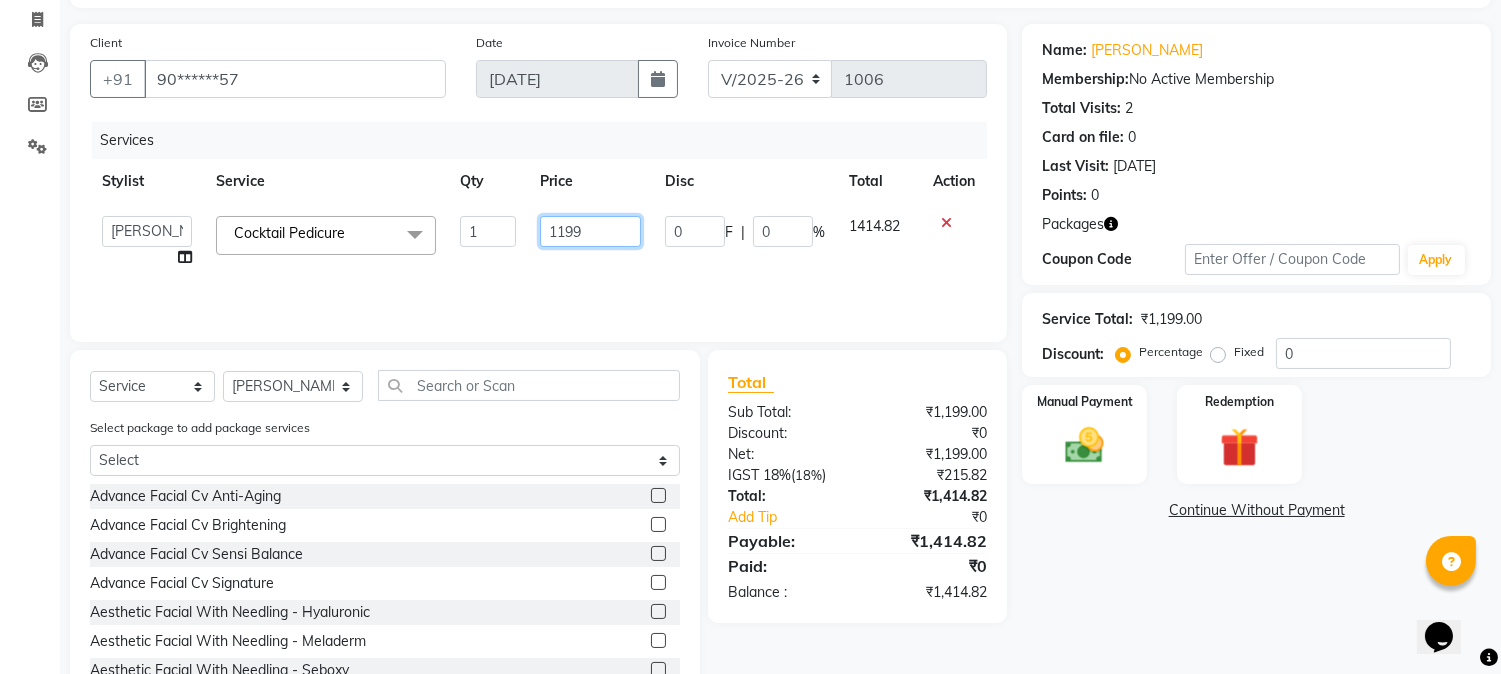 drag, startPoint x: 601, startPoint y: 221, endPoint x: 513, endPoint y: 216, distance: 88.14193 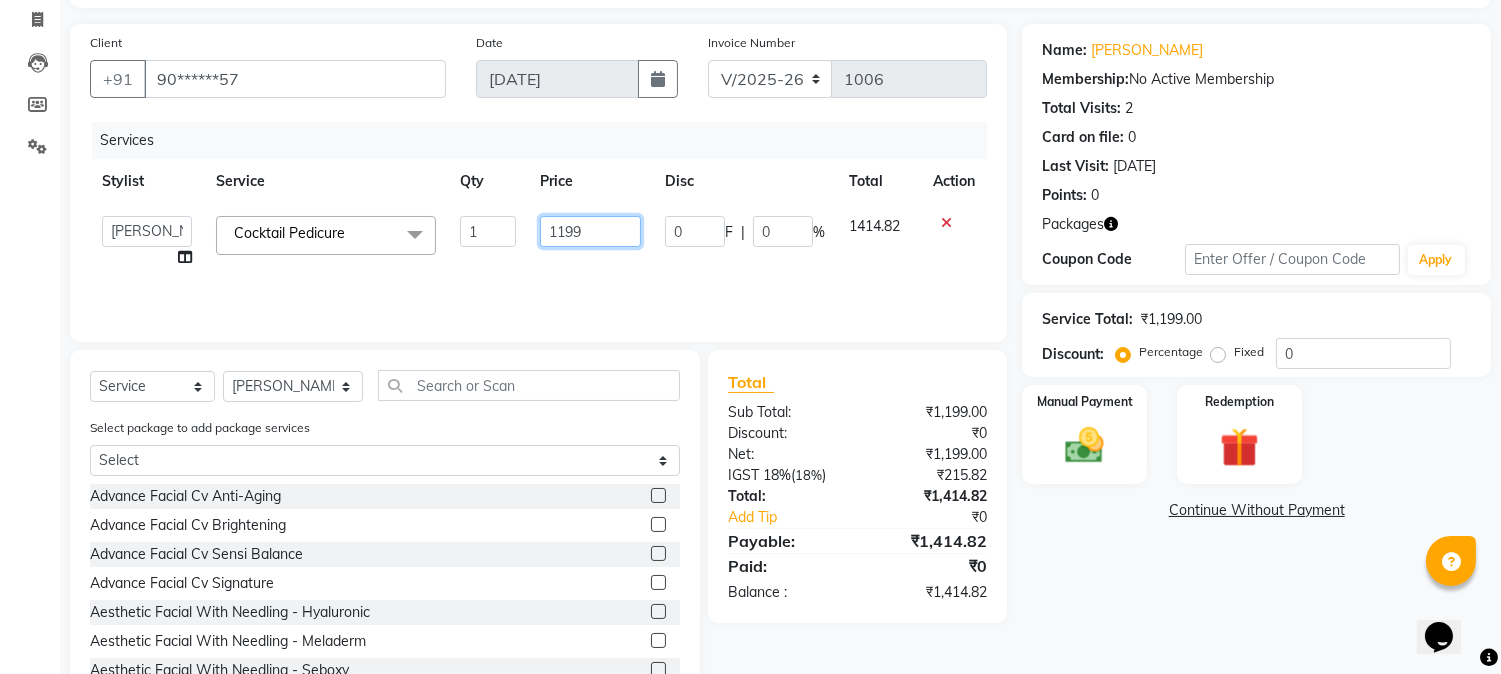 click on "[PERSON_NAME]   [PERSON_NAME]   [PERSON_NAME] Front Desk   [PERSON_NAME]   [PERSON_NAME]   [PERSON_NAME]   Front Desk   [PERSON_NAME] Front Desk   [DATE][PERSON_NAME]    [PERSON_NAME] Senior Accountant   [PERSON_NAME]   [PERSON_NAME]   [PERSON_NAME] Inventory Manager   [PERSON_NAME] (HR Admin)   [PERSON_NAME] (Hair Artist)   [PERSON_NAME]    [PERSON_NAME]   [PERSON_NAME]   [PERSON_NAME]    Shruti Raut   [PERSON_NAME]   [PERSON_NAME] HR Manager   [PERSON_NAME] ([PERSON_NAME])   [PERSON_NAME]   [PERSON_NAME]   [PERSON_NAME]   [PERSON_NAME]   [PERSON_NAME] Accountant  Cocktail Pedicure  x Advance Facial Cv Anti-Aging Advance Facial Cv Brightening Advance Facial Cv Sensi Balance Advance Facial Cv Signature Aesthetic Facial With Needling - Hyaluronic Aesthetic Facial With Needling - Meladerm Aesthetic Facial With Needling - Seboxy Aesthetic Facial With Needling (90Min) Aesthetic Facial Without Needling Aesthetic Peel Treatment (90Min) Age Lock Advance Facial-Egf Age Lock Advance Facial-Hyaluronic 1 0" 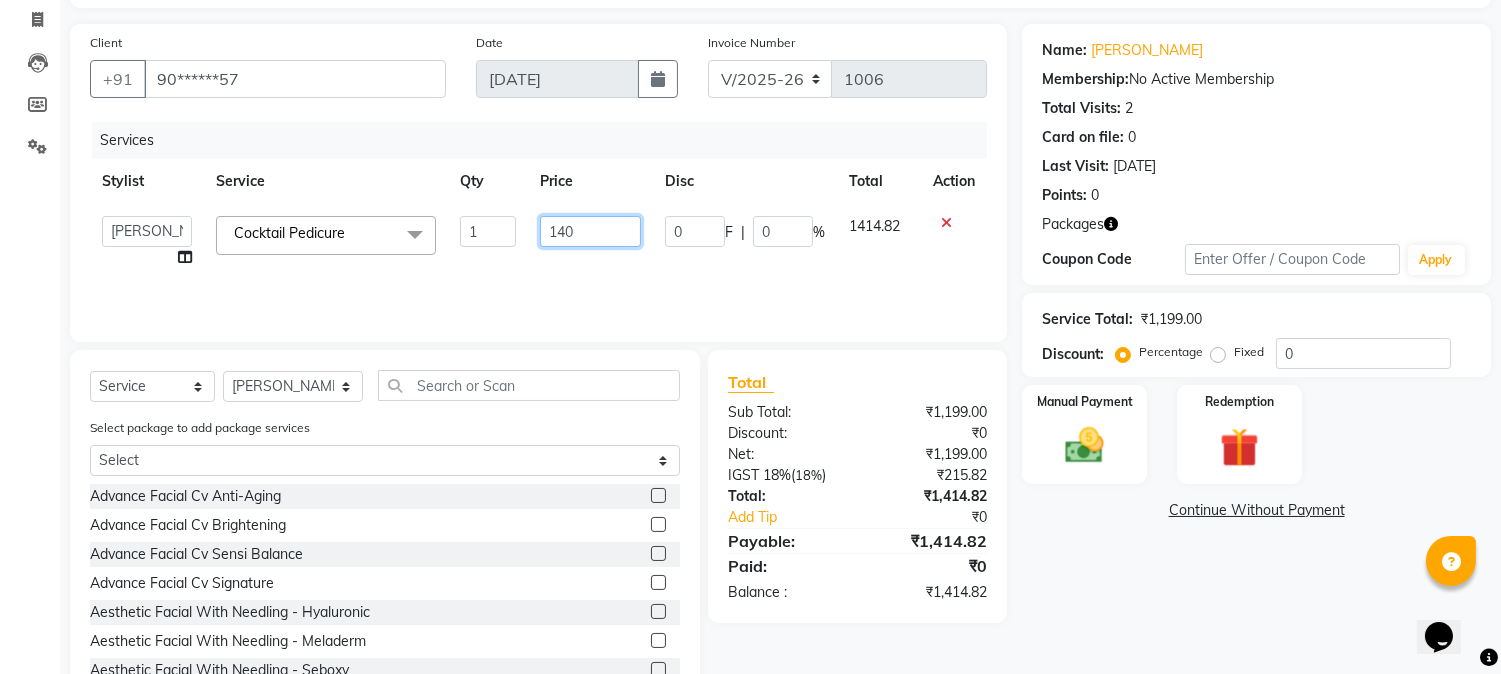 type on "1400" 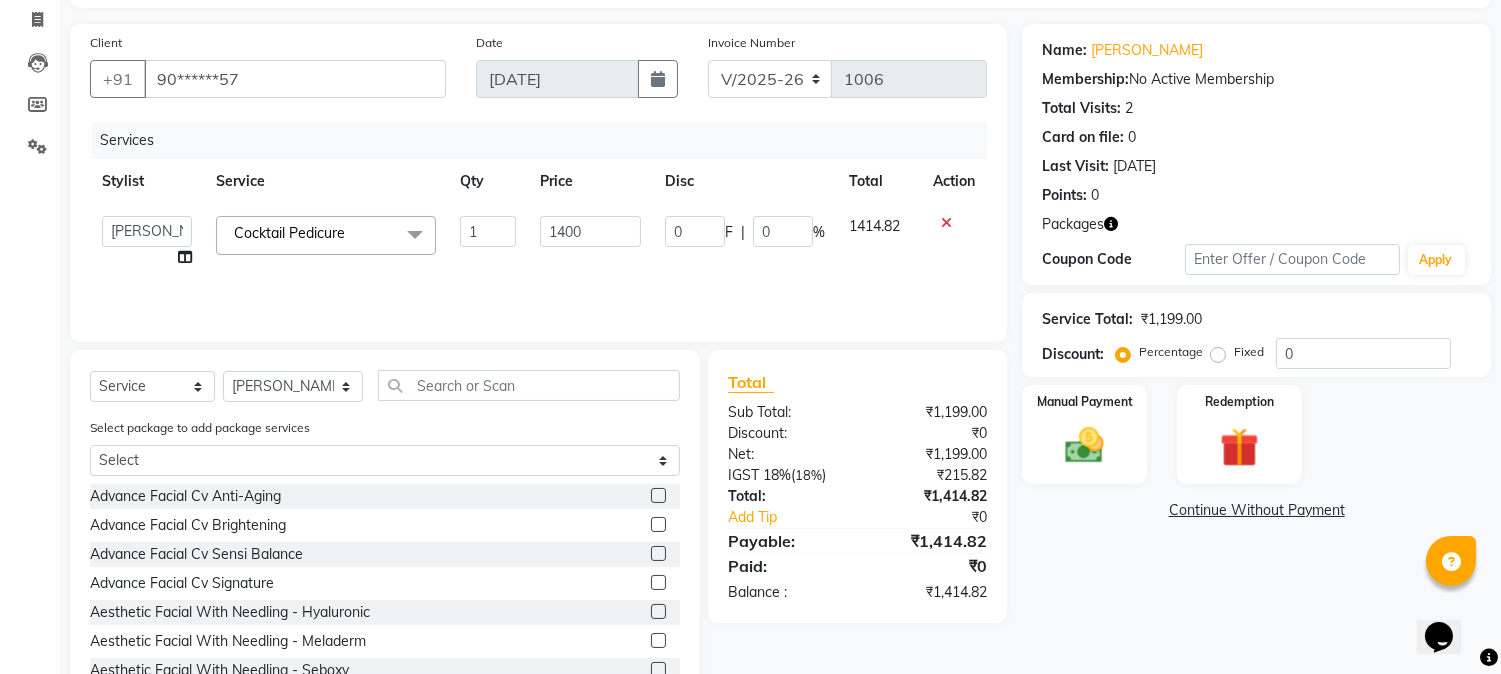 click on "Name: [PERSON_NAME] Membership:  No Active Membership  Total Visits:  2 Card on file:  0 Last Visit:   [DATE] Points:   0  Packages Coupon Code Apply Service Total:  ₹1,199.00  Discount:  Percentage   Fixed  0 Manual Payment Redemption  Continue Without Payment" 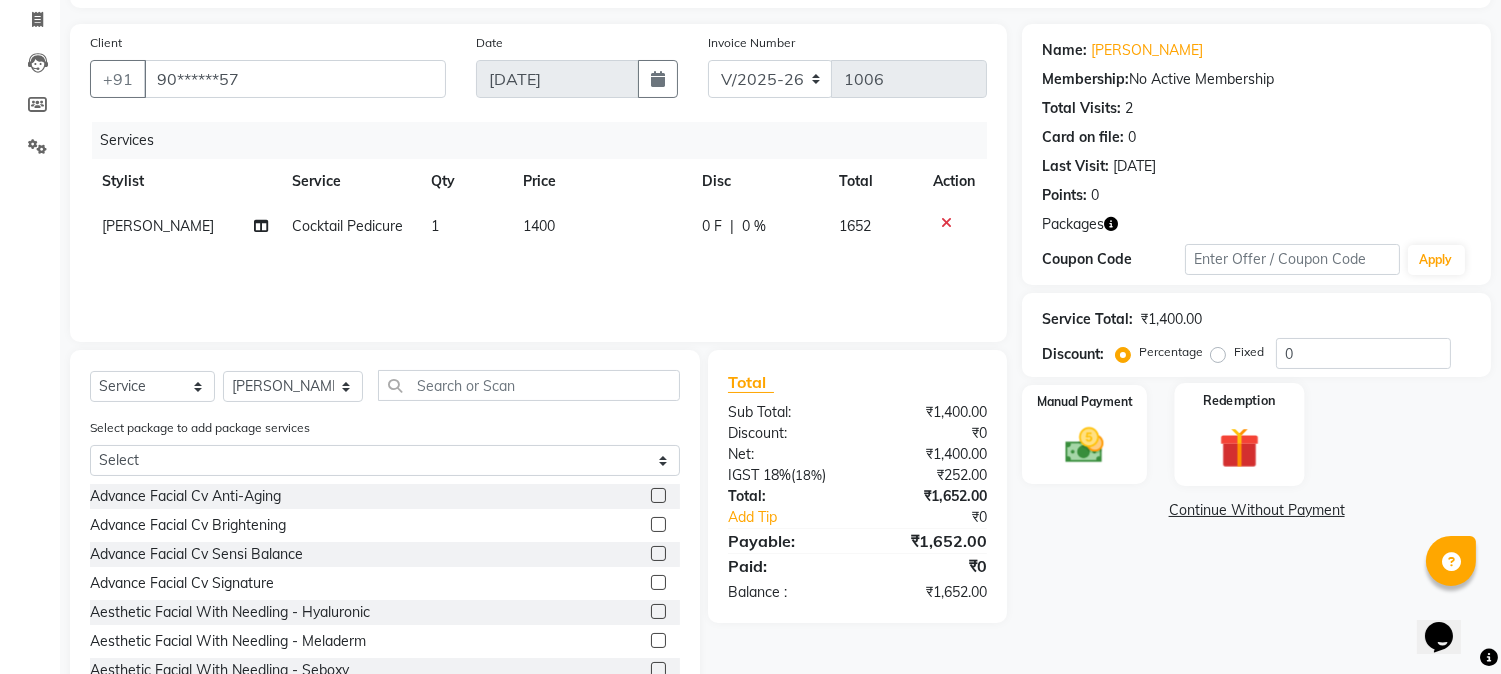click 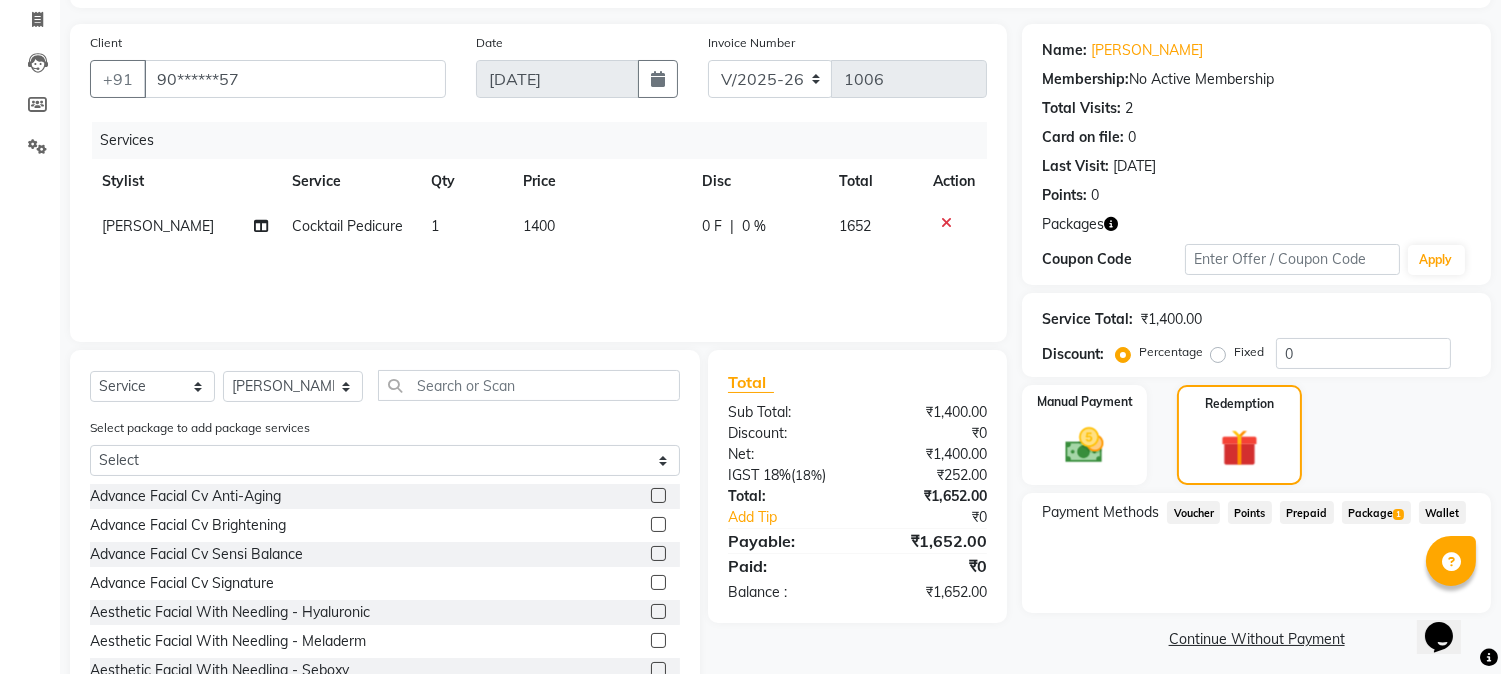click on "Package  1" 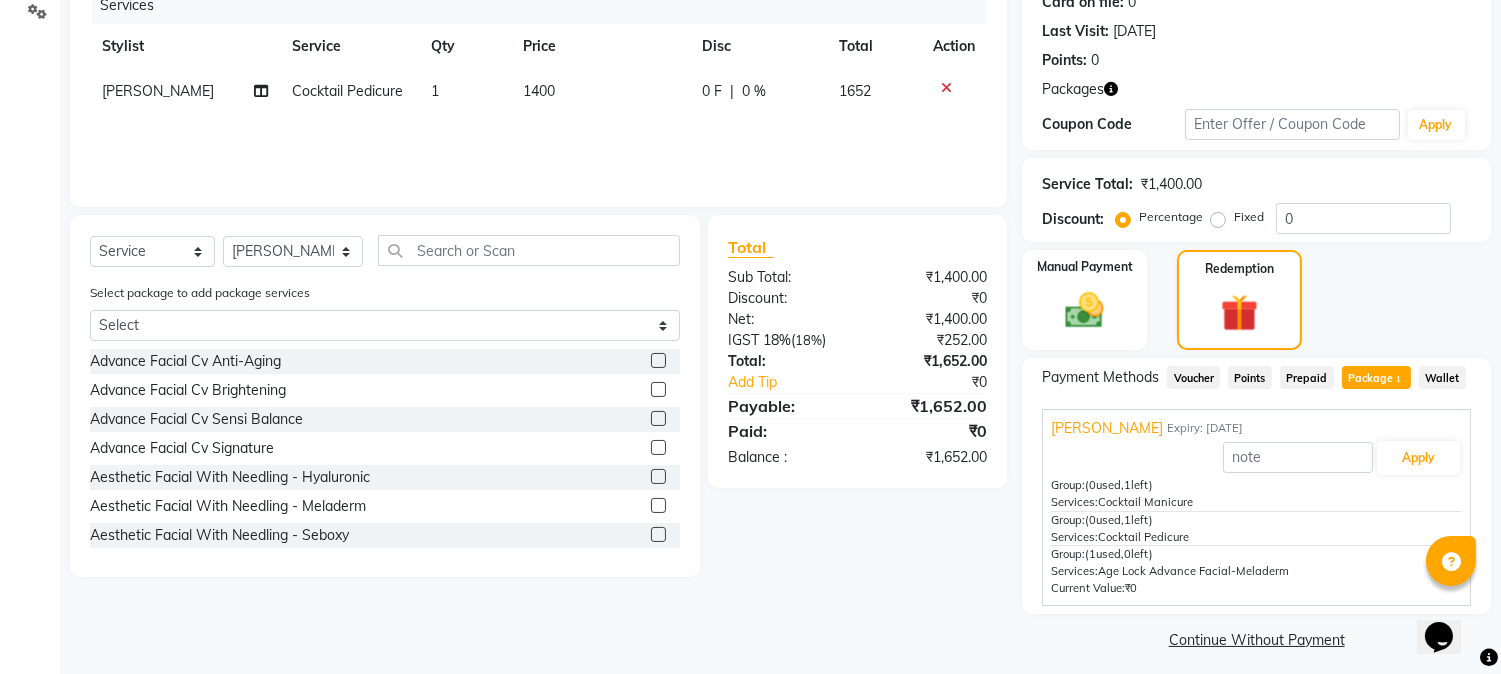 scroll, scrollTop: 271, scrollLeft: 0, axis: vertical 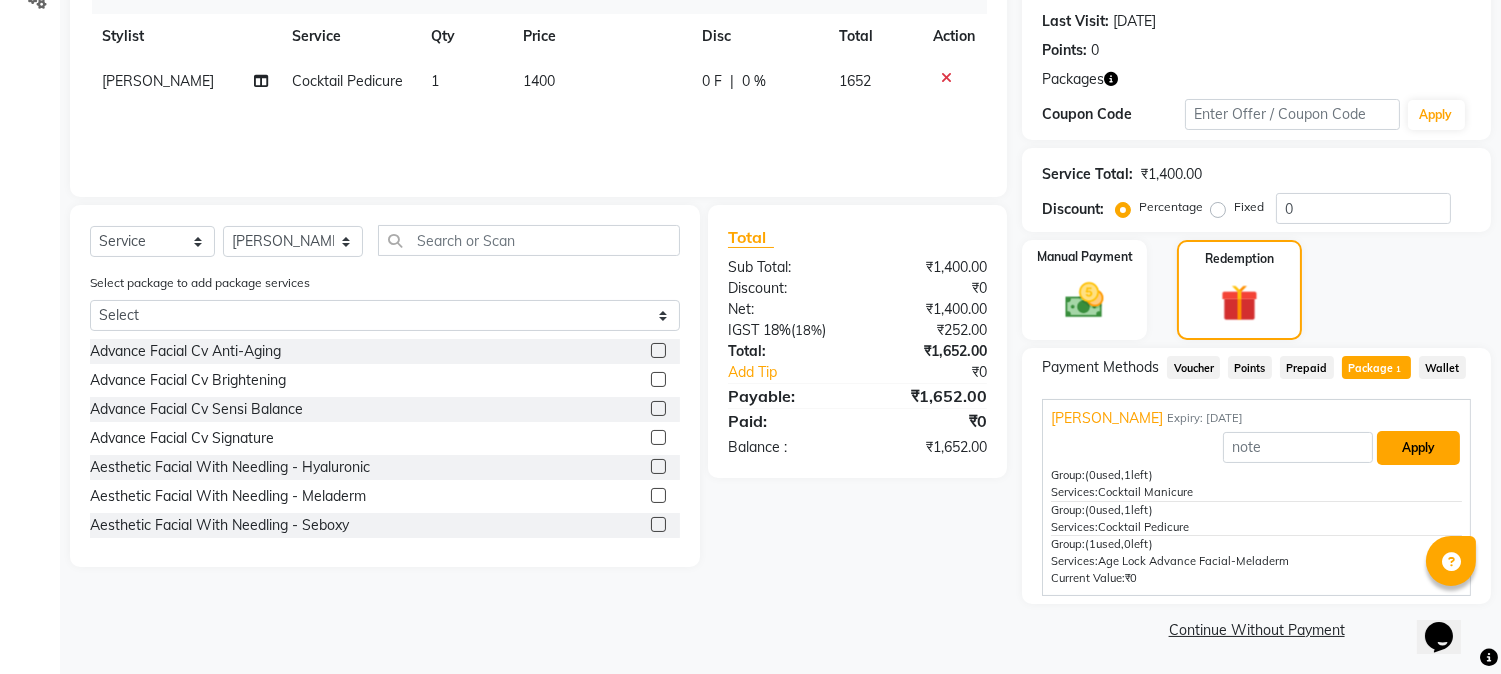 click on "Apply" at bounding box center (1418, 448) 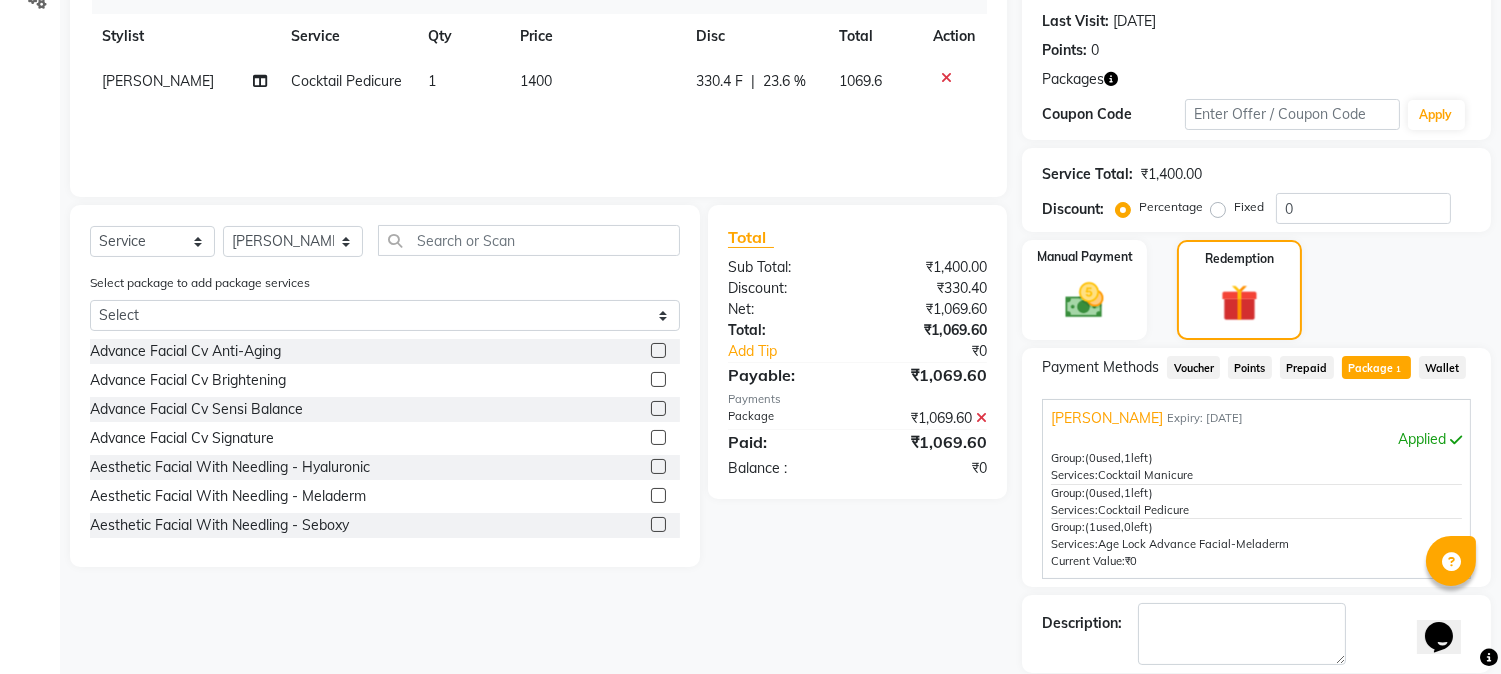 scroll, scrollTop: 366, scrollLeft: 0, axis: vertical 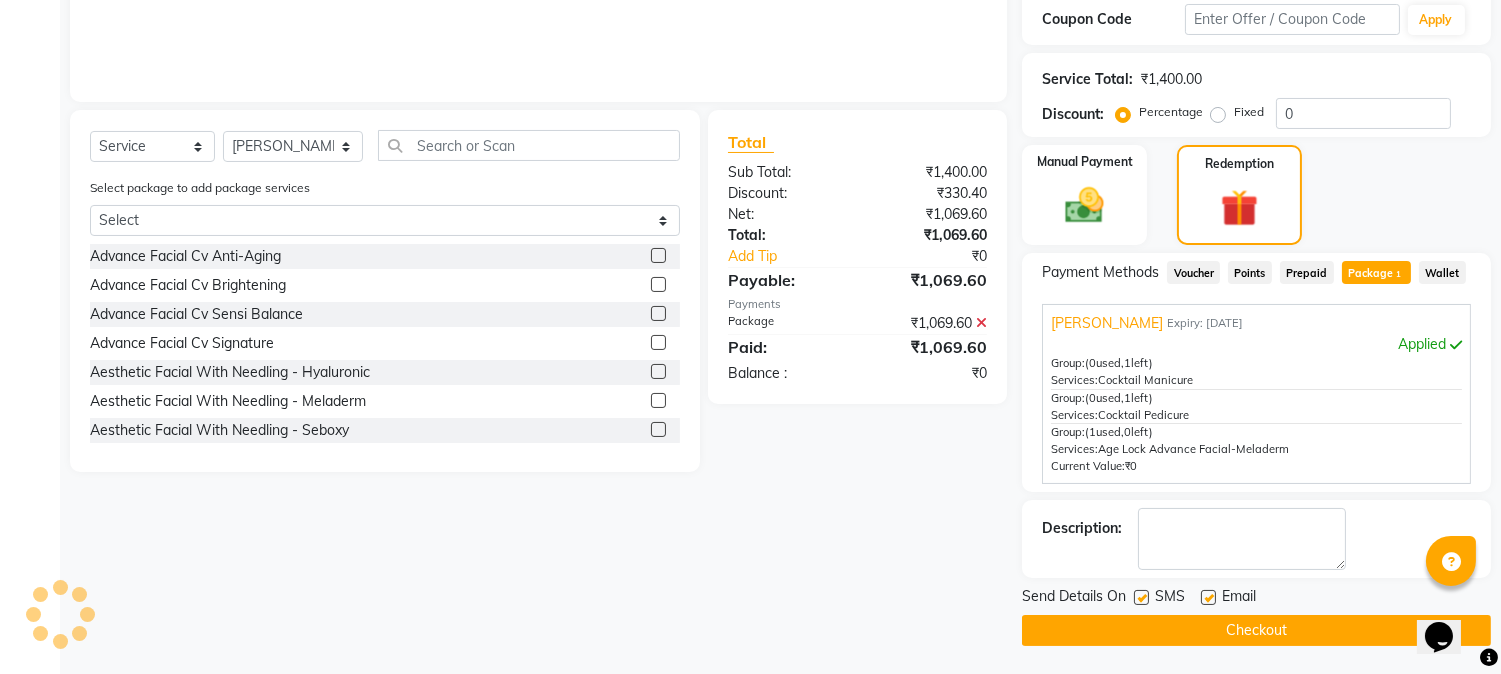 click on "Checkout" 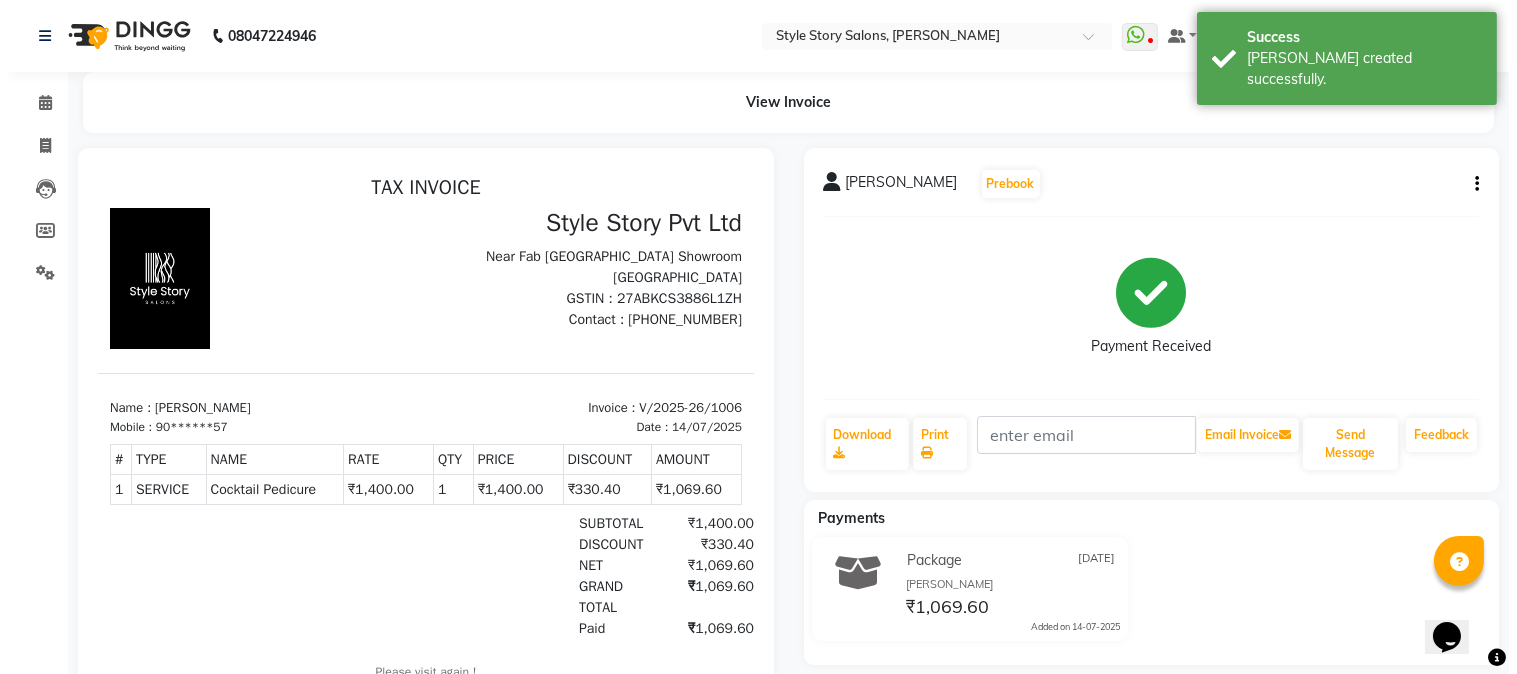 scroll, scrollTop: 0, scrollLeft: 0, axis: both 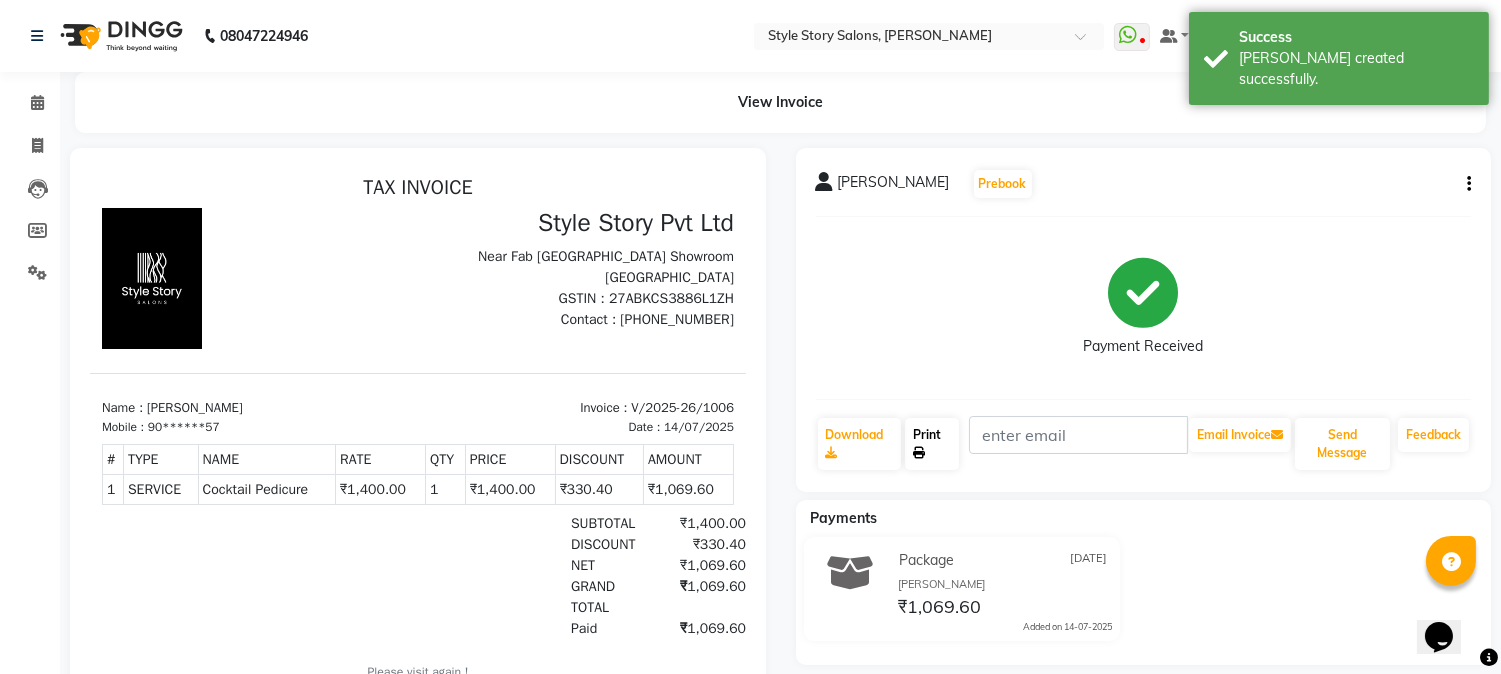 click on "Print" 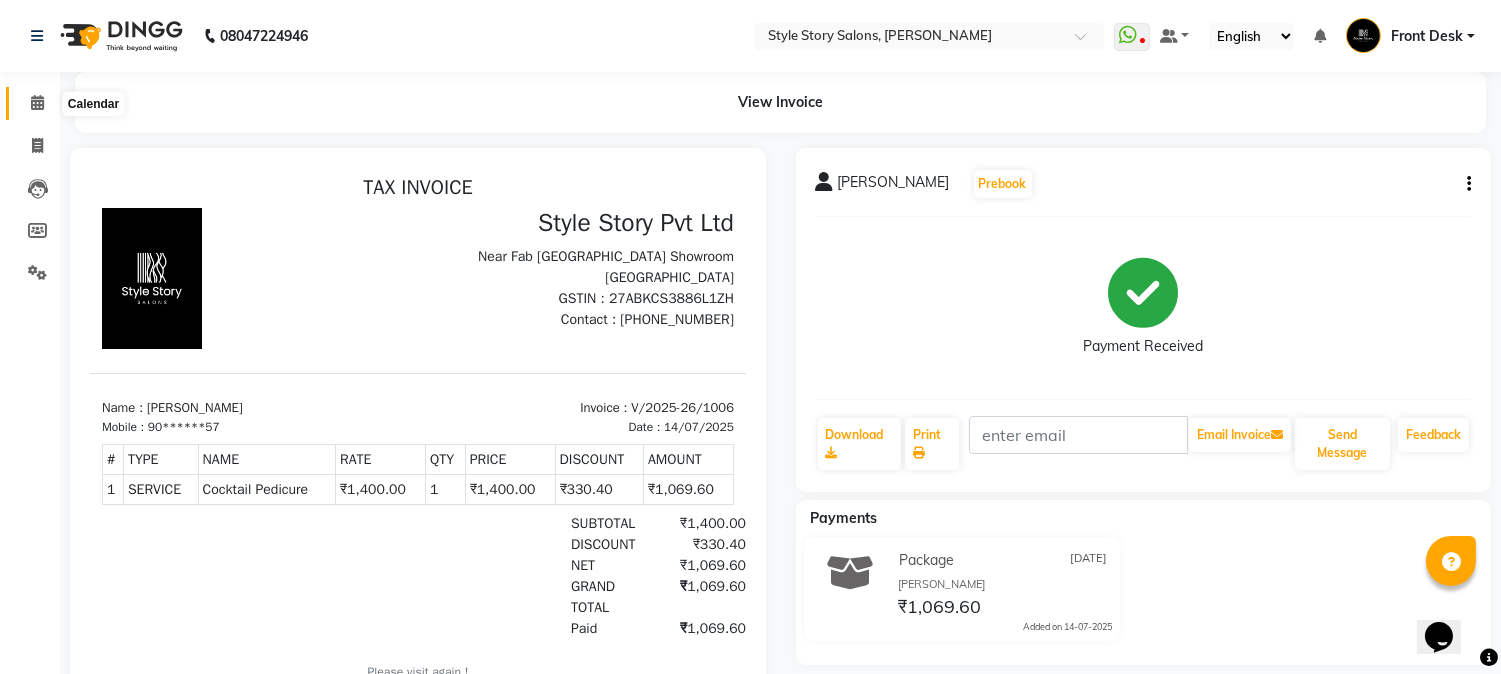 click 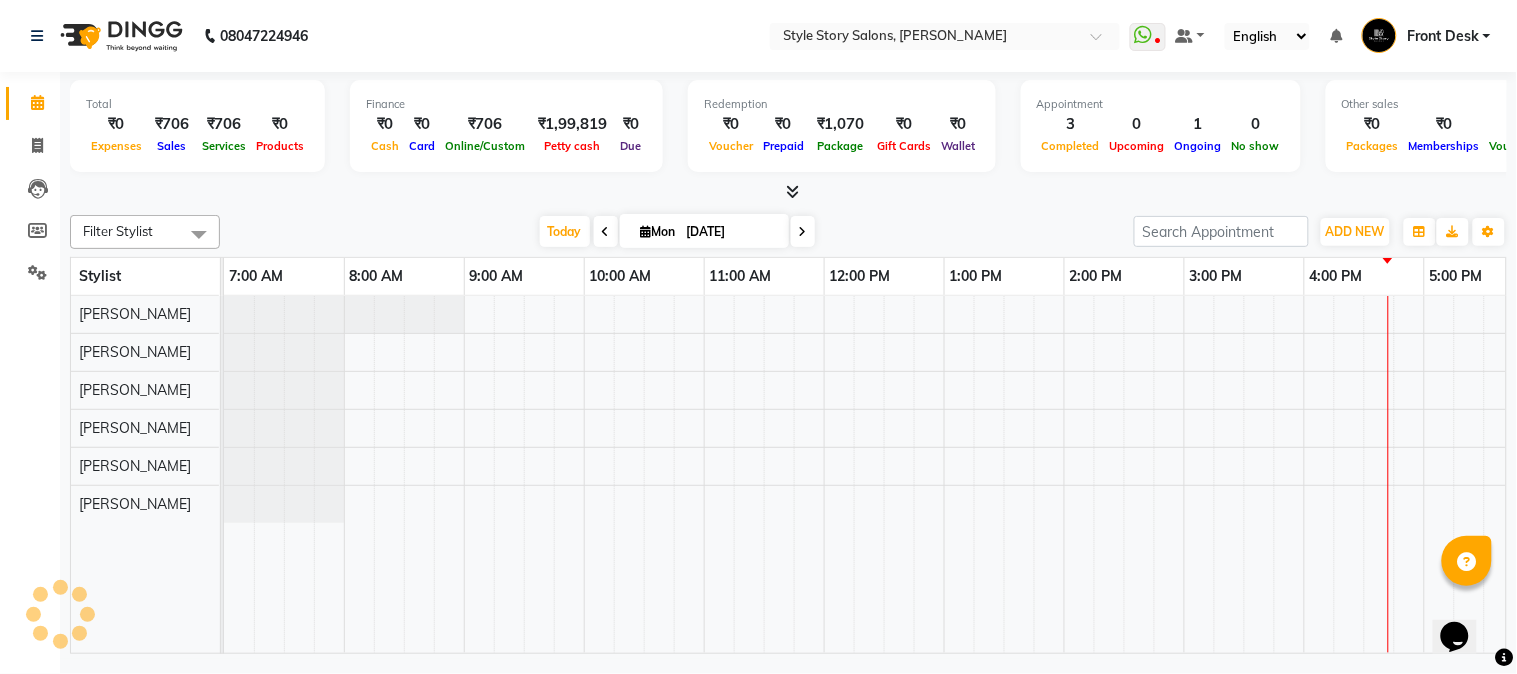 scroll, scrollTop: 0, scrollLeft: 0, axis: both 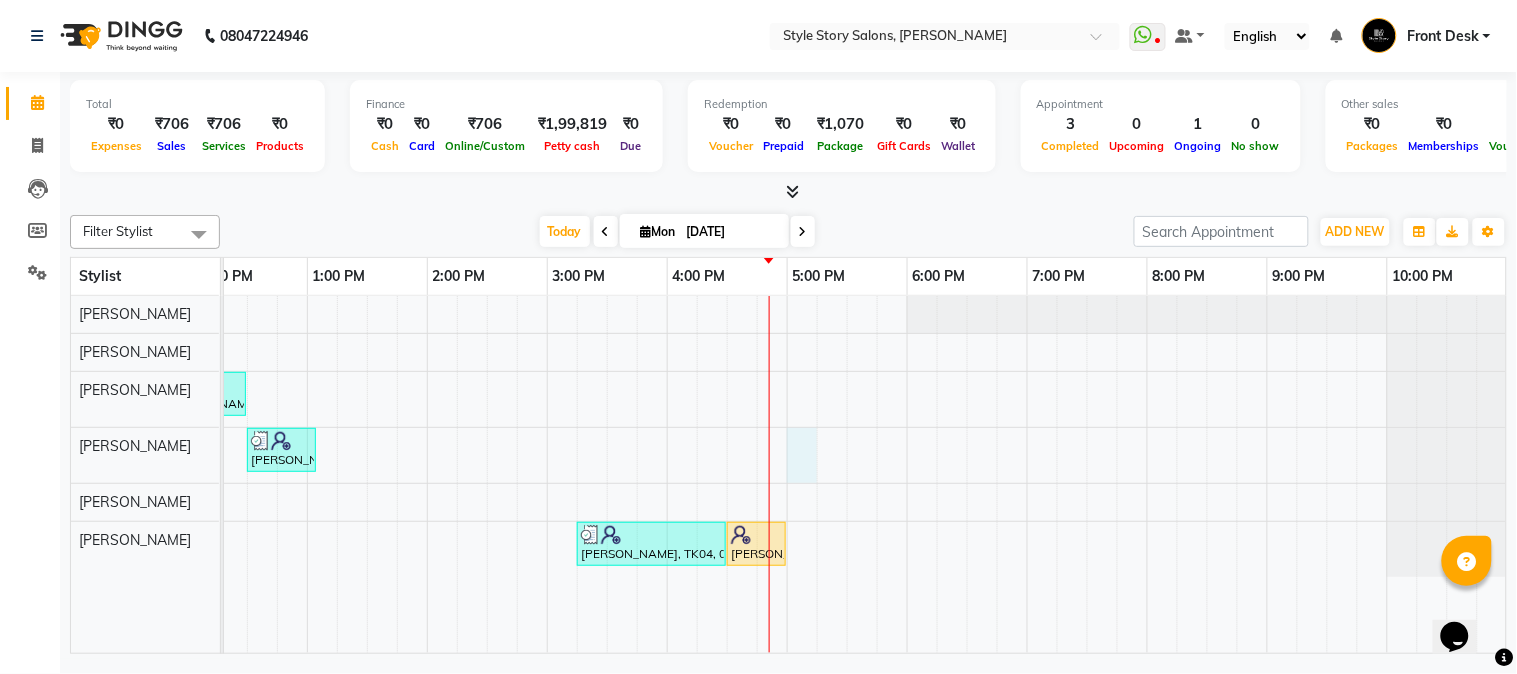 click on "[PERSON_NAME], TK01, 11:45 AM-12:30 PM, Hair Cut - Master - [DEMOGRAPHIC_DATA]     [PERSON_NAME], TK02, 12:30 PM-01:05 PM, [PERSON_NAME] Styling     [PERSON_NAME], TK04, 03:15 PM-04:30 PM, Cocktail Pedicure     [PERSON_NAME], TK03, 04:30 PM-05:00 PM, Gel Polish Remove ( Per Nail )" at bounding box center (547, 475) 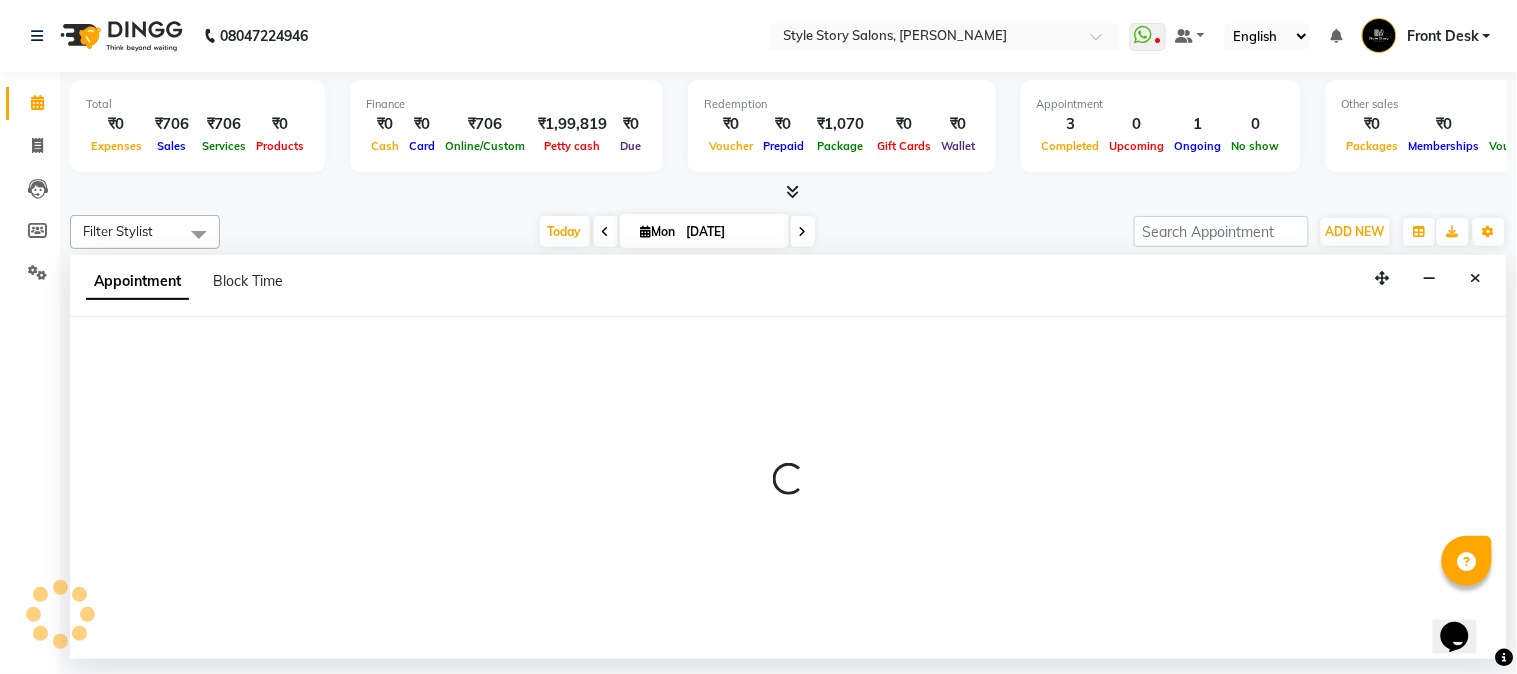 select on "62114" 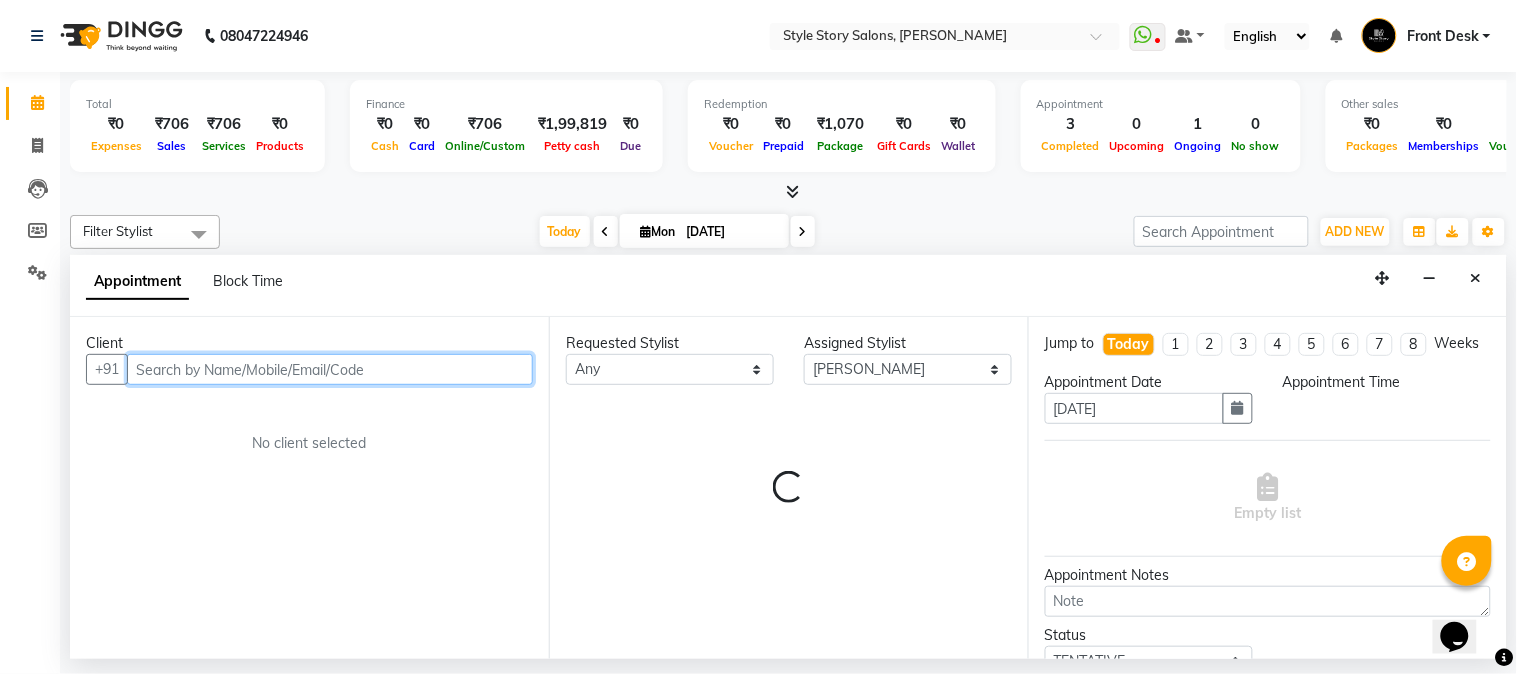 select on "1020" 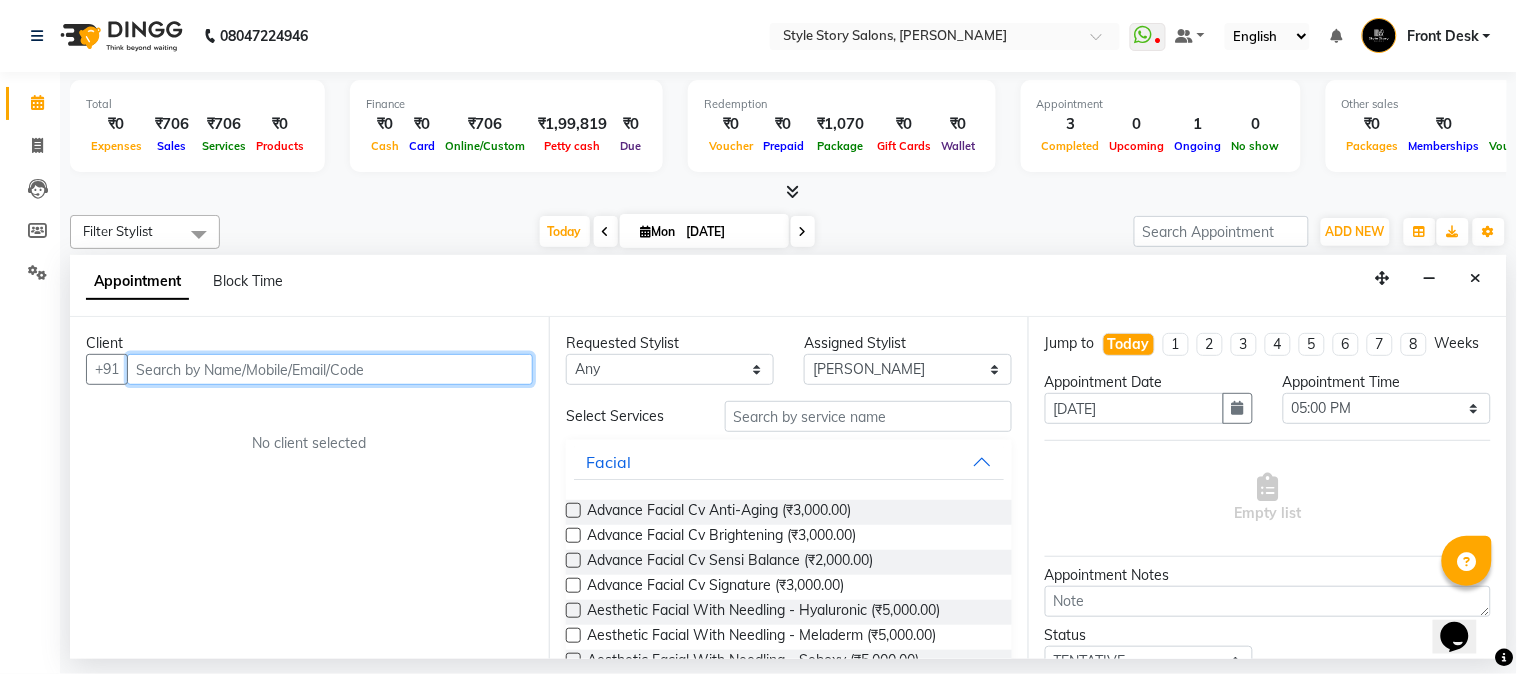 click at bounding box center [330, 369] 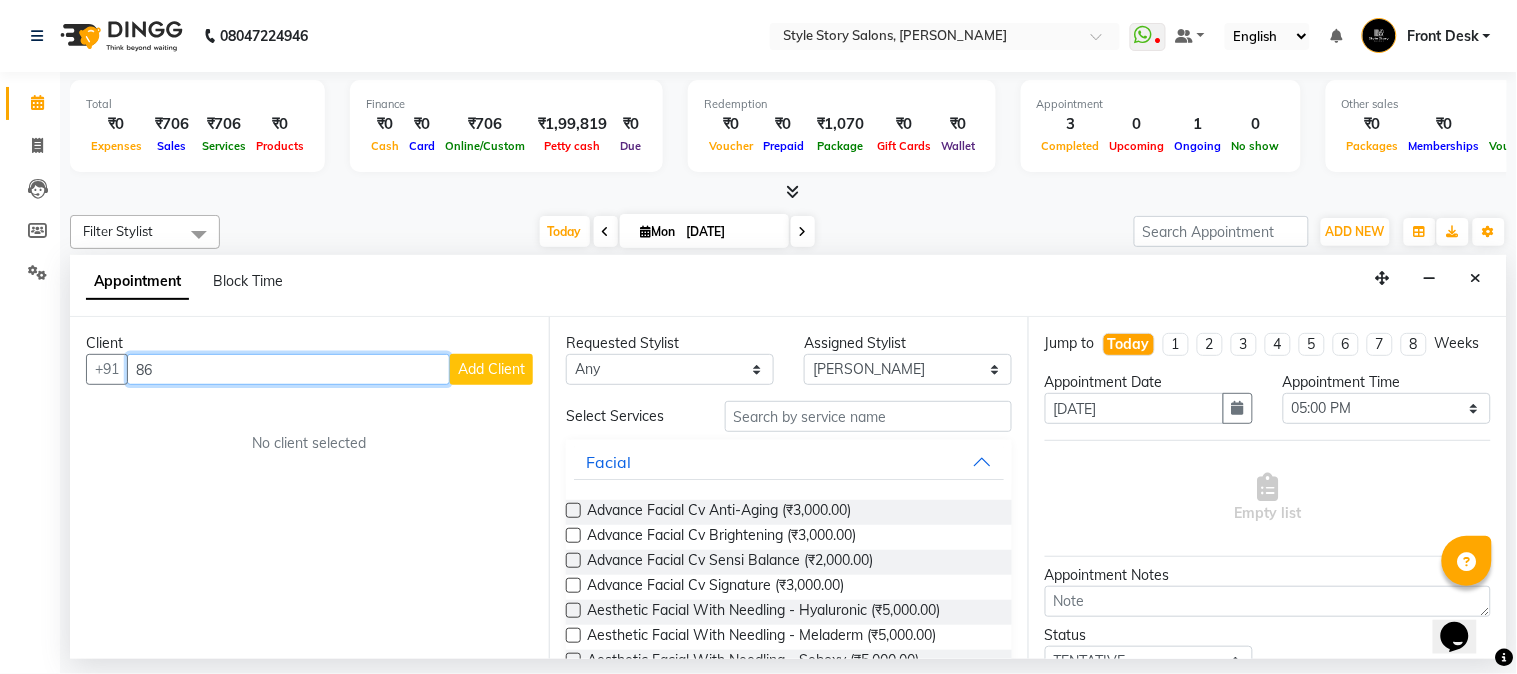type on "8" 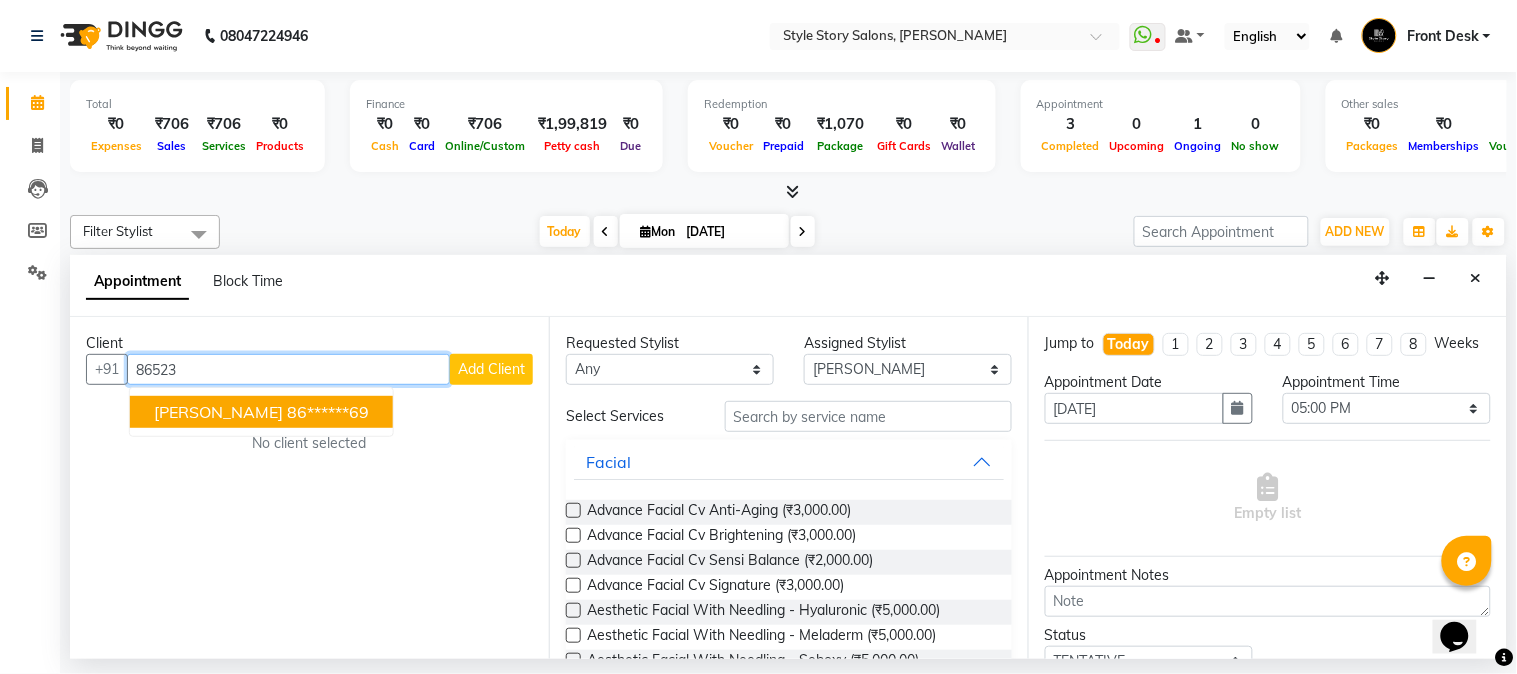 click on "86******69" at bounding box center (328, 412) 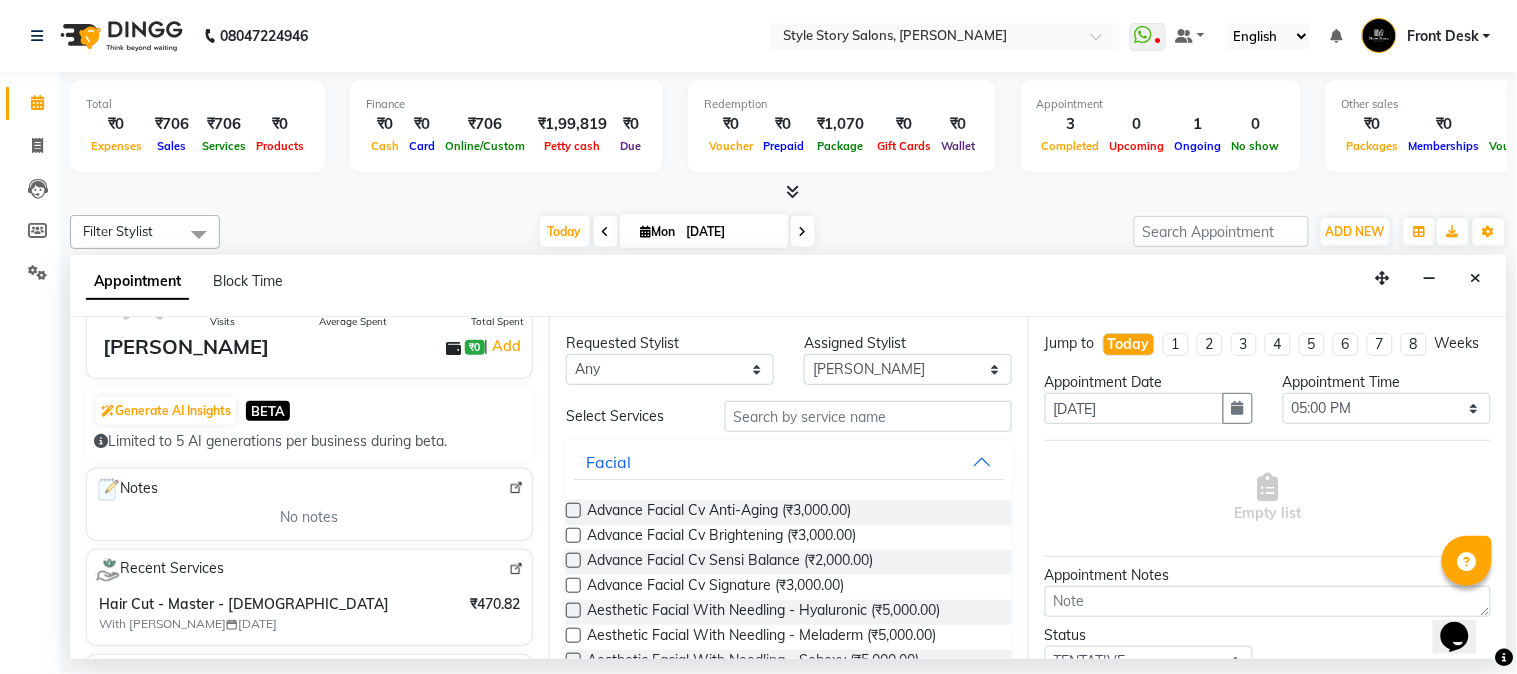 scroll, scrollTop: 222, scrollLeft: 0, axis: vertical 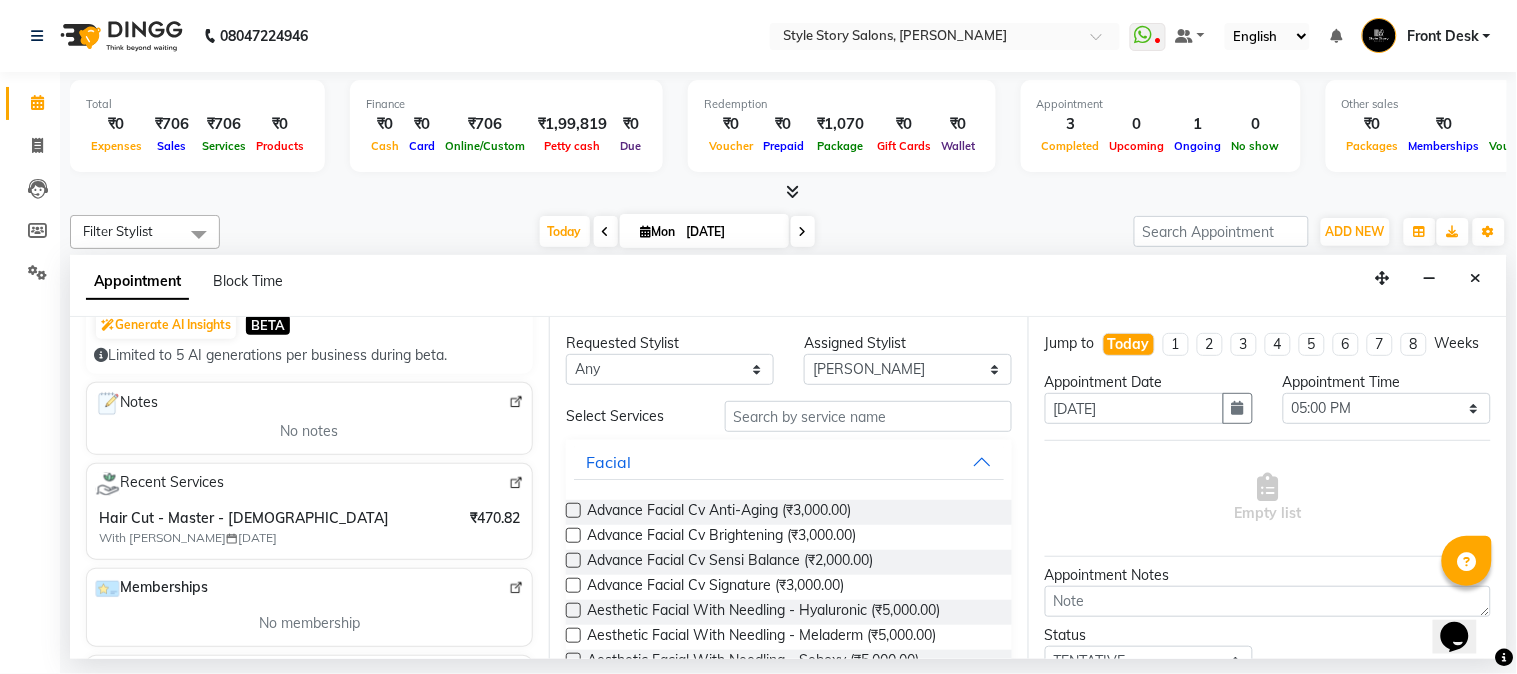 type on "86******69" 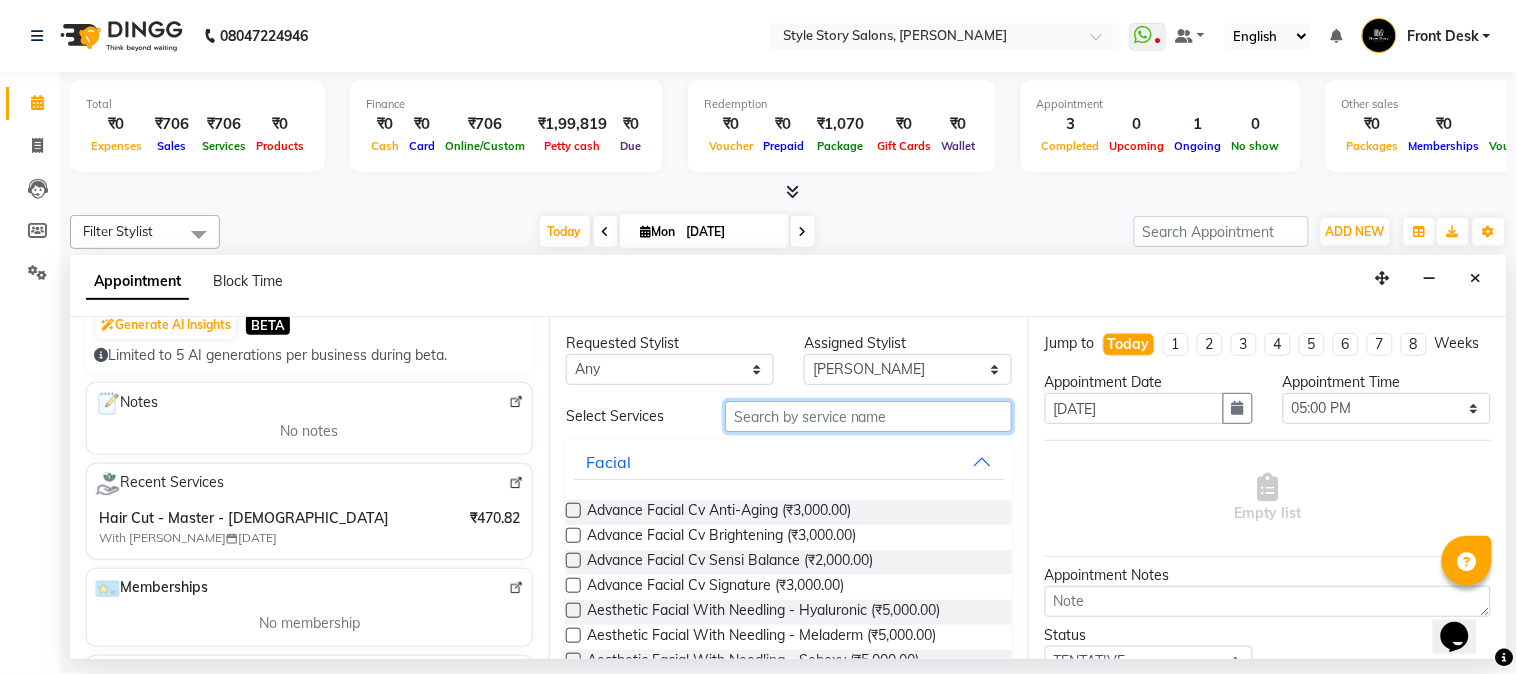 click at bounding box center [868, 416] 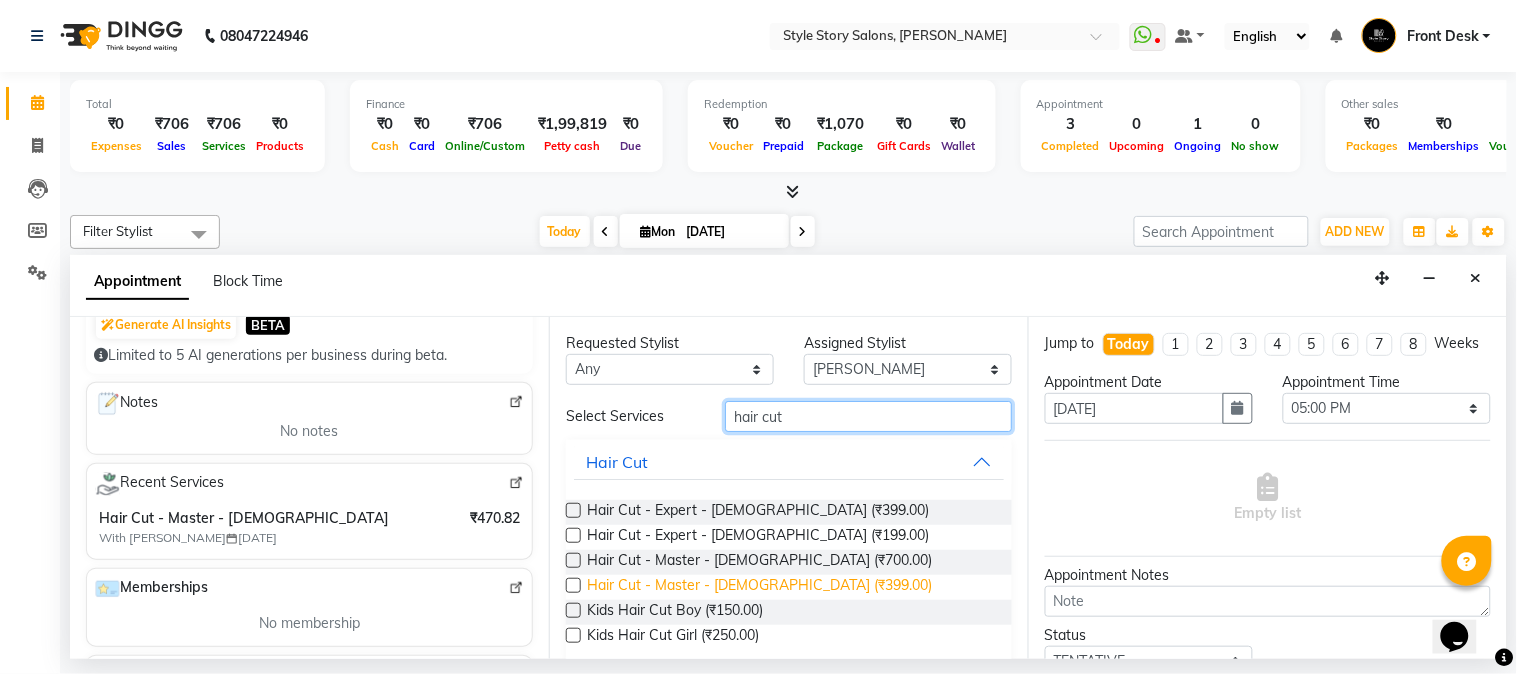 type on "hair cut" 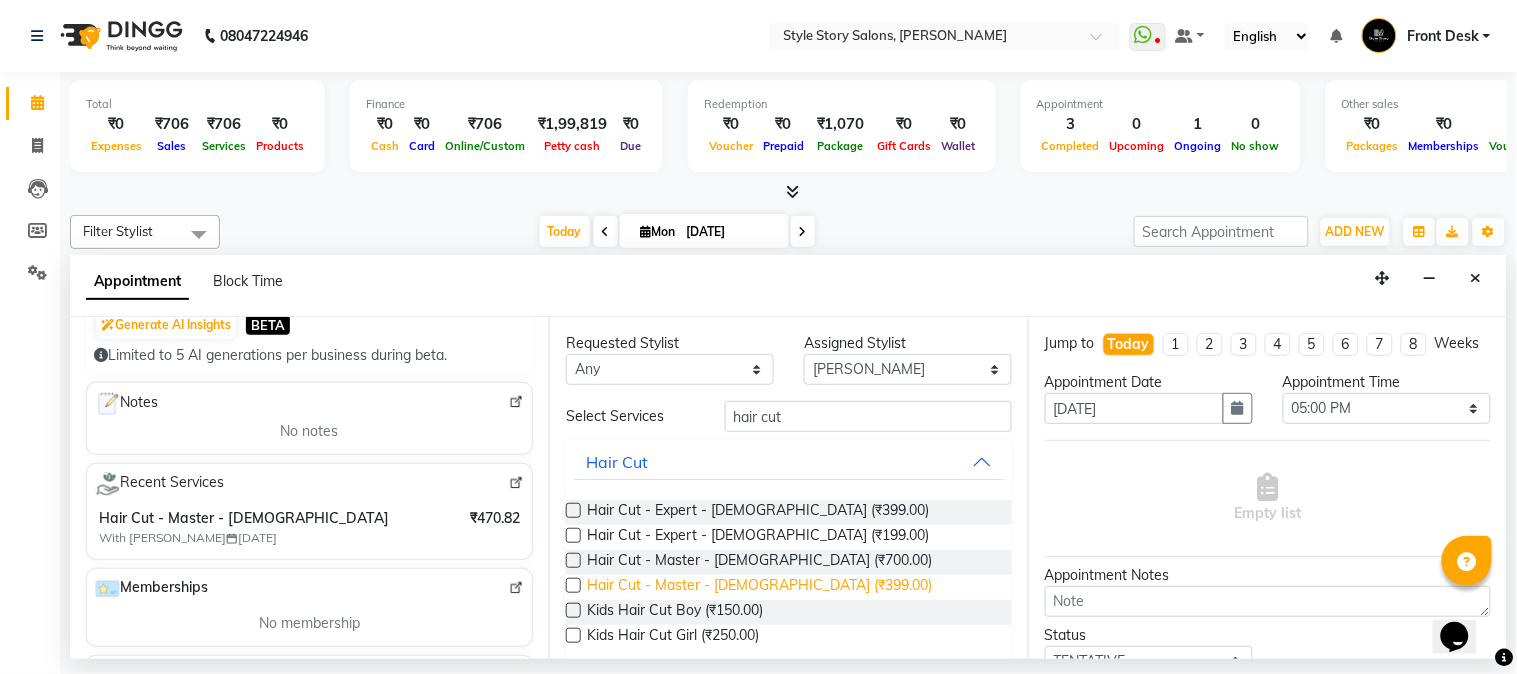 click on "Hair Cut - Master - [DEMOGRAPHIC_DATA] (₹399.00)" at bounding box center [759, 587] 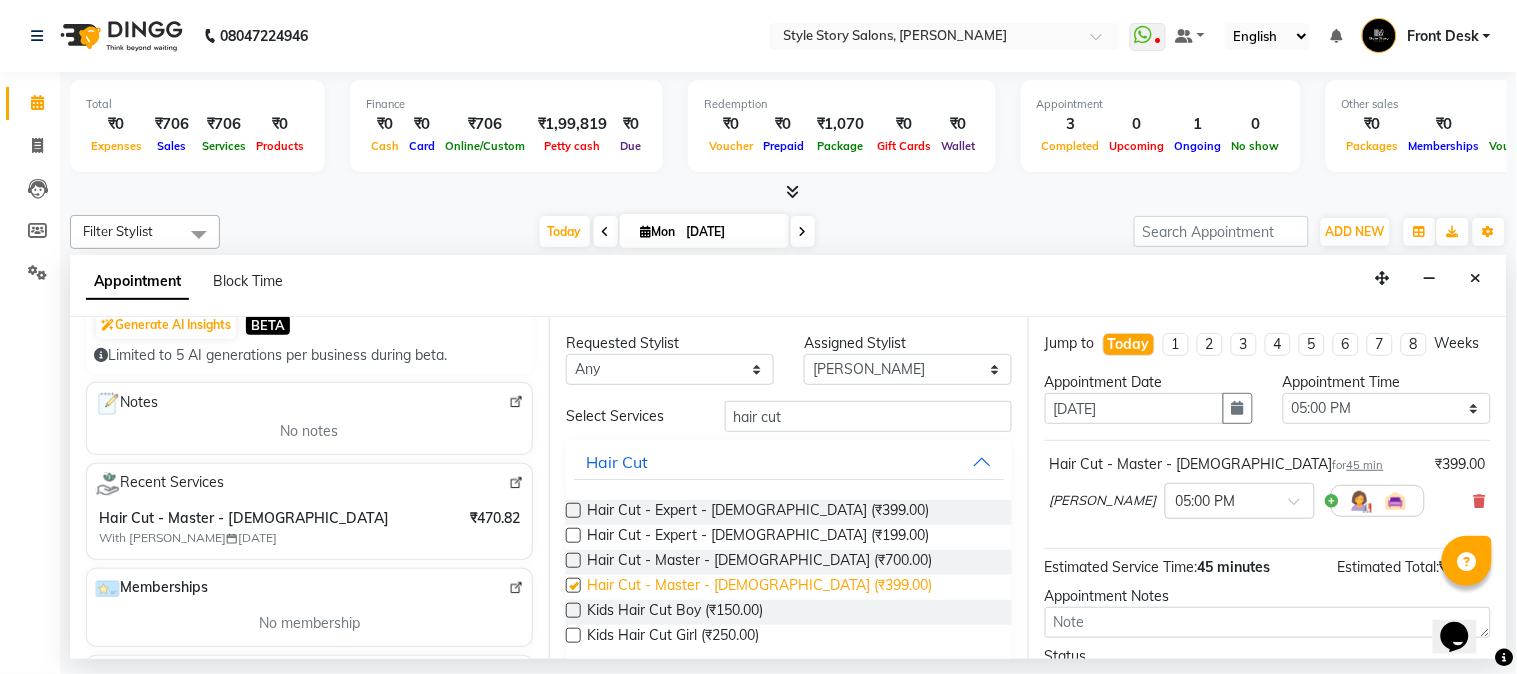 checkbox on "false" 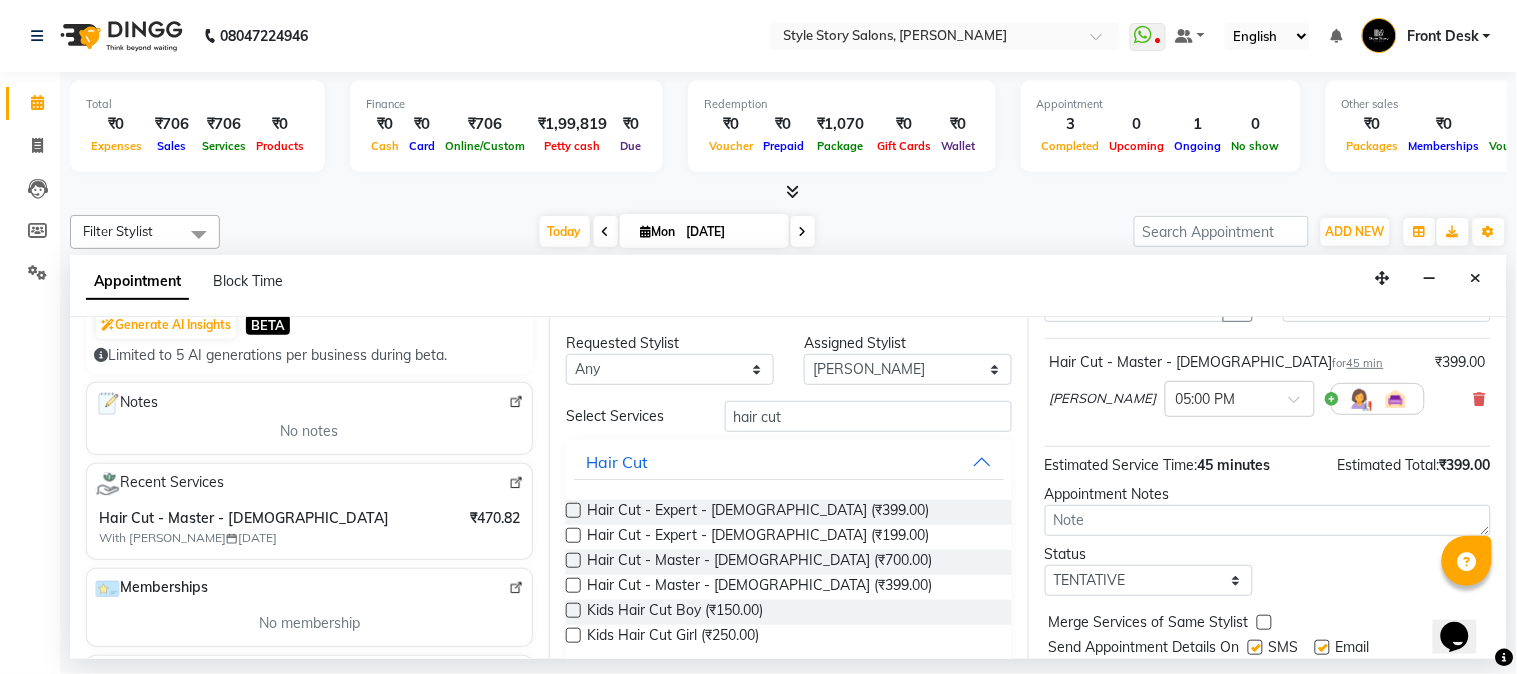 scroll, scrollTop: 183, scrollLeft: 0, axis: vertical 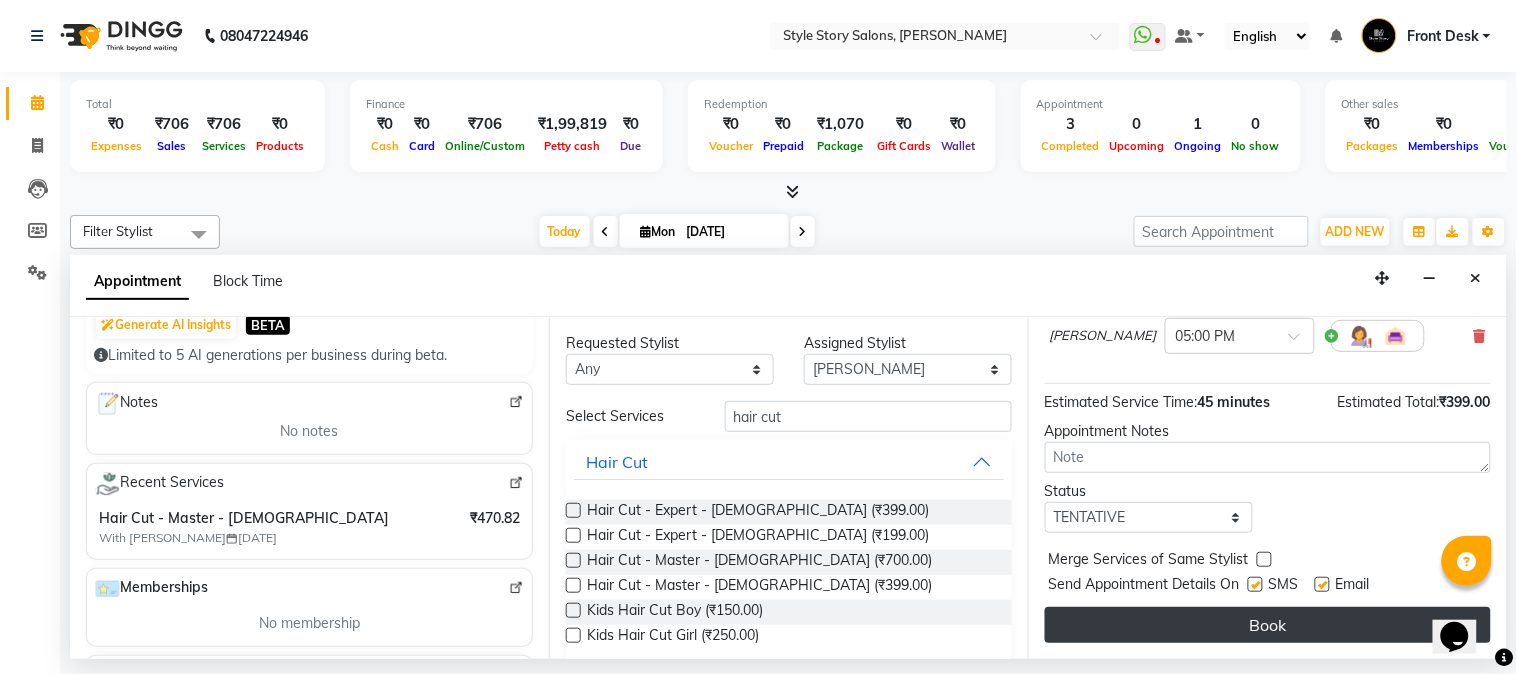 click on "Book" at bounding box center (1268, 625) 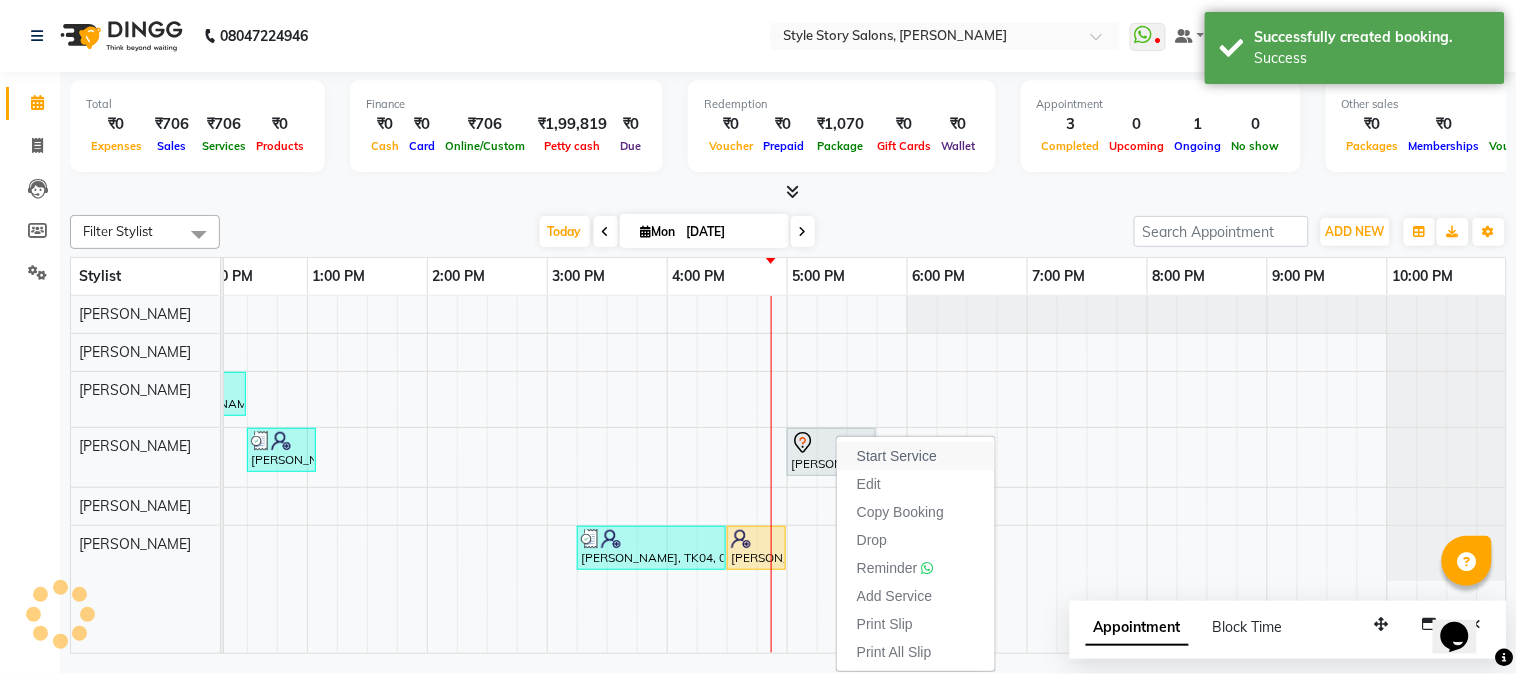 click on "Start Service" at bounding box center [897, 456] 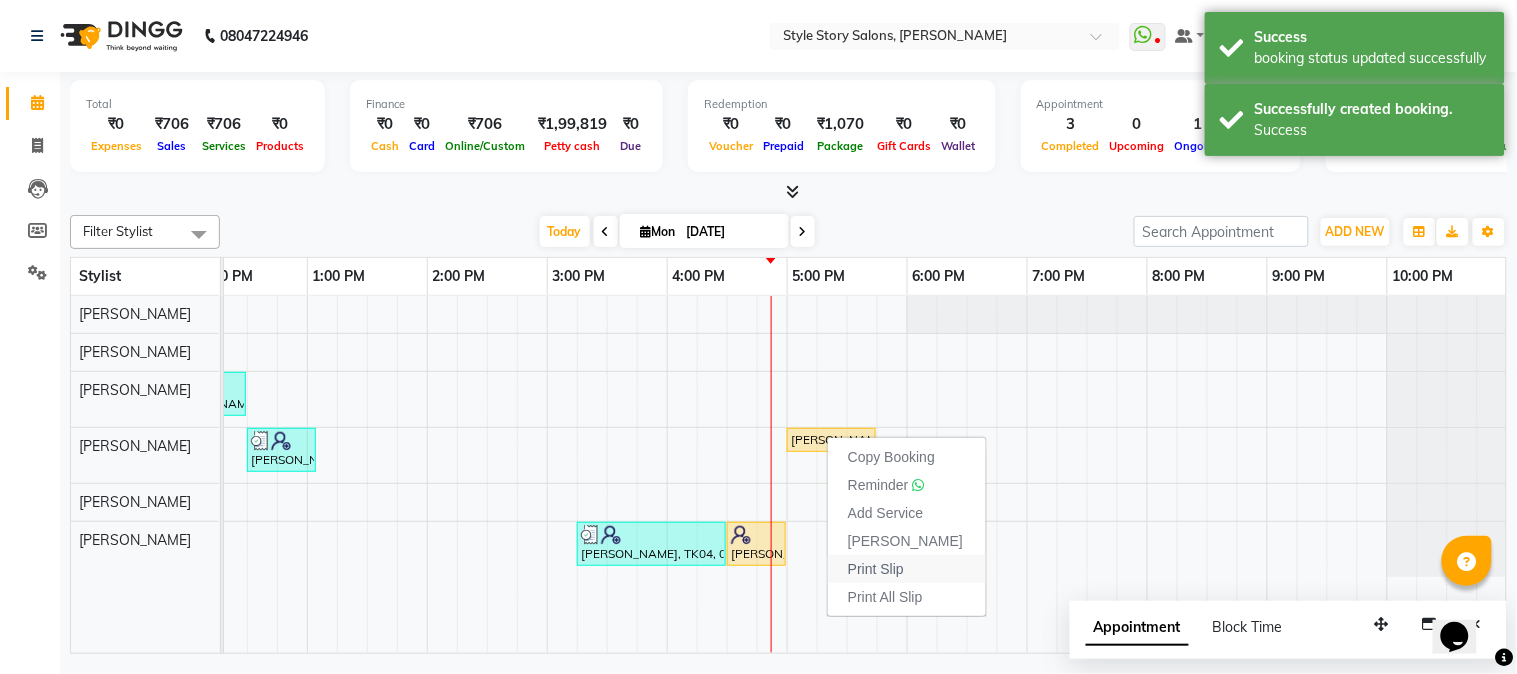 click on "Print Slip" at bounding box center [876, 569] 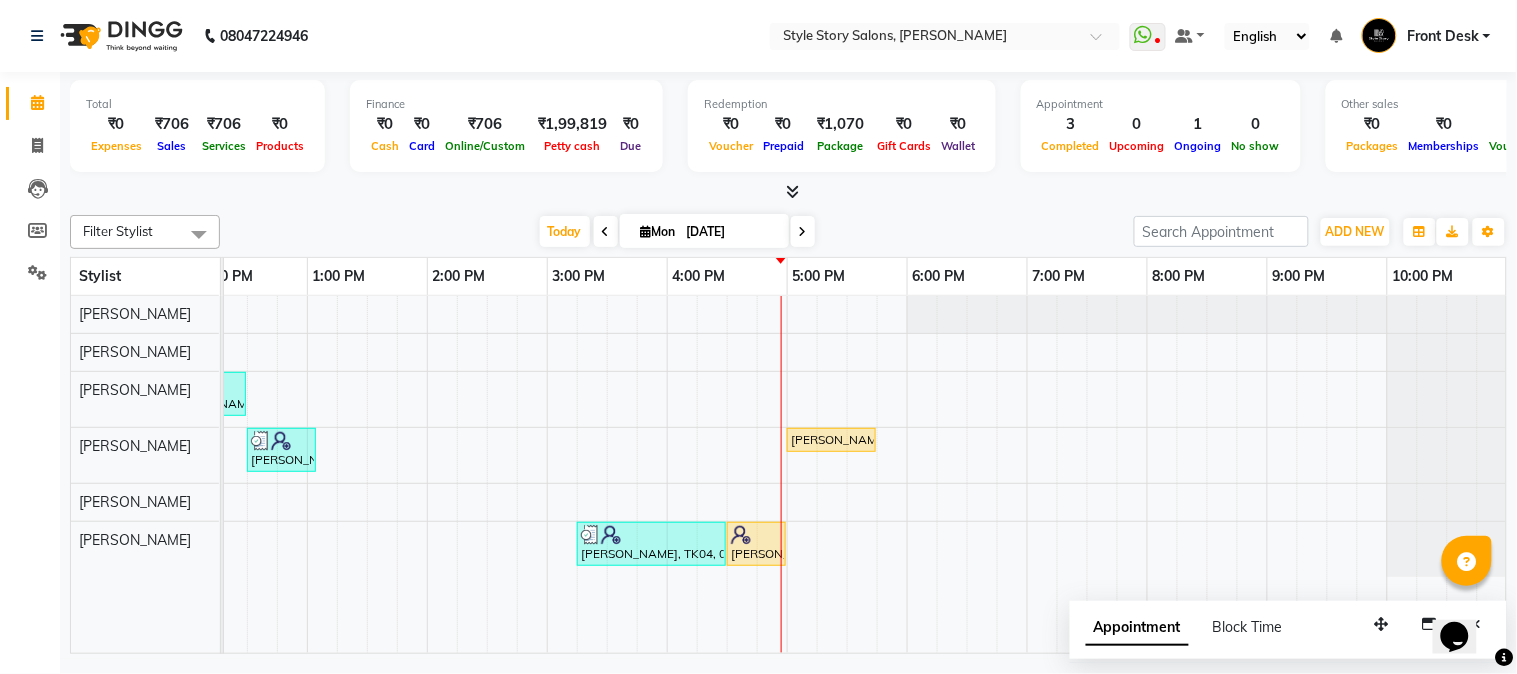 click at bounding box center [792, 191] 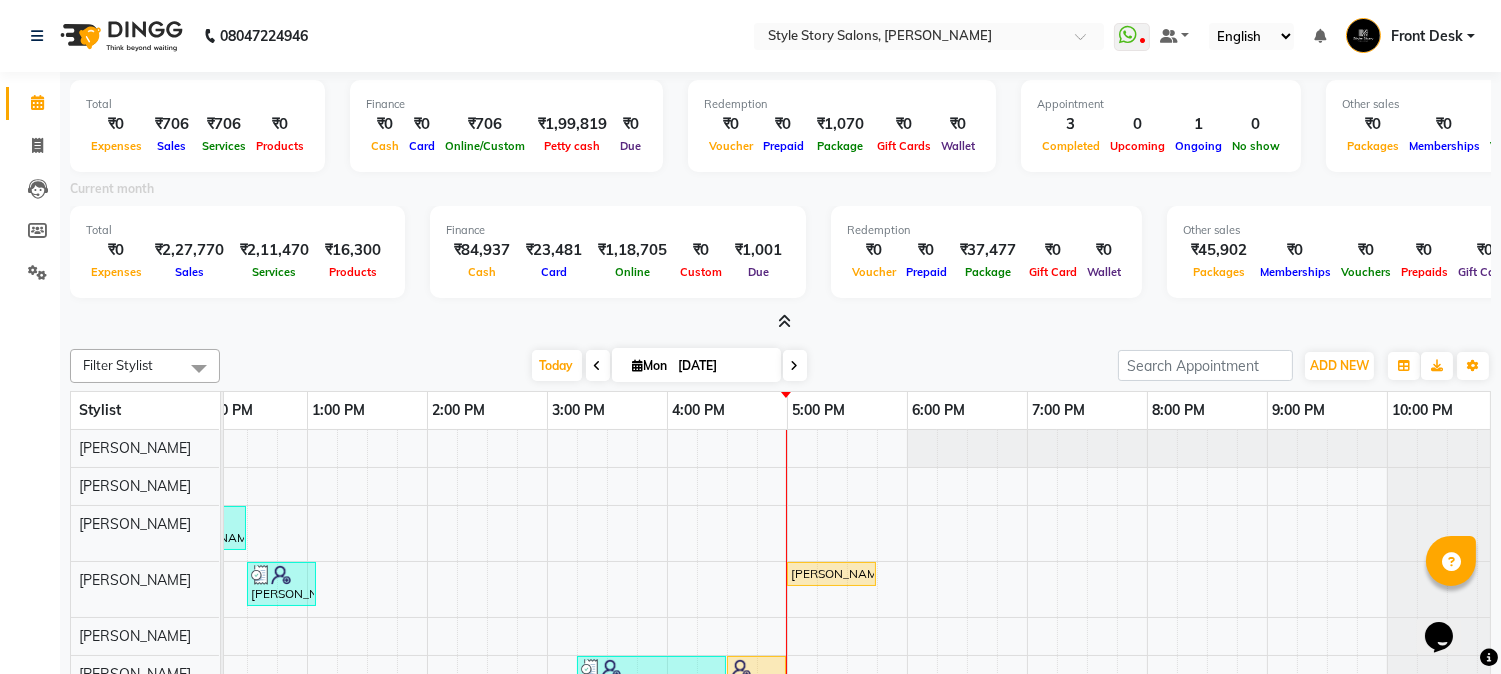 click at bounding box center [784, 321] 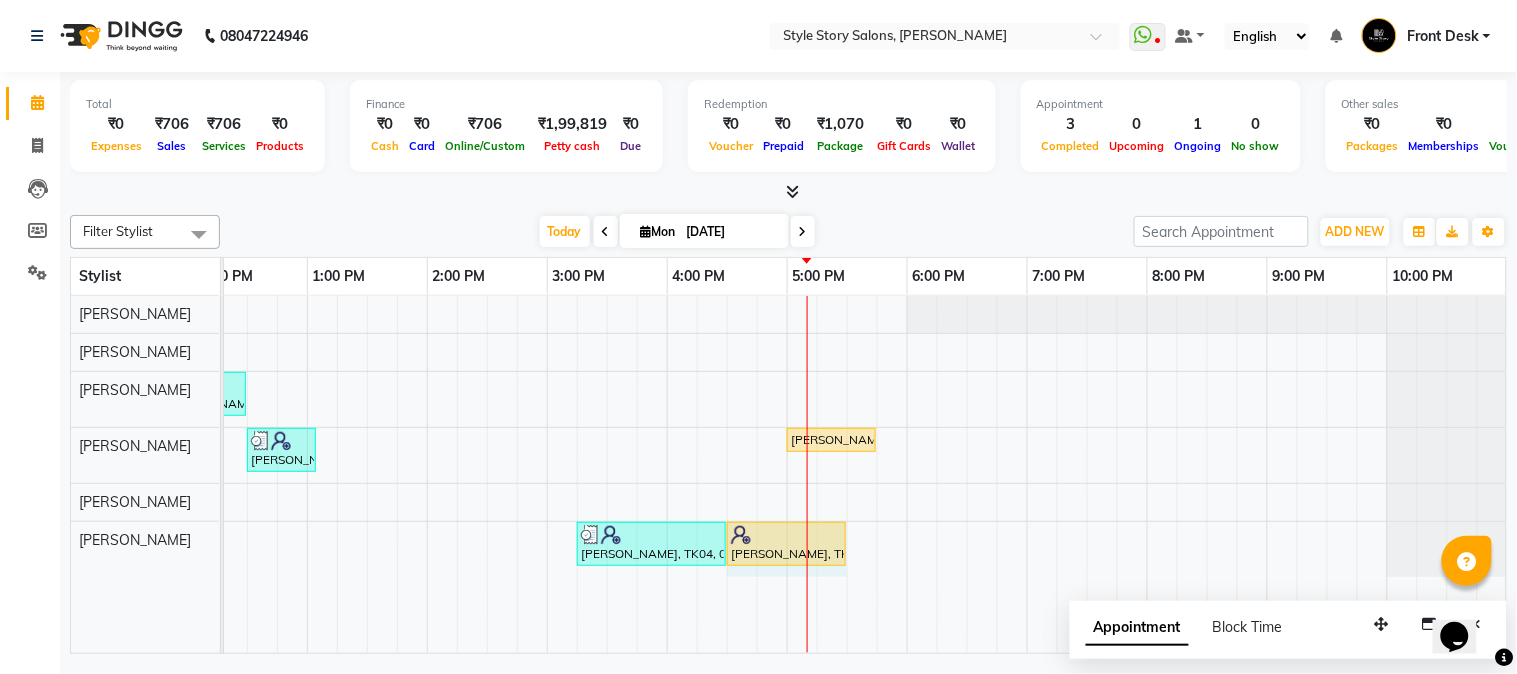 drag, startPoint x: 785, startPoint y: 544, endPoint x: 831, endPoint y: 542, distance: 46.043457 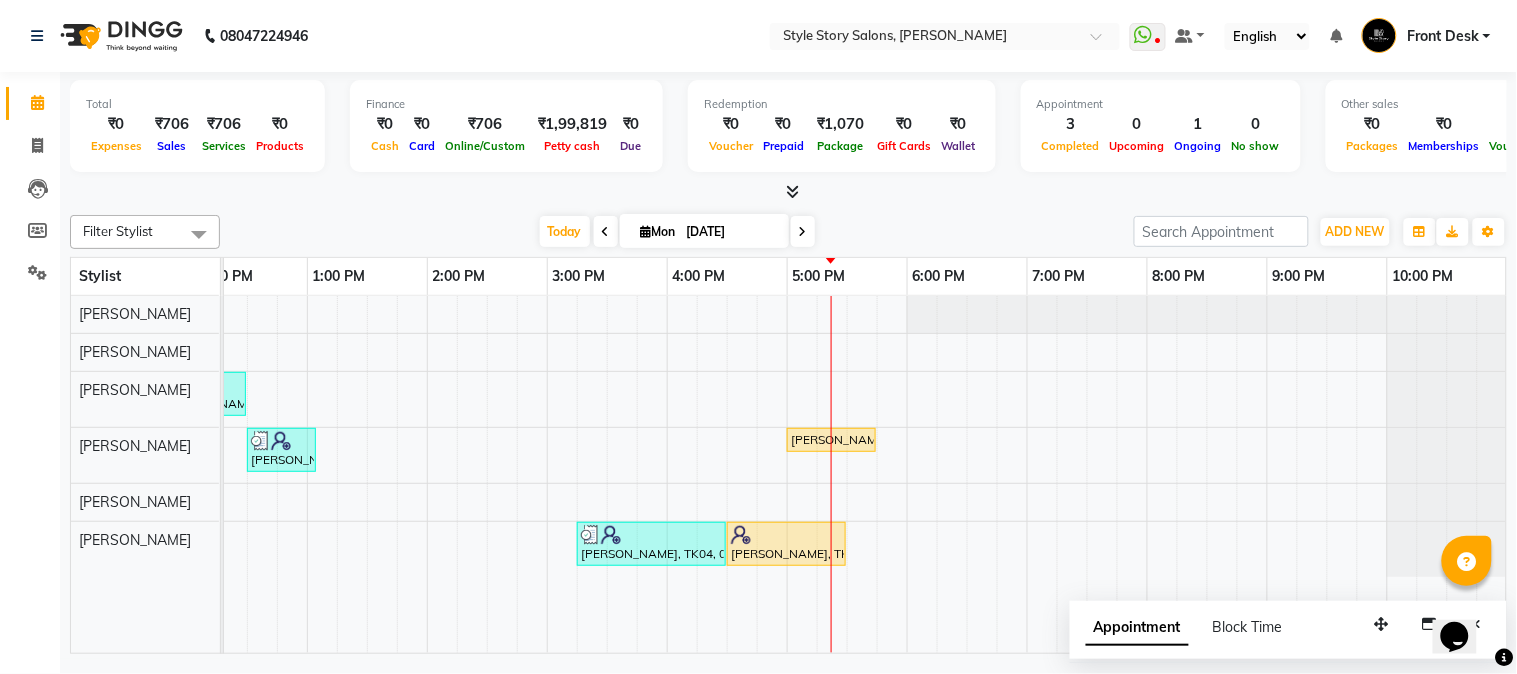 click on "[PERSON_NAME], TK01, 11:45 AM-12:30 PM, Hair Cut - Master - [DEMOGRAPHIC_DATA]     [PERSON_NAME], TK02, 12:30 PM-01:05 PM, [PERSON_NAME] Styling    [PERSON_NAME], TK05, 05:00 PM-05:45 PM, Hair Cut - Master - [DEMOGRAPHIC_DATA]     [PERSON_NAME], TK04, 03:15 PM-04:30 PM, Cocktail Pedicure     [PERSON_NAME], TK03, 04:30 PM-05:30 PM, Gel Polish Remove ( Per Nail )" at bounding box center (547, 475) 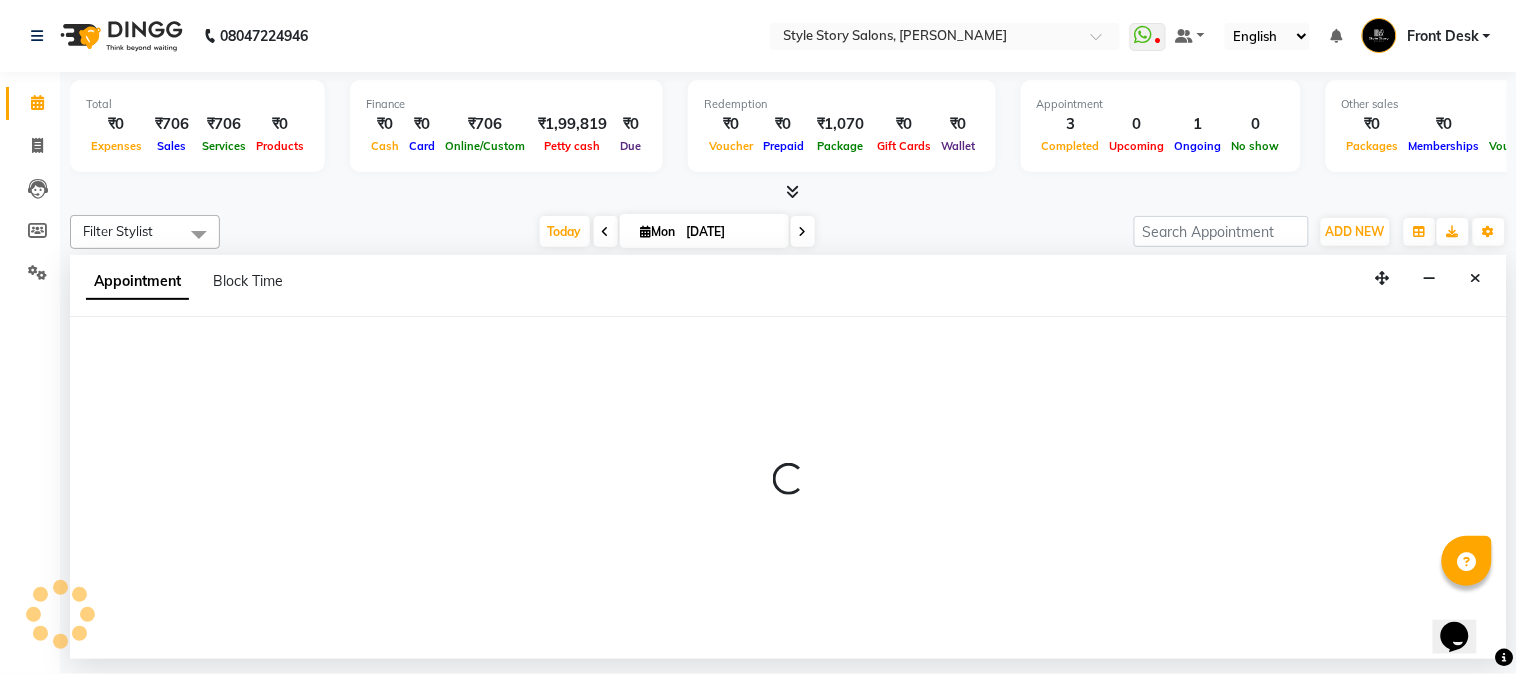 select on "66234" 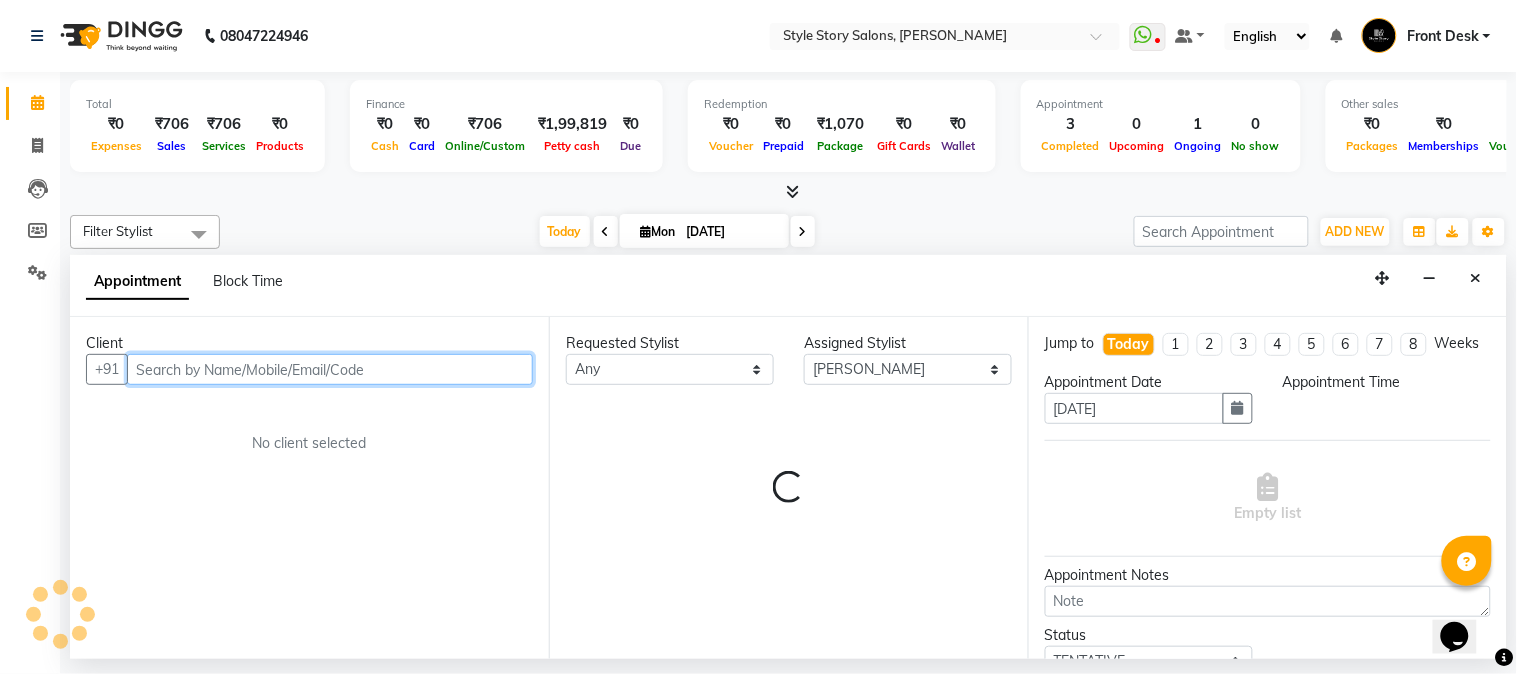 select on "1050" 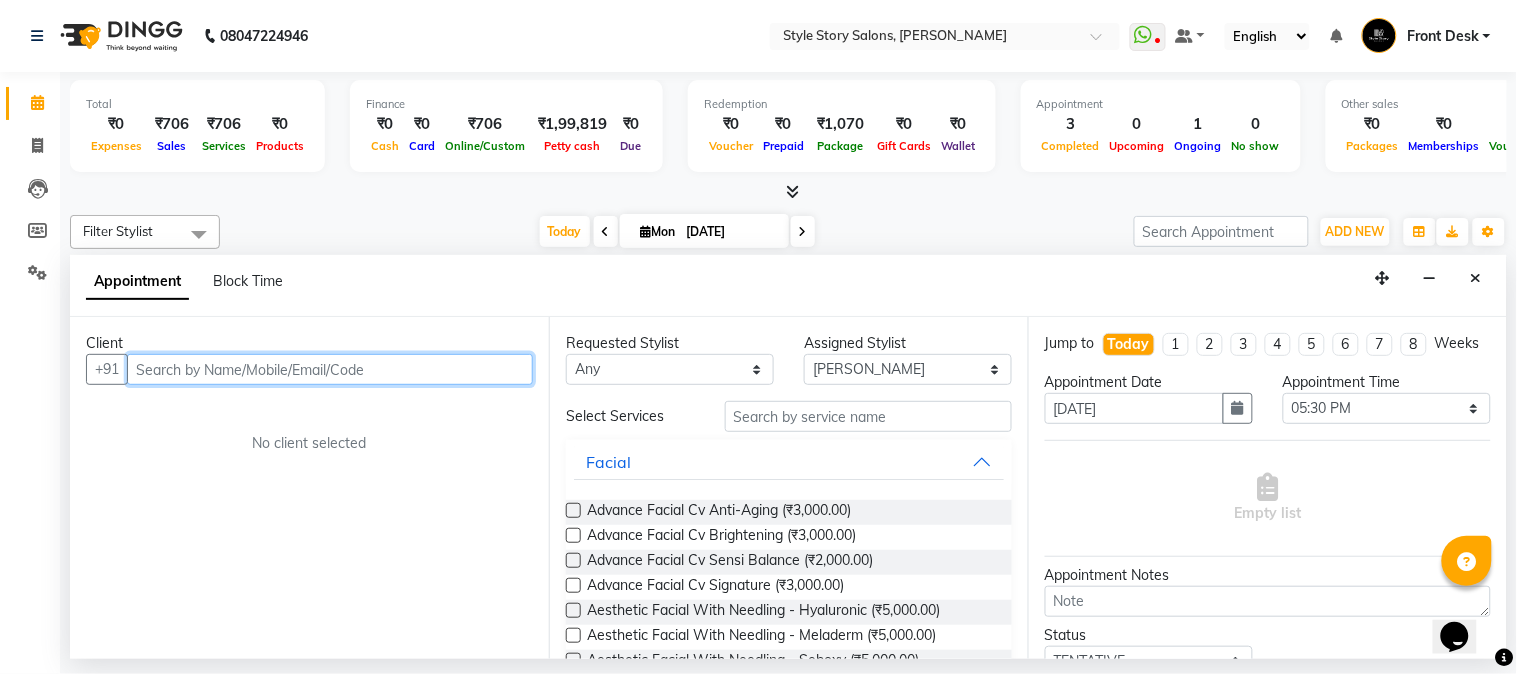 click at bounding box center [330, 369] 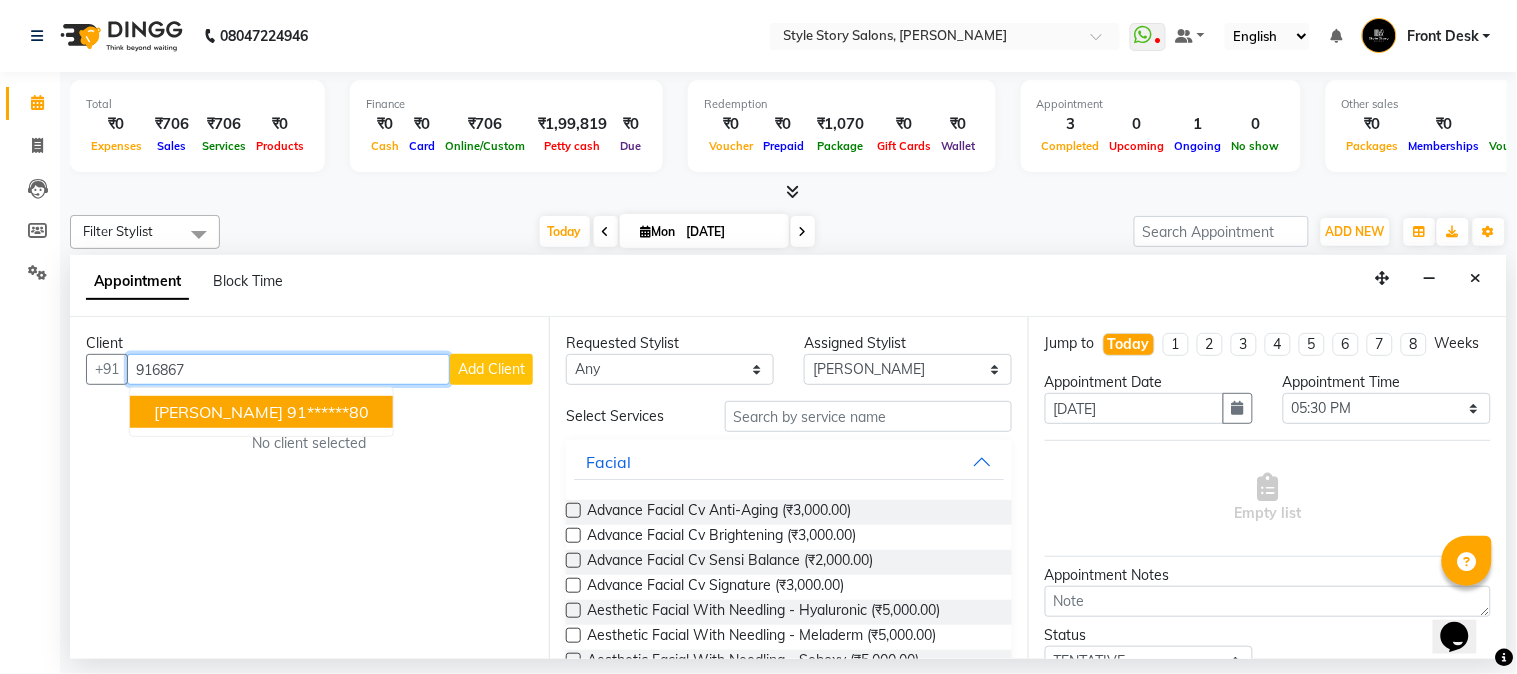 click on "91******80" at bounding box center (328, 412) 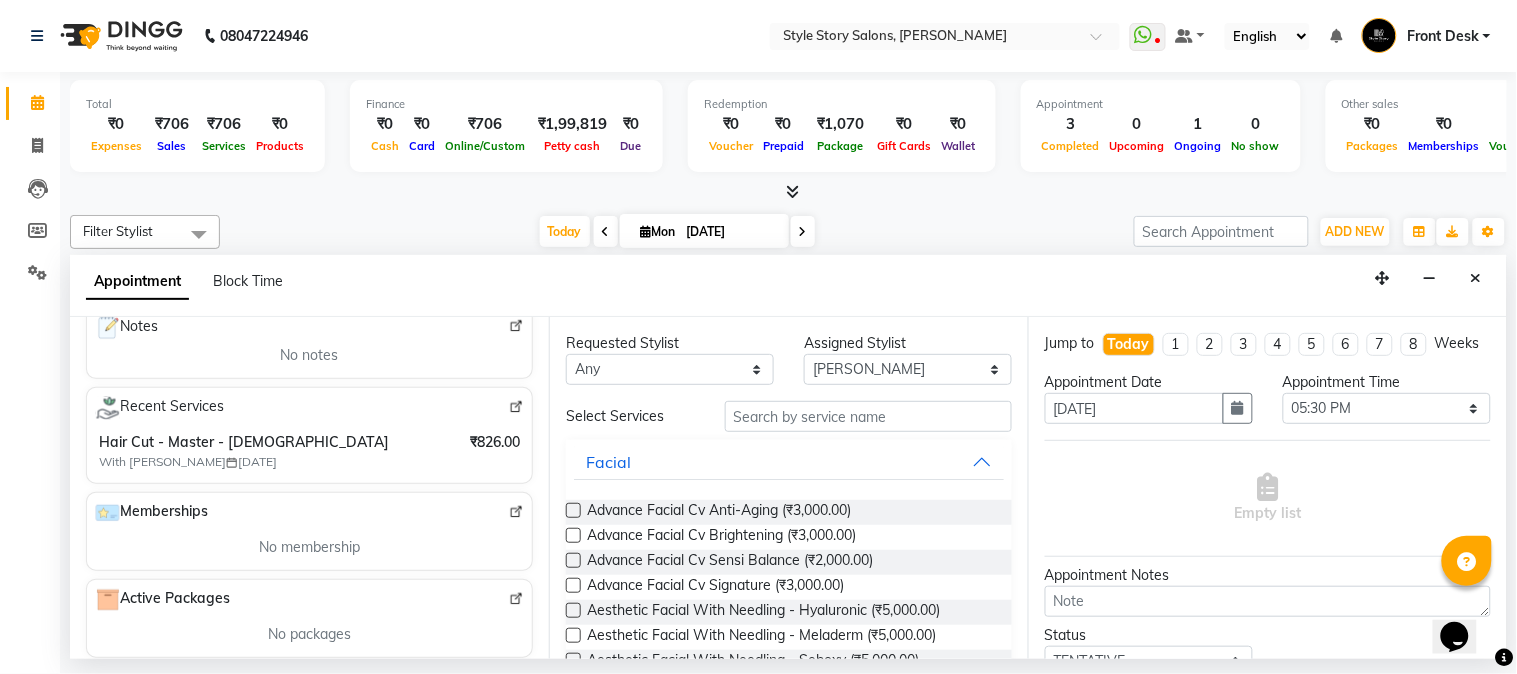 scroll, scrollTop: 333, scrollLeft: 0, axis: vertical 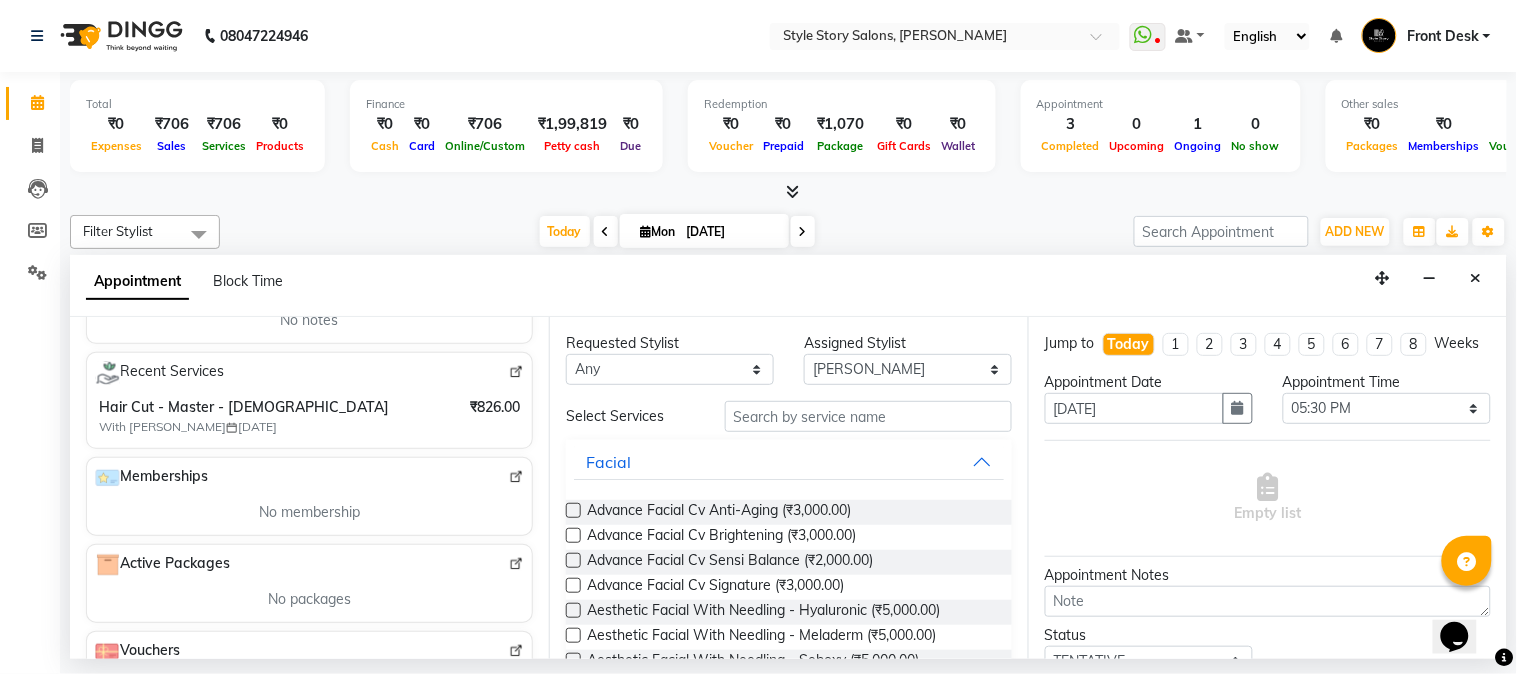 type on "91******80" 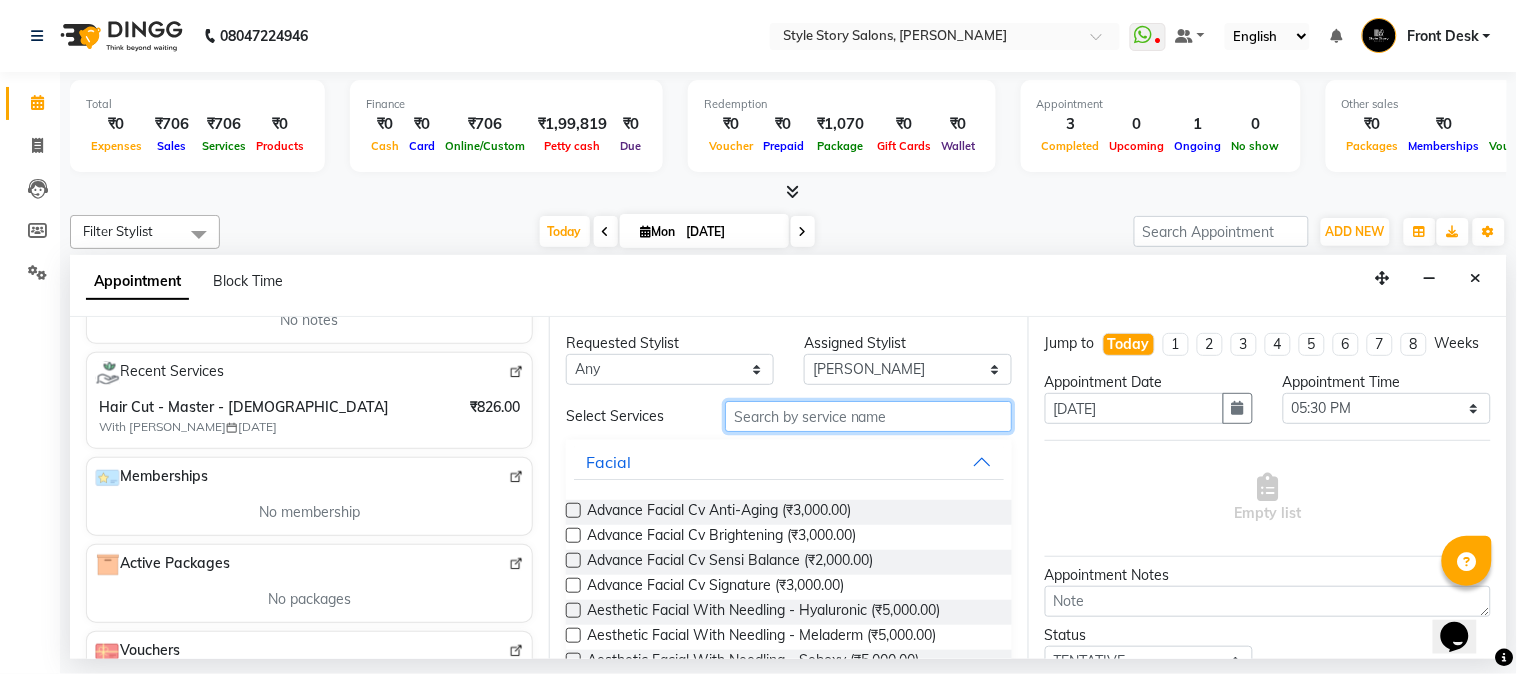 click at bounding box center (868, 416) 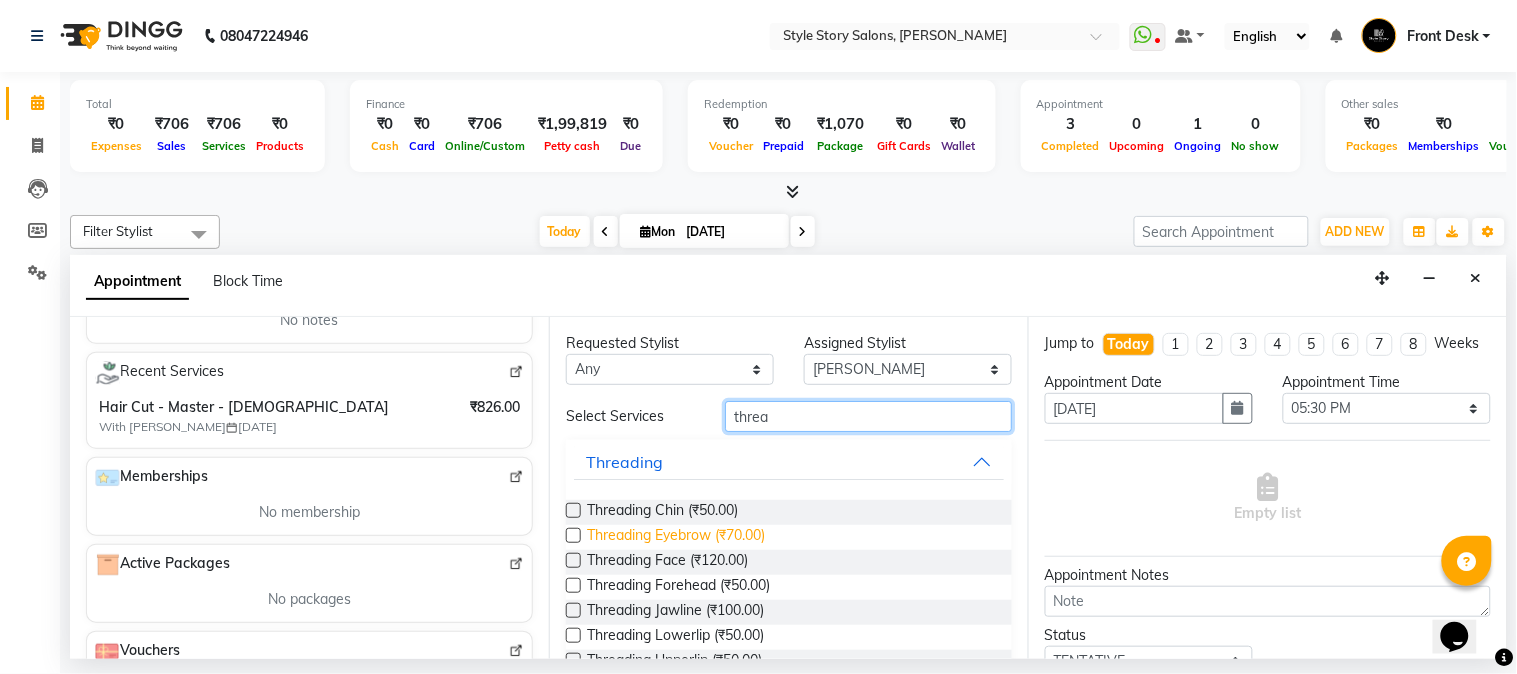 type on "threa" 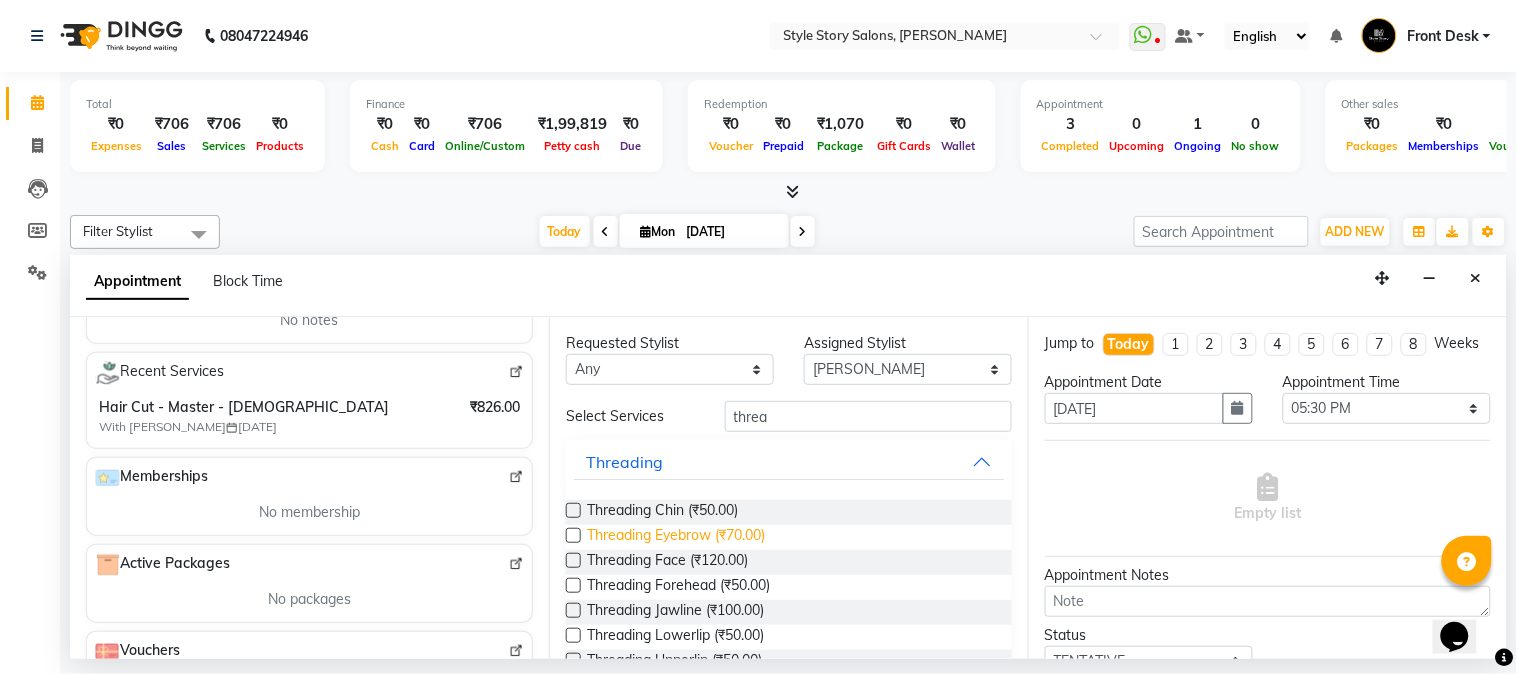 click on "Threading Eyebrow (₹70.00)" at bounding box center [676, 537] 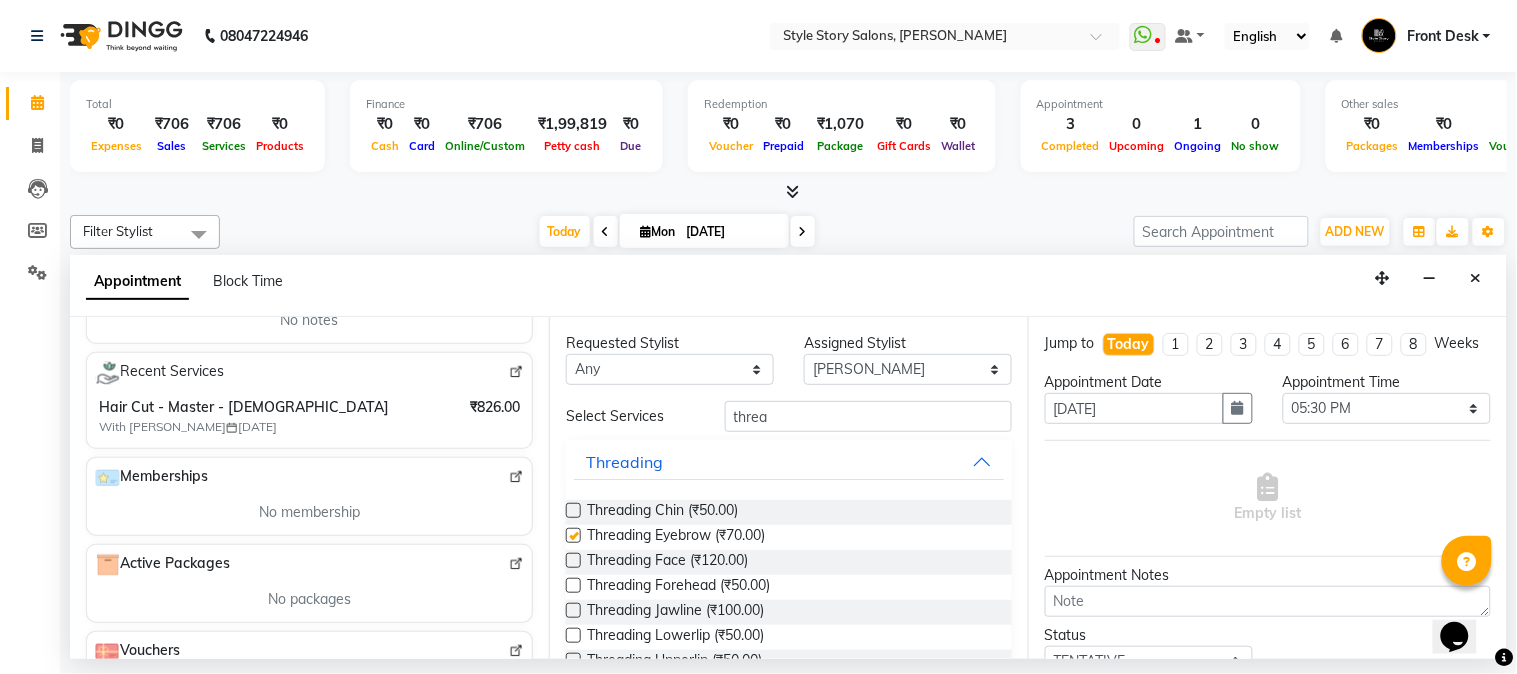checkbox on "false" 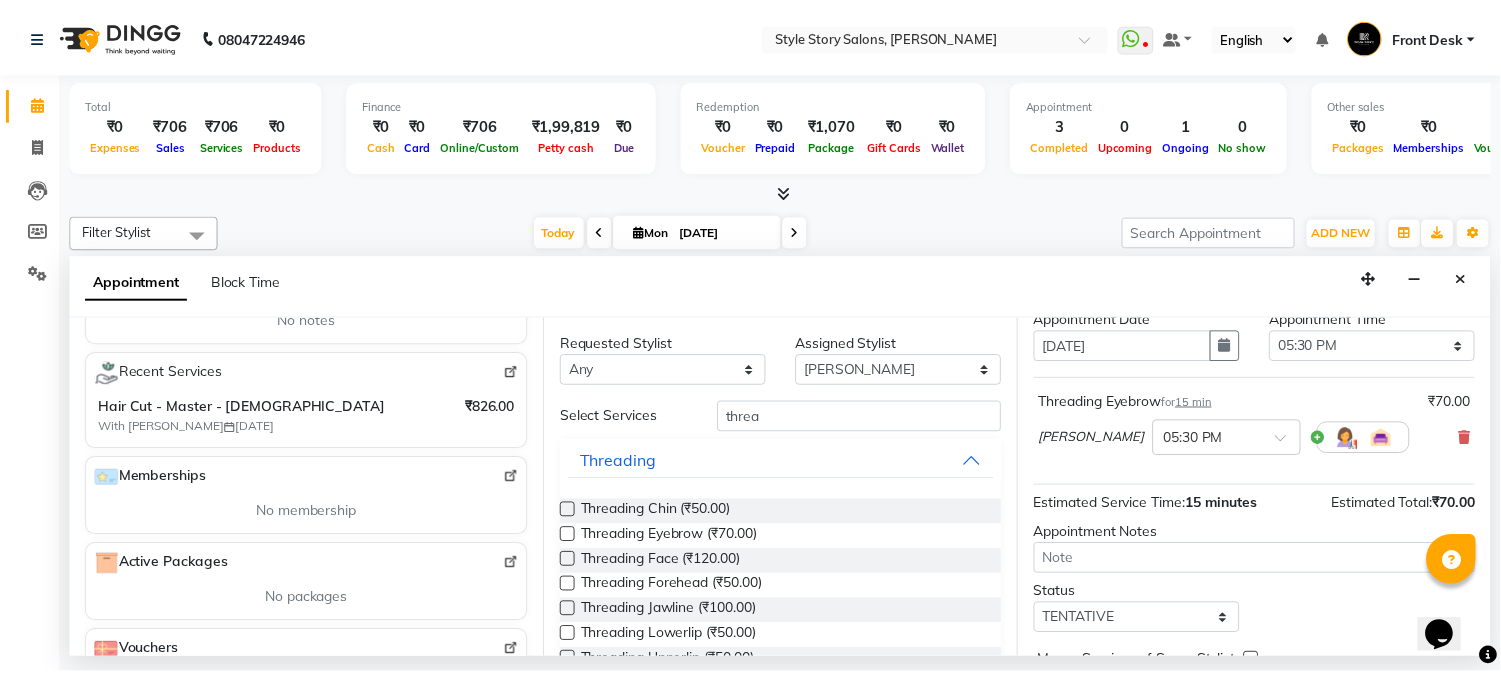 scroll, scrollTop: 183, scrollLeft: 0, axis: vertical 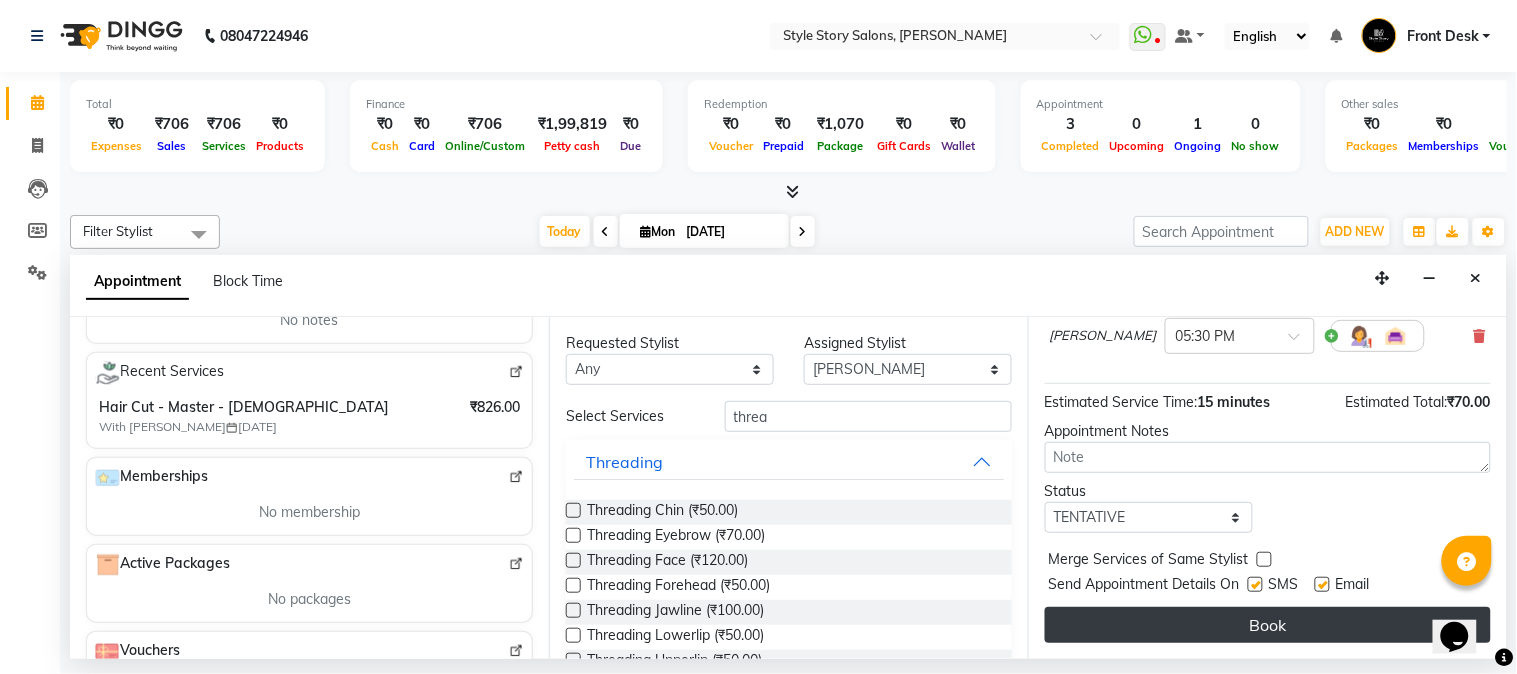 click on "Book" at bounding box center [1268, 625] 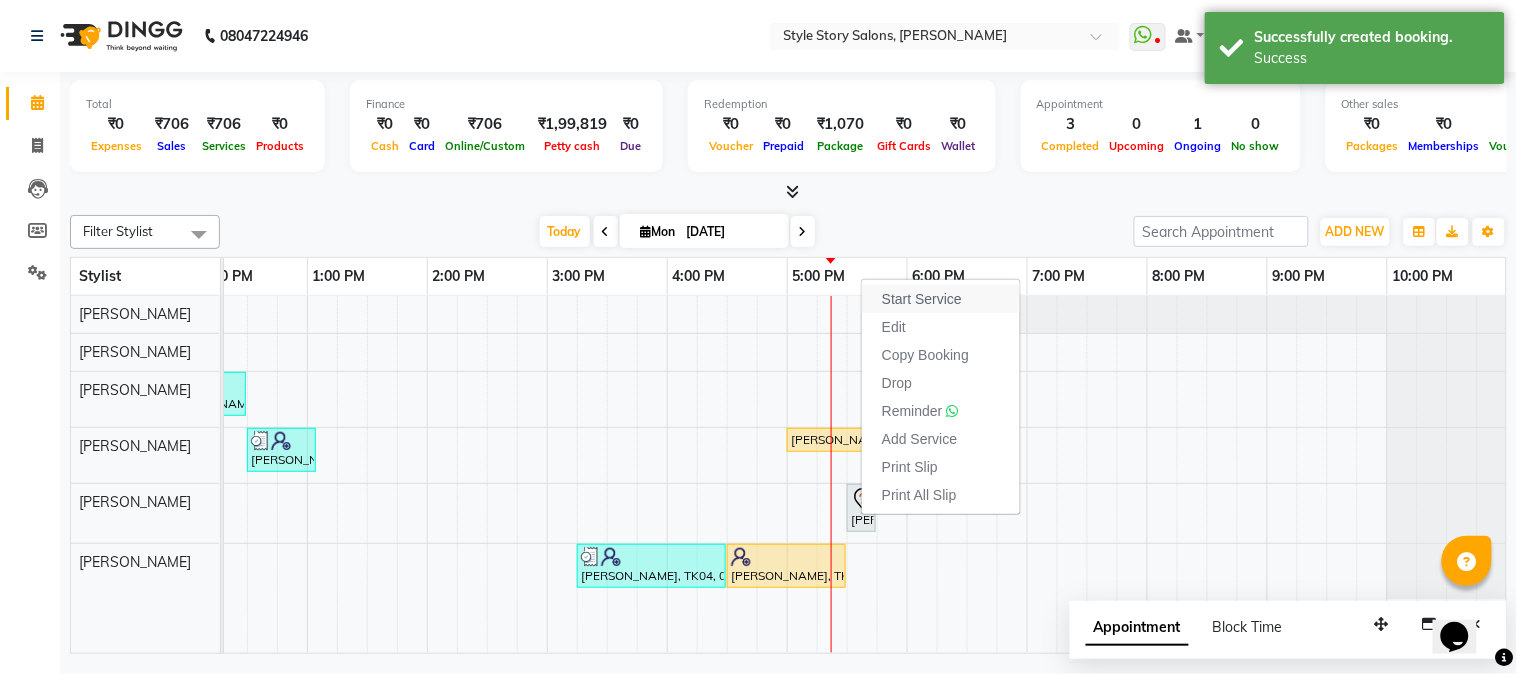 click on "Start Service" at bounding box center [941, 299] 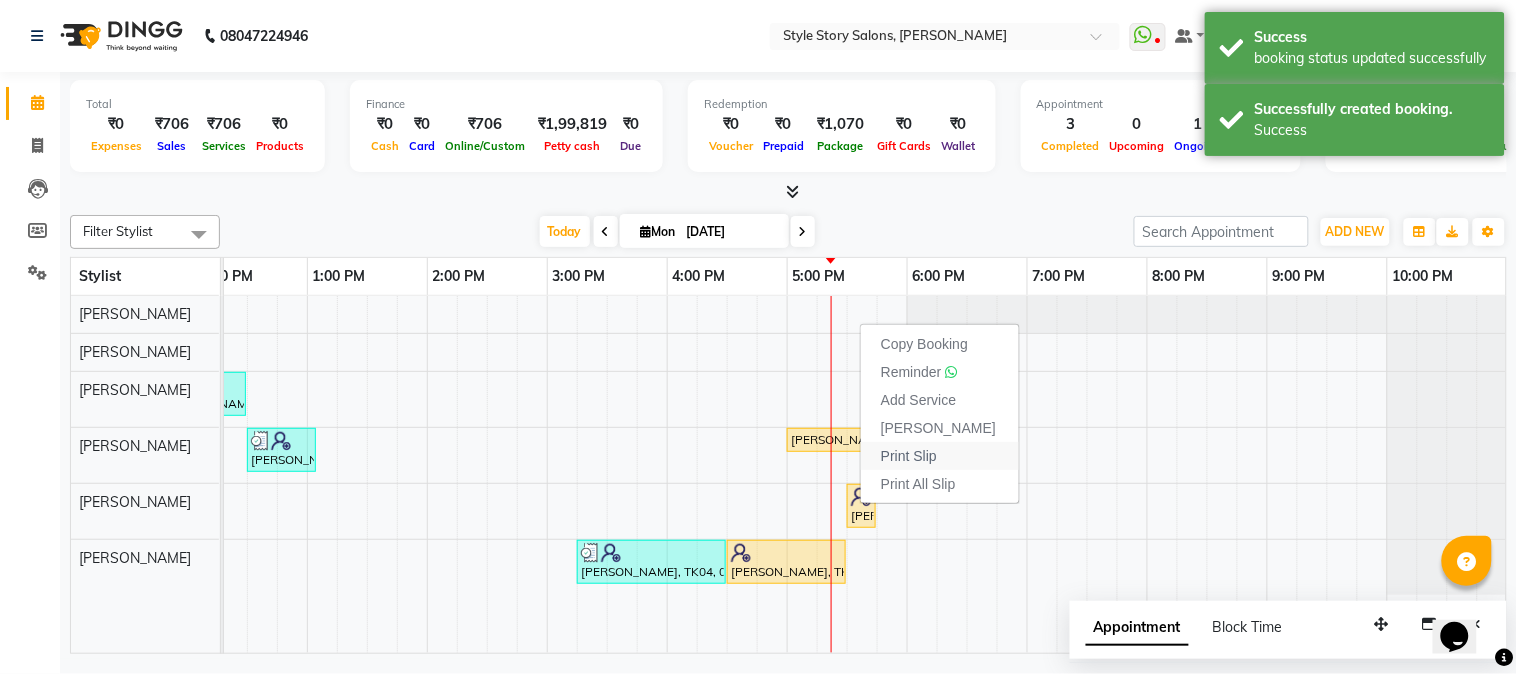 click on "Print Slip" at bounding box center [909, 456] 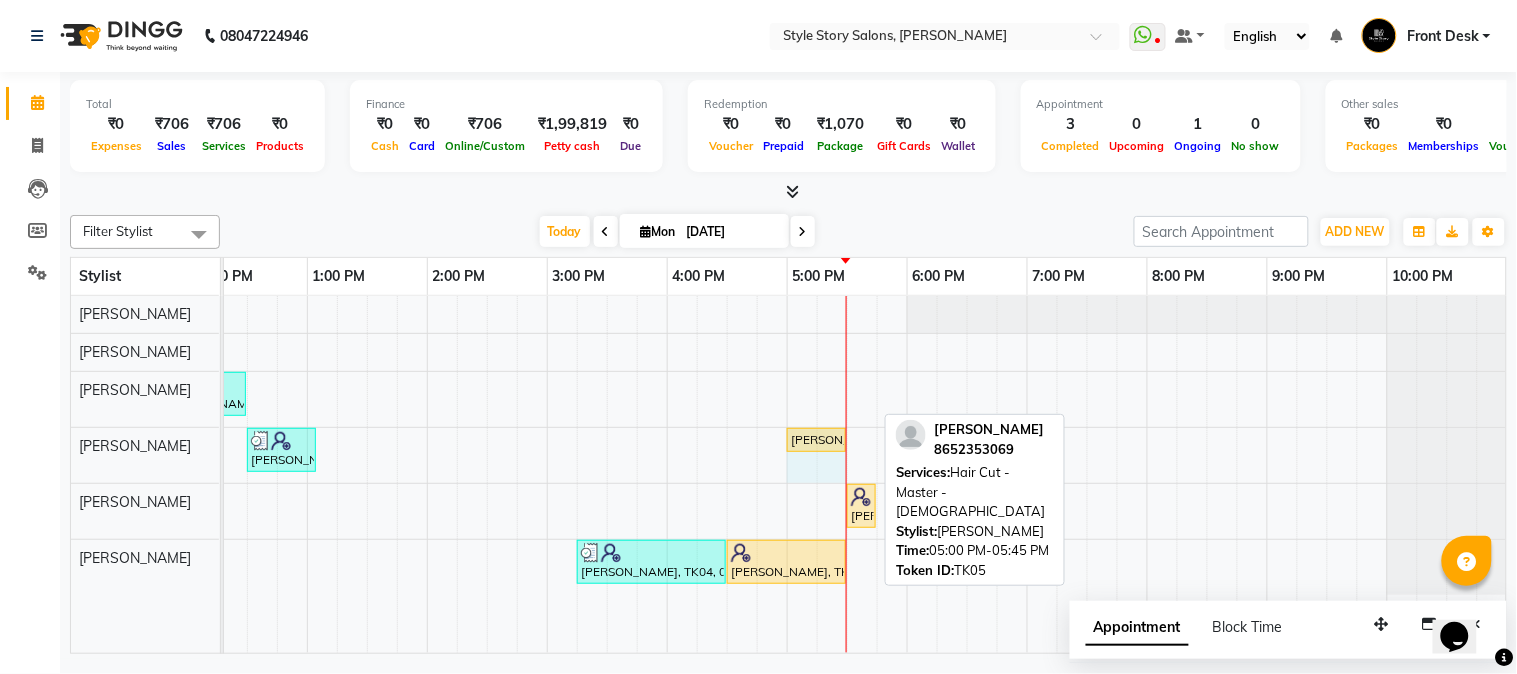 drag, startPoint x: 874, startPoint y: 434, endPoint x: 838, endPoint y: 442, distance: 36.878178 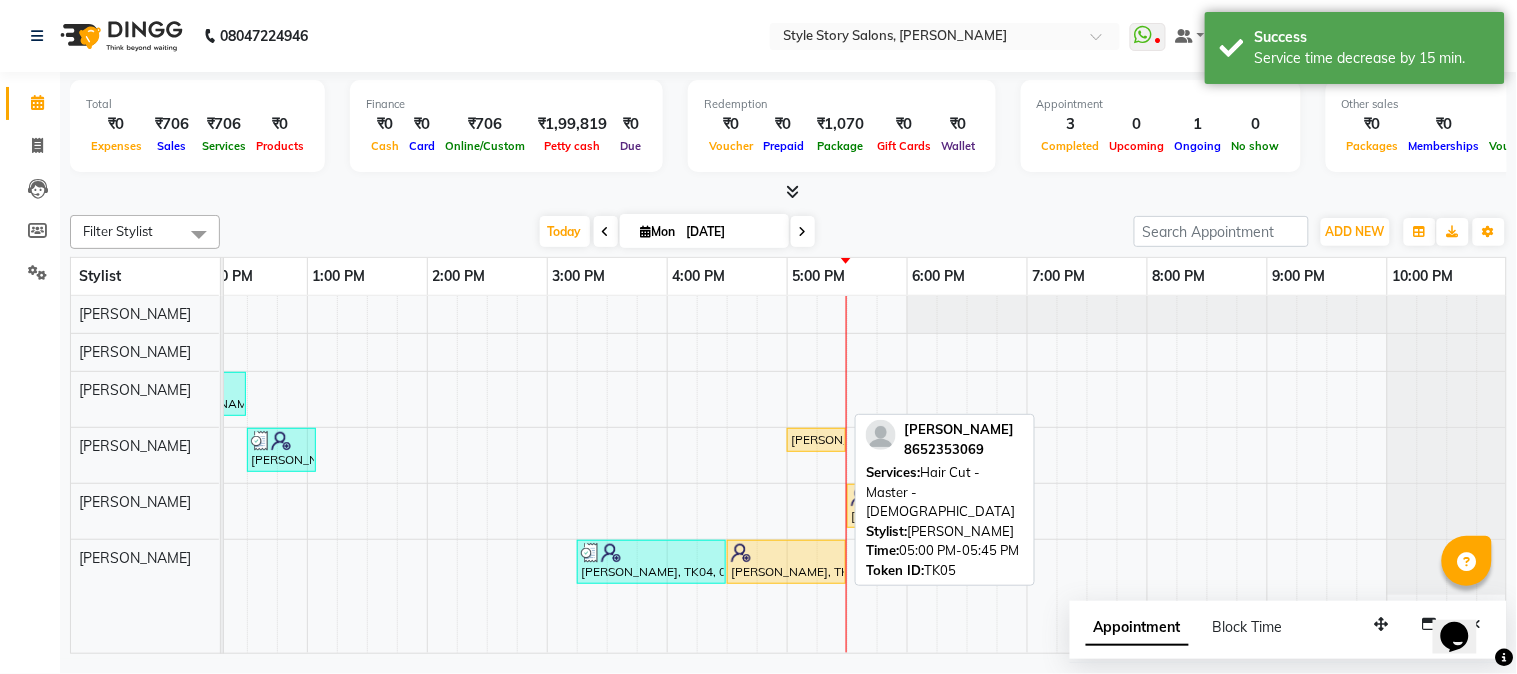 click on "[PERSON_NAME], TK05, 05:00 PM-05:30 PM, Hair Cut - Master - [DEMOGRAPHIC_DATA]" at bounding box center [816, 440] 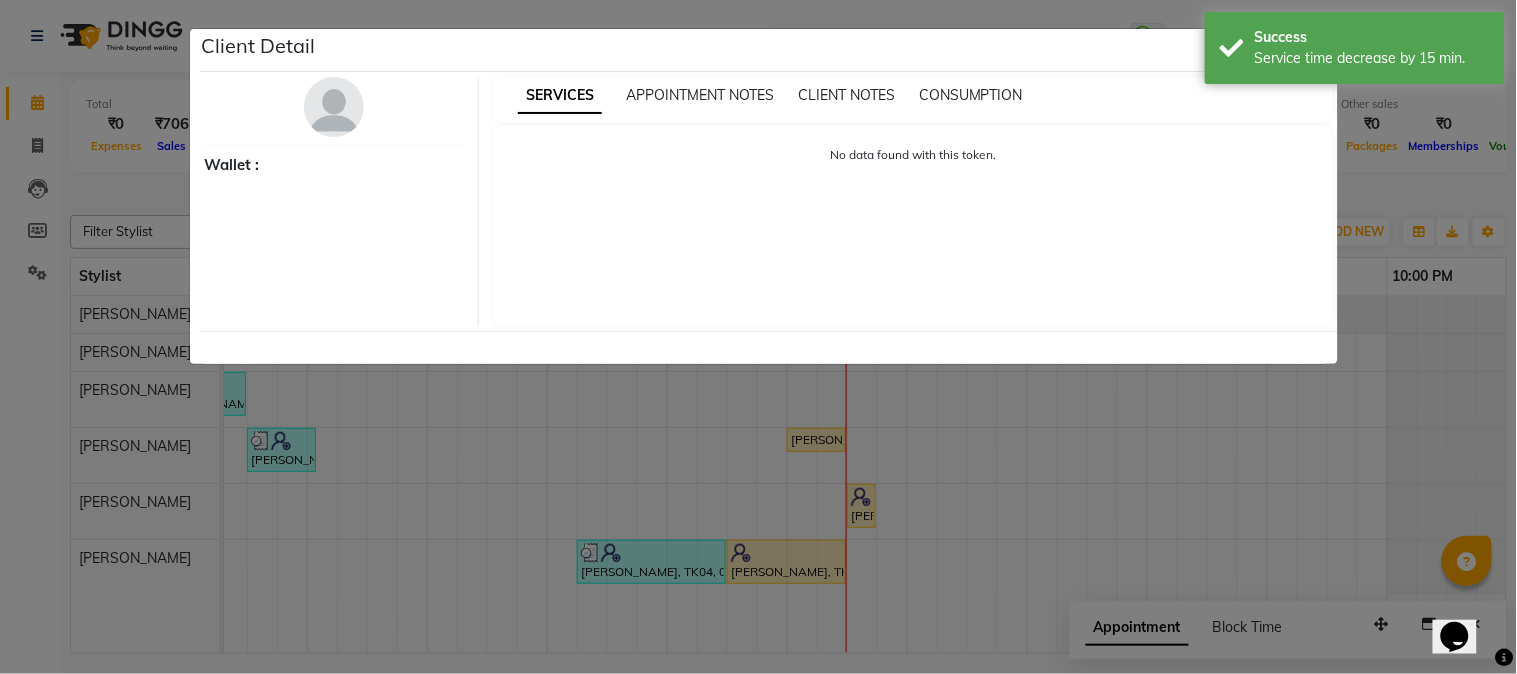 select on "1" 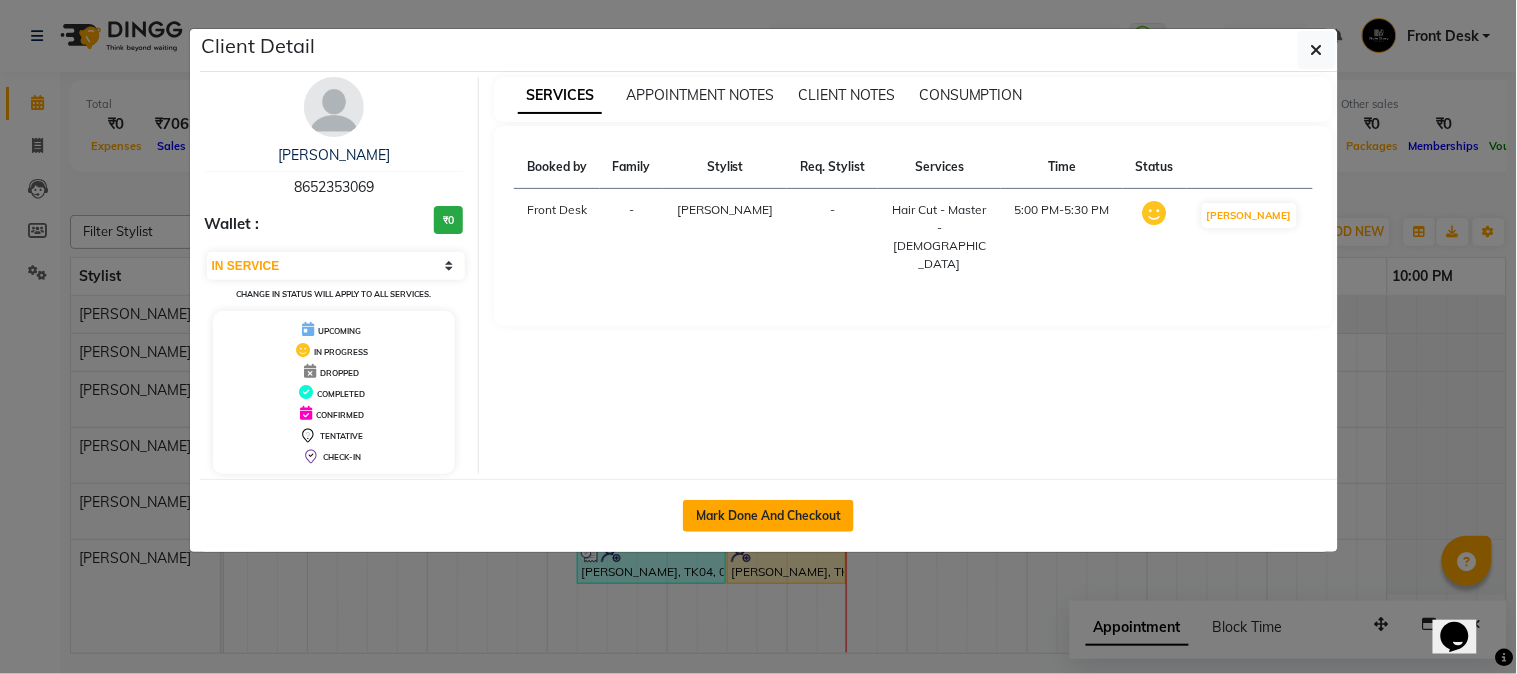 click on "Mark Done And Checkout" 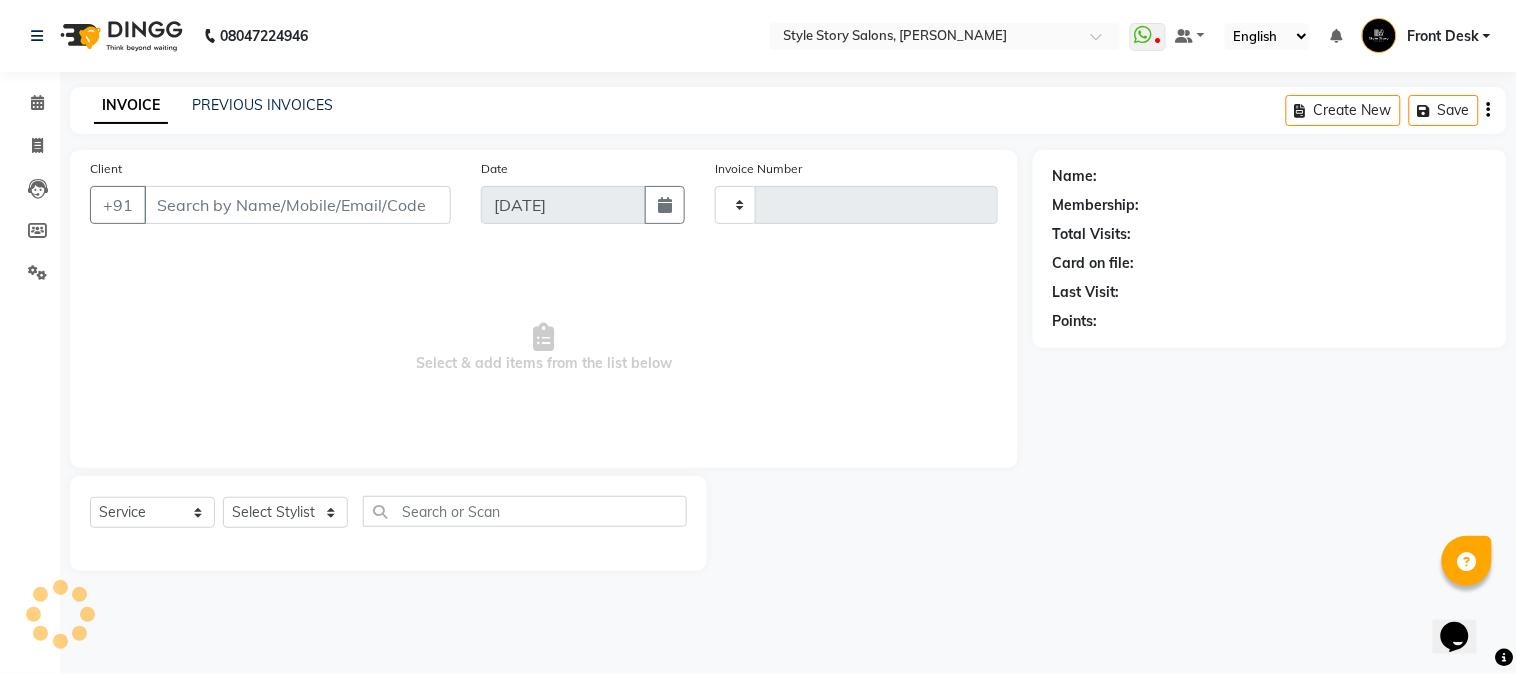 type on "1007" 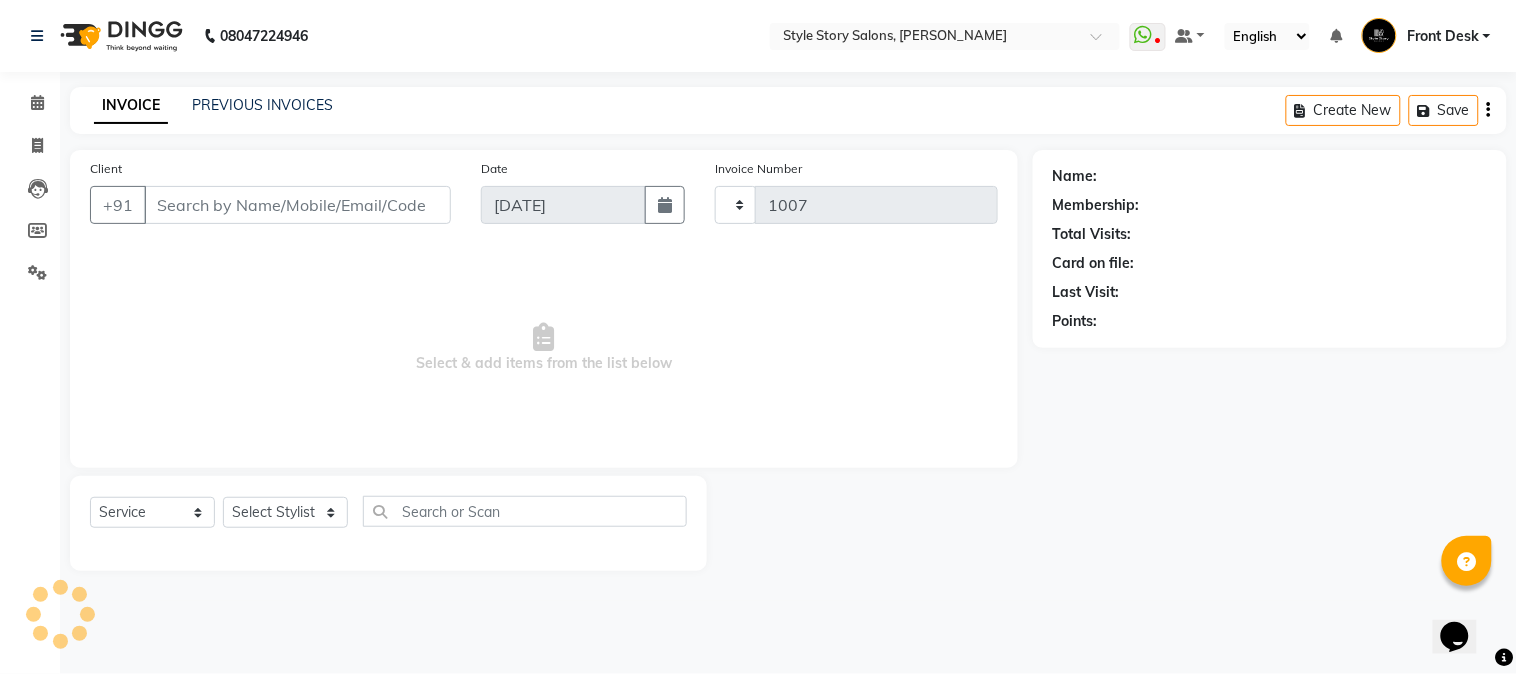 select on "6249" 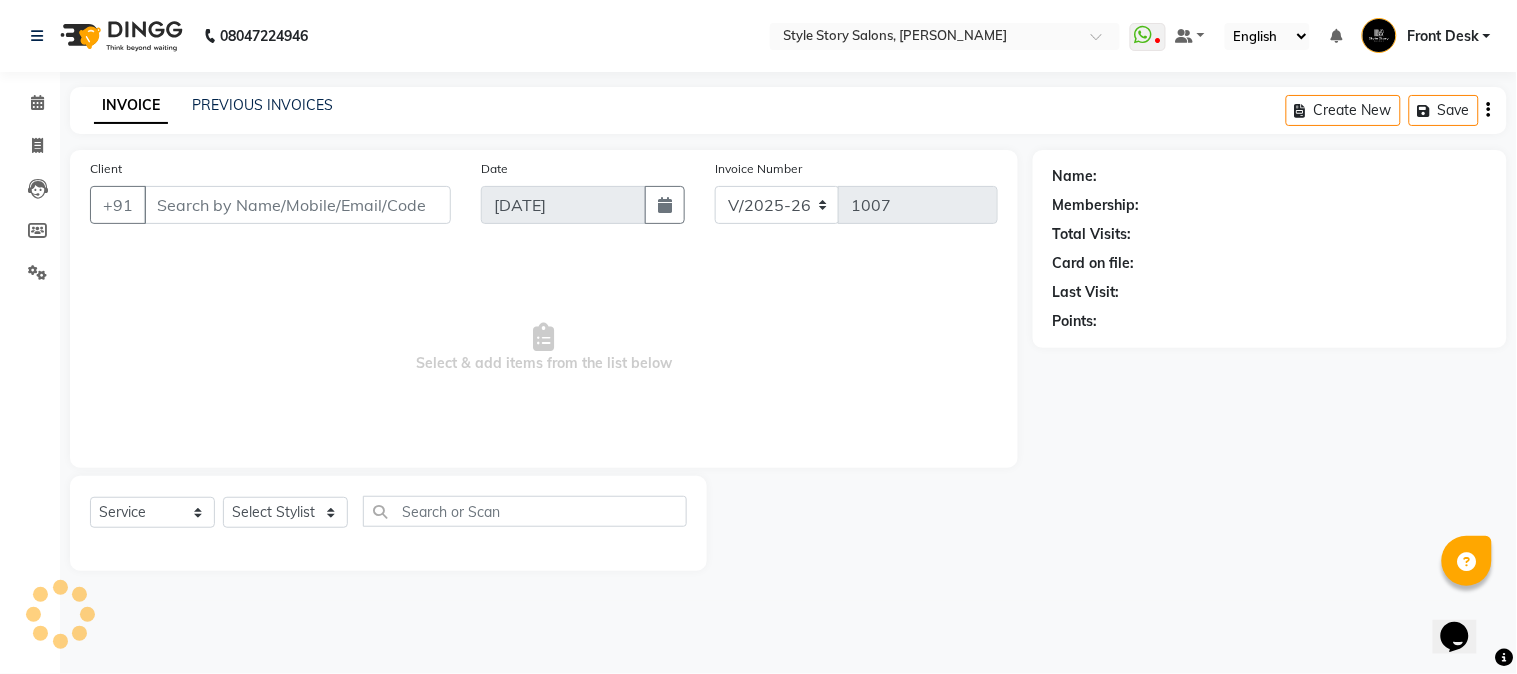 type on "86******69" 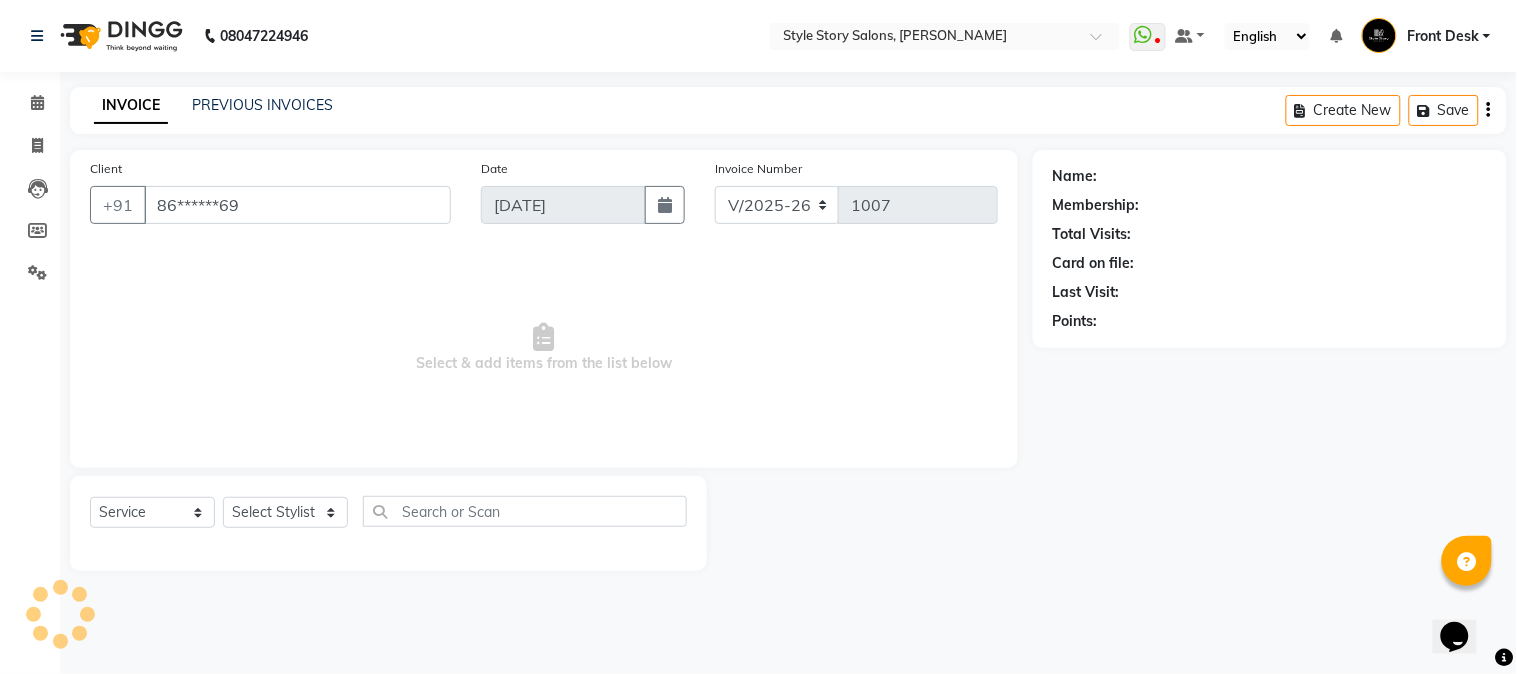 select on "62114" 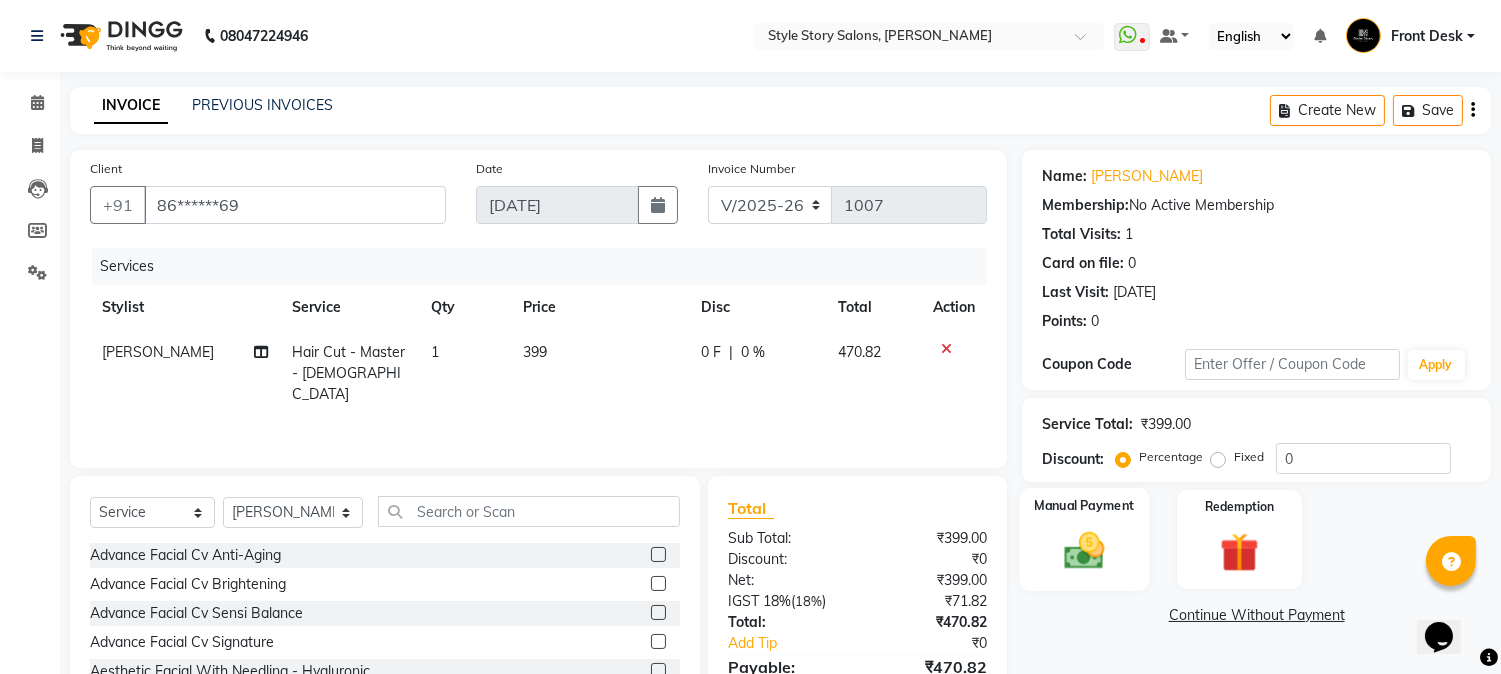 click 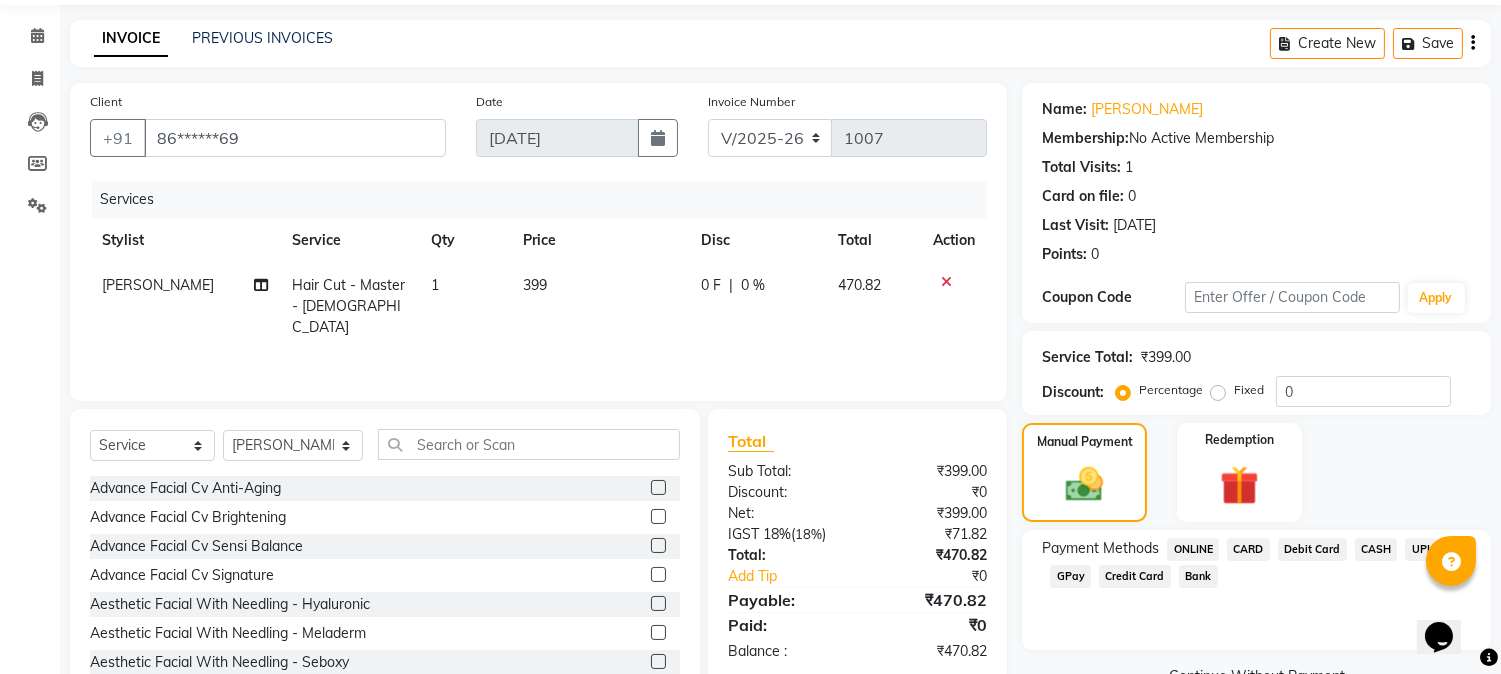 scroll, scrollTop: 126, scrollLeft: 0, axis: vertical 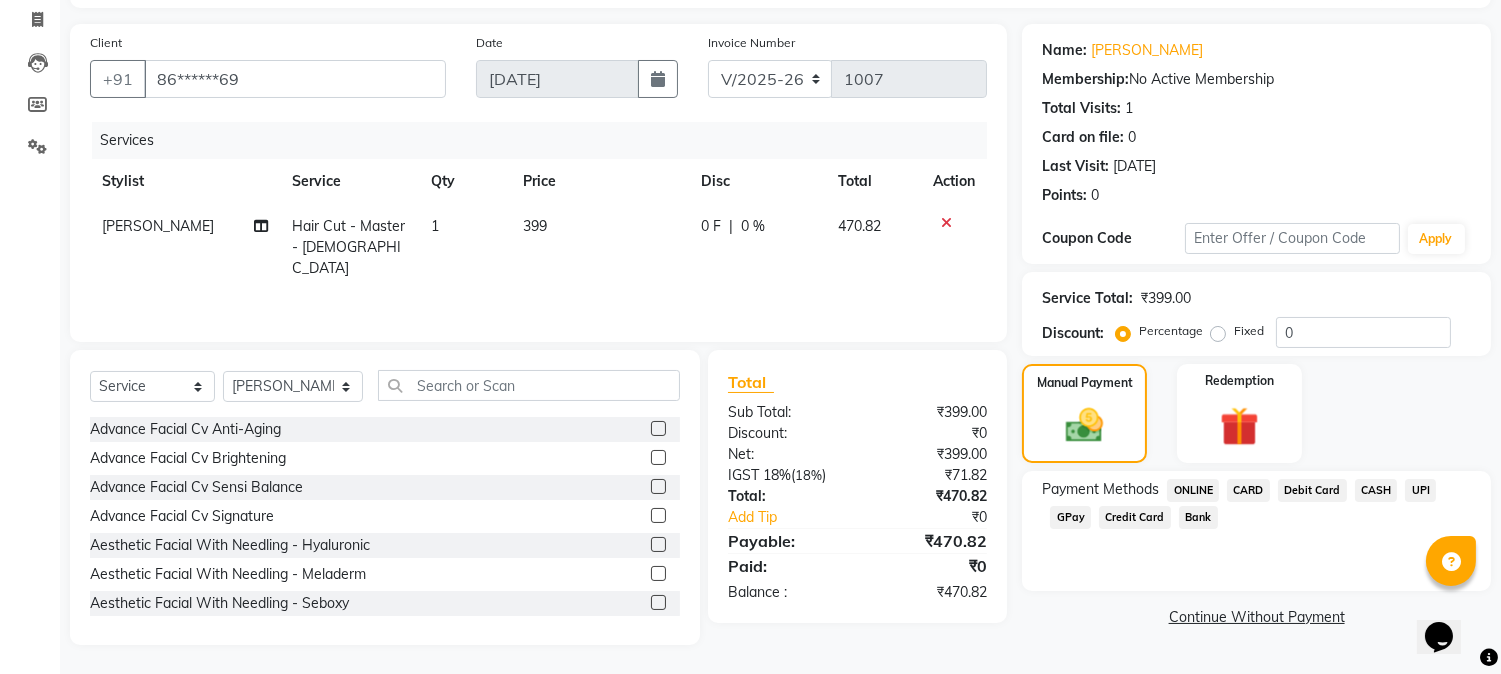 click on "UPI" 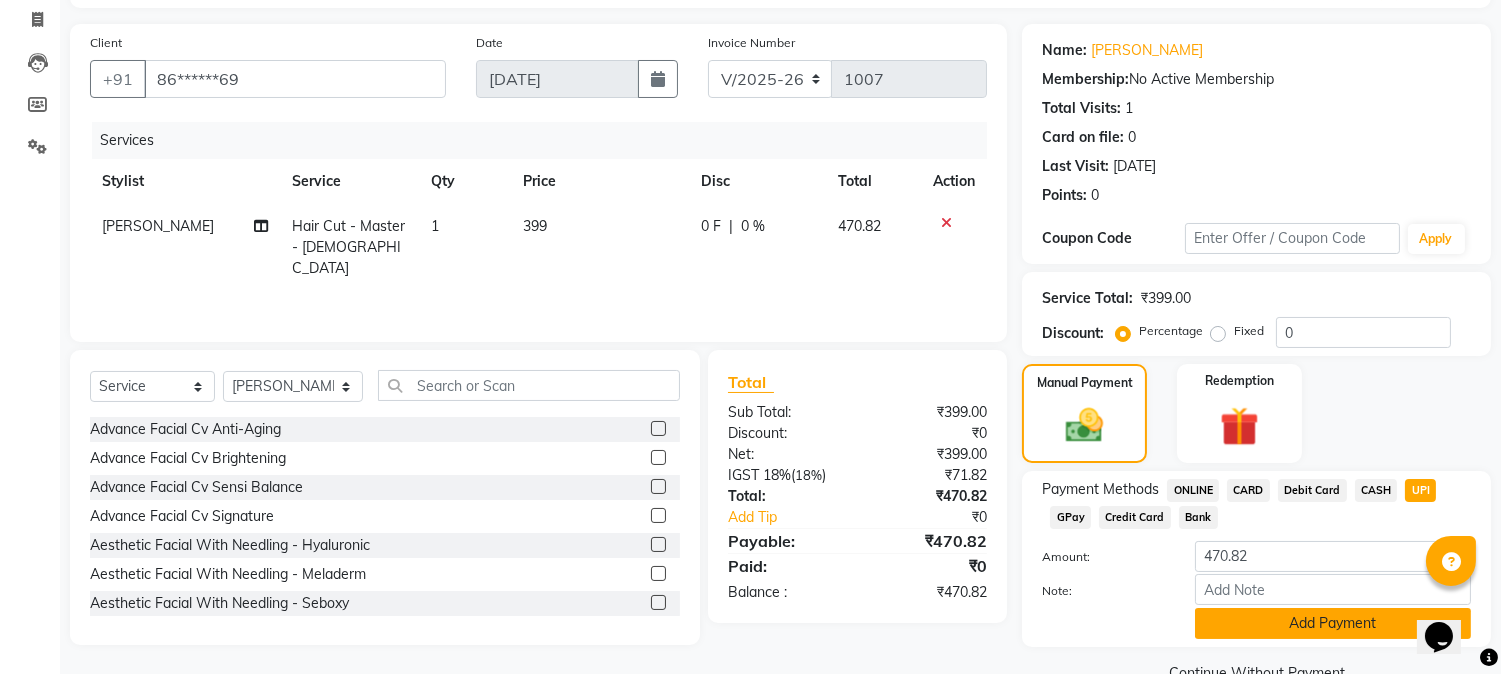 click on "Add Payment" 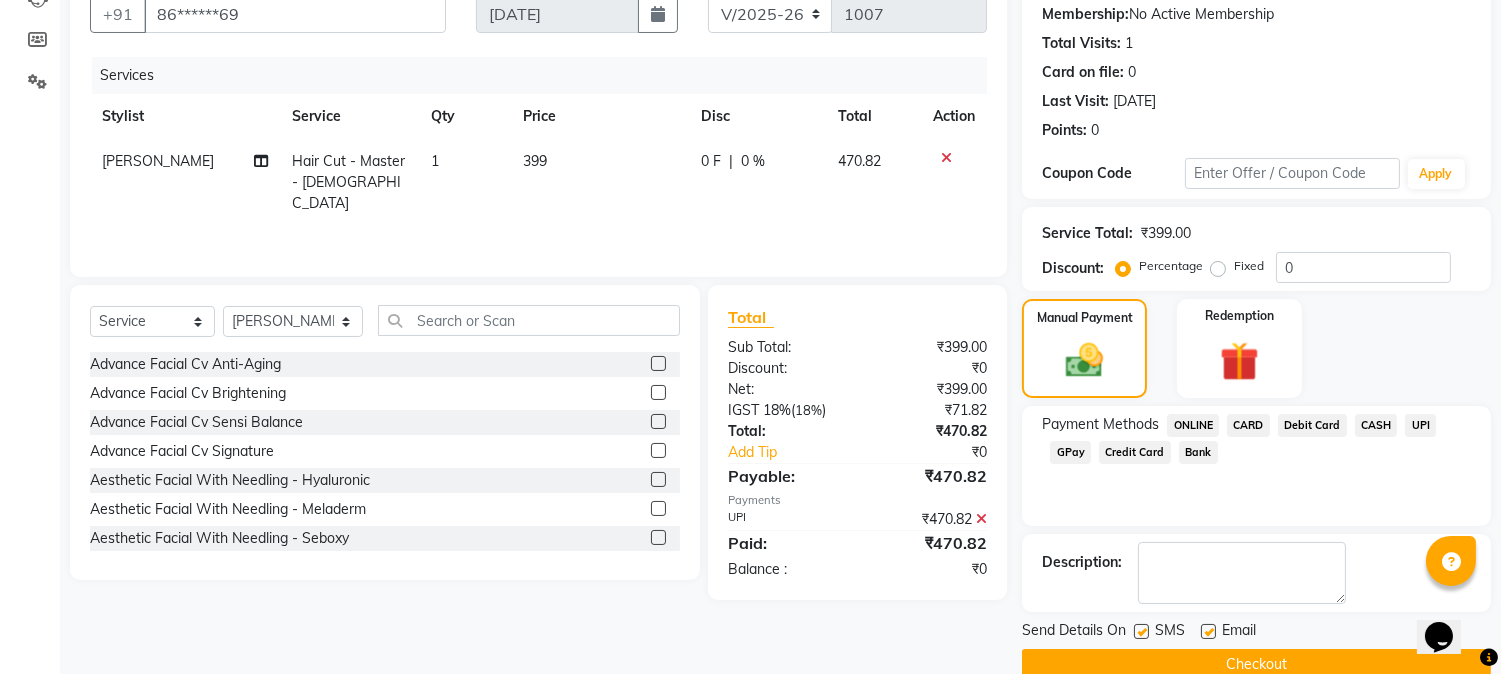 scroll, scrollTop: 225, scrollLeft: 0, axis: vertical 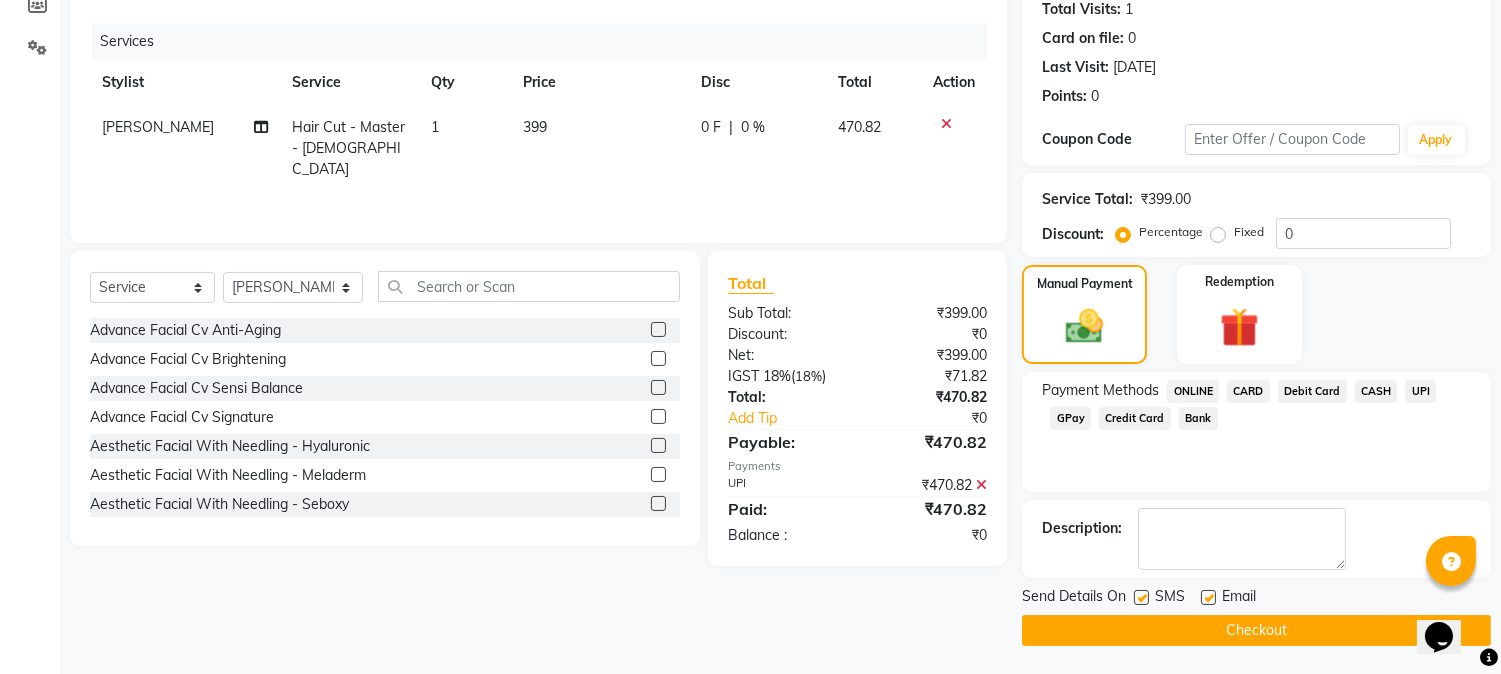 click on "Checkout" 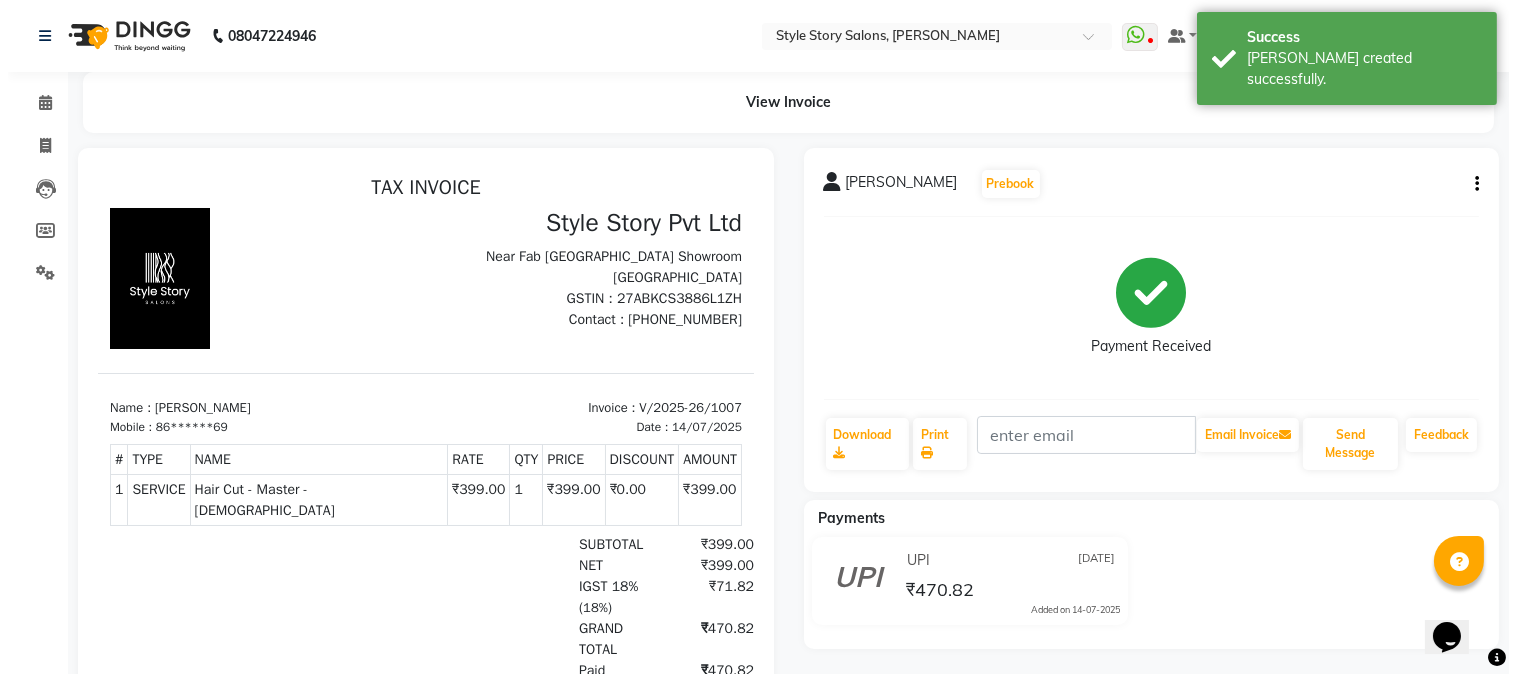 scroll, scrollTop: 0, scrollLeft: 0, axis: both 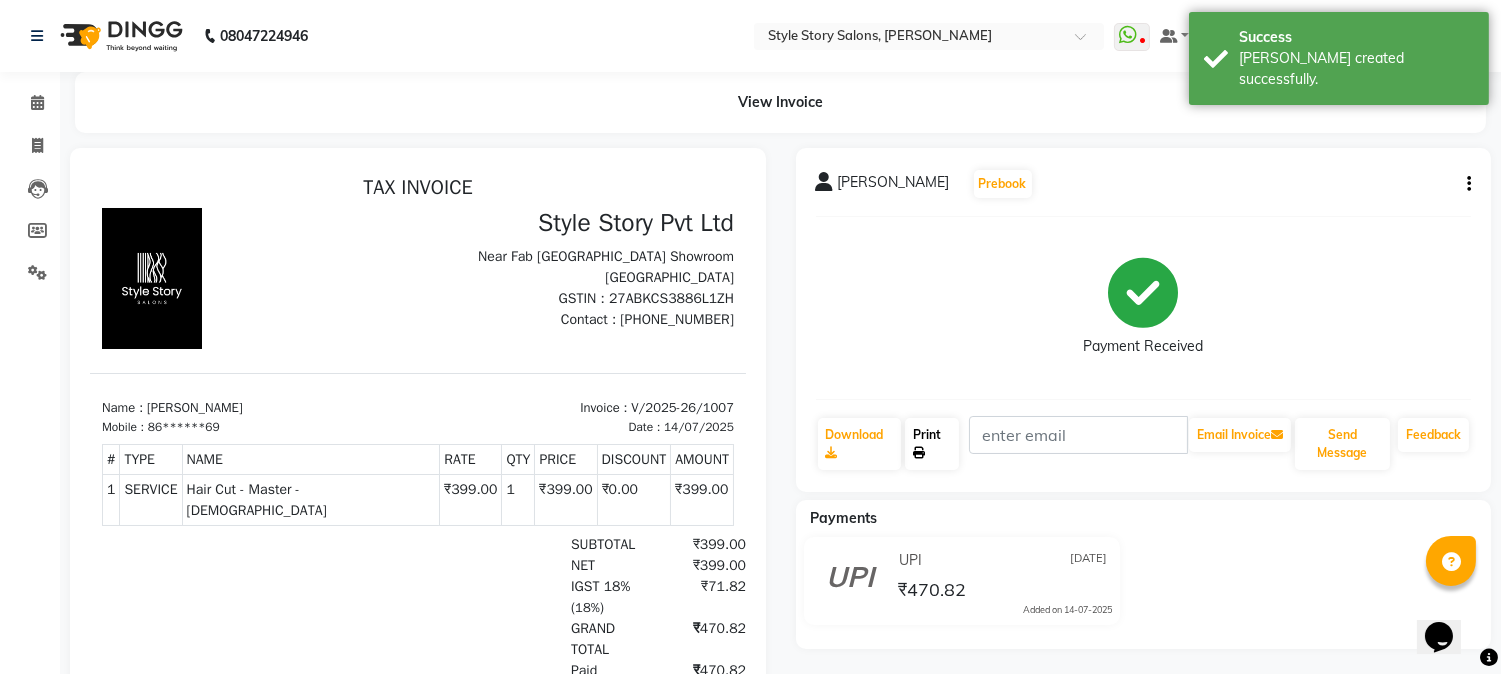 click on "Print" 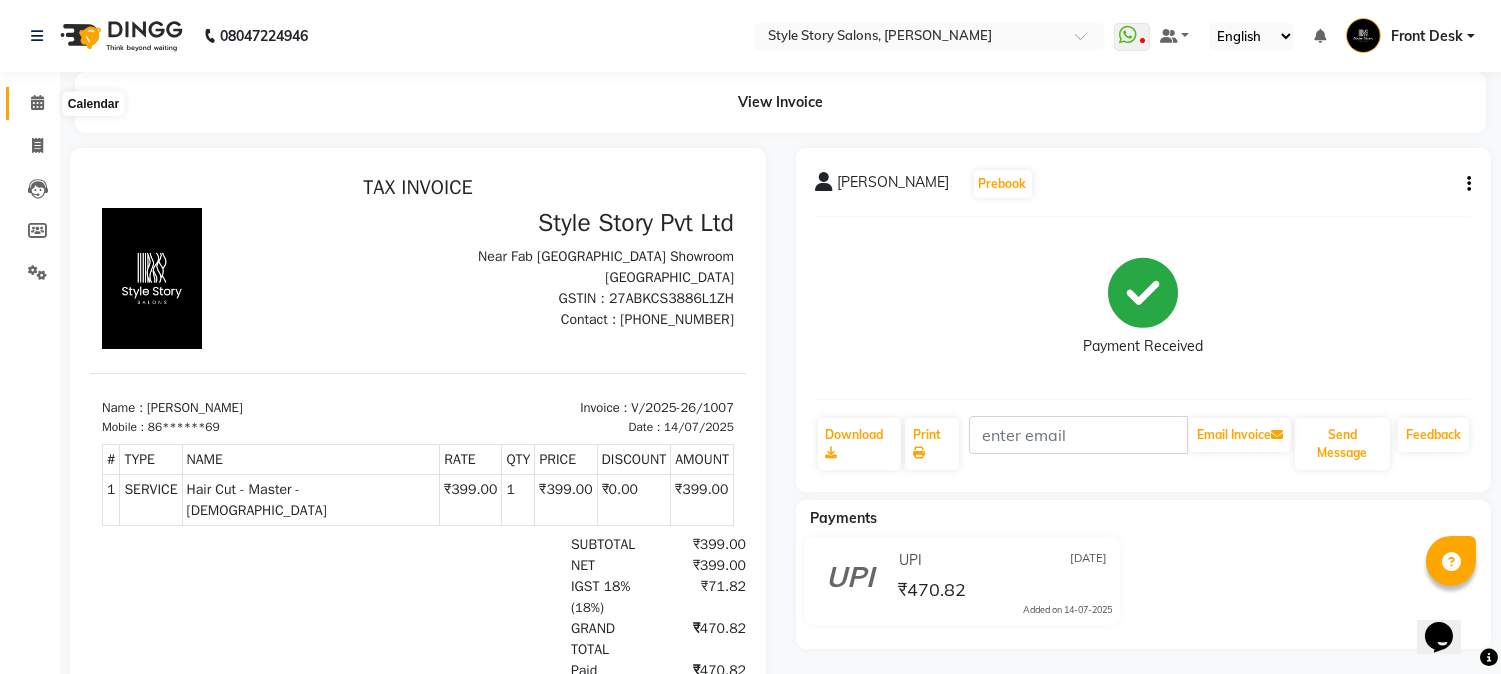 click 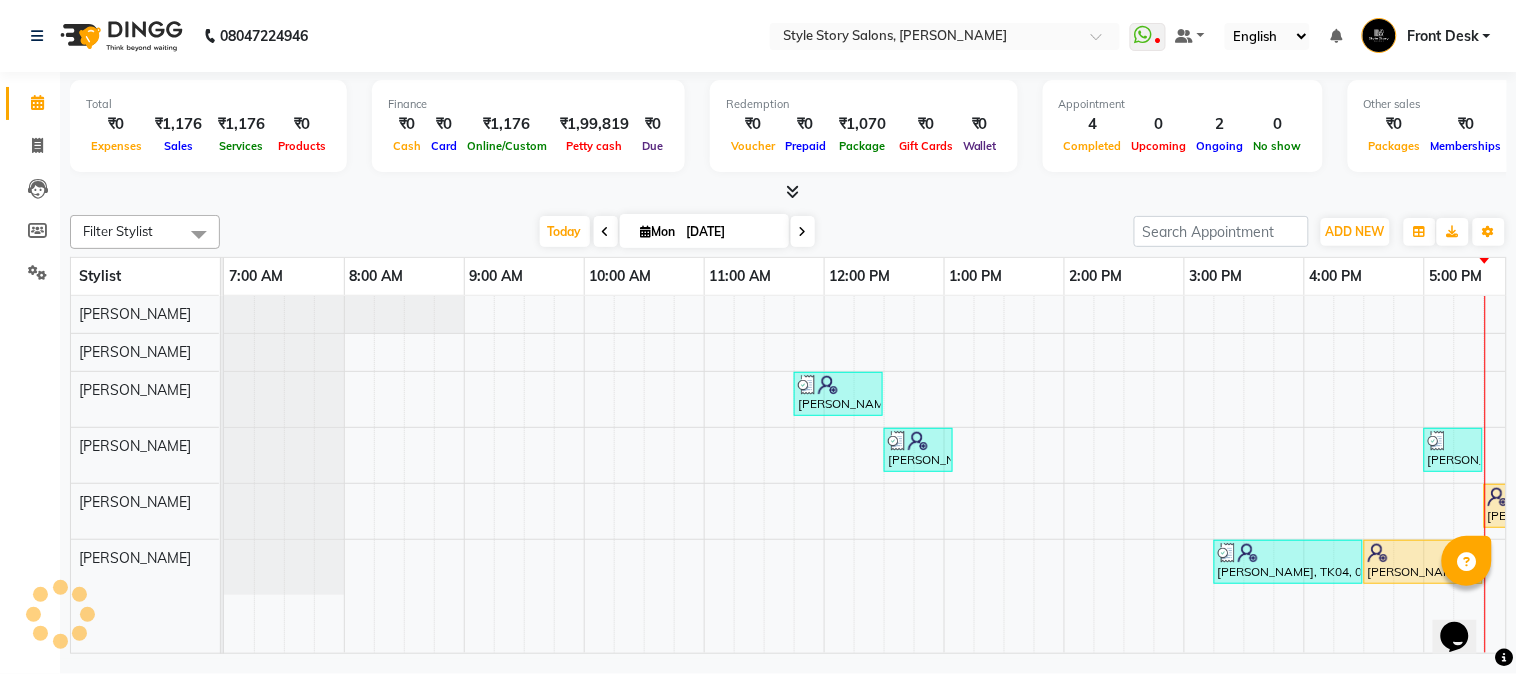 scroll, scrollTop: 0, scrollLeft: 637, axis: horizontal 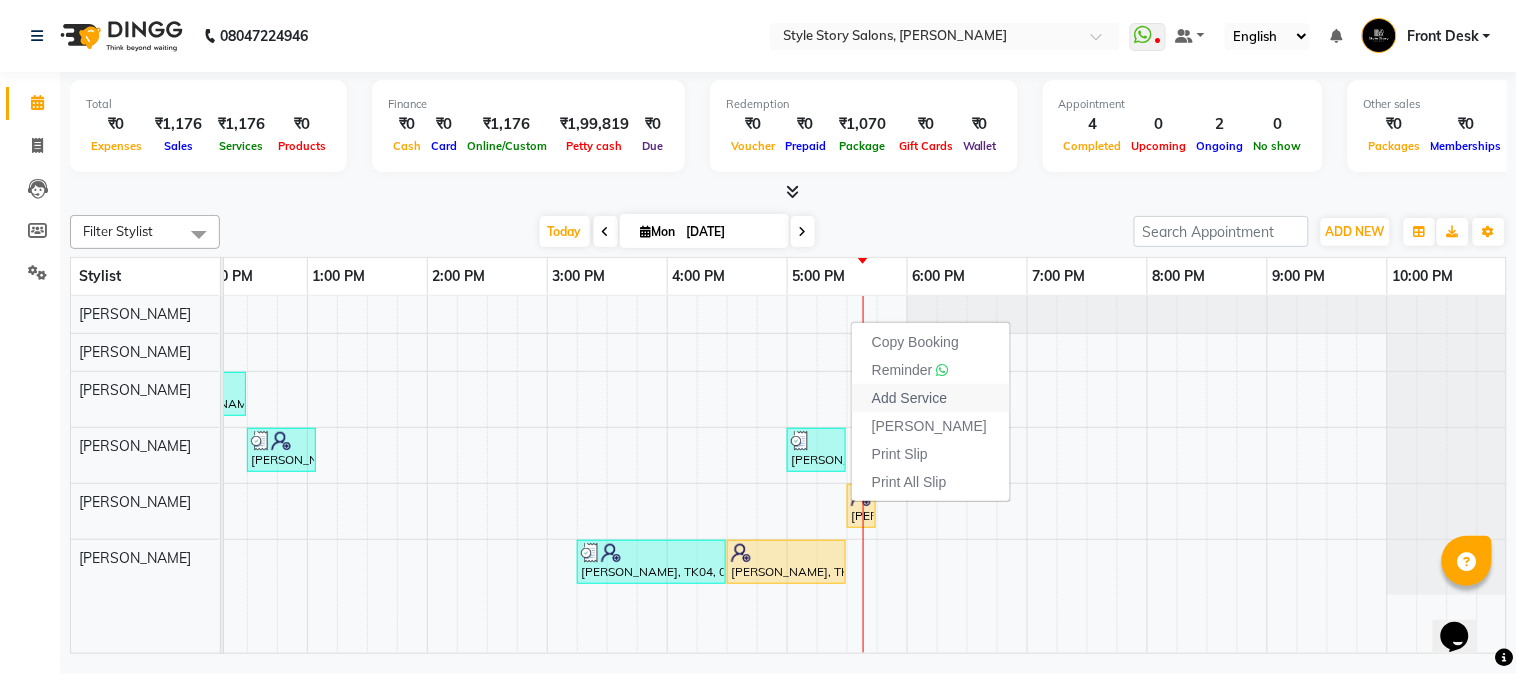 click on "Add Service" at bounding box center (909, 398) 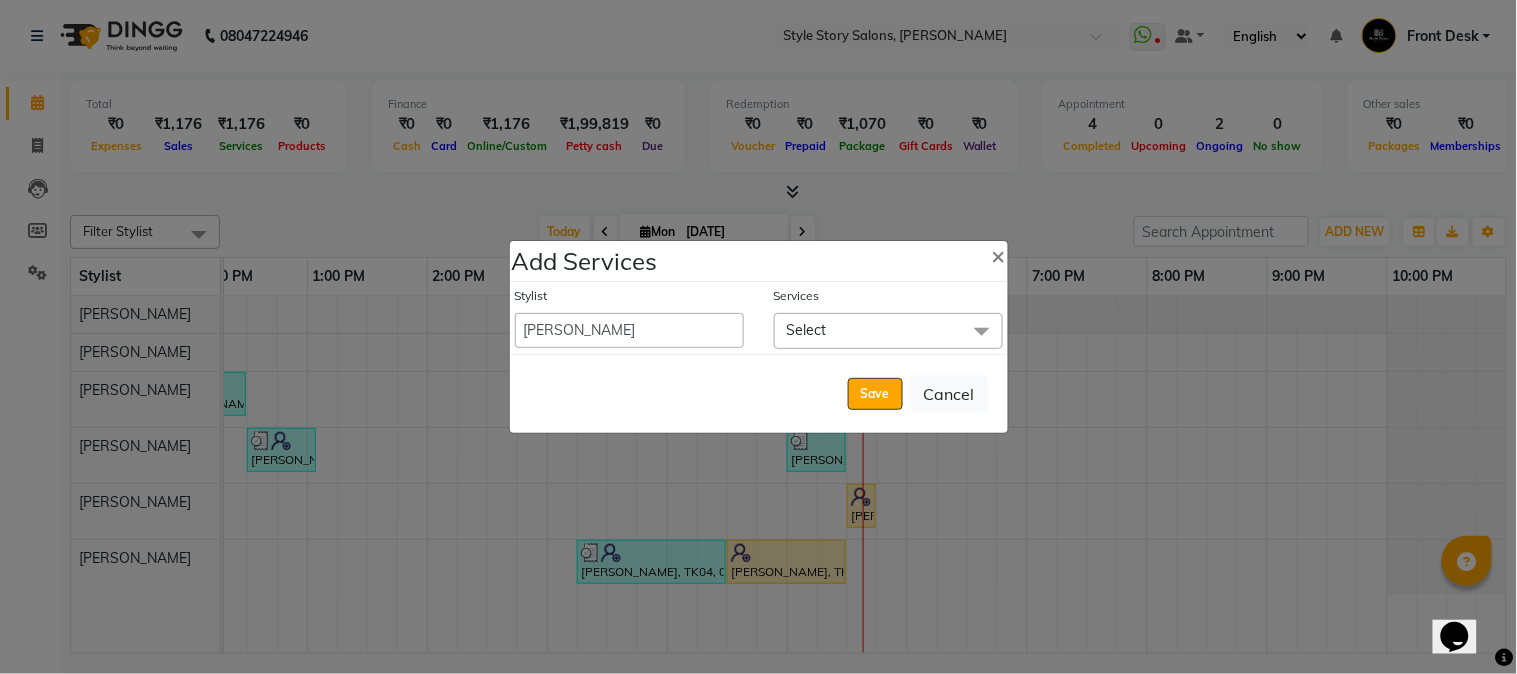 click on "Select" 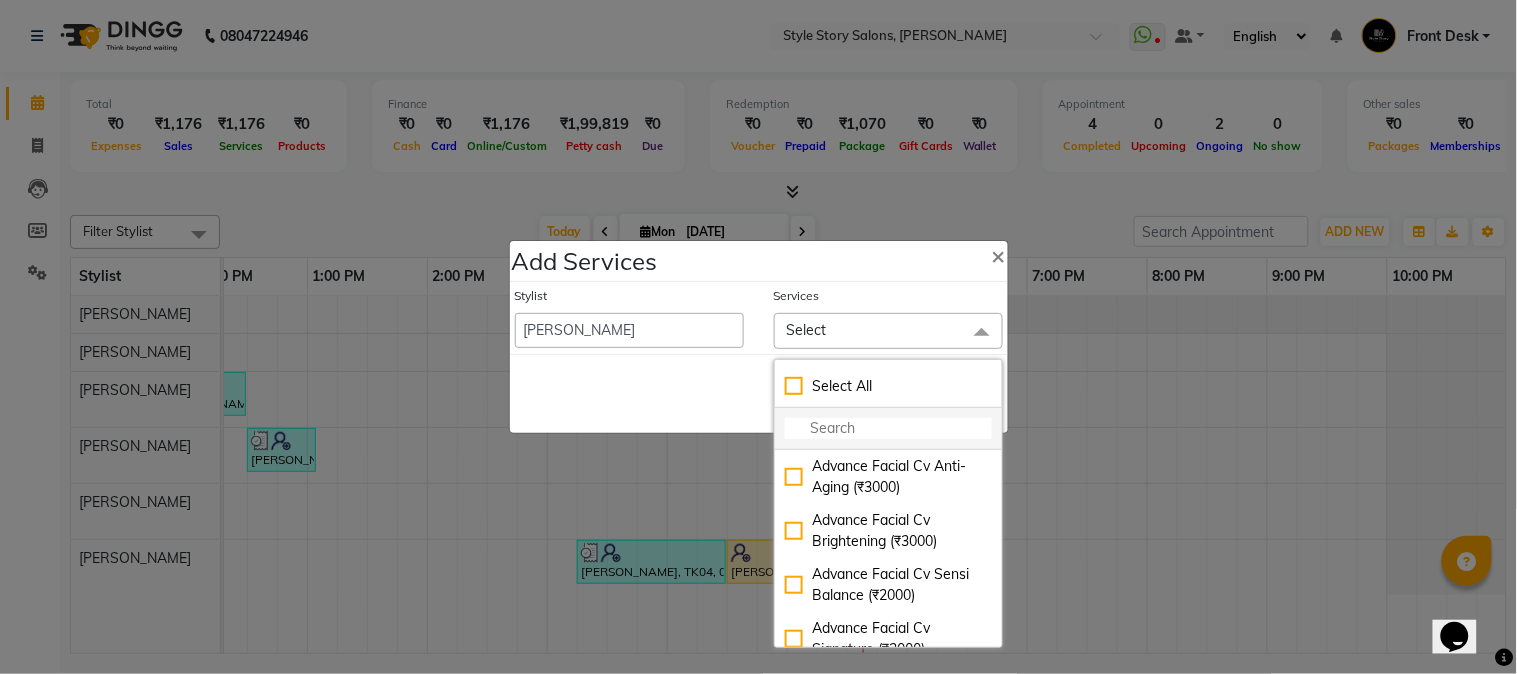 click 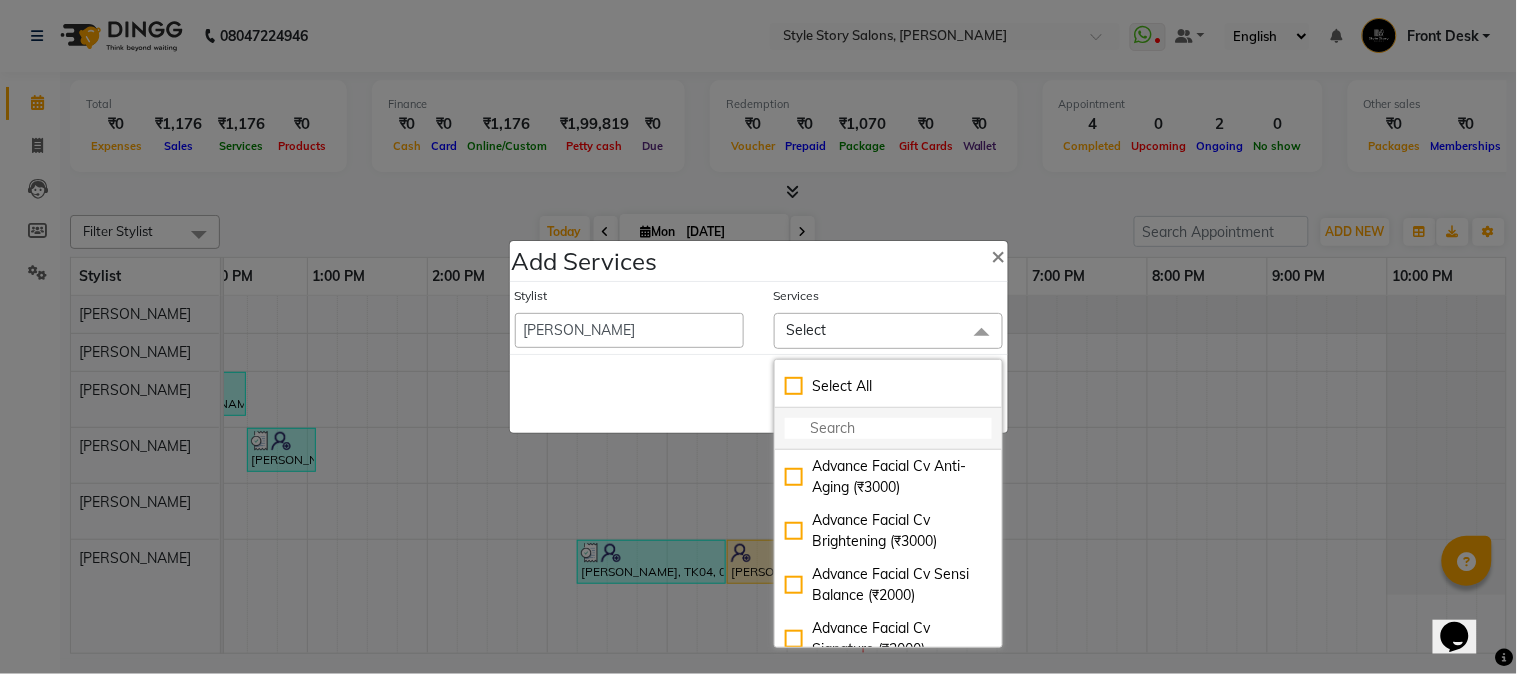 click 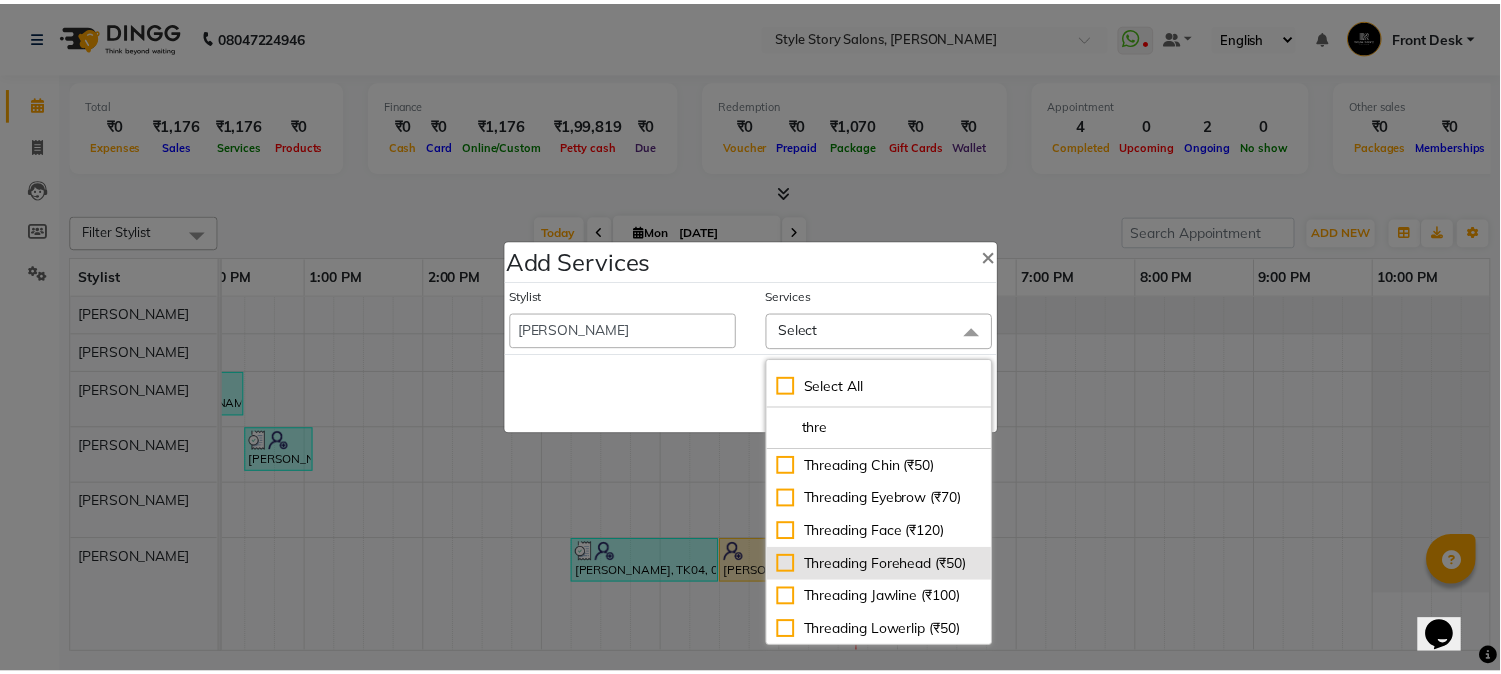 scroll, scrollTop: 138, scrollLeft: 0, axis: vertical 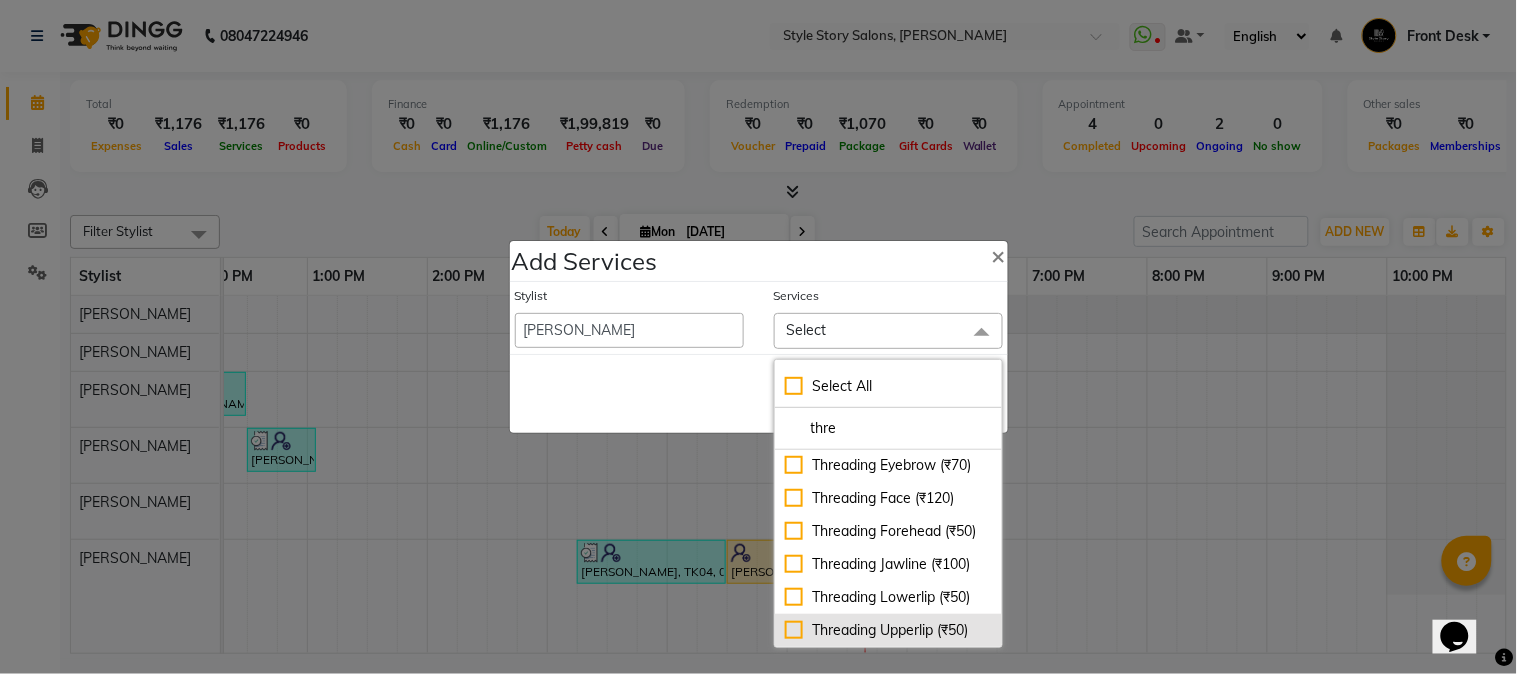 type on "thre" 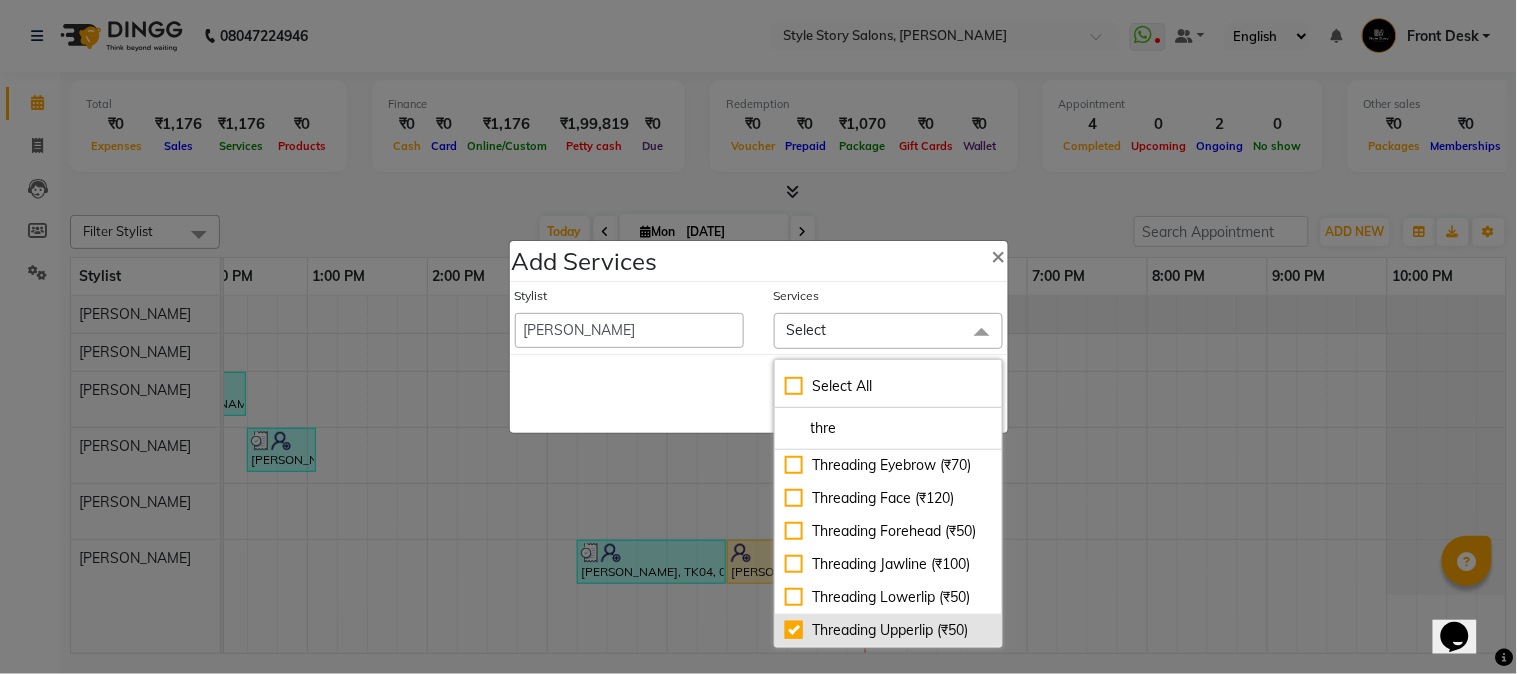 checkbox on "true" 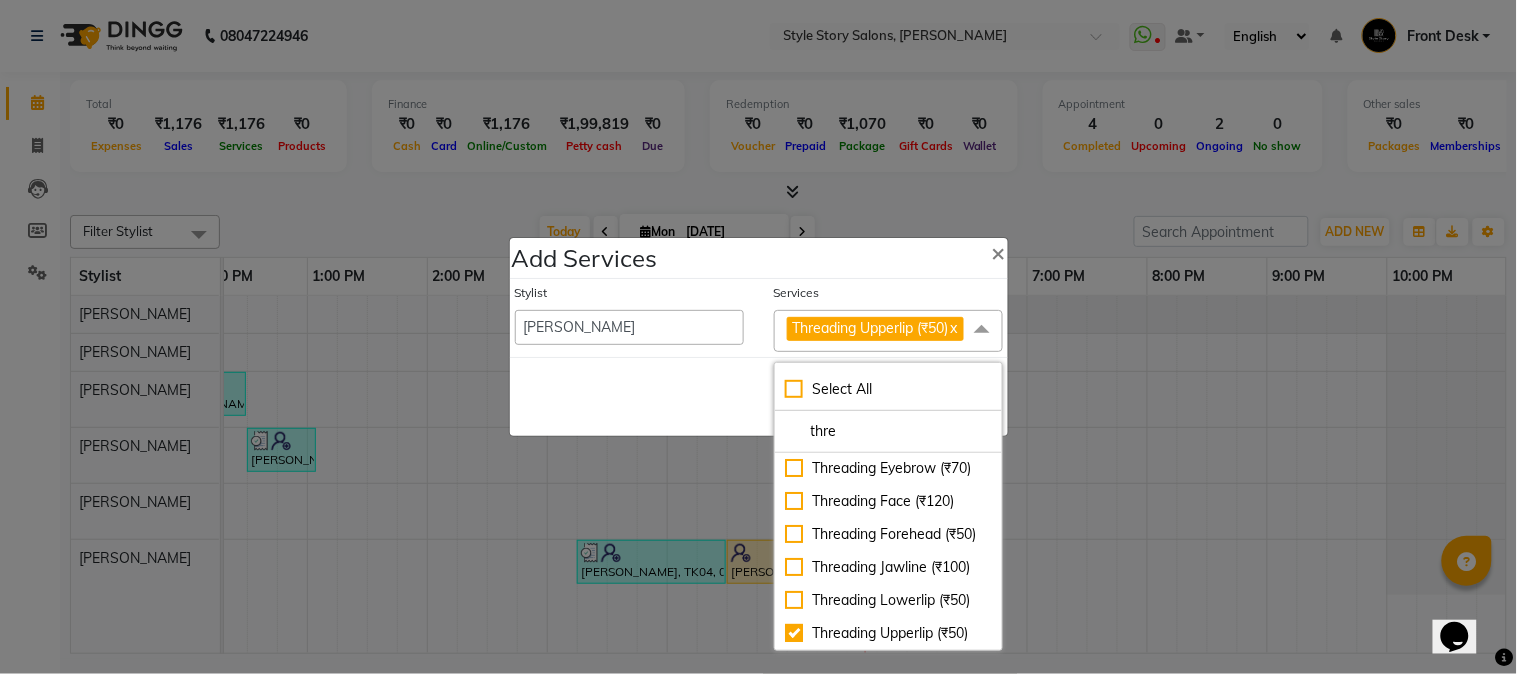 click on "Save   Cancel" 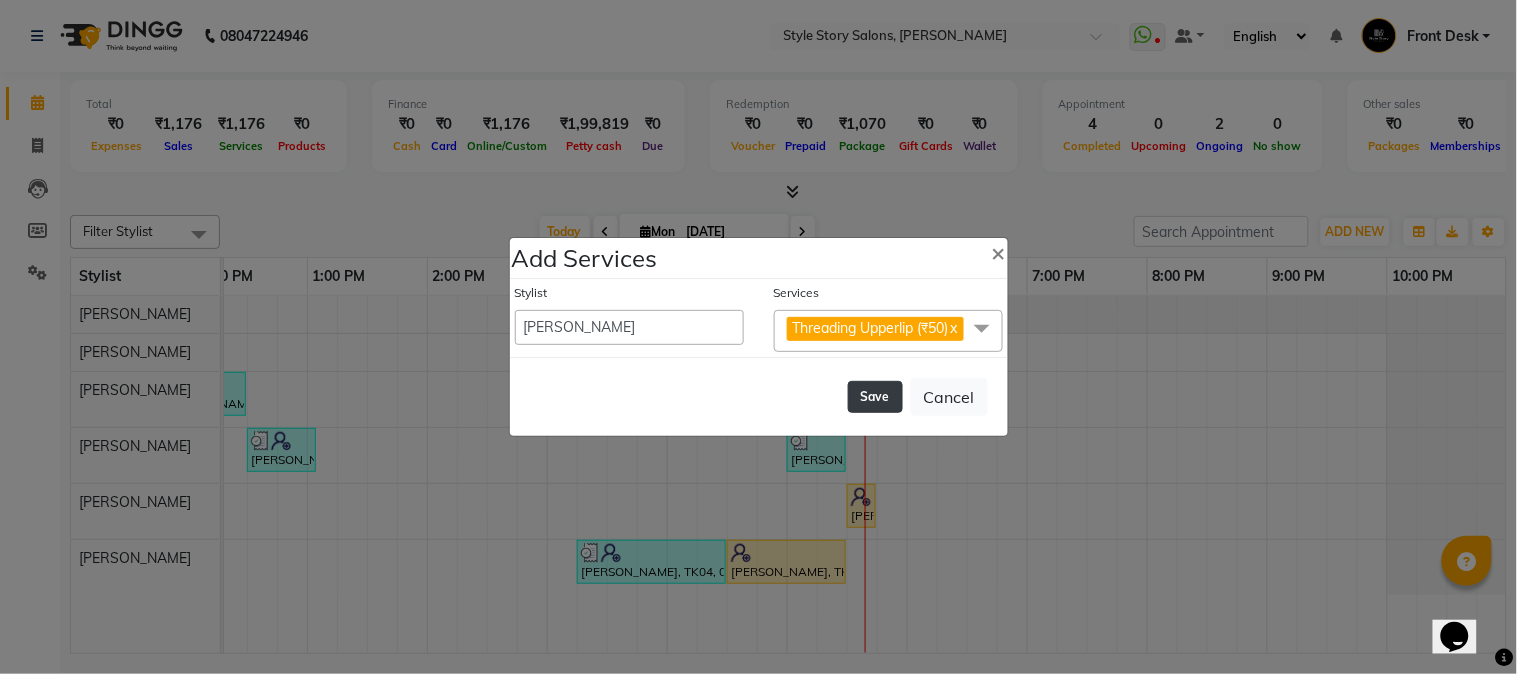 click on "Save" 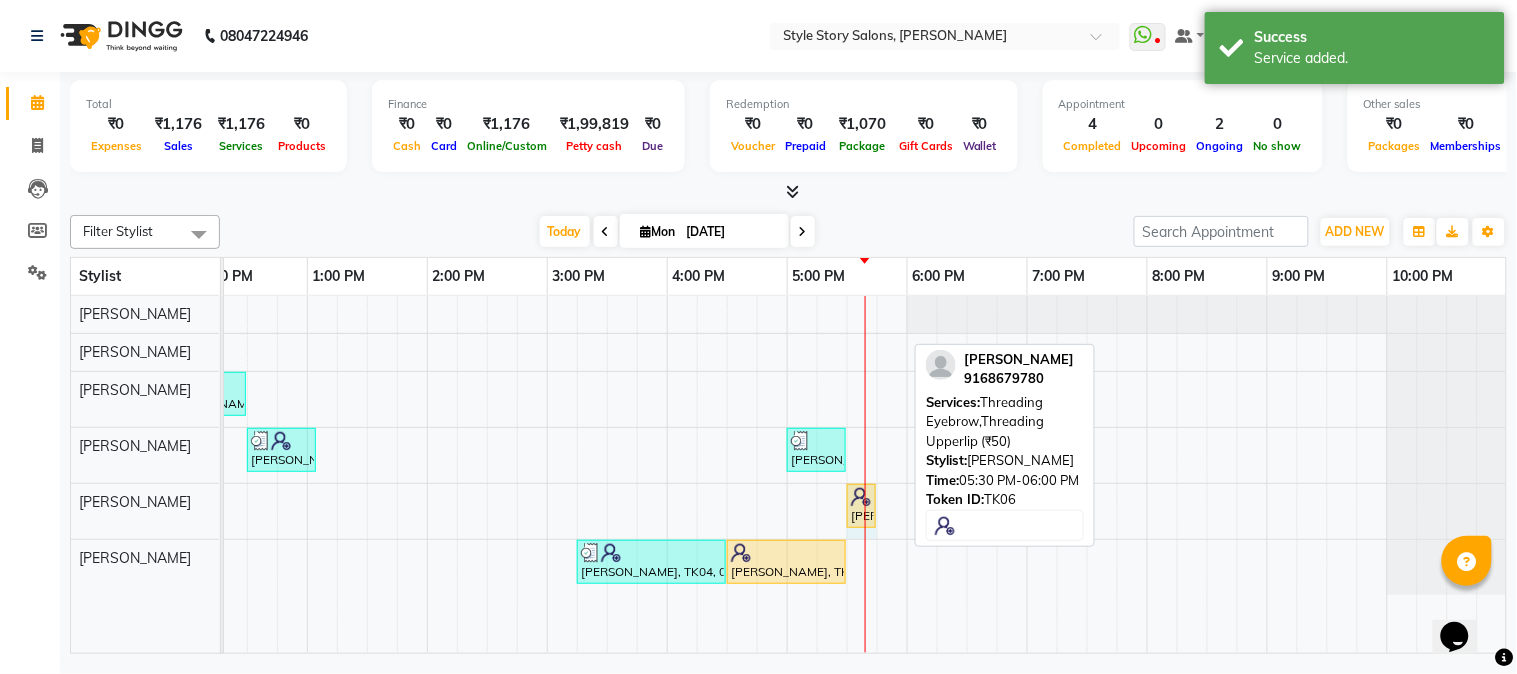 drag, startPoint x: 903, startPoint y: 505, endPoint x: 847, endPoint y: 515, distance: 56.88585 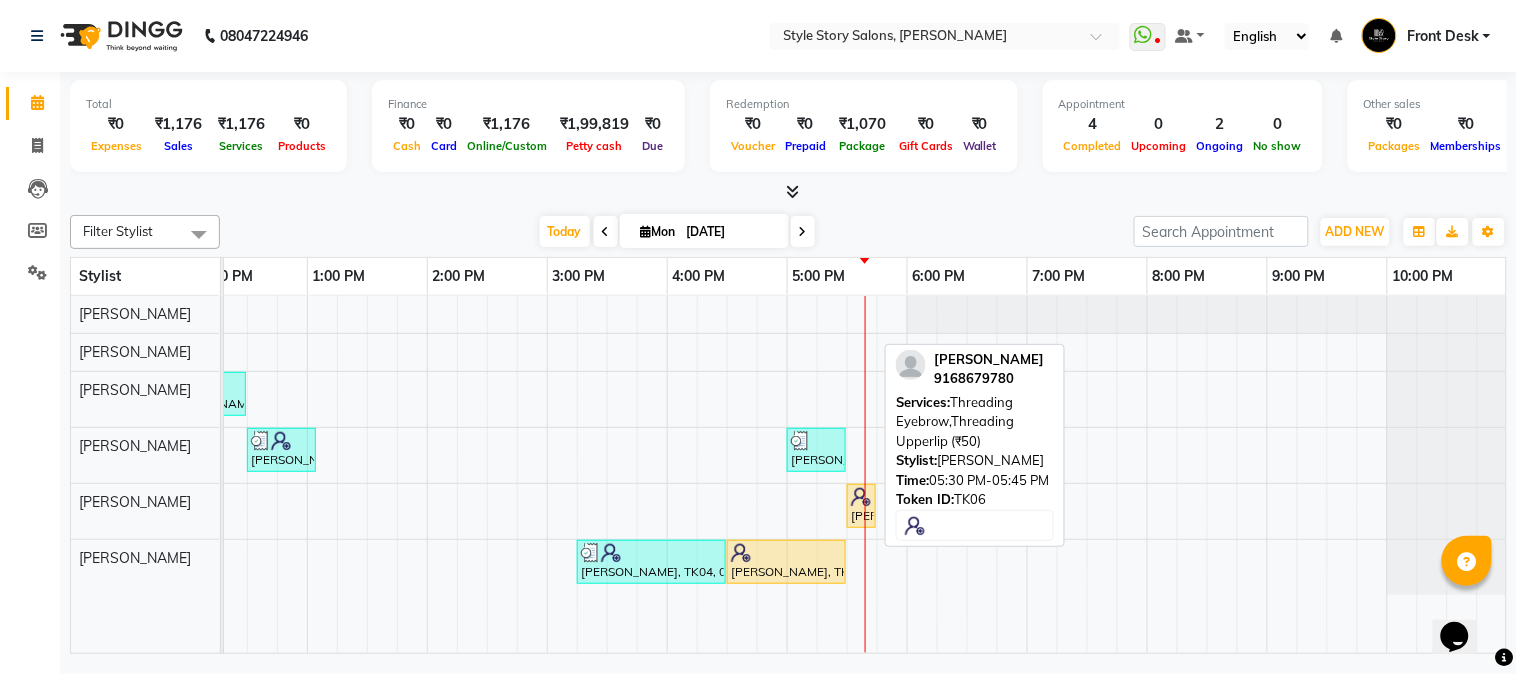 click at bounding box center (861, 497) 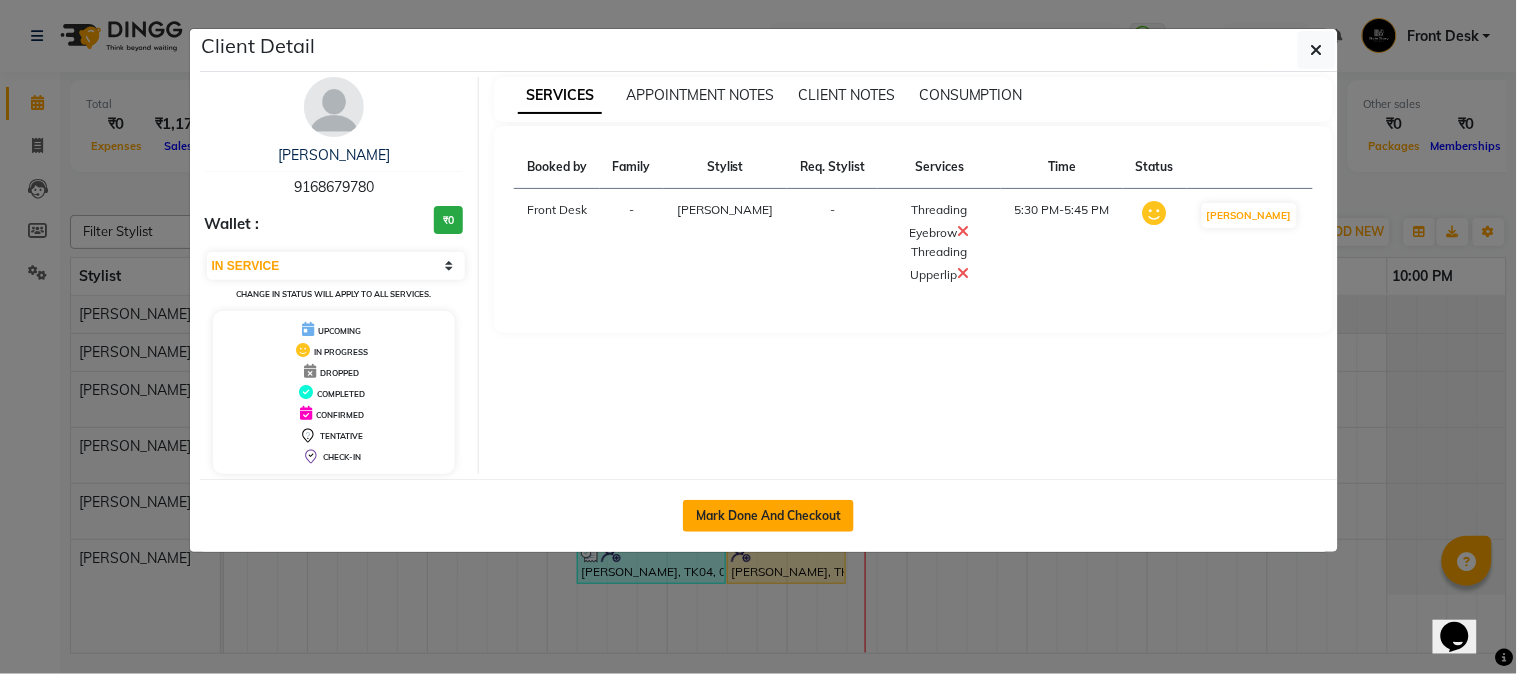 click on "Mark Done And Checkout" 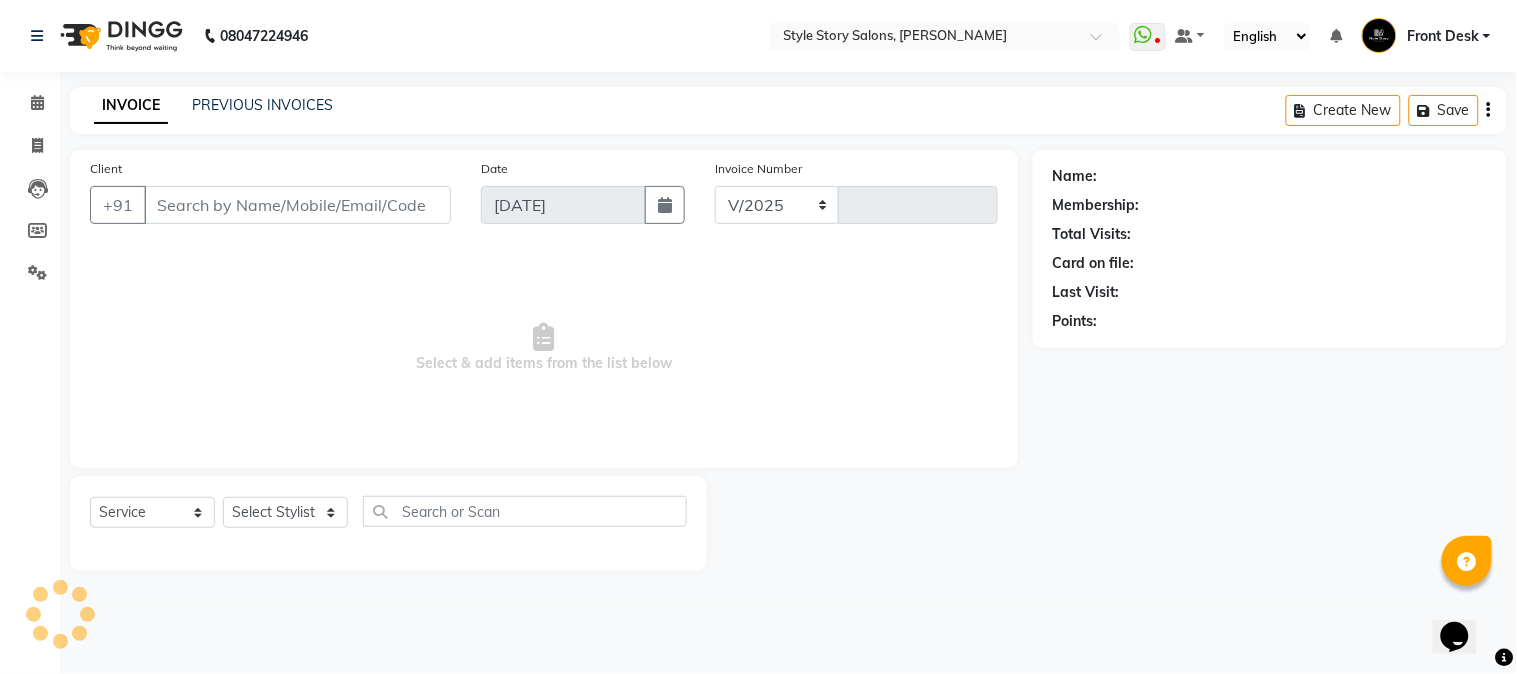select on "6249" 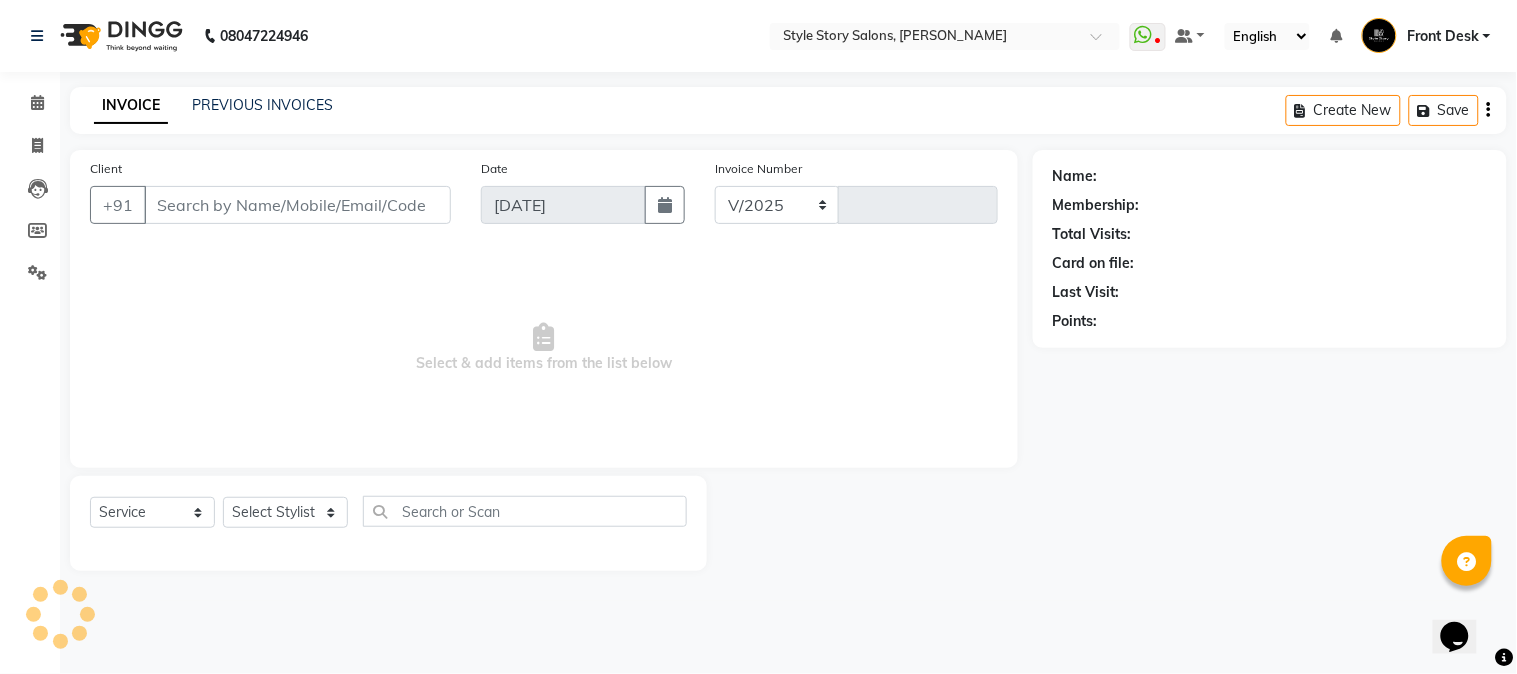 type on "1008" 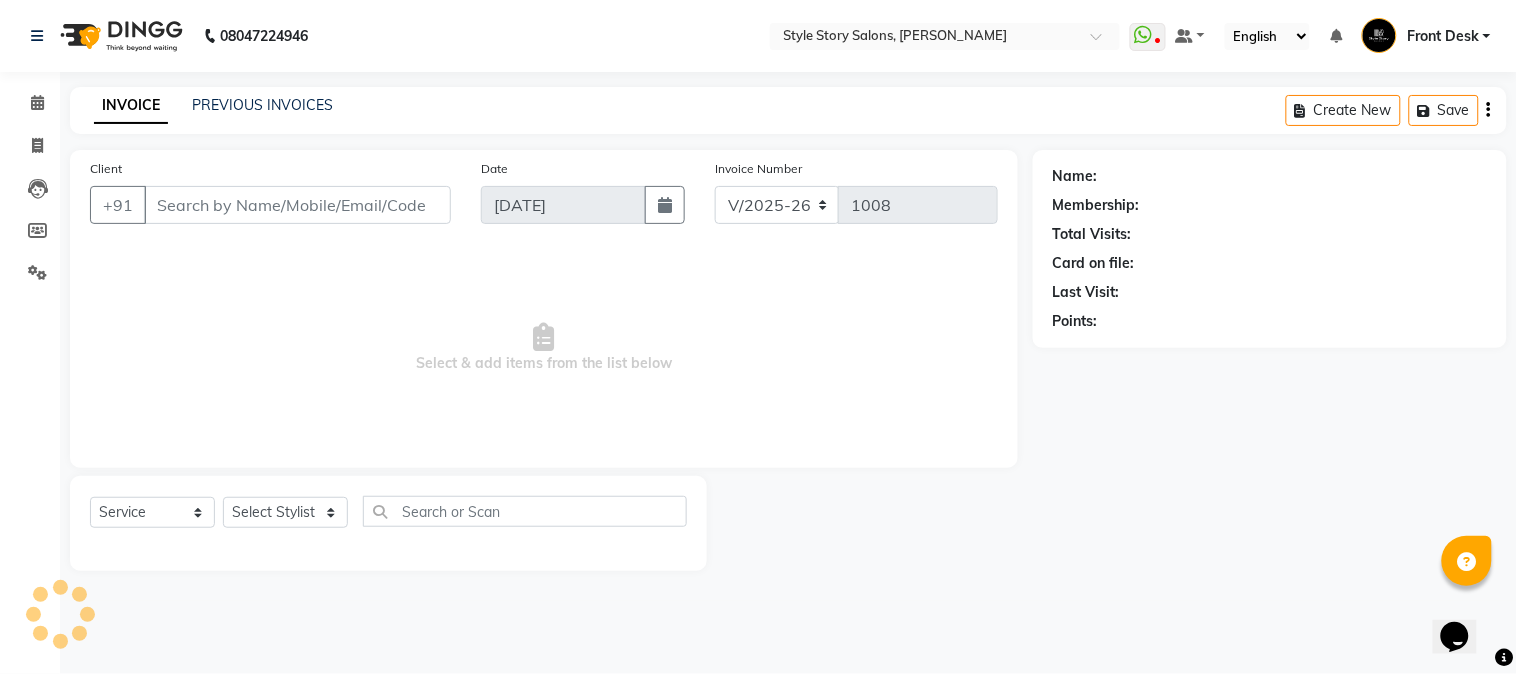 type on "91******80" 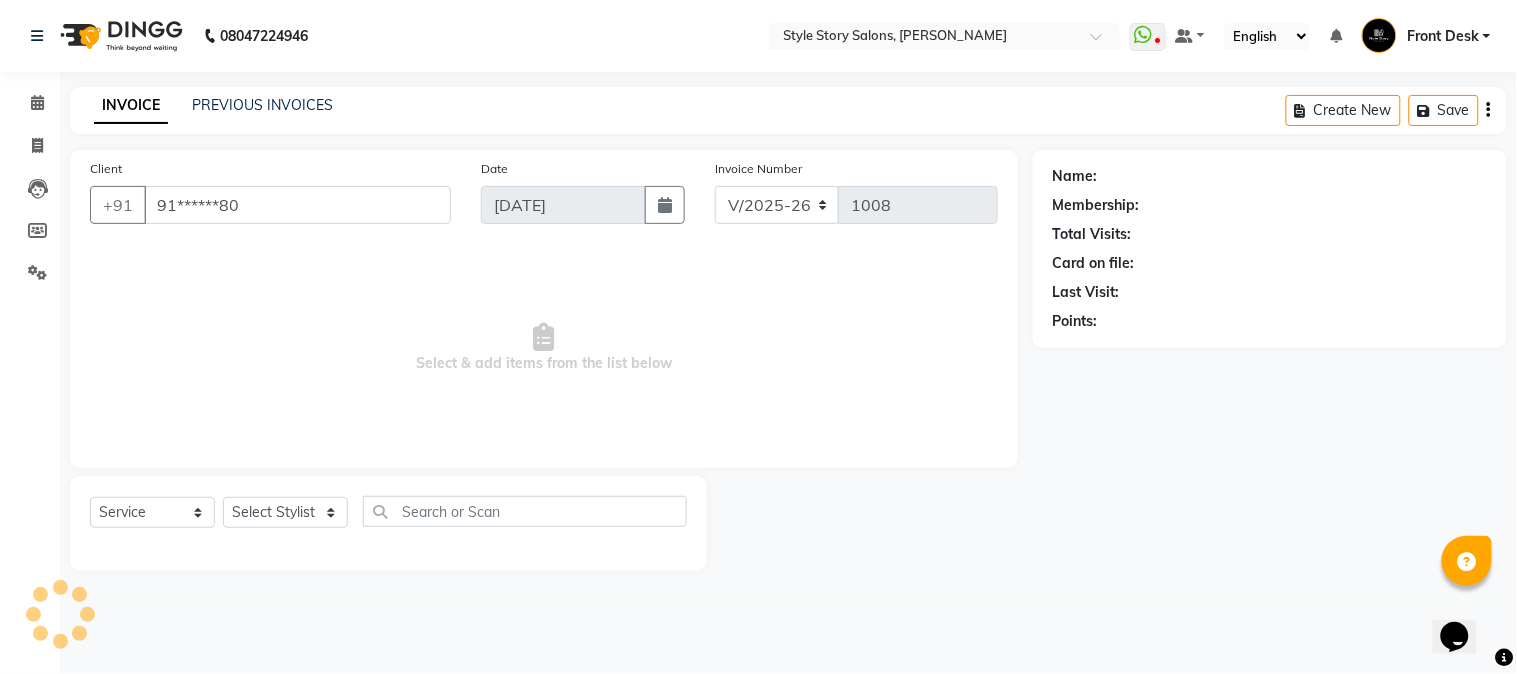 select on "66234" 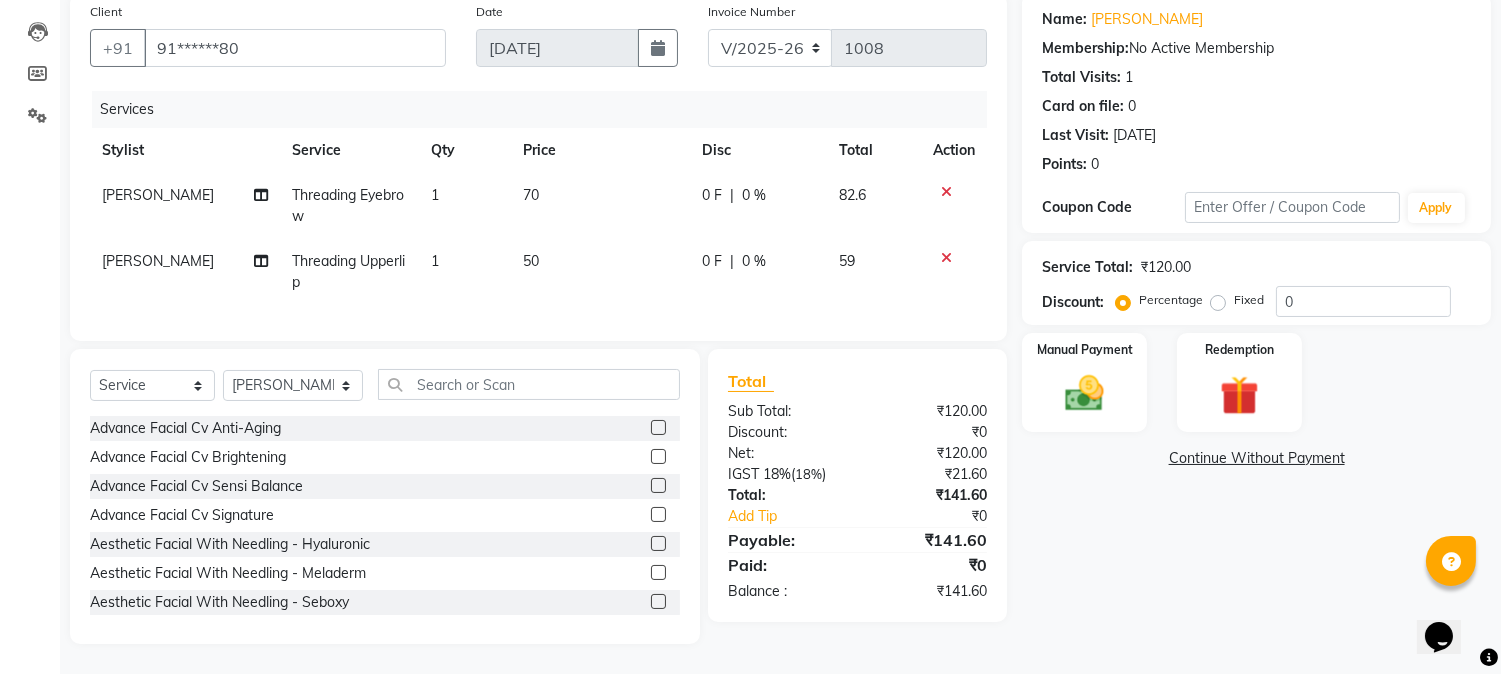 scroll, scrollTop: 173, scrollLeft: 0, axis: vertical 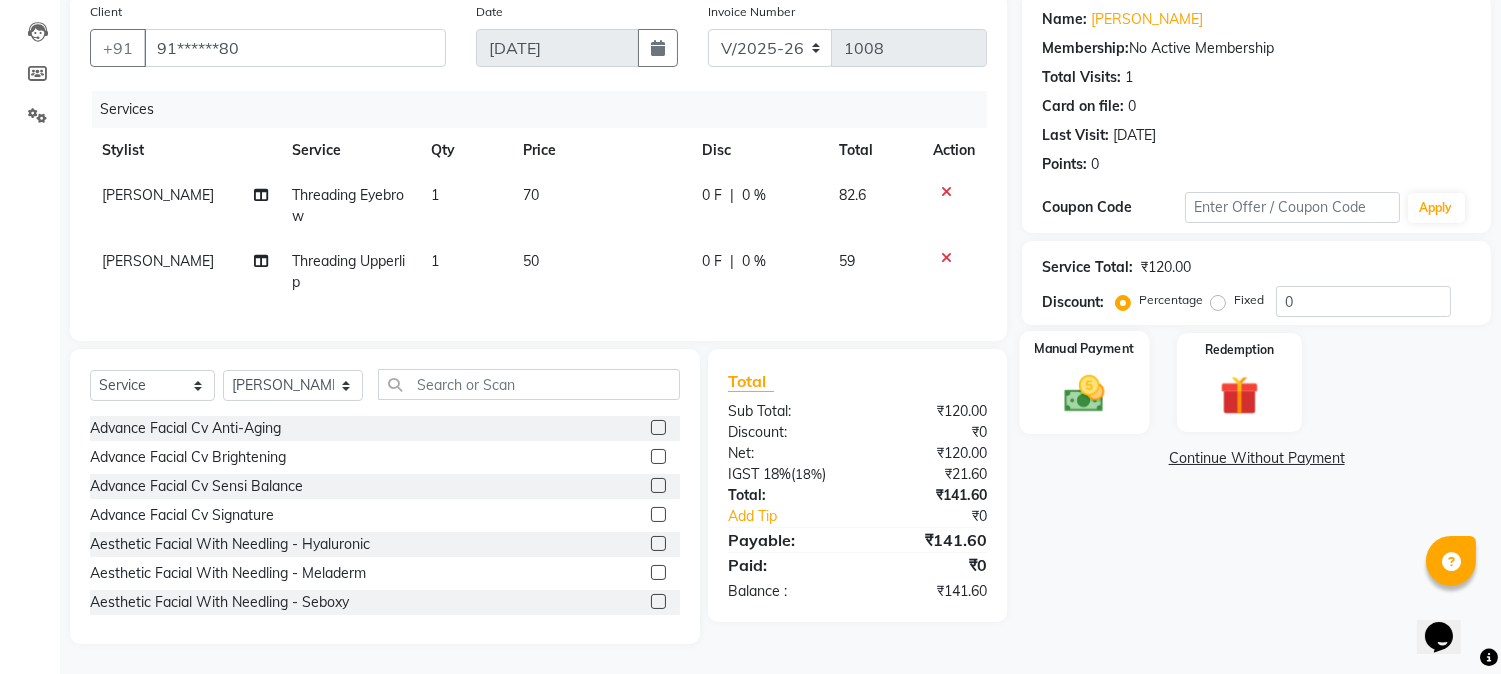 click 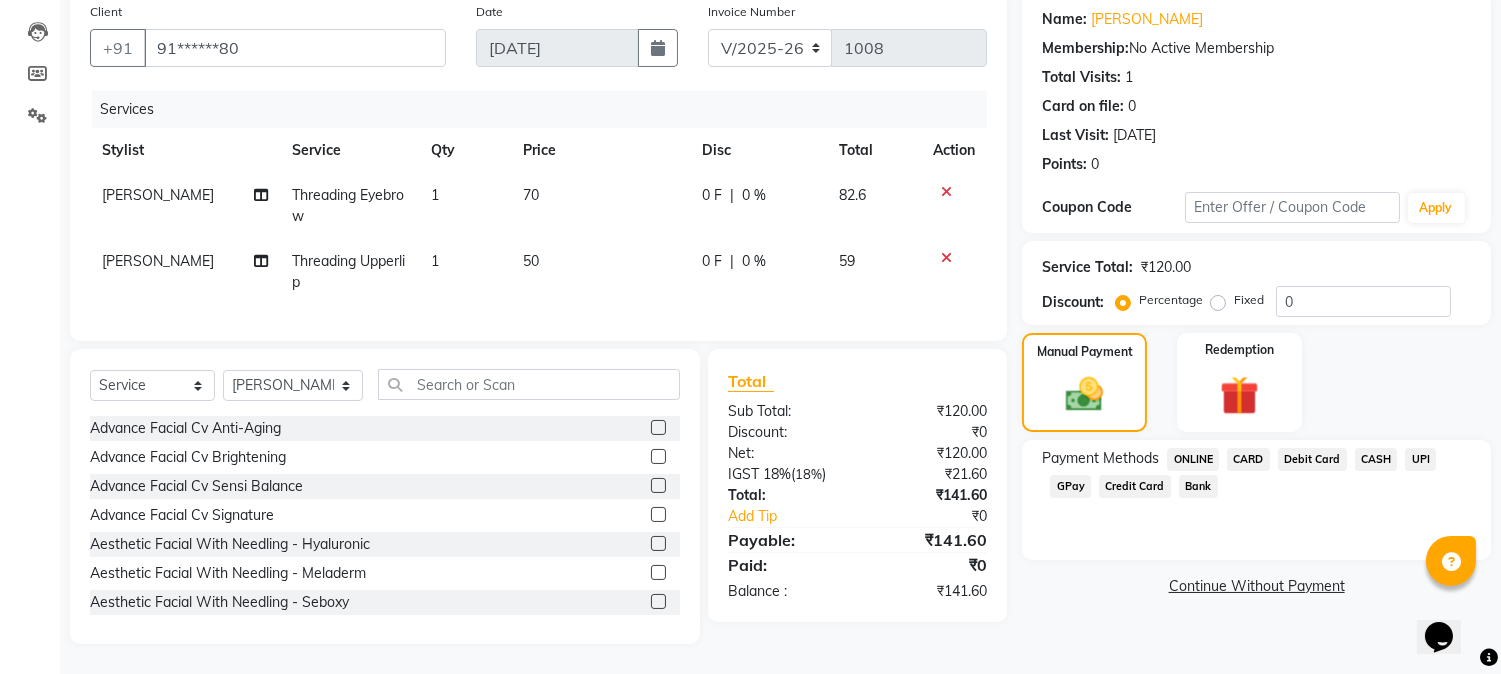click on "UPI" 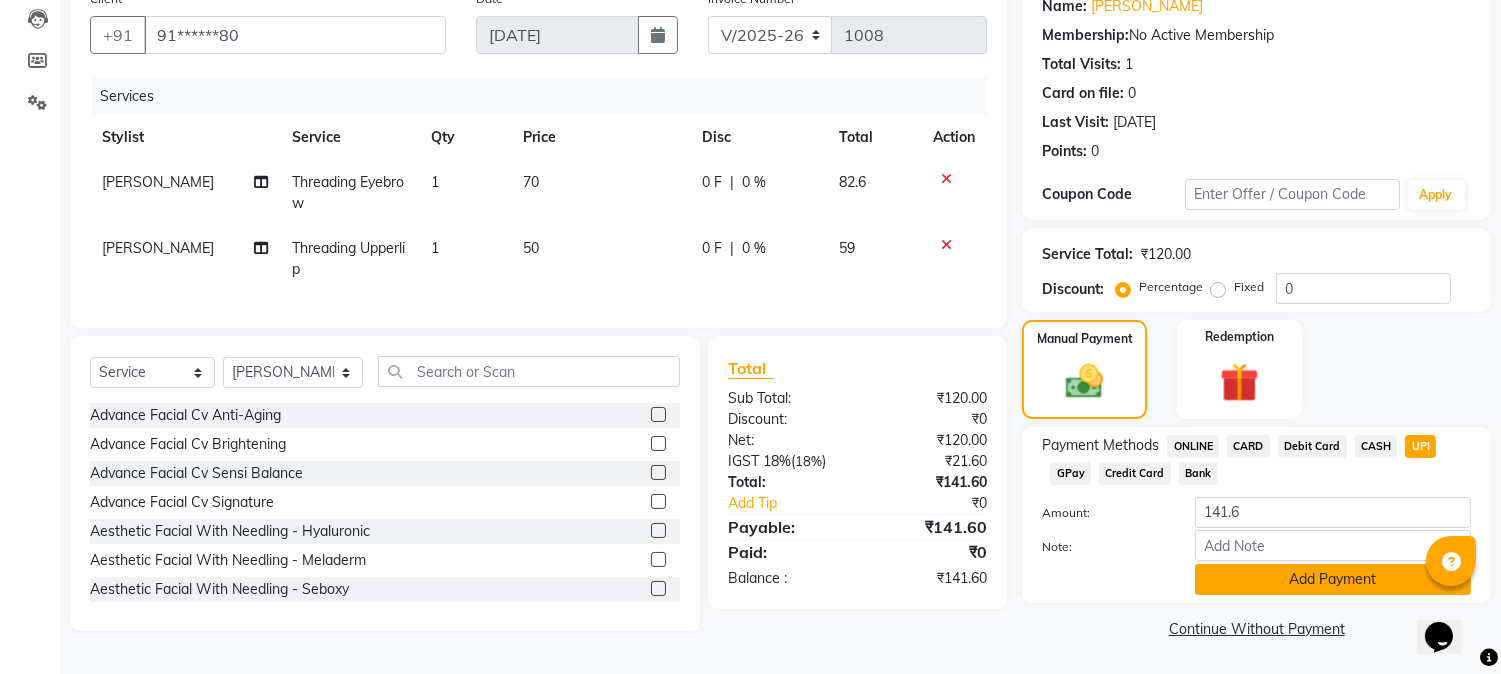 click on "Add Payment" 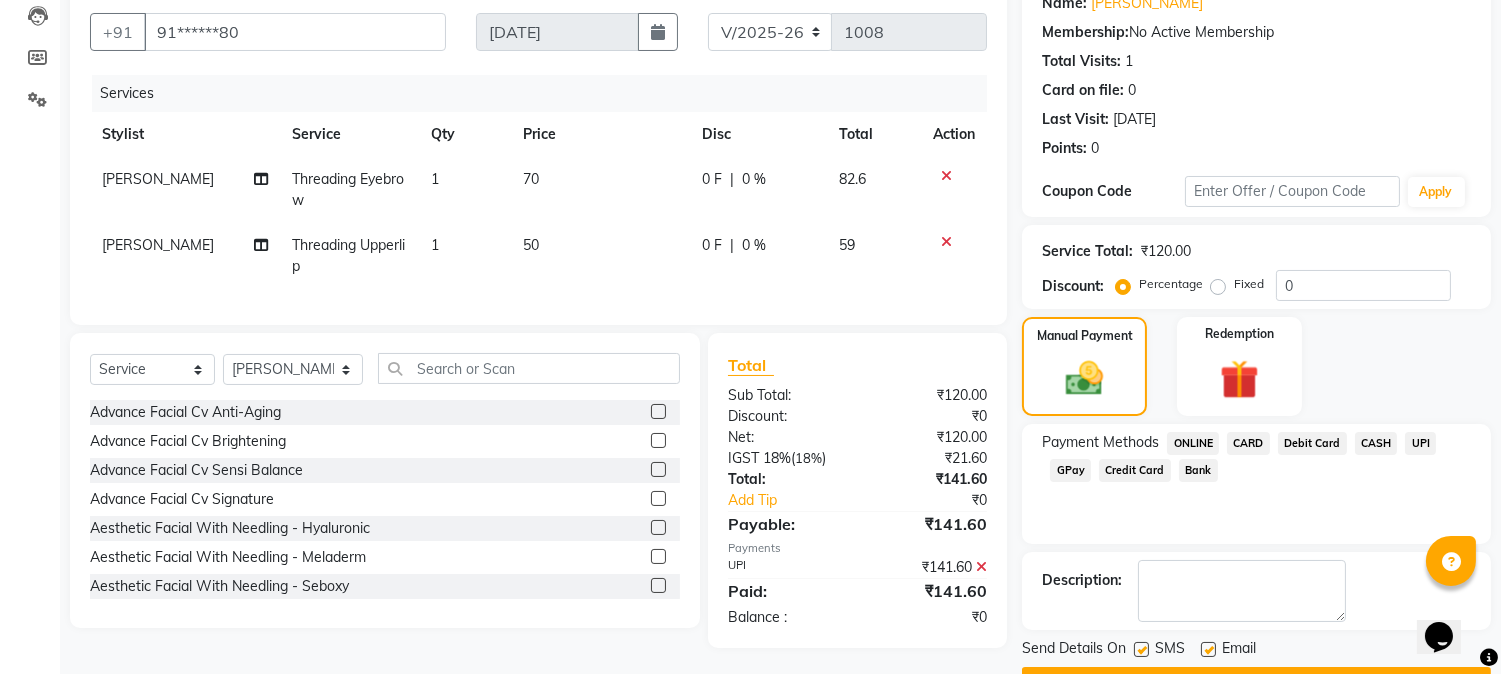 scroll, scrollTop: 225, scrollLeft: 0, axis: vertical 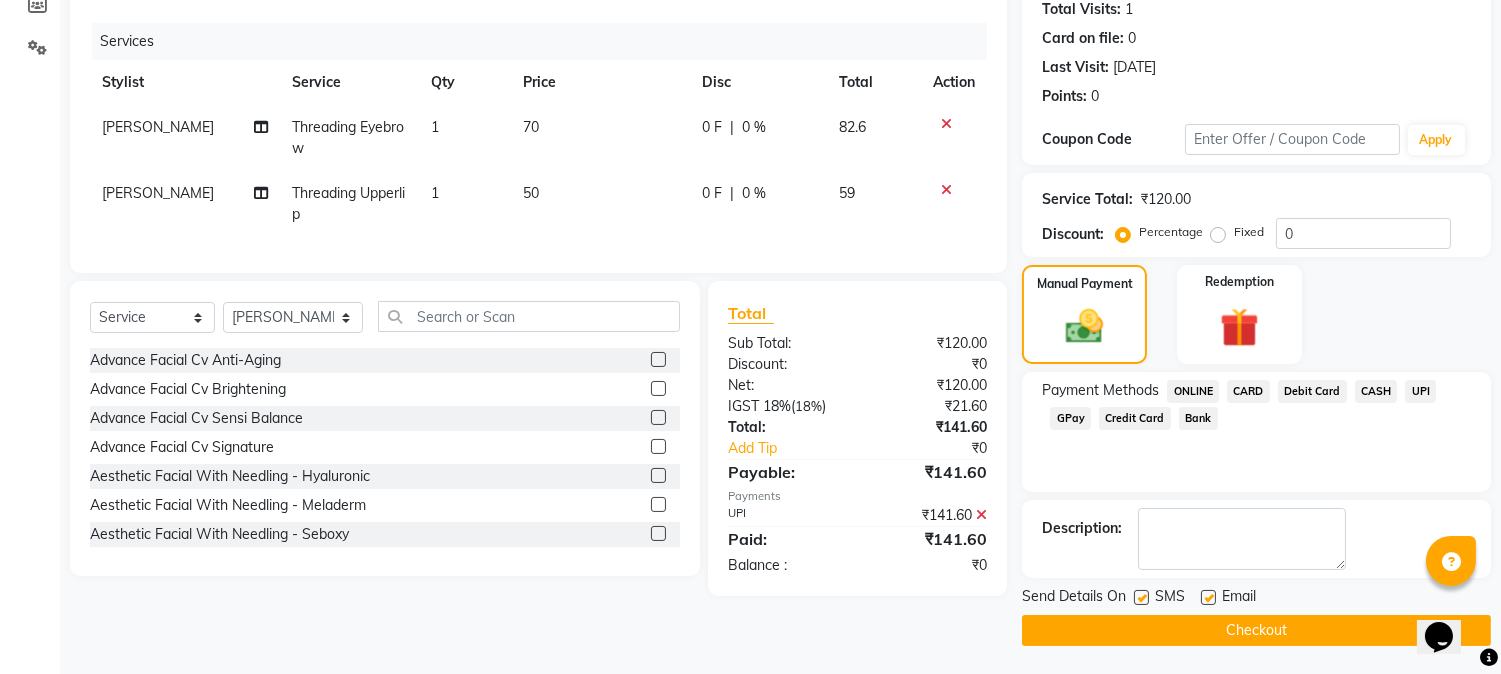 click on "Checkout" 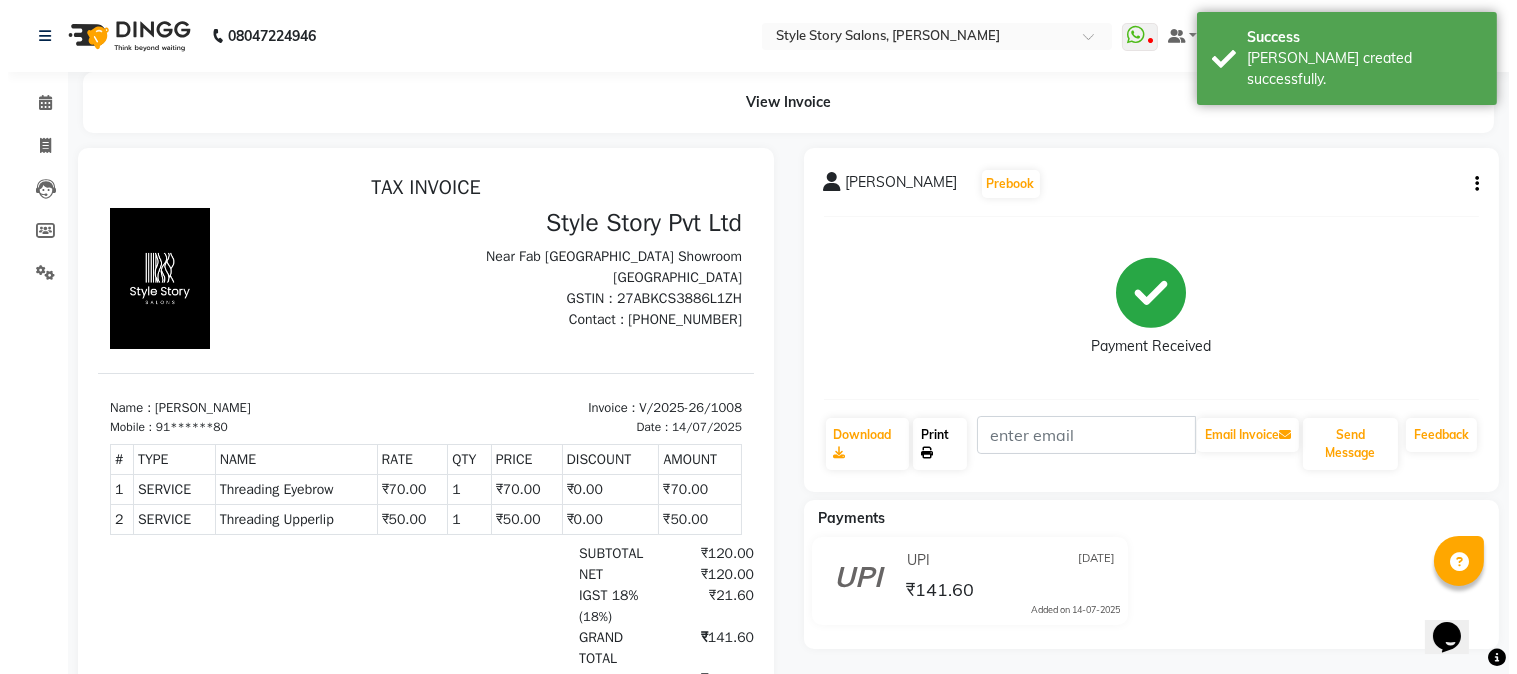 scroll, scrollTop: 0, scrollLeft: 0, axis: both 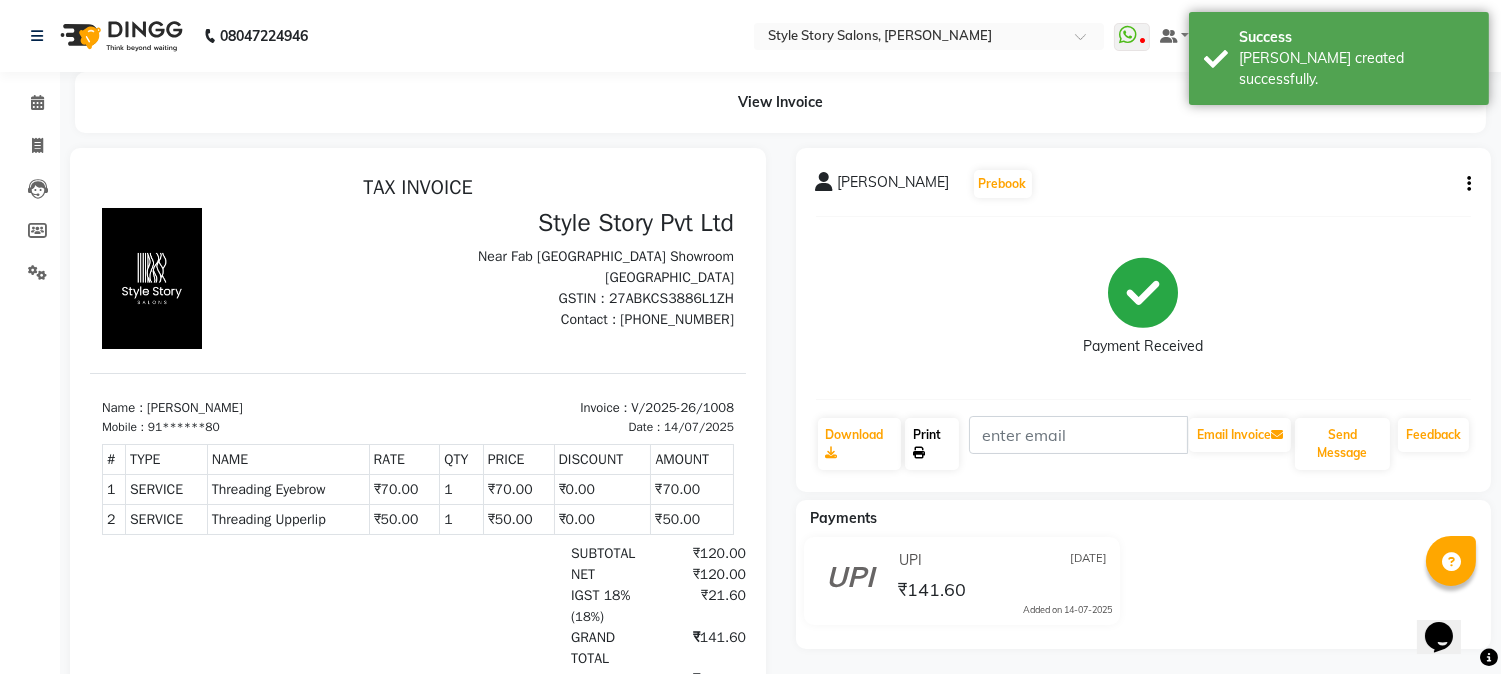 click on "Print" 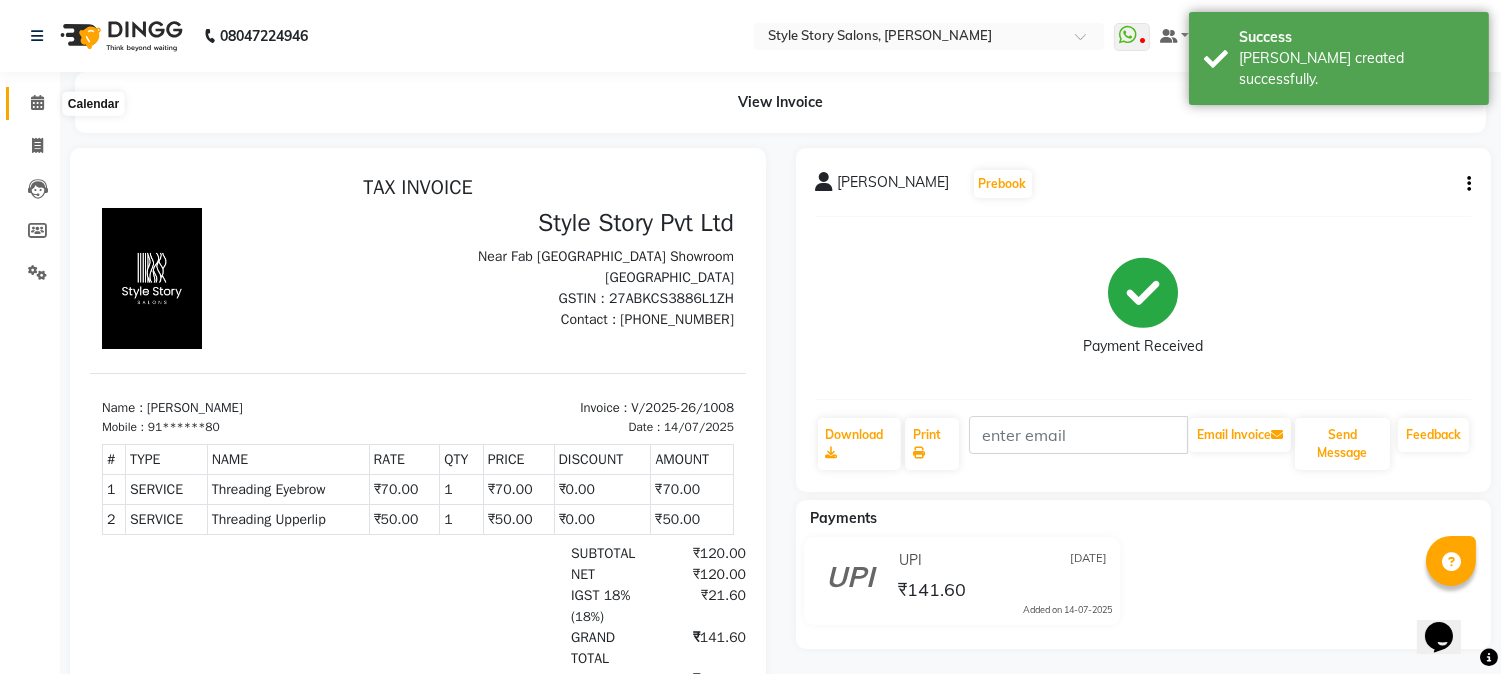 click 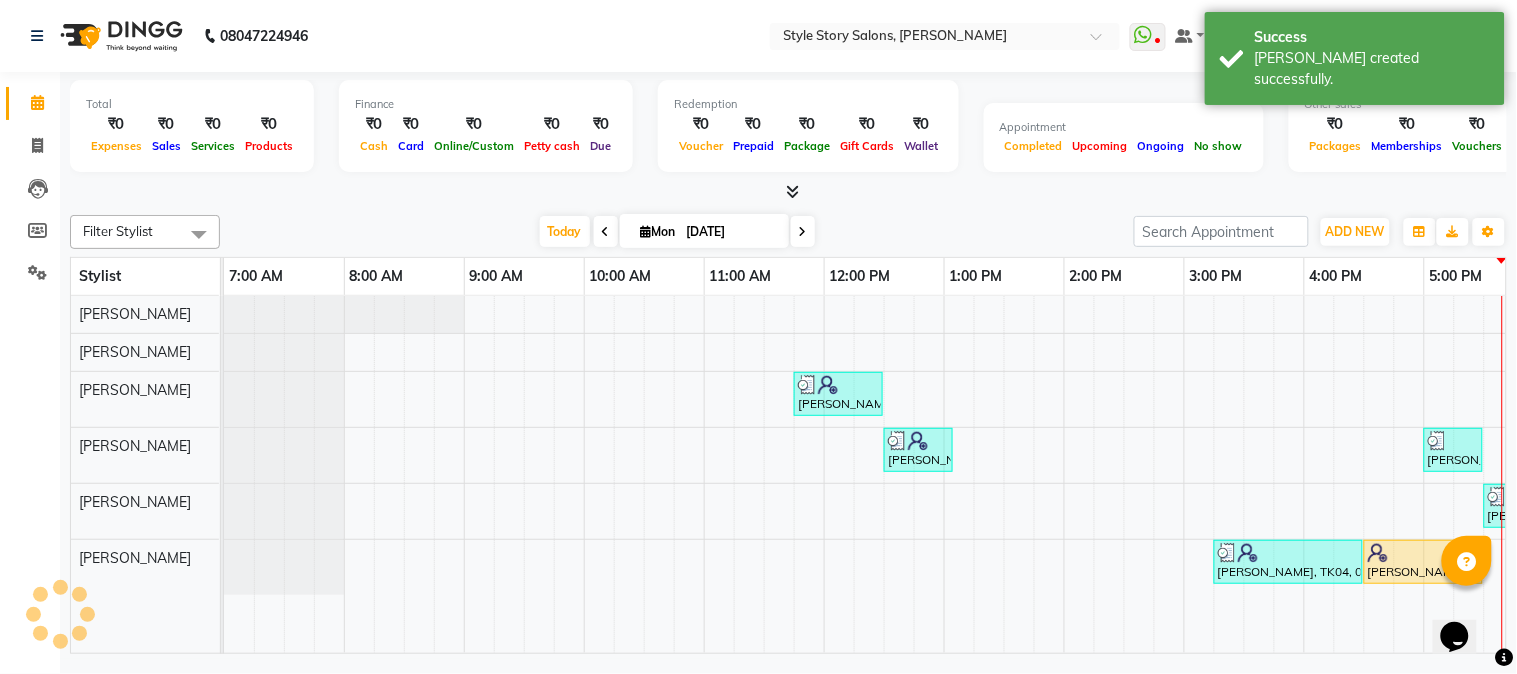 scroll, scrollTop: 0, scrollLeft: 637, axis: horizontal 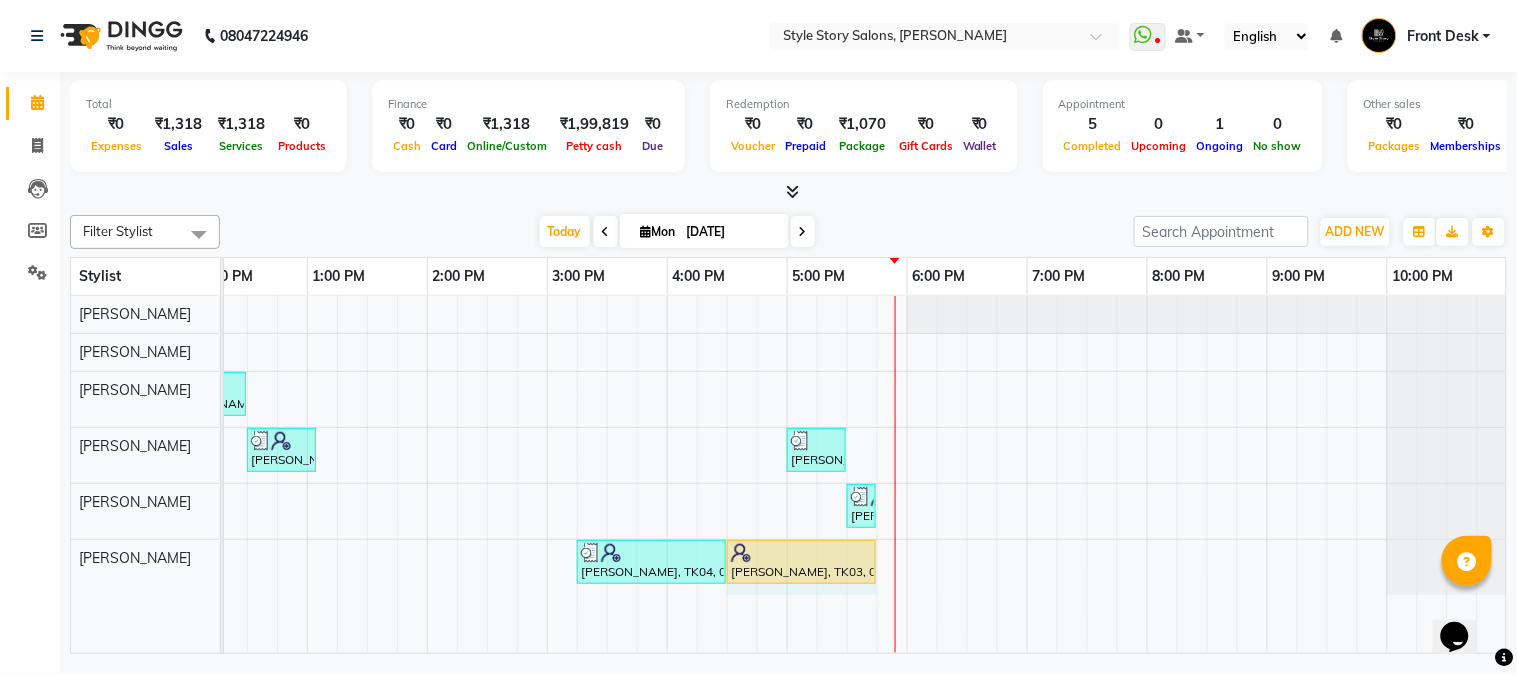 drag, startPoint x: 843, startPoint y: 563, endPoint x: 873, endPoint y: 566, distance: 30.149628 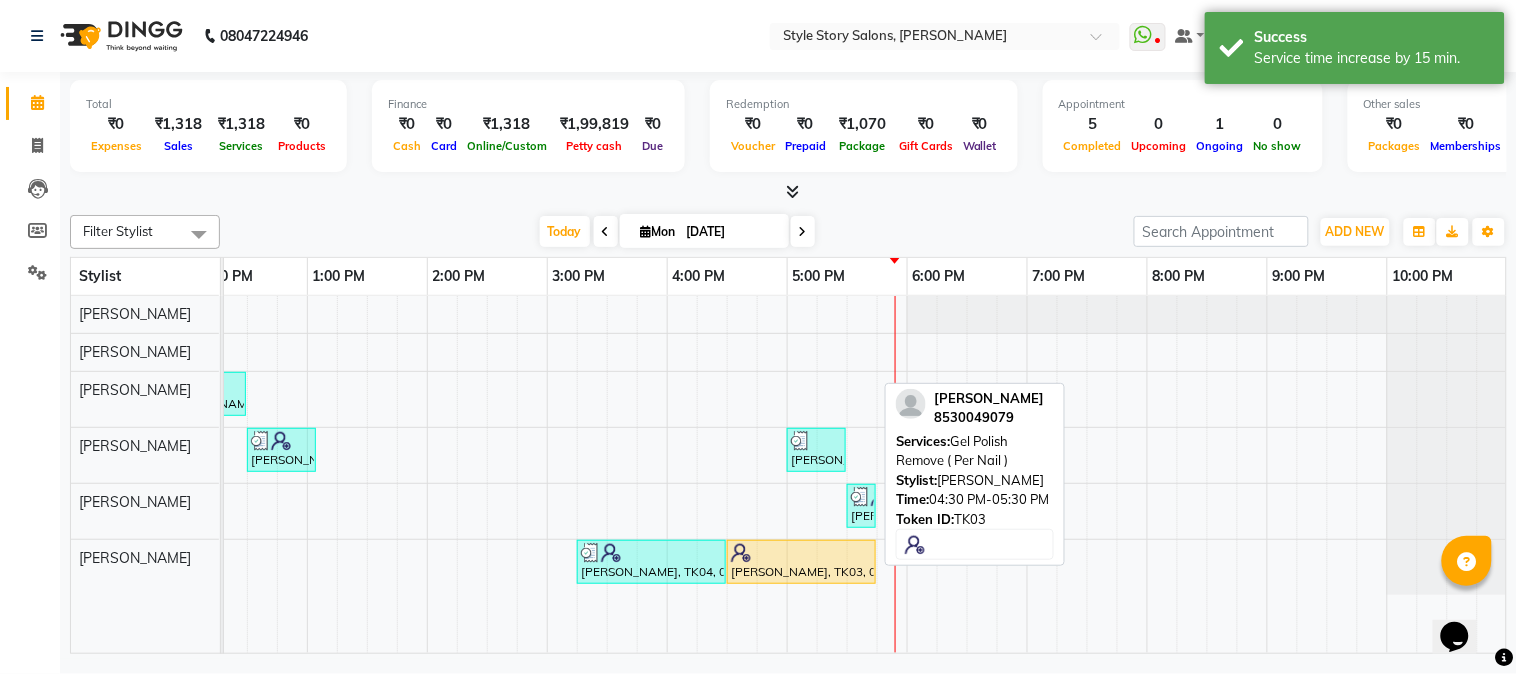 click at bounding box center [801, 553] 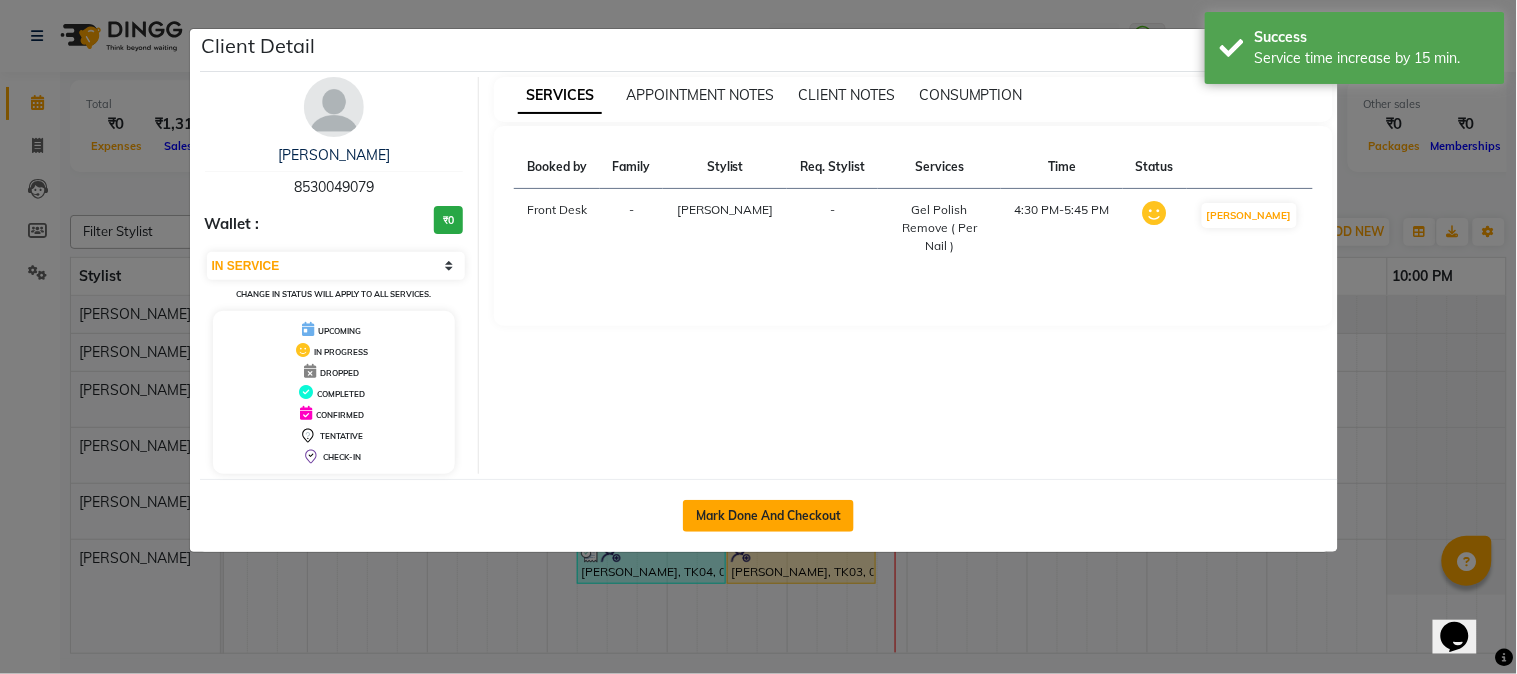 click on "Mark Done And Checkout" 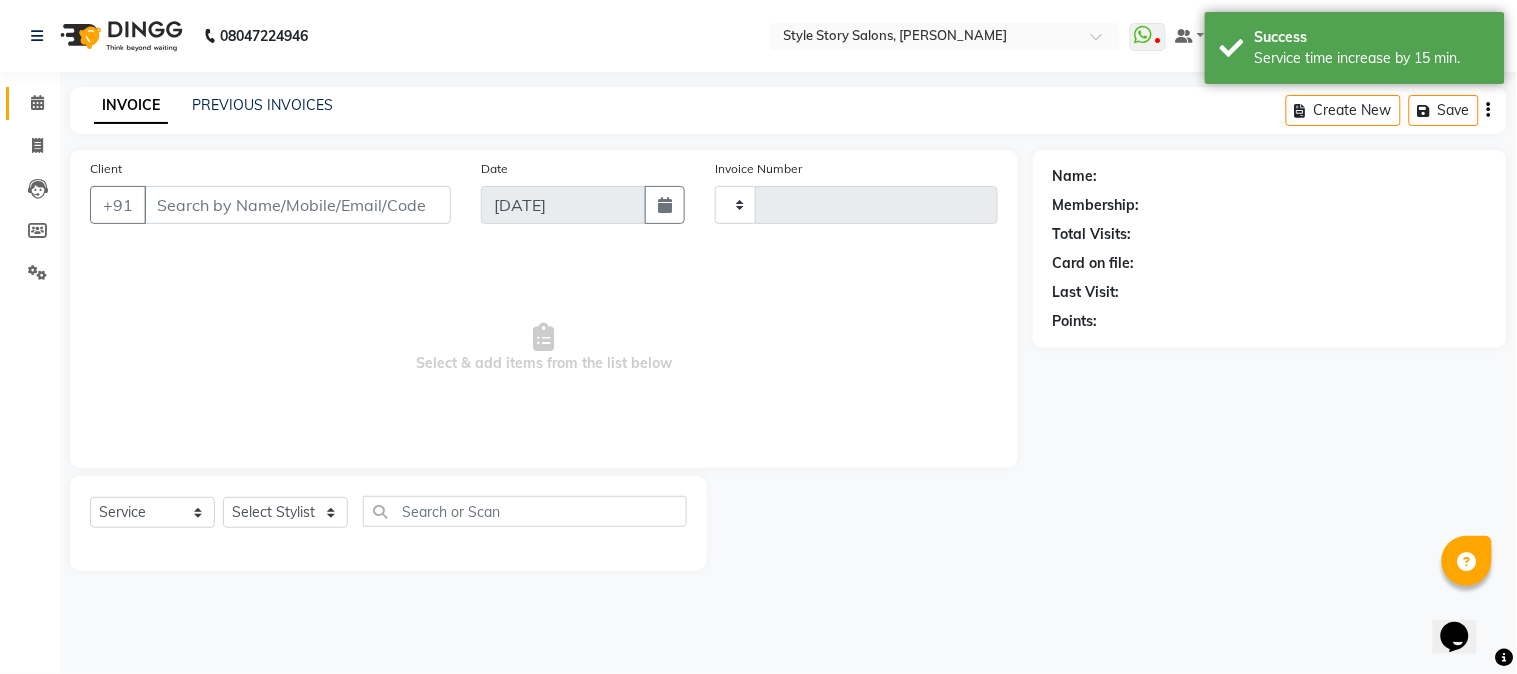 type on "1009" 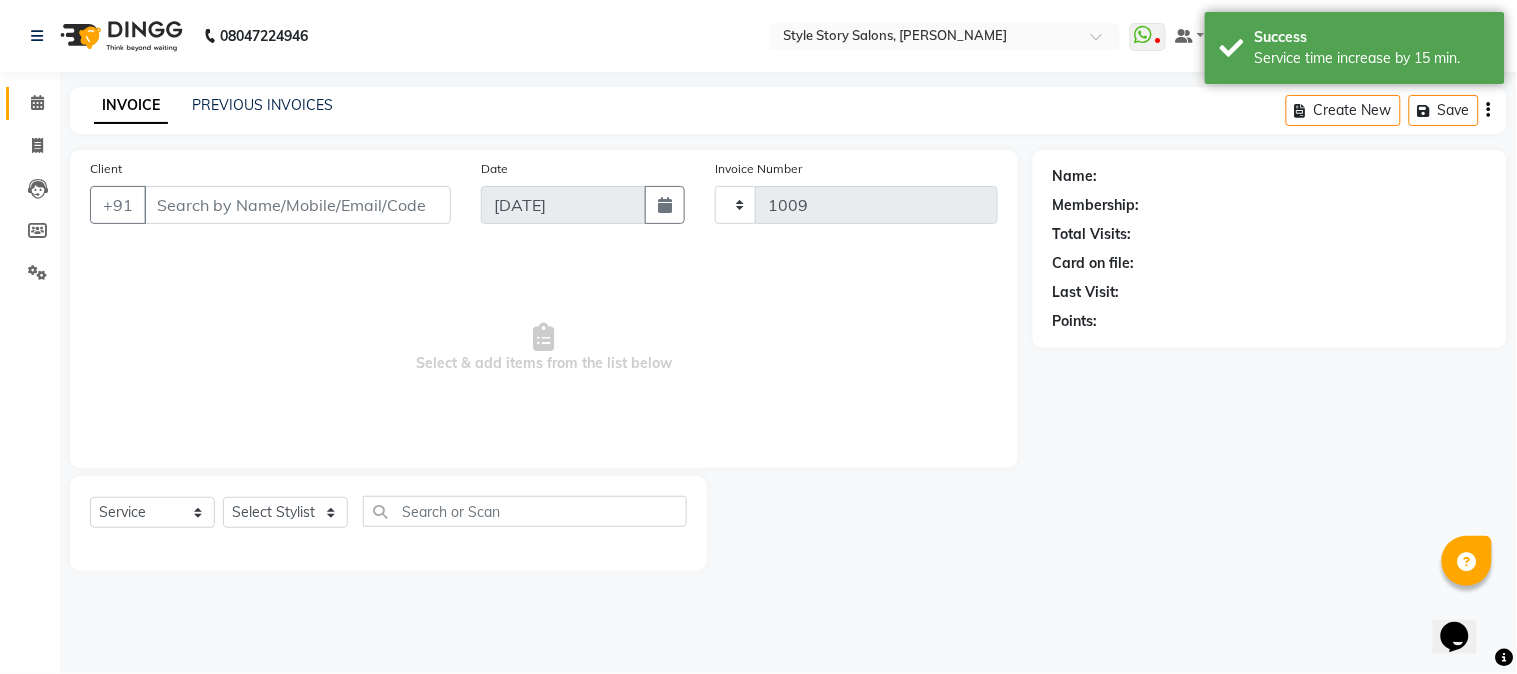 select on "6249" 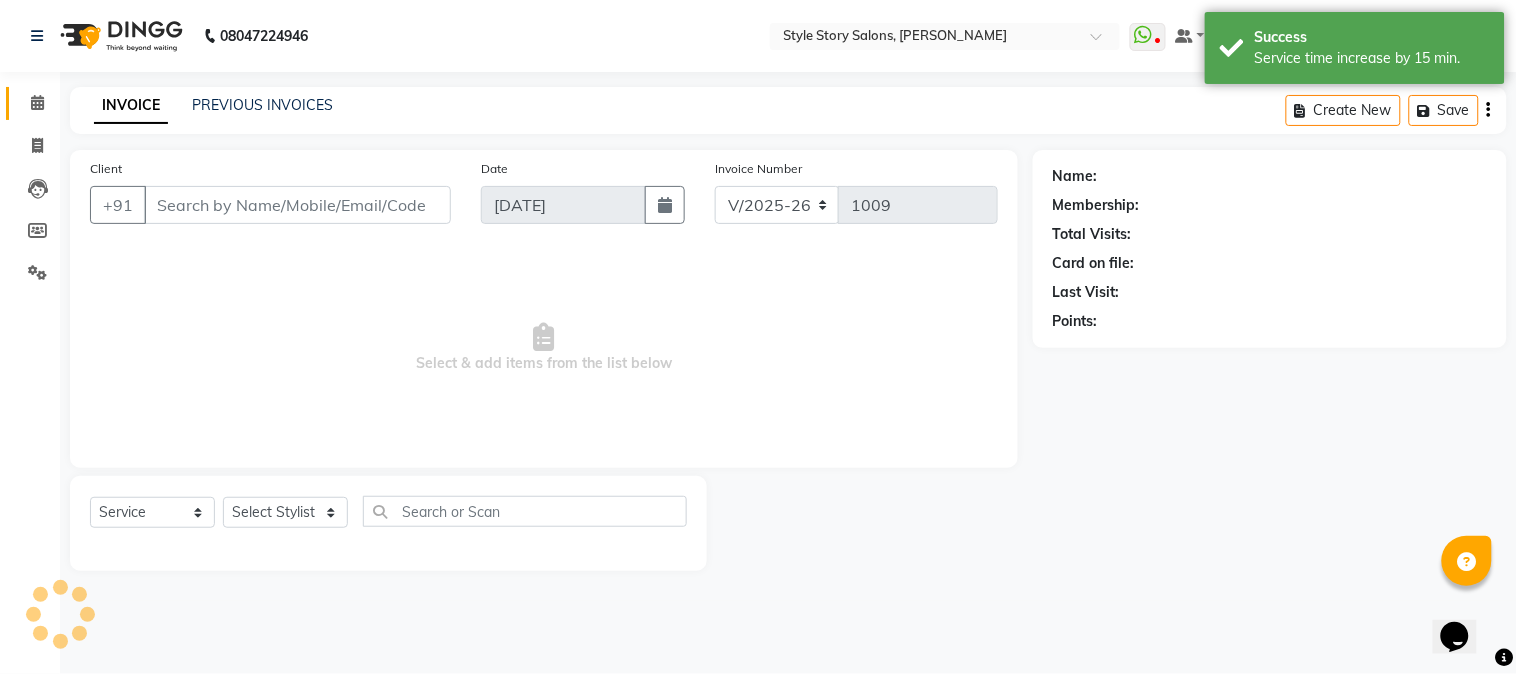 type on "85******79" 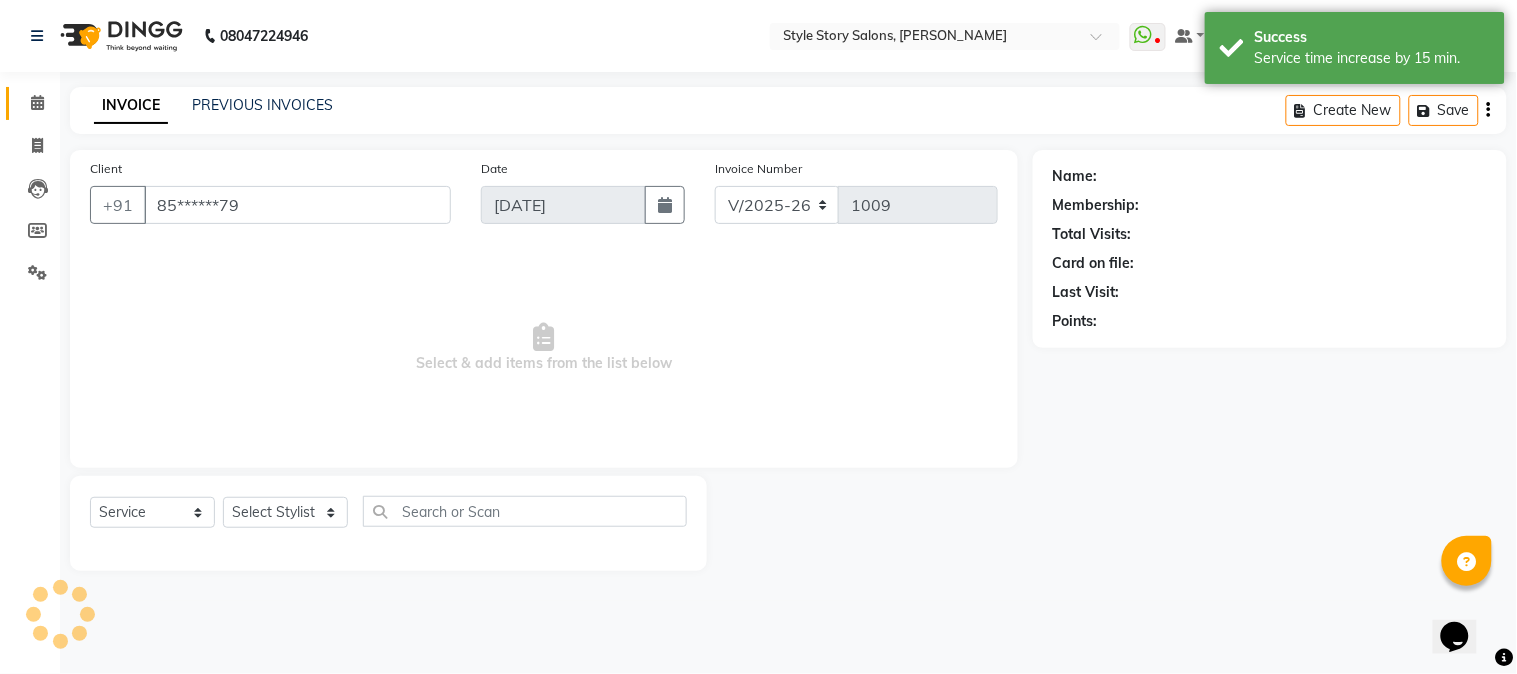 select on "84756" 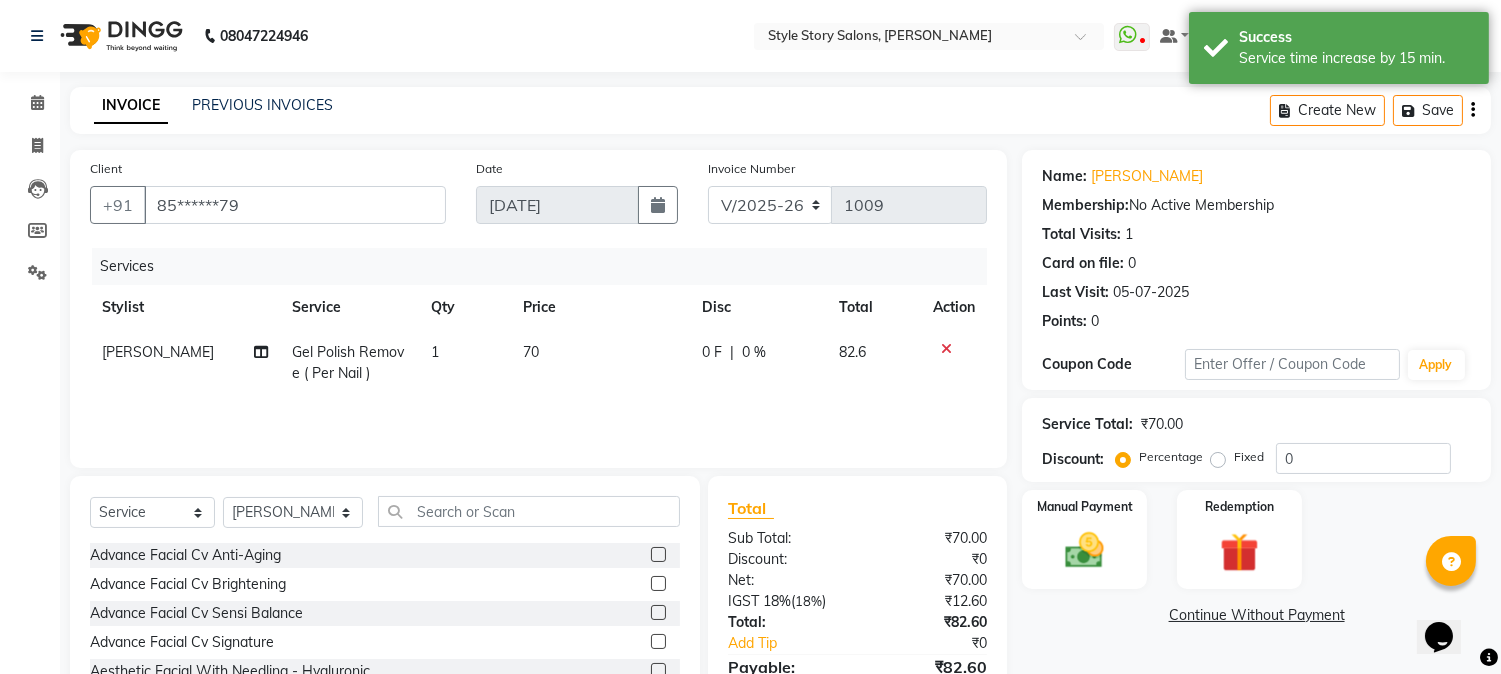 click on "70" 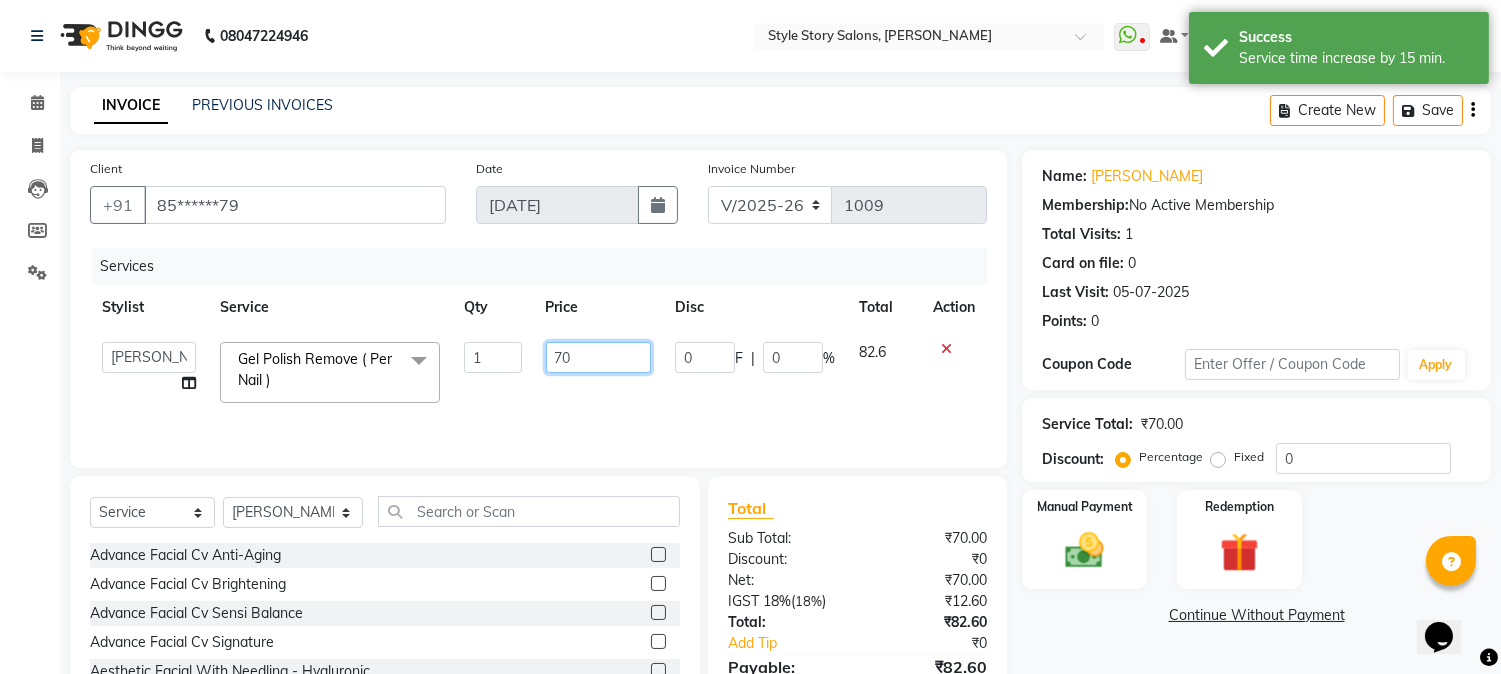 drag, startPoint x: 595, startPoint y: 351, endPoint x: 540, endPoint y: 364, distance: 56.515484 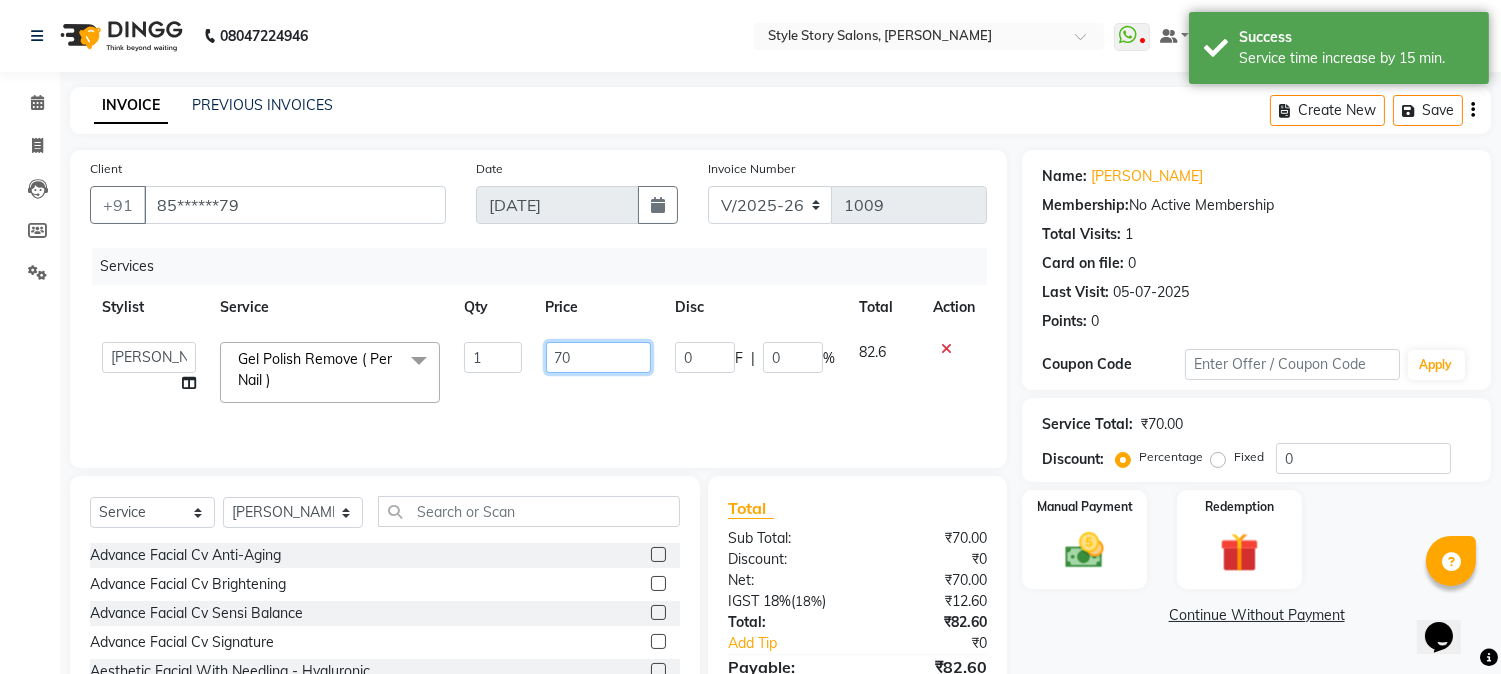 click on "70" 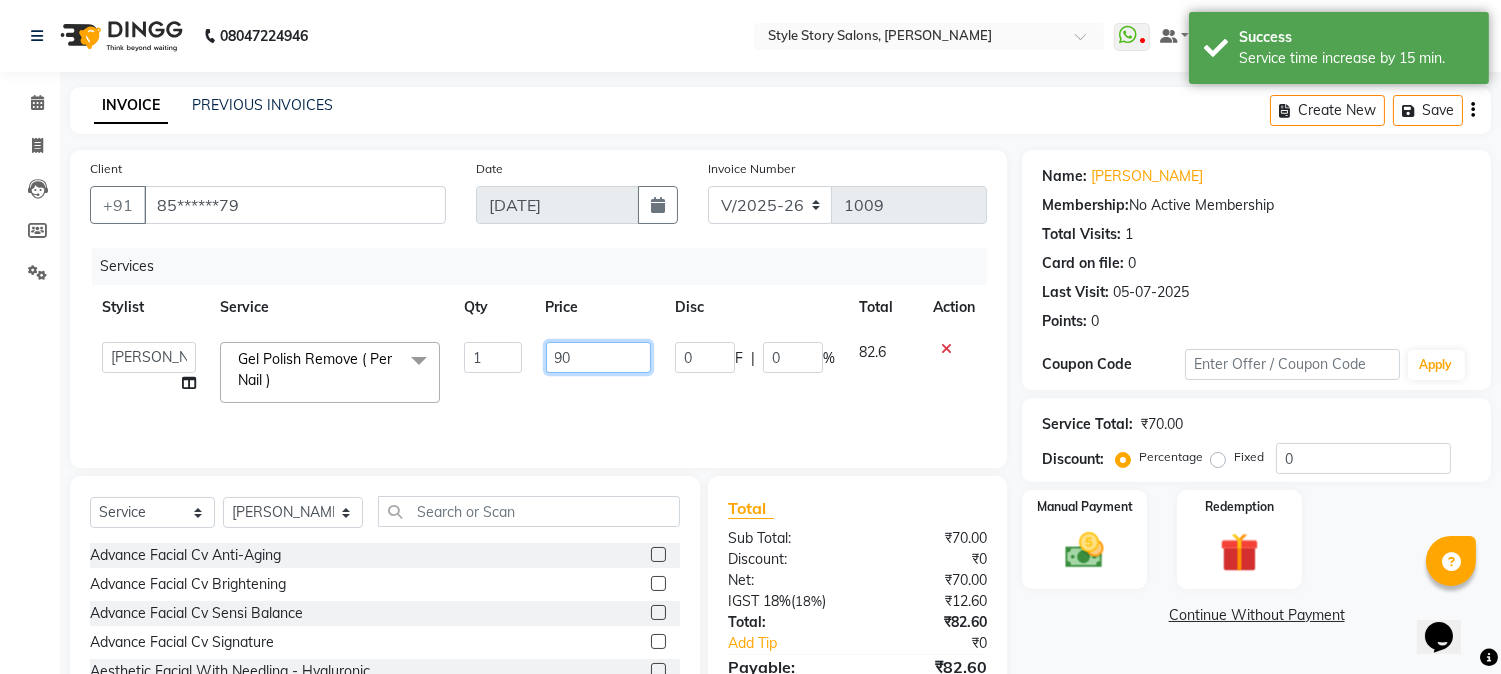 type on "900" 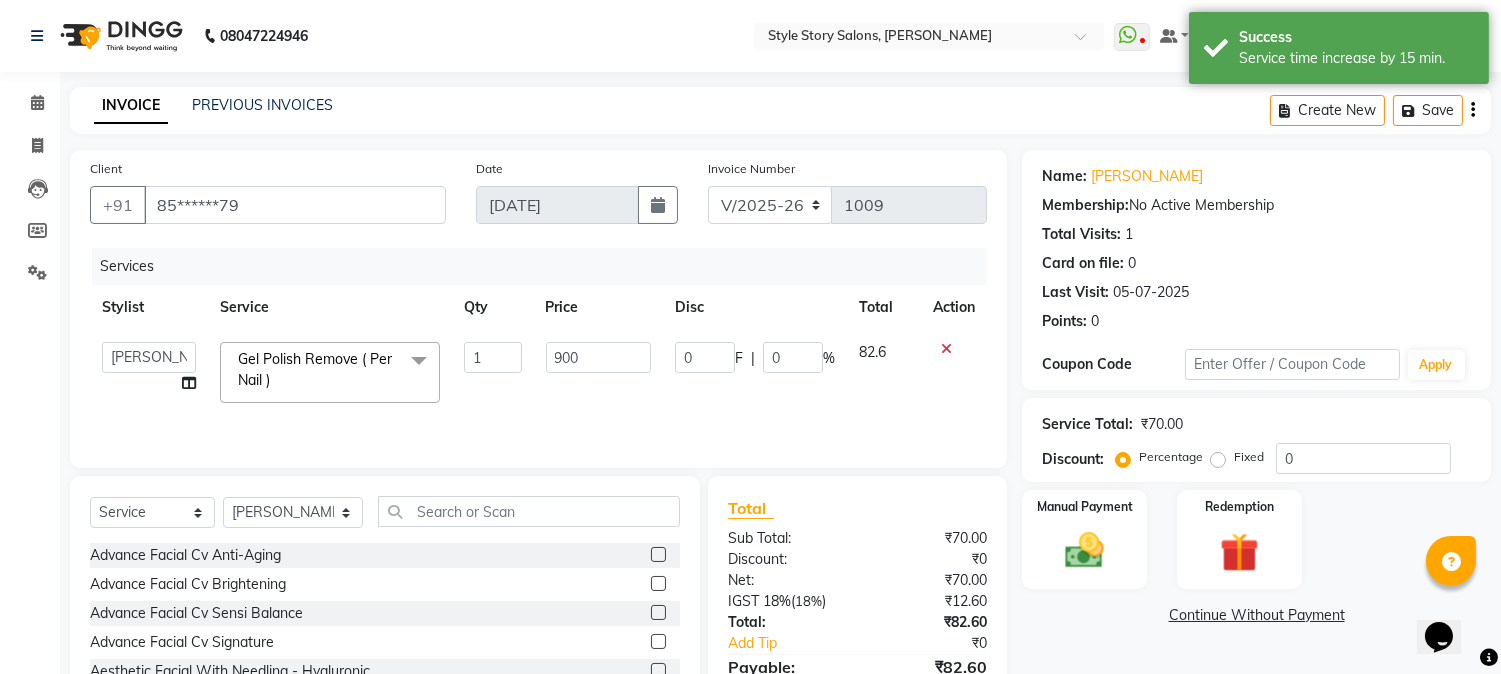 click on "INVOICE PREVIOUS INVOICES Create New   Save" 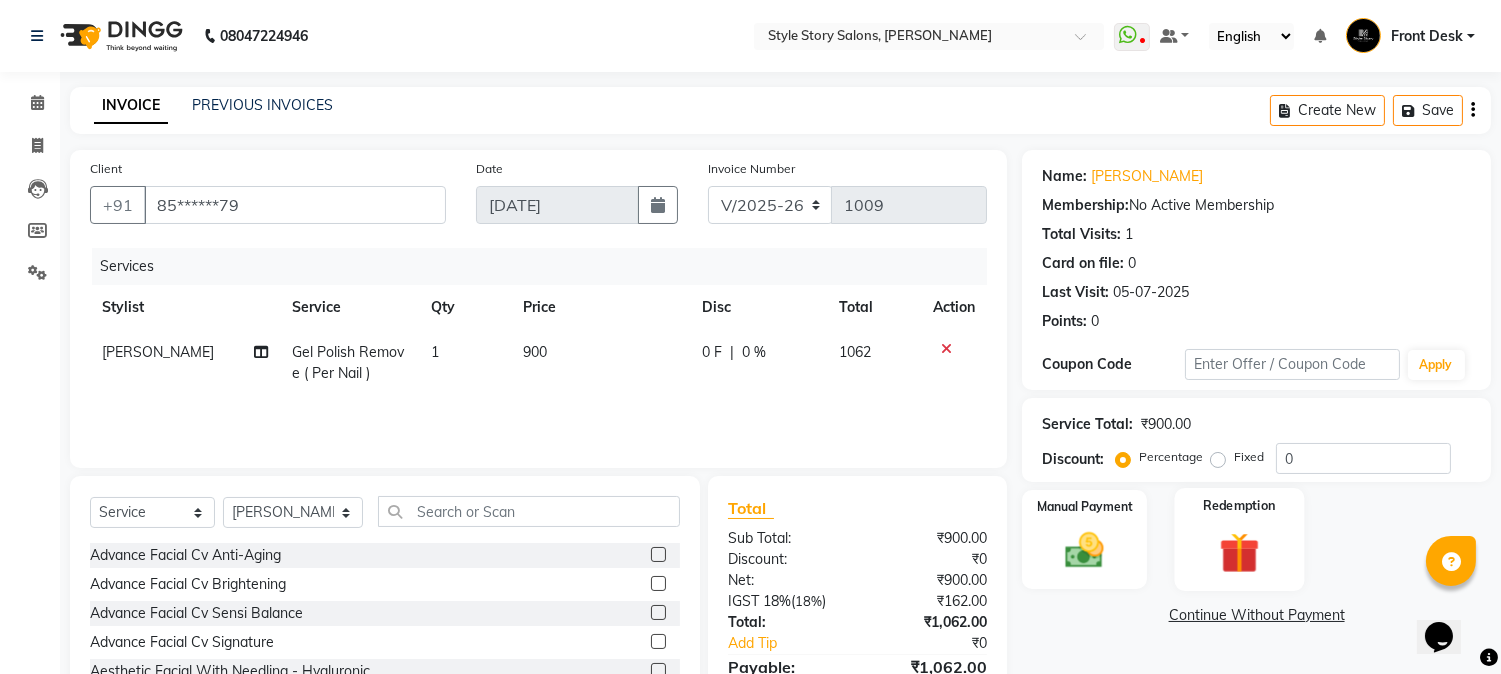 scroll, scrollTop: 126, scrollLeft: 0, axis: vertical 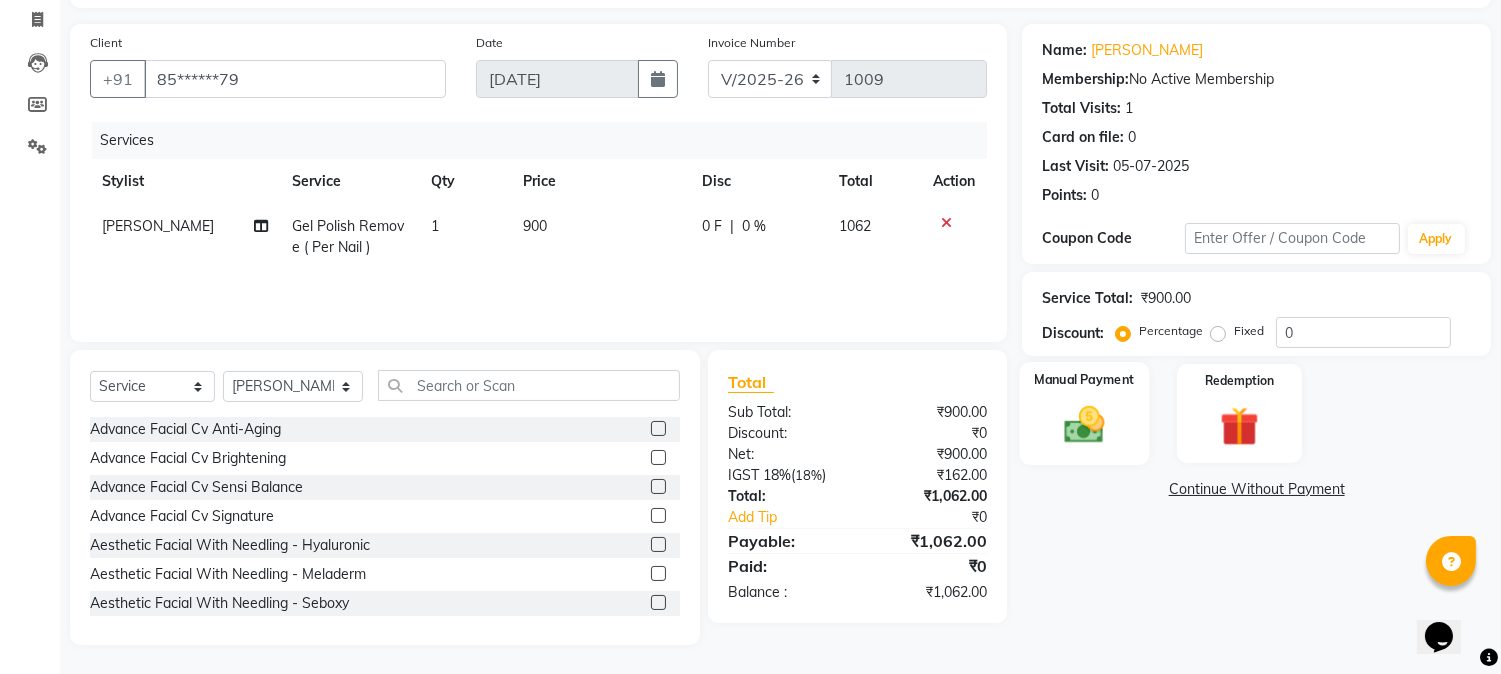 click 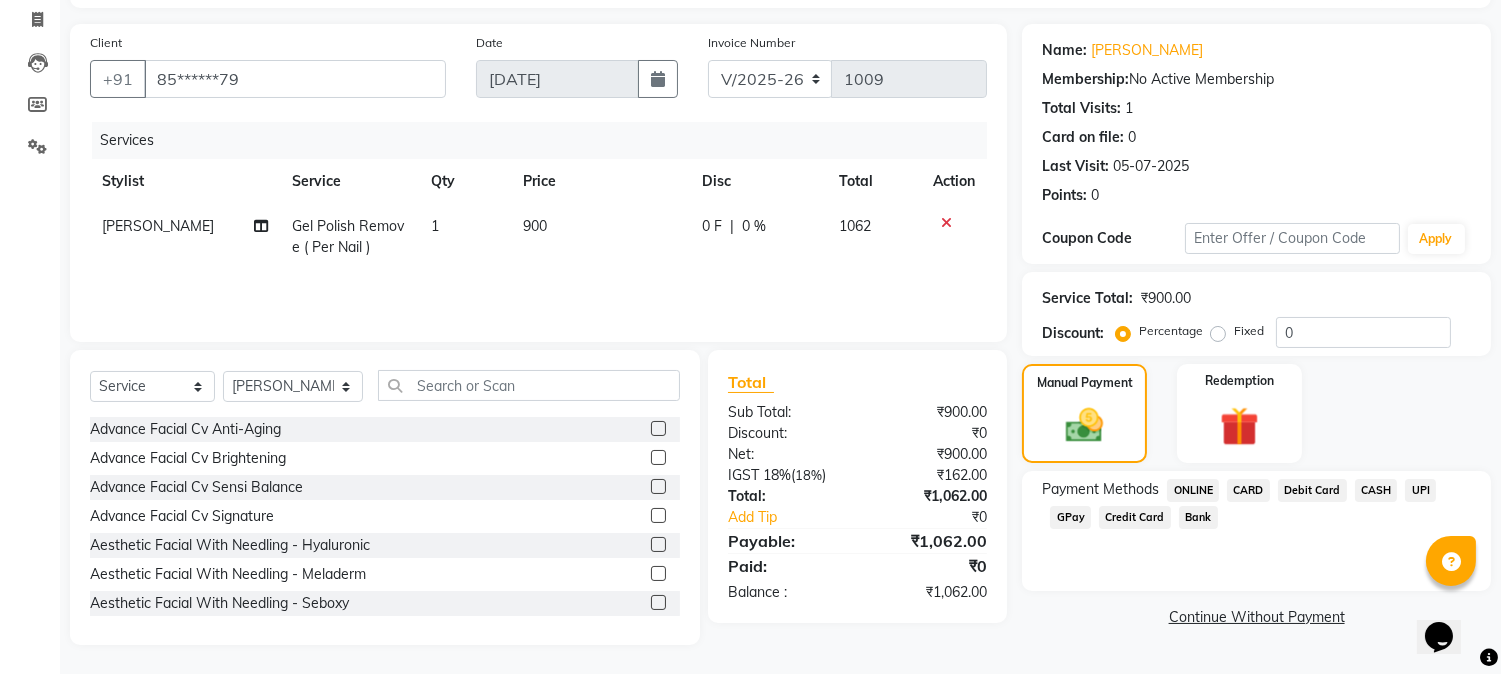 click on "UPI" 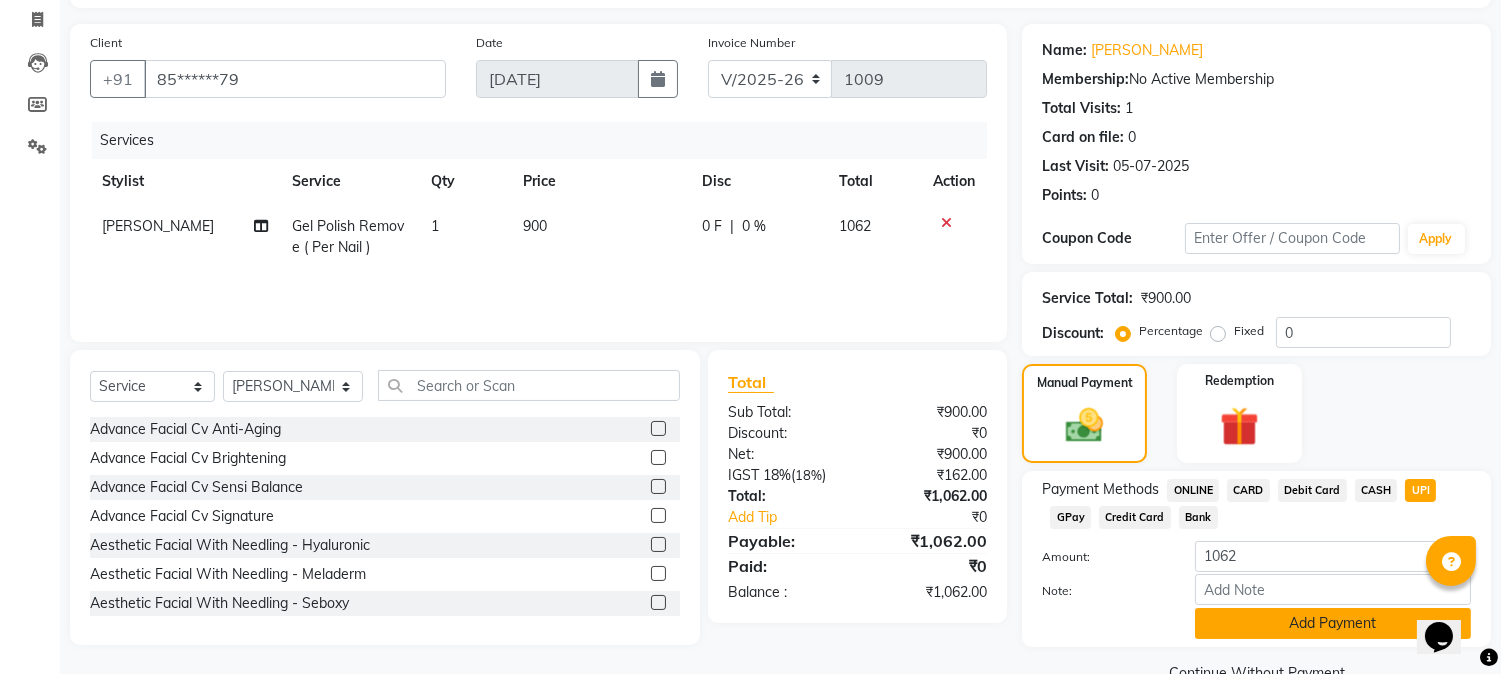 click on "Add Payment" 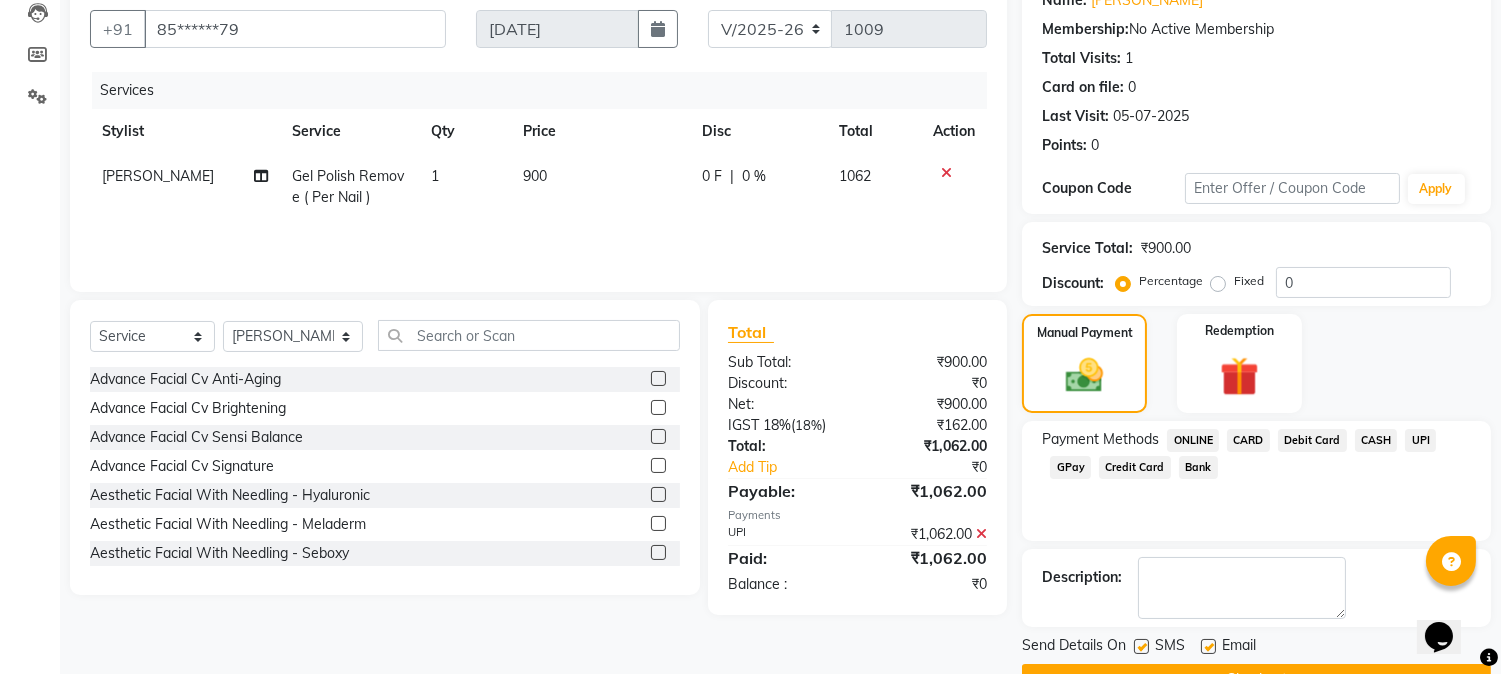 scroll, scrollTop: 225, scrollLeft: 0, axis: vertical 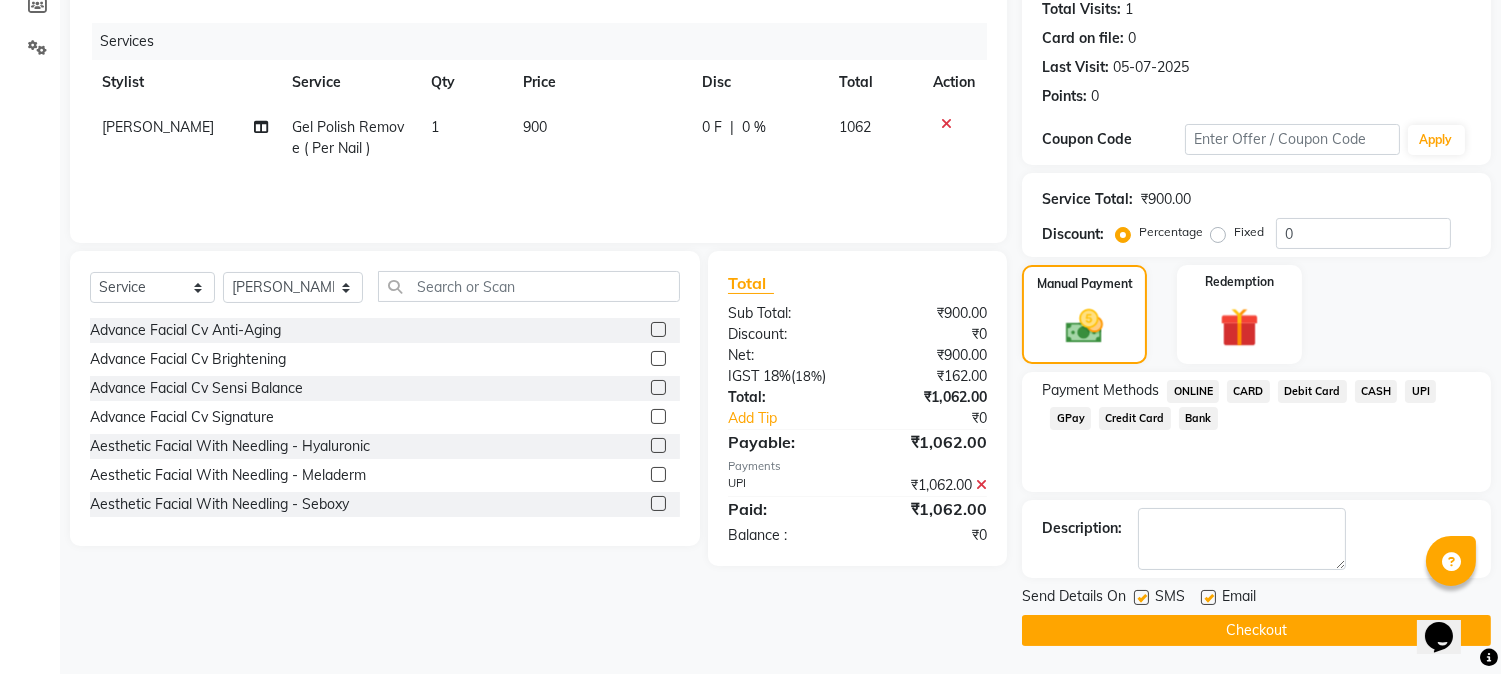 click on "Checkout" 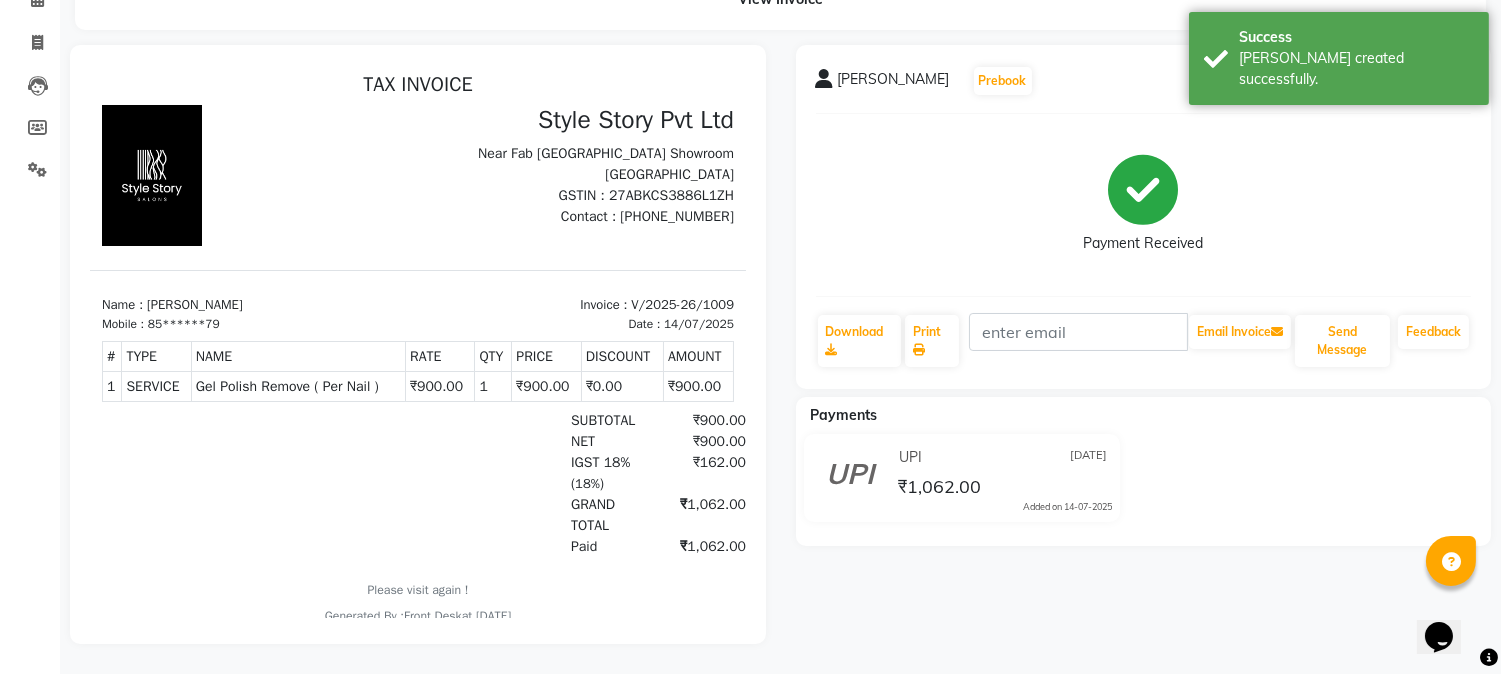 scroll, scrollTop: 118, scrollLeft: 0, axis: vertical 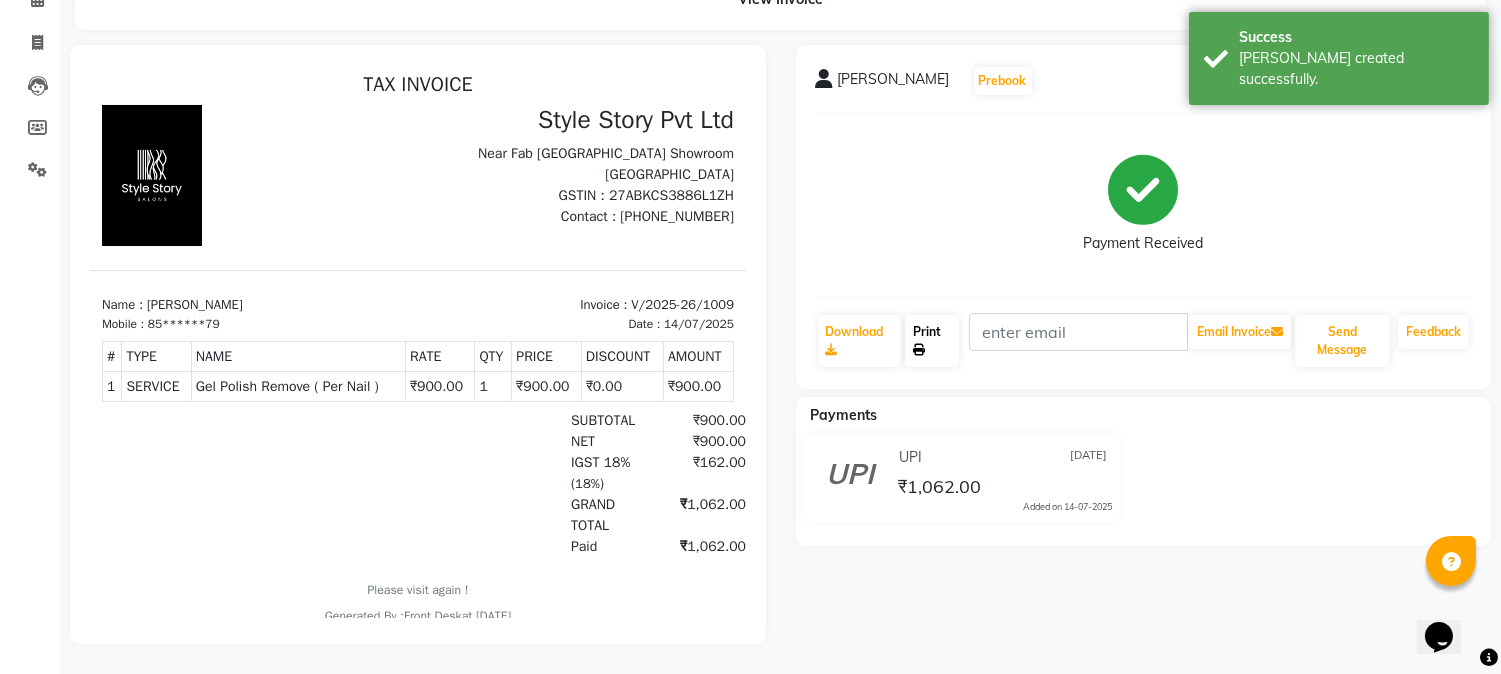 click on "Print" 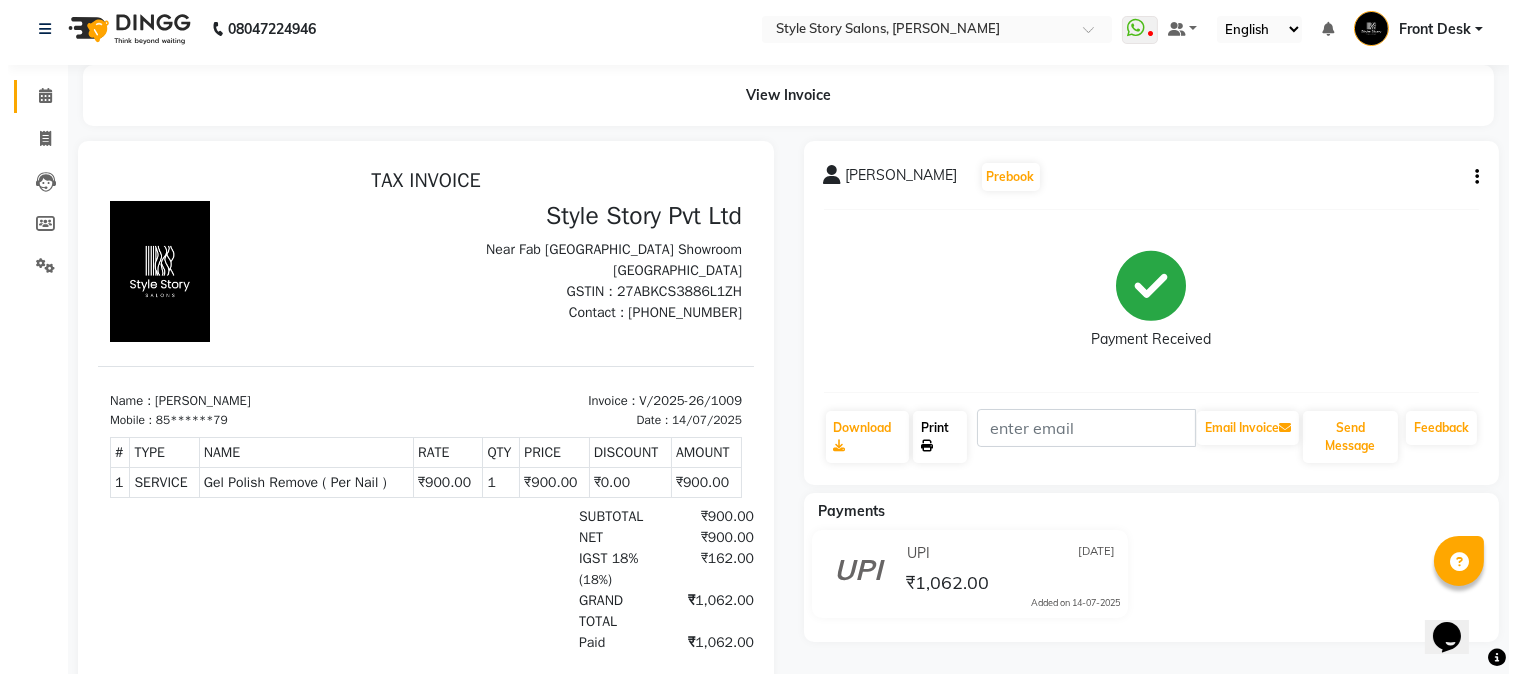 scroll, scrollTop: 0, scrollLeft: 0, axis: both 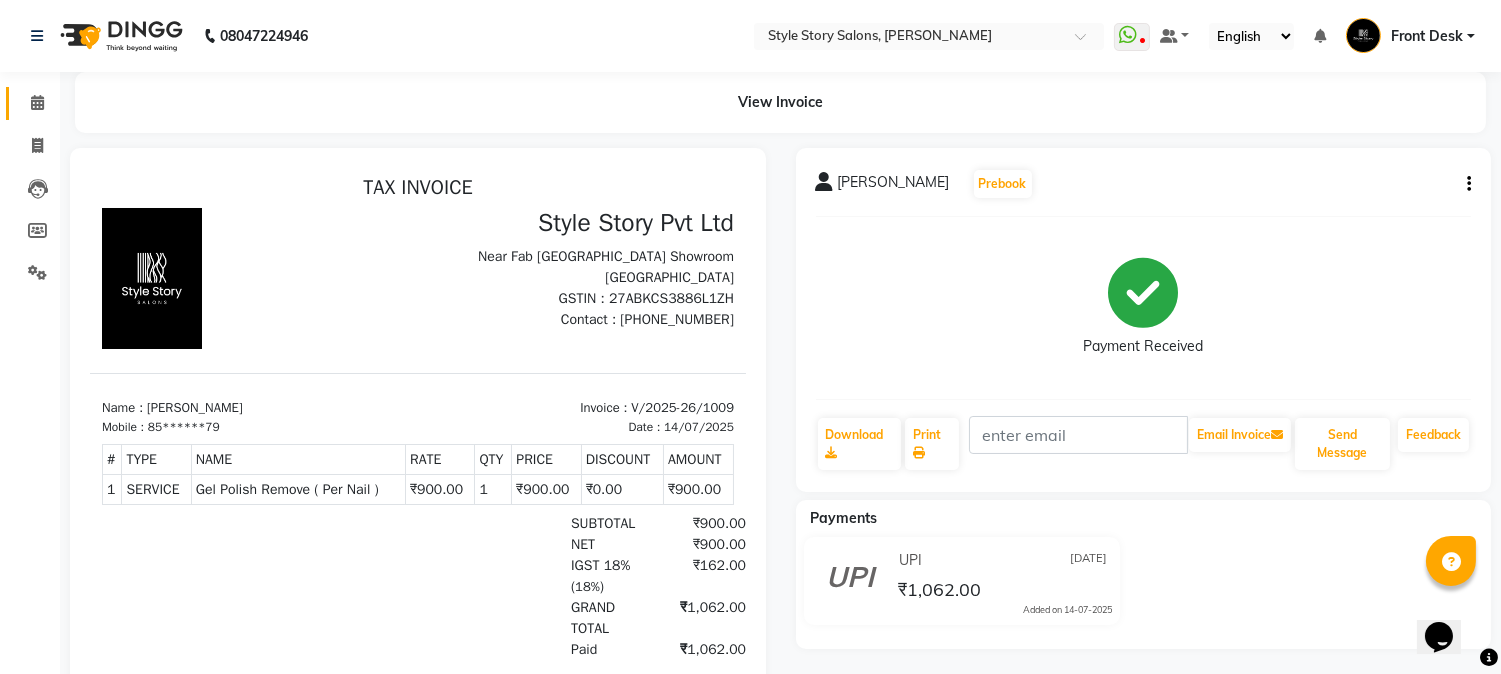 click on "Calendar" 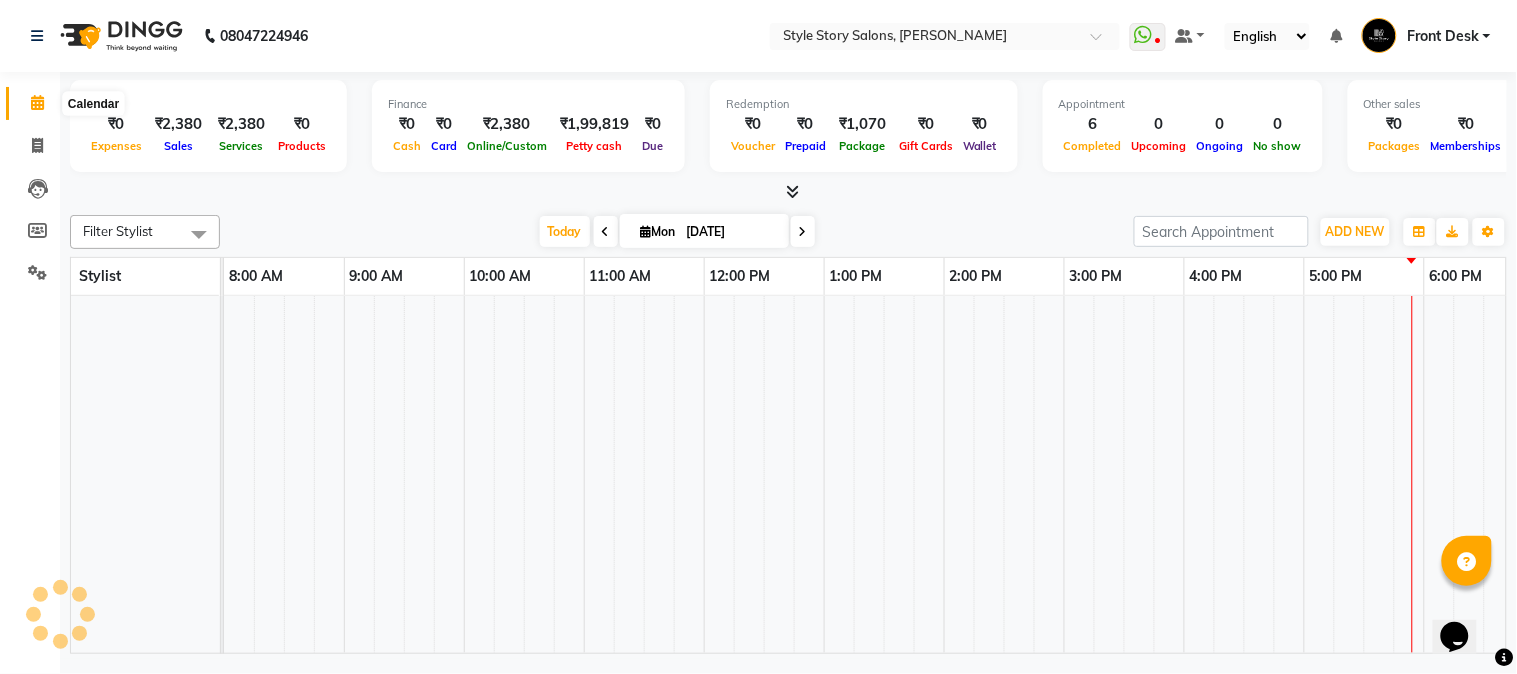 click 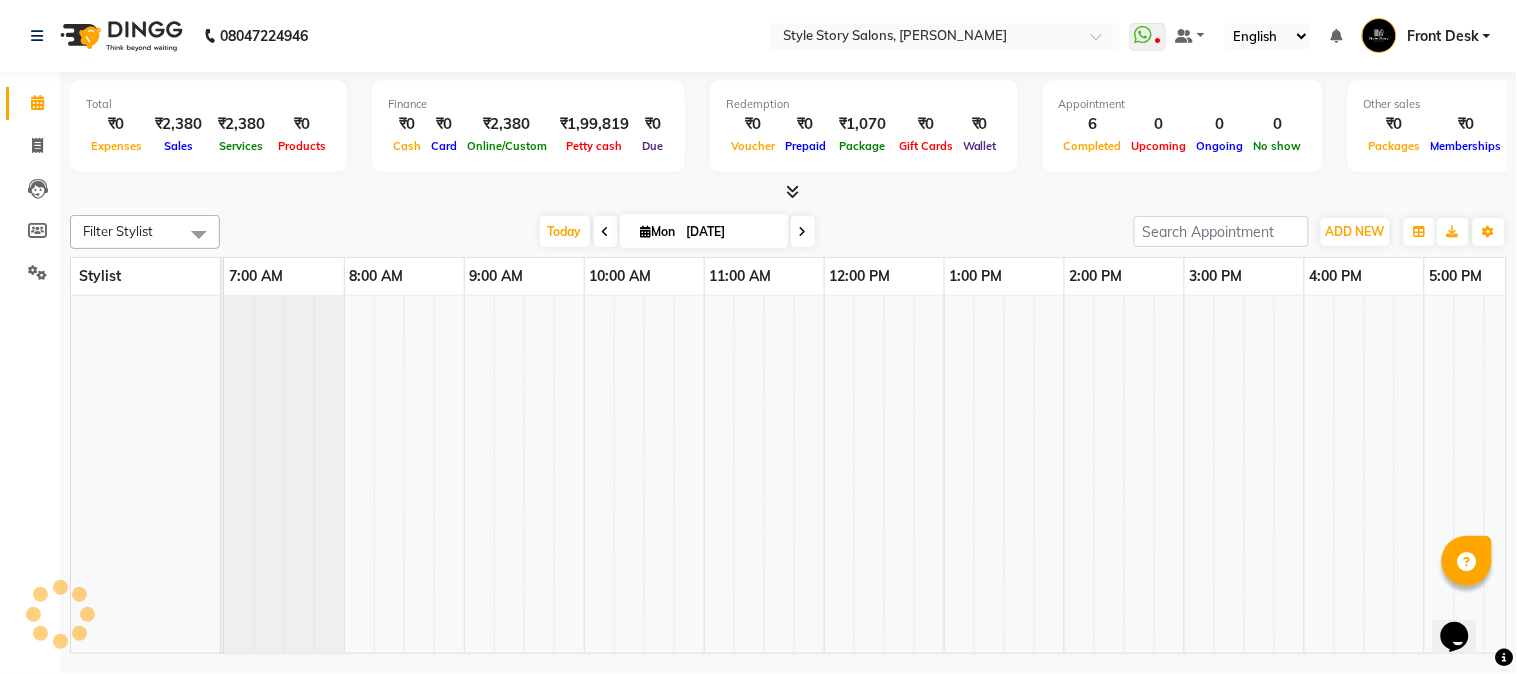 scroll, scrollTop: 0, scrollLeft: 0, axis: both 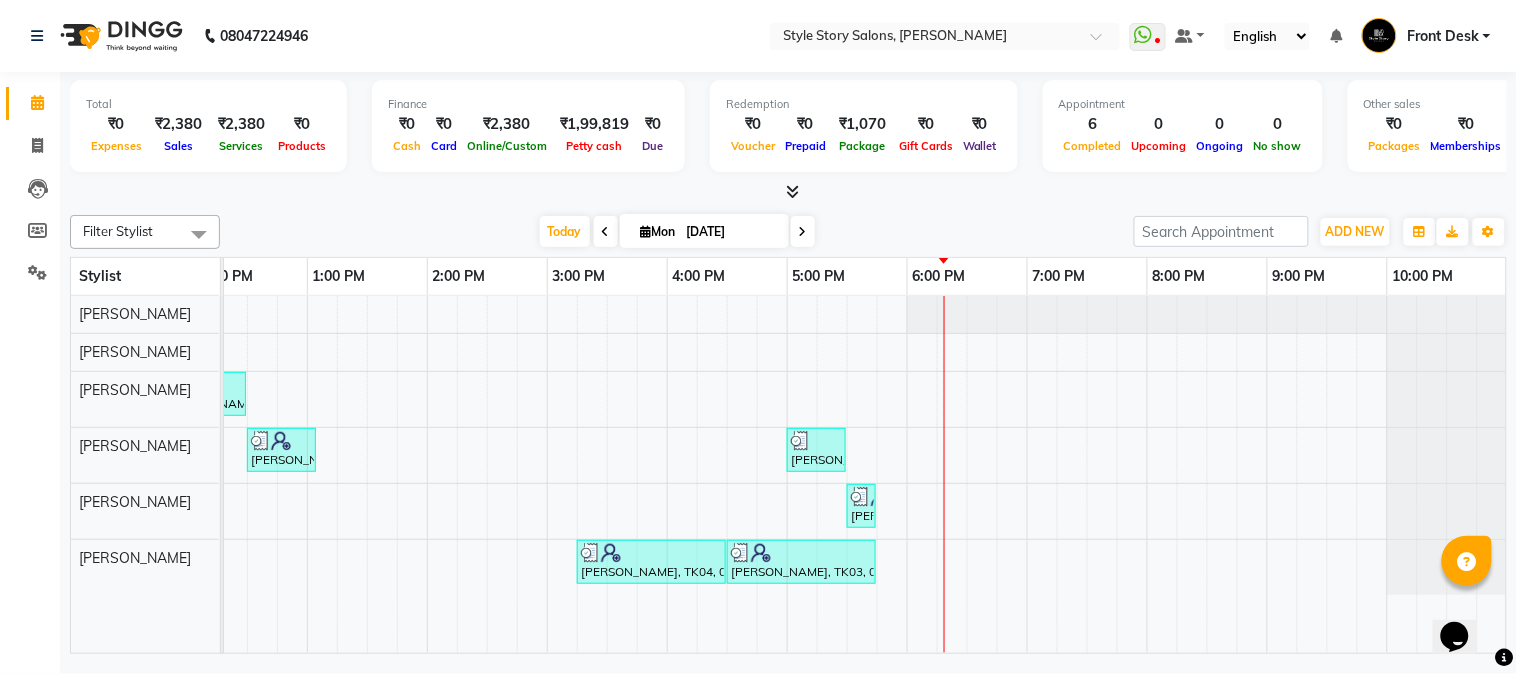 click on "[PERSON_NAME], TK01, 11:45 AM-12:30 PM, Hair Cut - Master - [DEMOGRAPHIC_DATA]     [PERSON_NAME], TK02, 12:30 PM-01:05 PM, [PERSON_NAME] Styling     [PERSON_NAME], TK05, 05:00 PM-05:30 PM, Hair Cut - Master - [DEMOGRAPHIC_DATA]     [PERSON_NAME] mam, TK06, 05:30 PM-05:45 PM, Threading Eyebrow,Threading Upperlip (₹50)     [PERSON_NAME], TK04, 03:15 PM-04:30 PM, Cocktail Pedicure     [PERSON_NAME], TK03, 04:30 PM-05:45 PM, Gel Polish Remove ( Per Nail )" at bounding box center [547, 475] 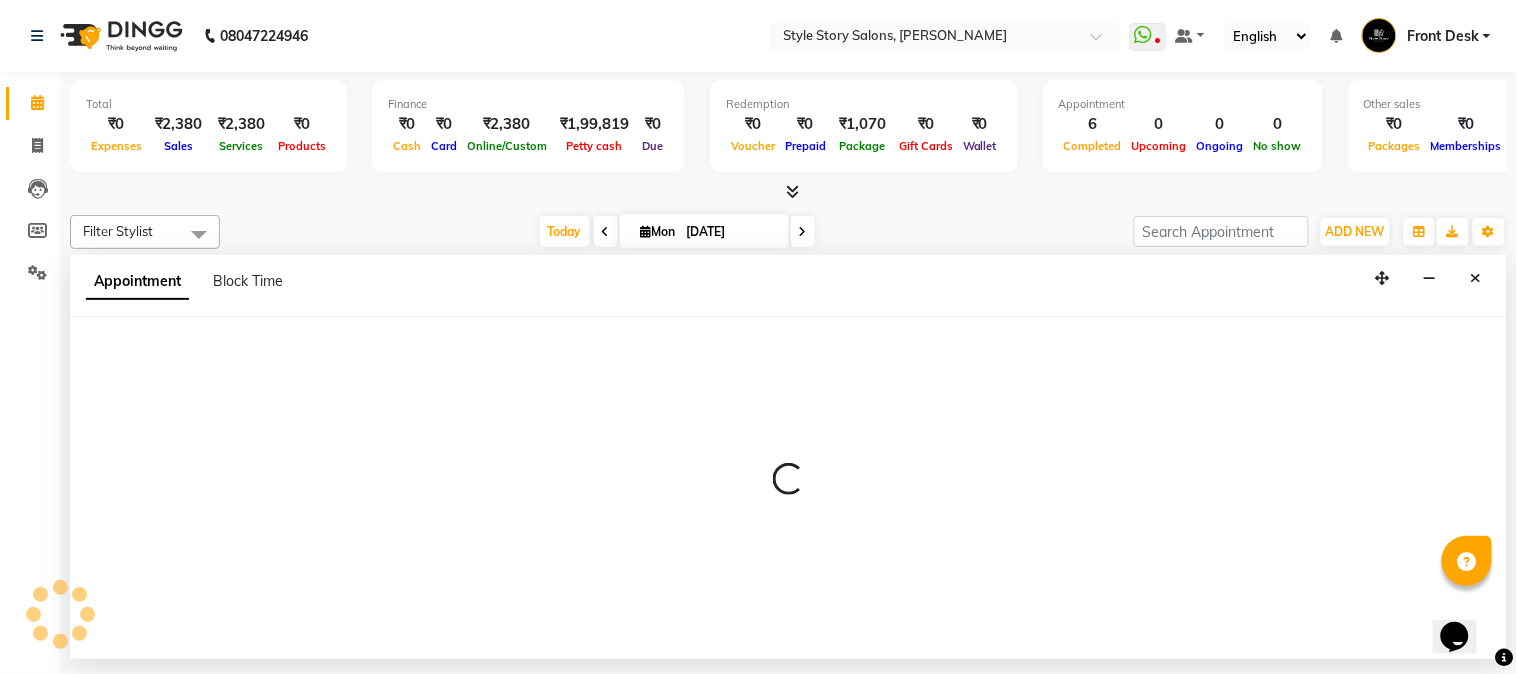 select on "62114" 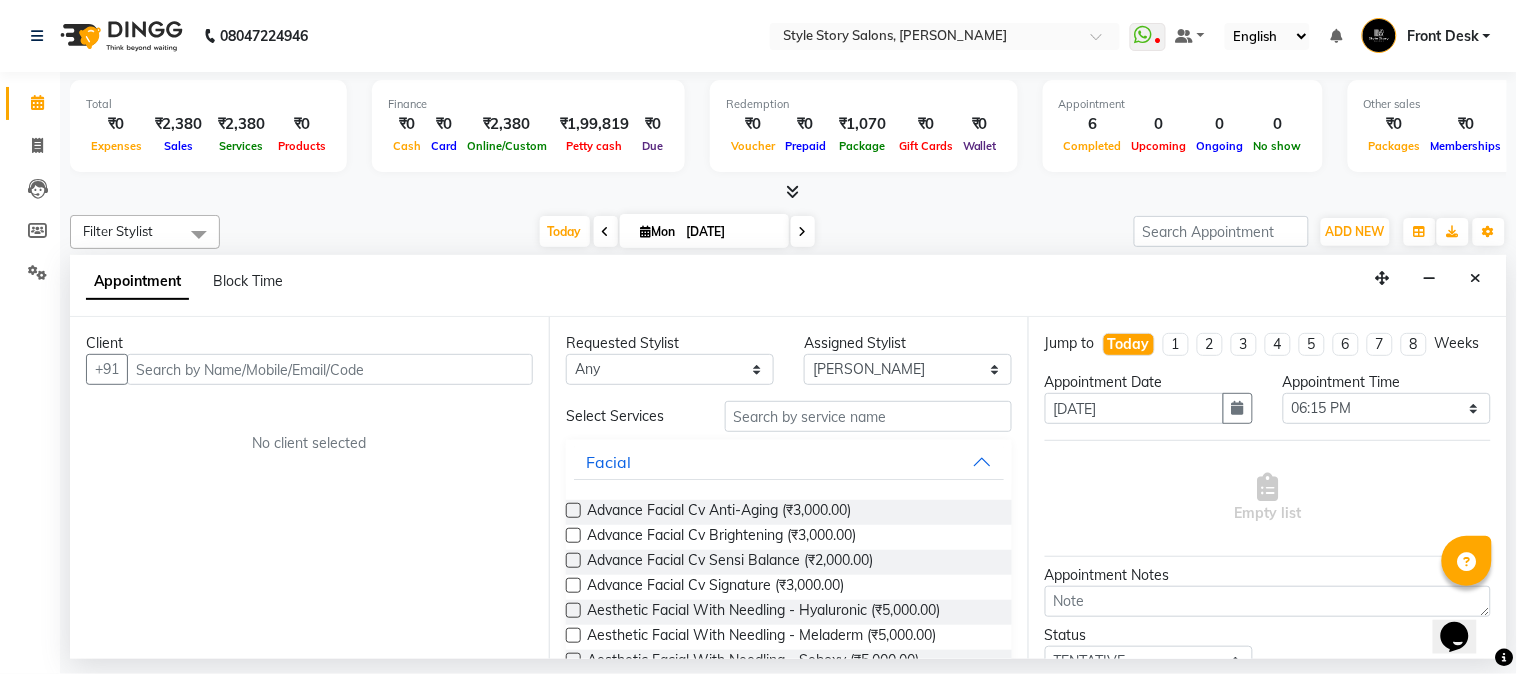click at bounding box center (330, 369) 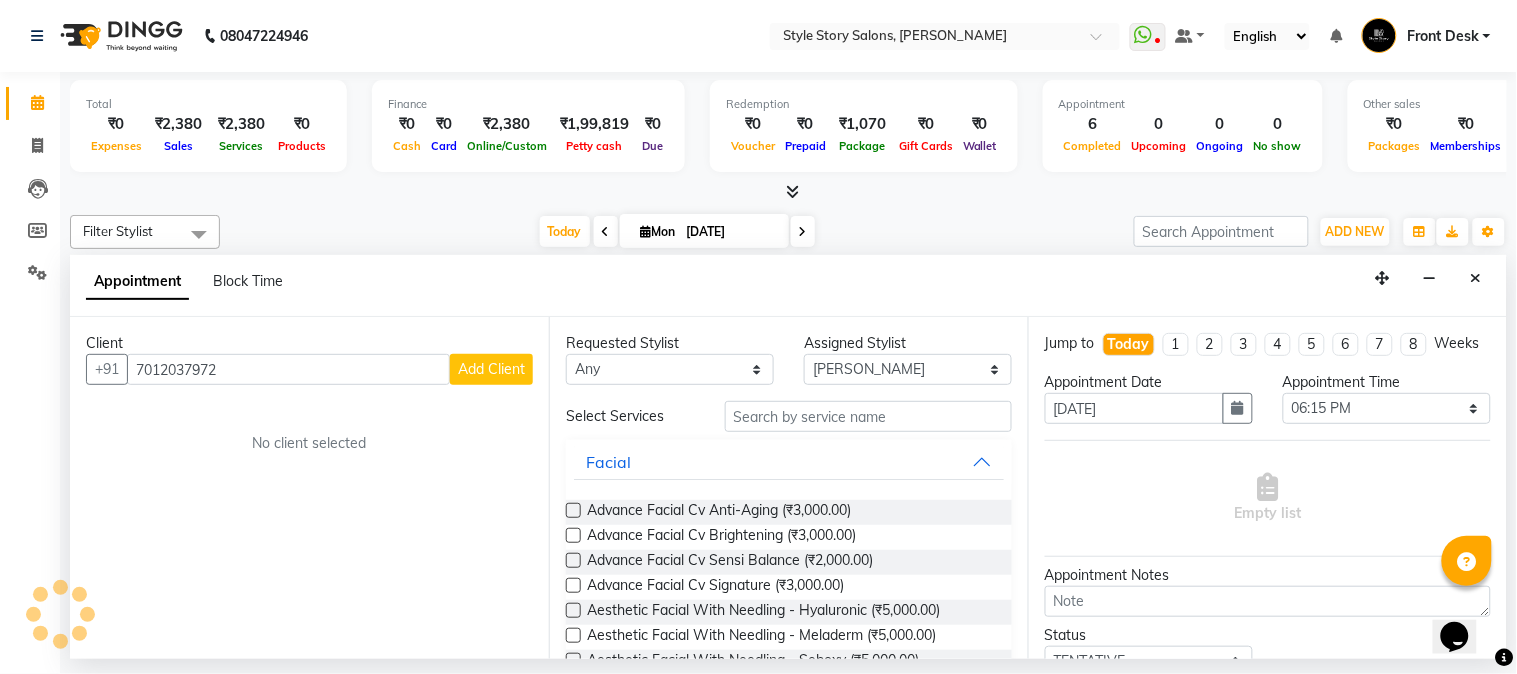 type on "7012037972" 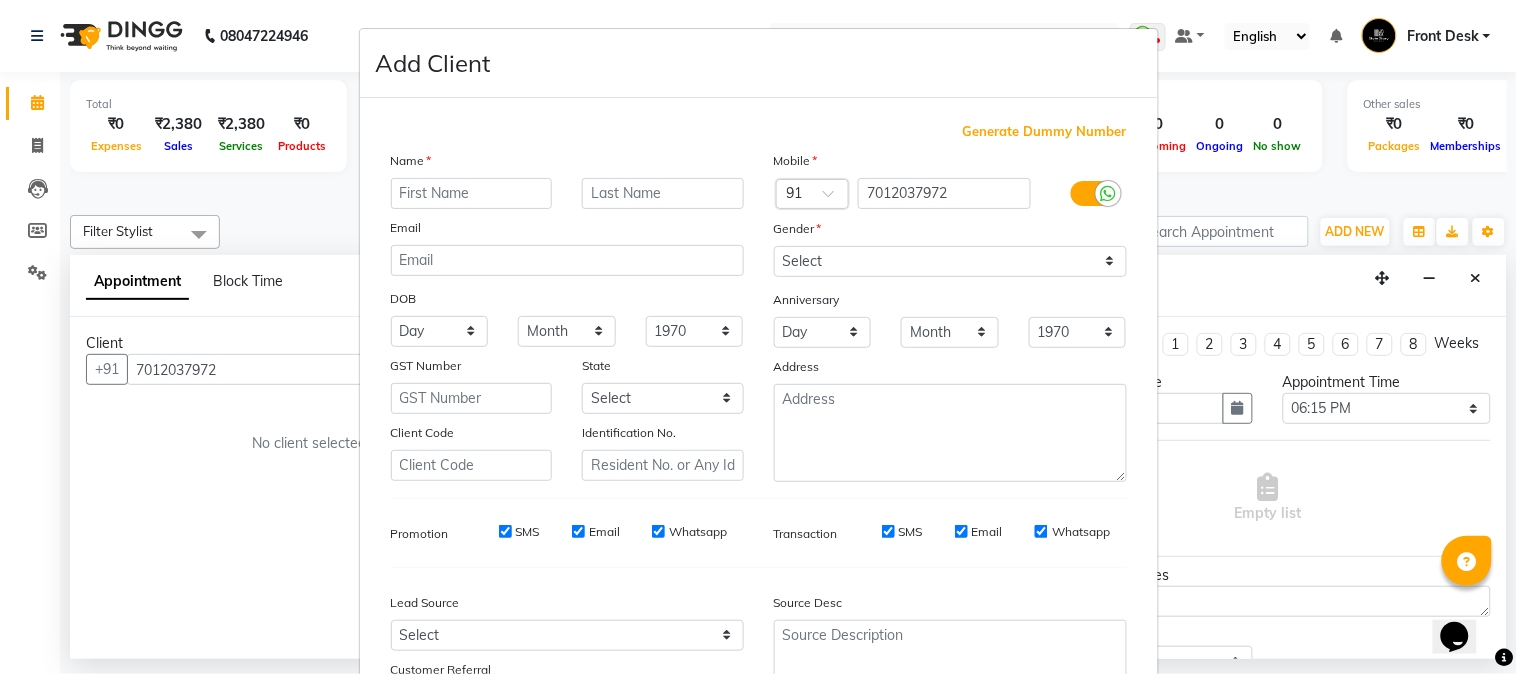 click at bounding box center [472, 193] 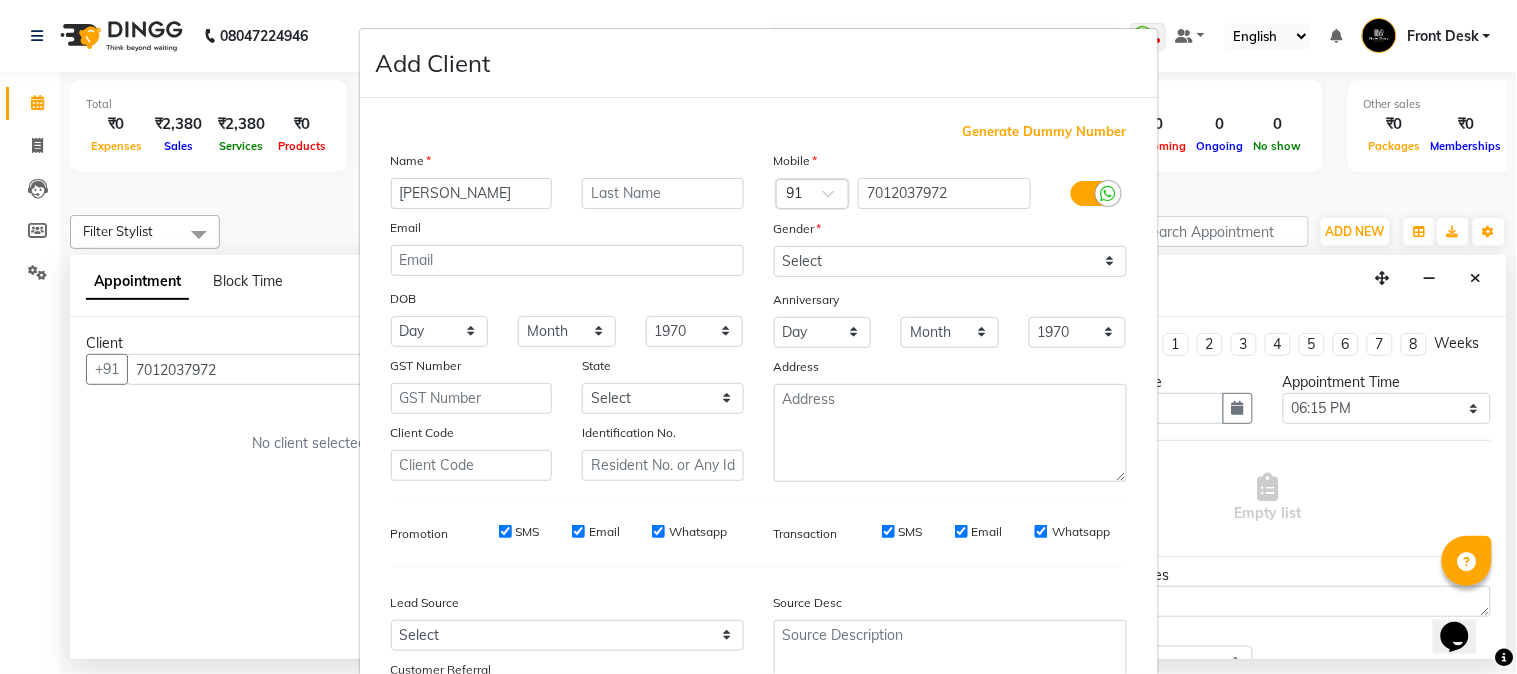 type on "[PERSON_NAME]" 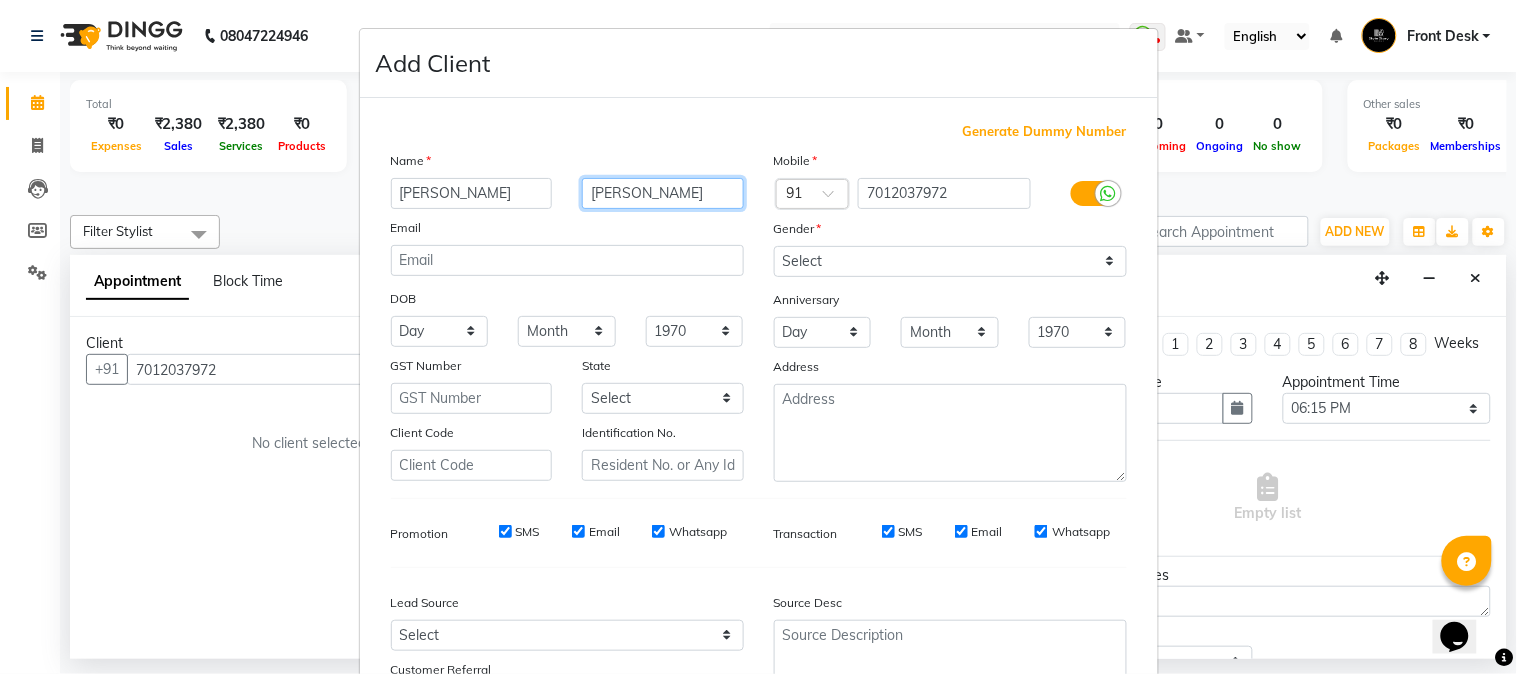 type on "[PERSON_NAME]" 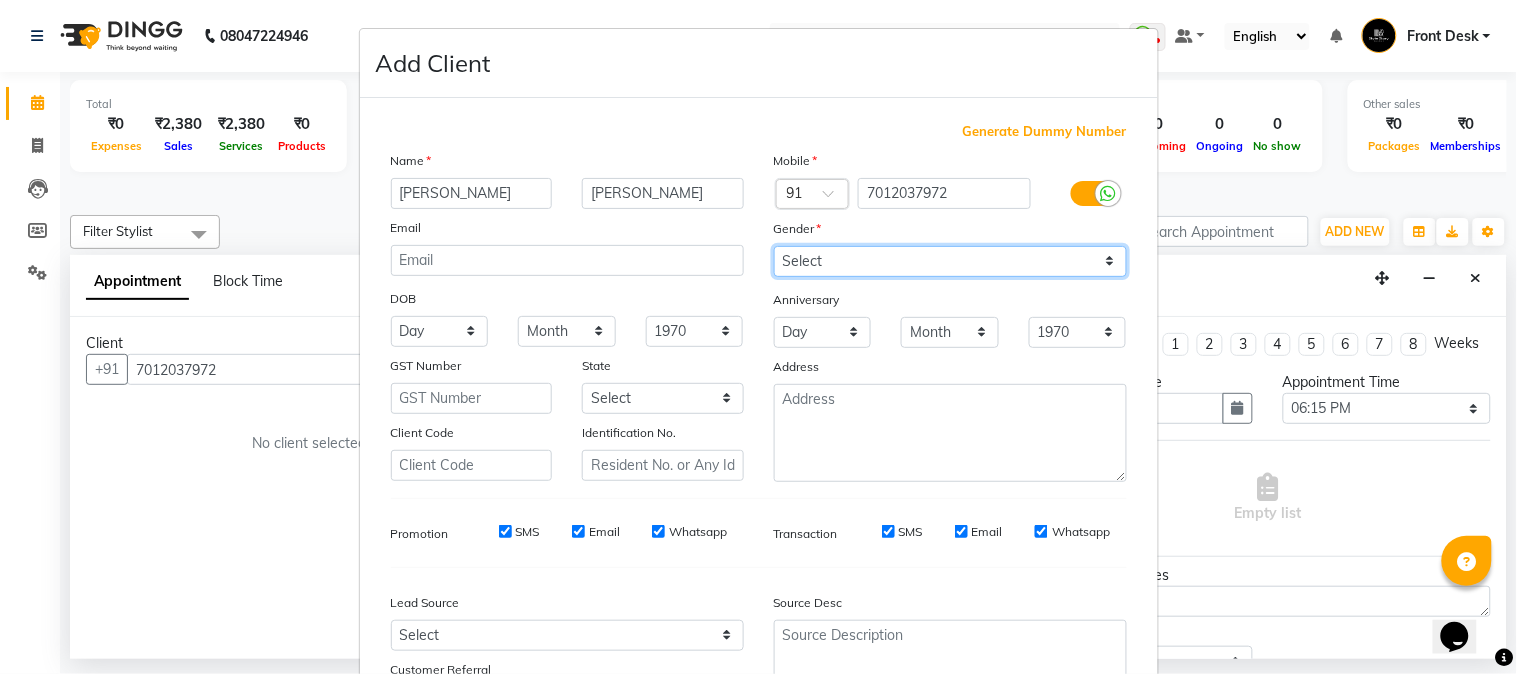 click on "Select [DEMOGRAPHIC_DATA] [DEMOGRAPHIC_DATA] Other Prefer Not To Say" at bounding box center (950, 261) 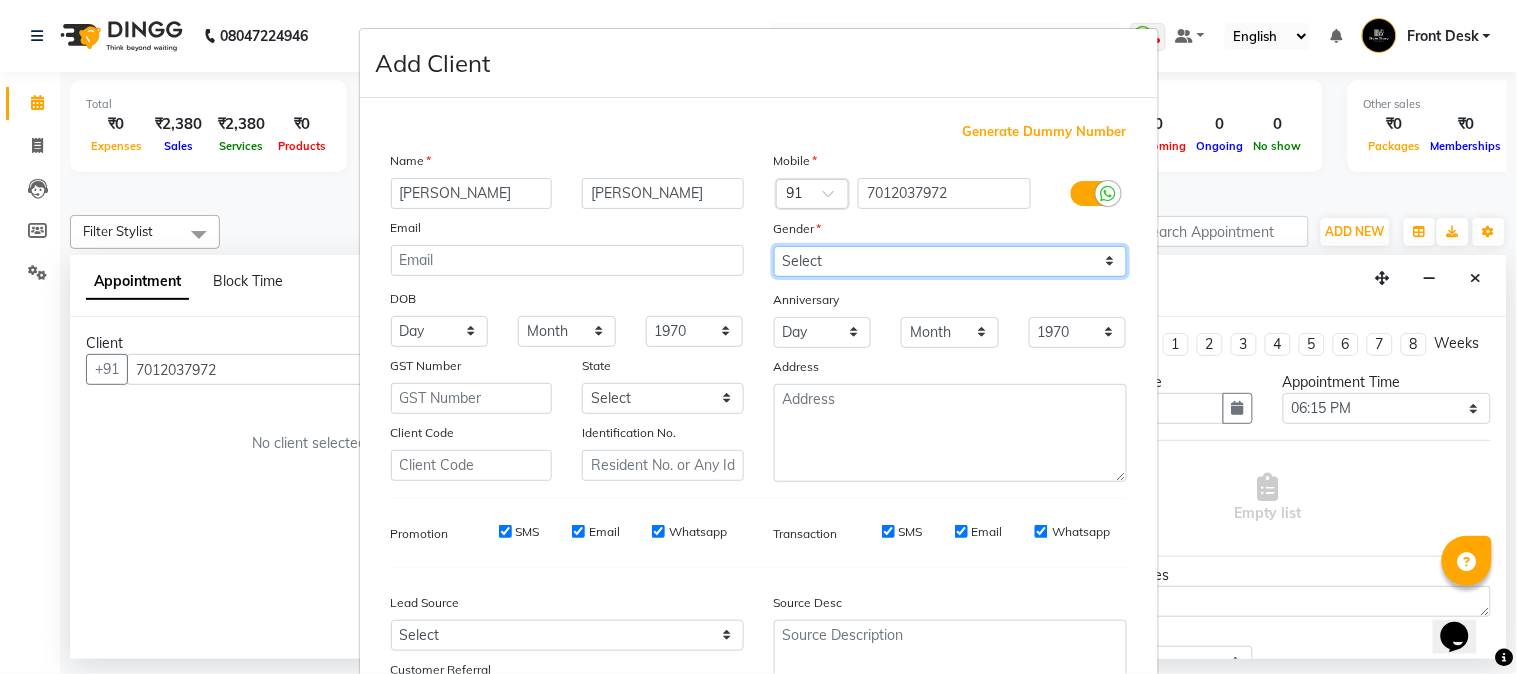 select on "[DEMOGRAPHIC_DATA]" 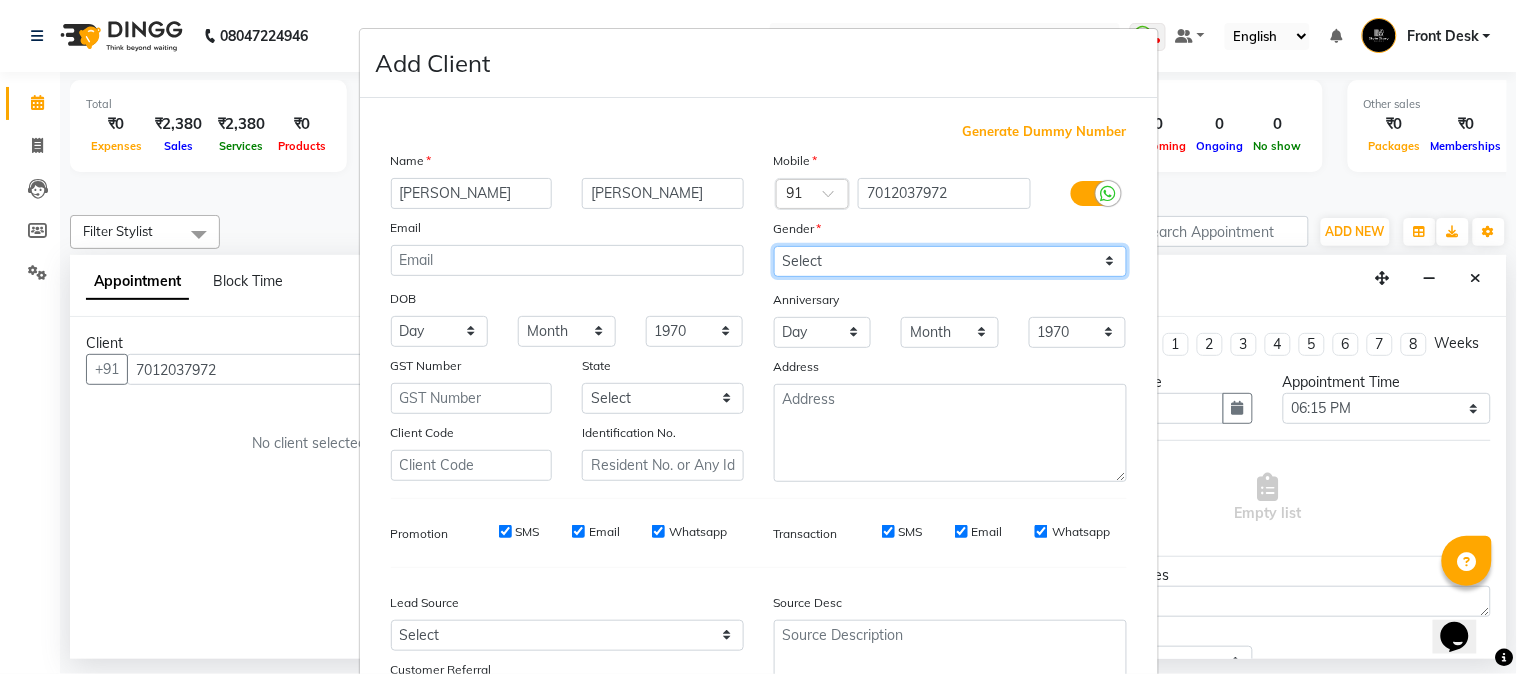 click on "Select [DEMOGRAPHIC_DATA] [DEMOGRAPHIC_DATA] Other Prefer Not To Say" at bounding box center (950, 261) 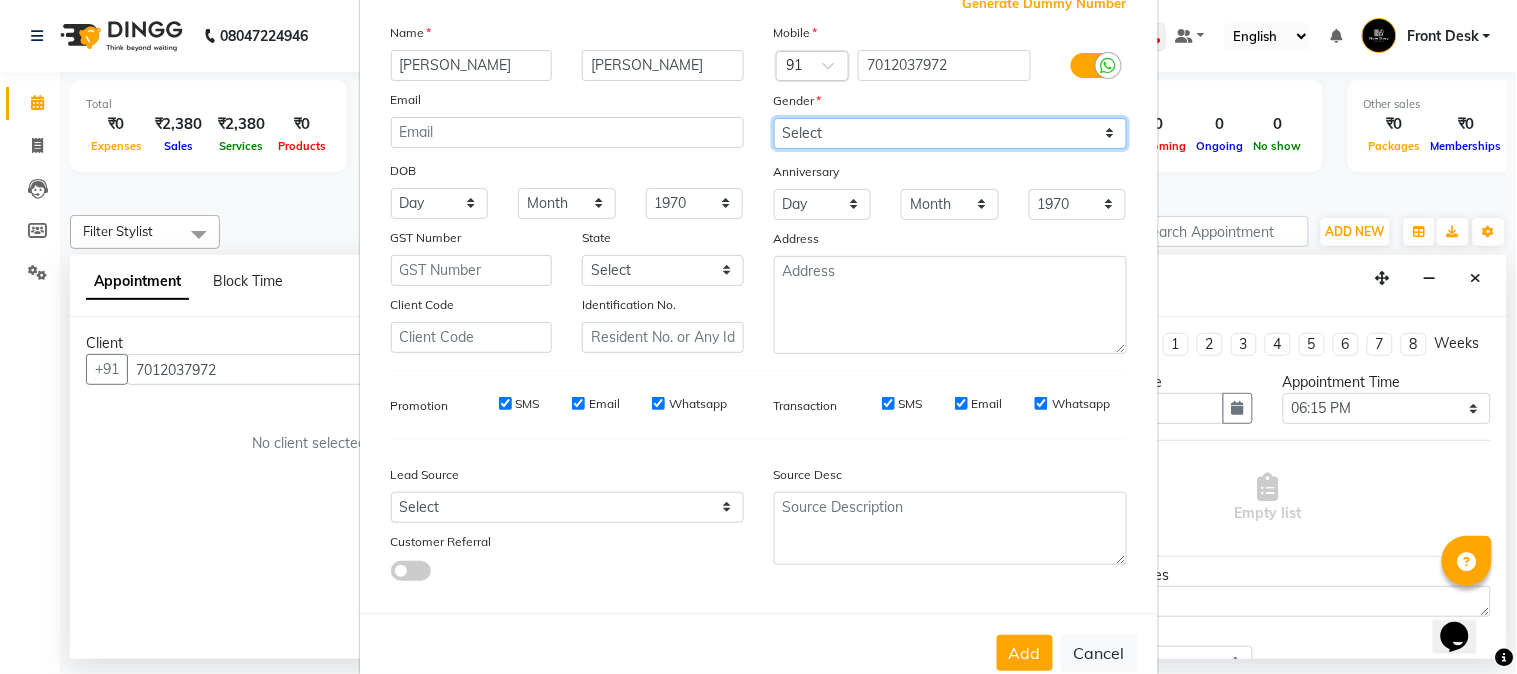 scroll, scrollTop: 176, scrollLeft: 0, axis: vertical 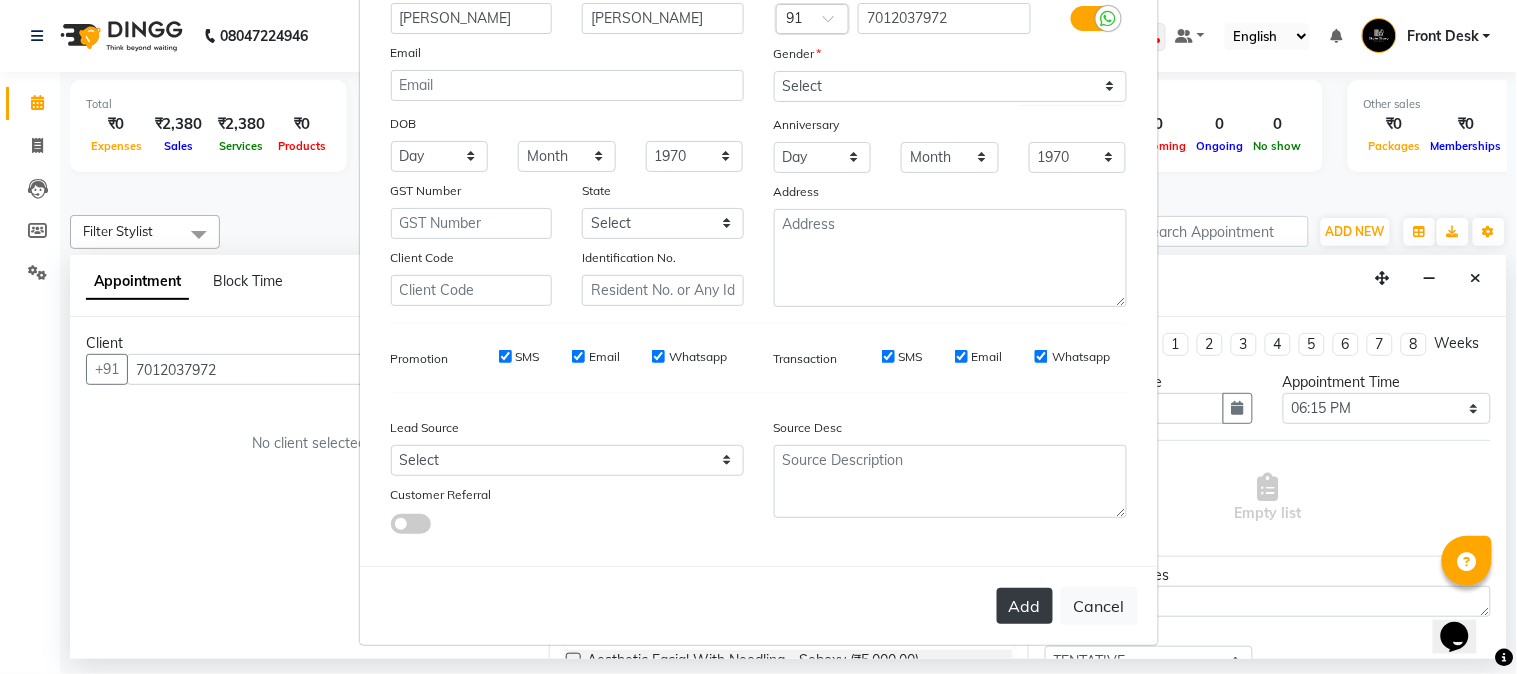 click on "Add" at bounding box center (1025, 606) 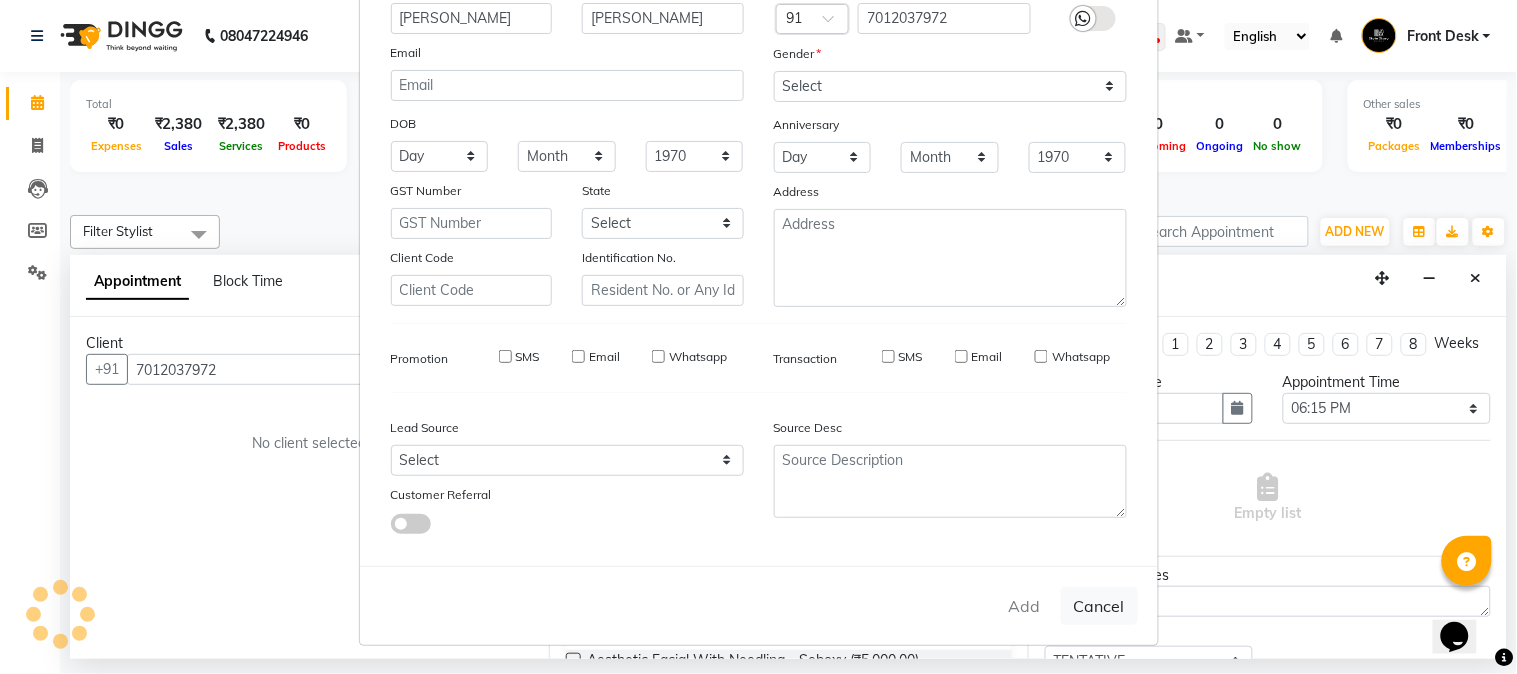 type on "70******72" 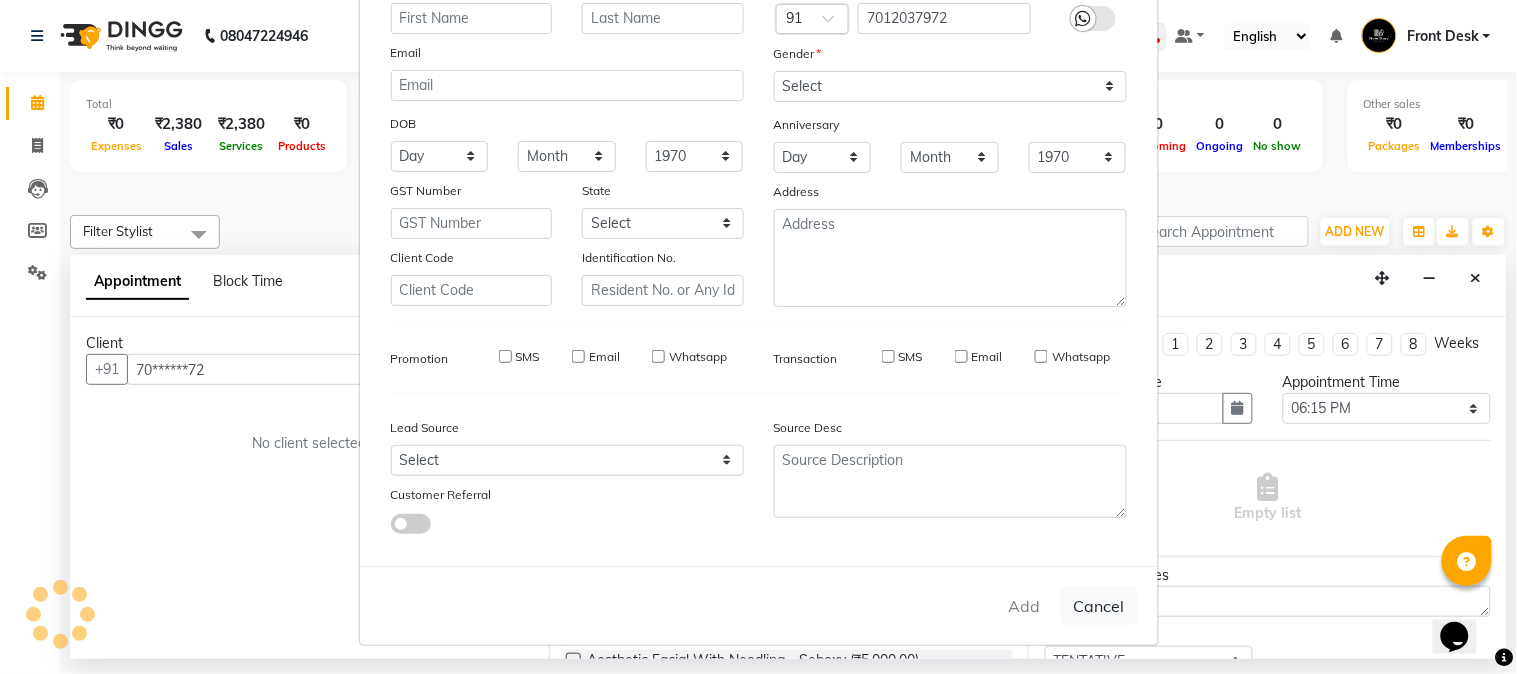 select 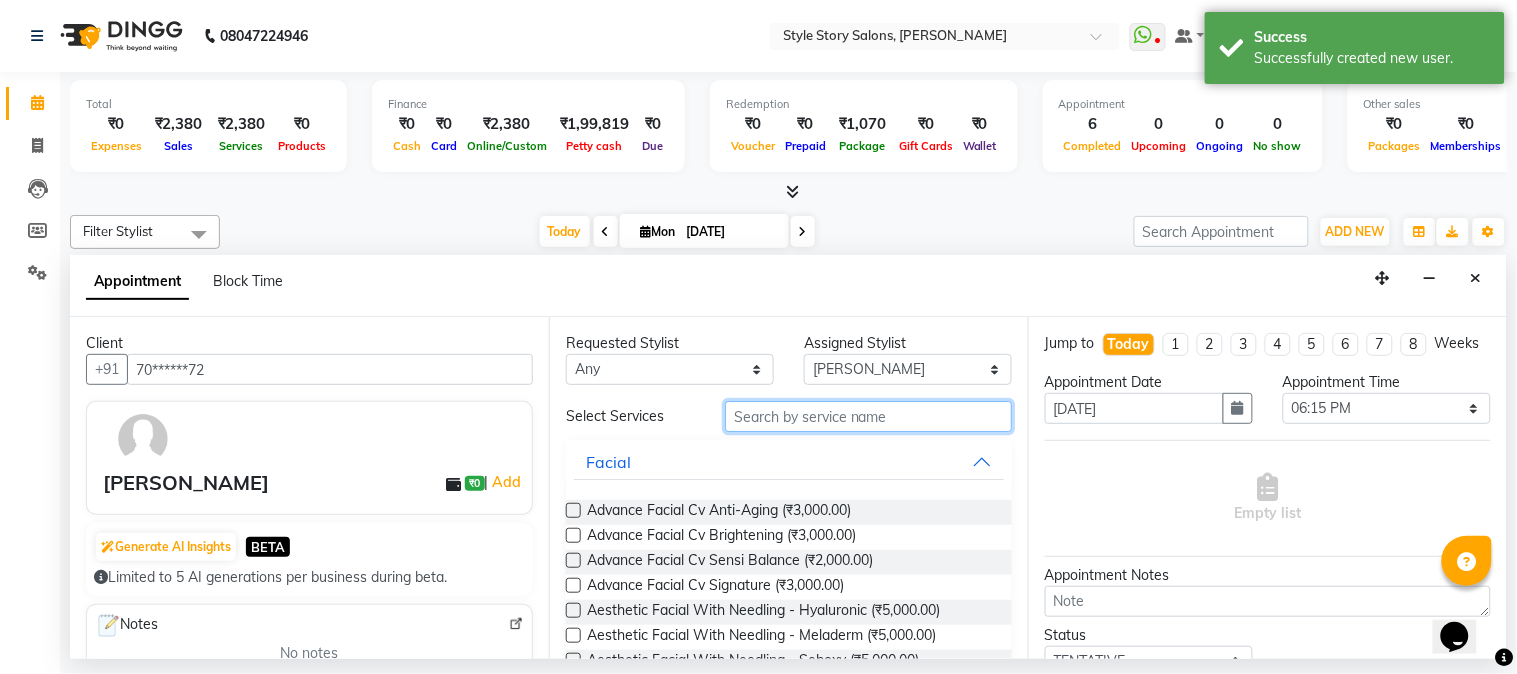 click at bounding box center (868, 416) 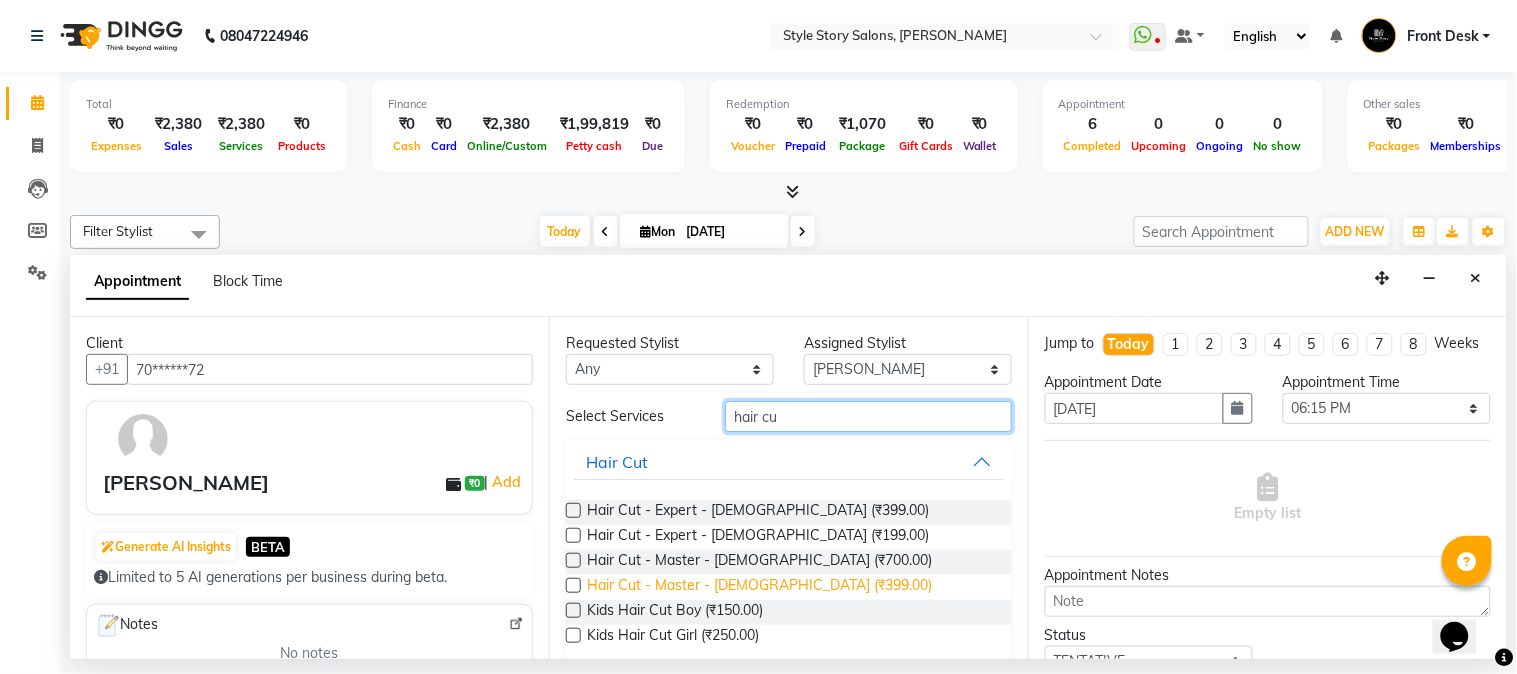 type on "hair cu" 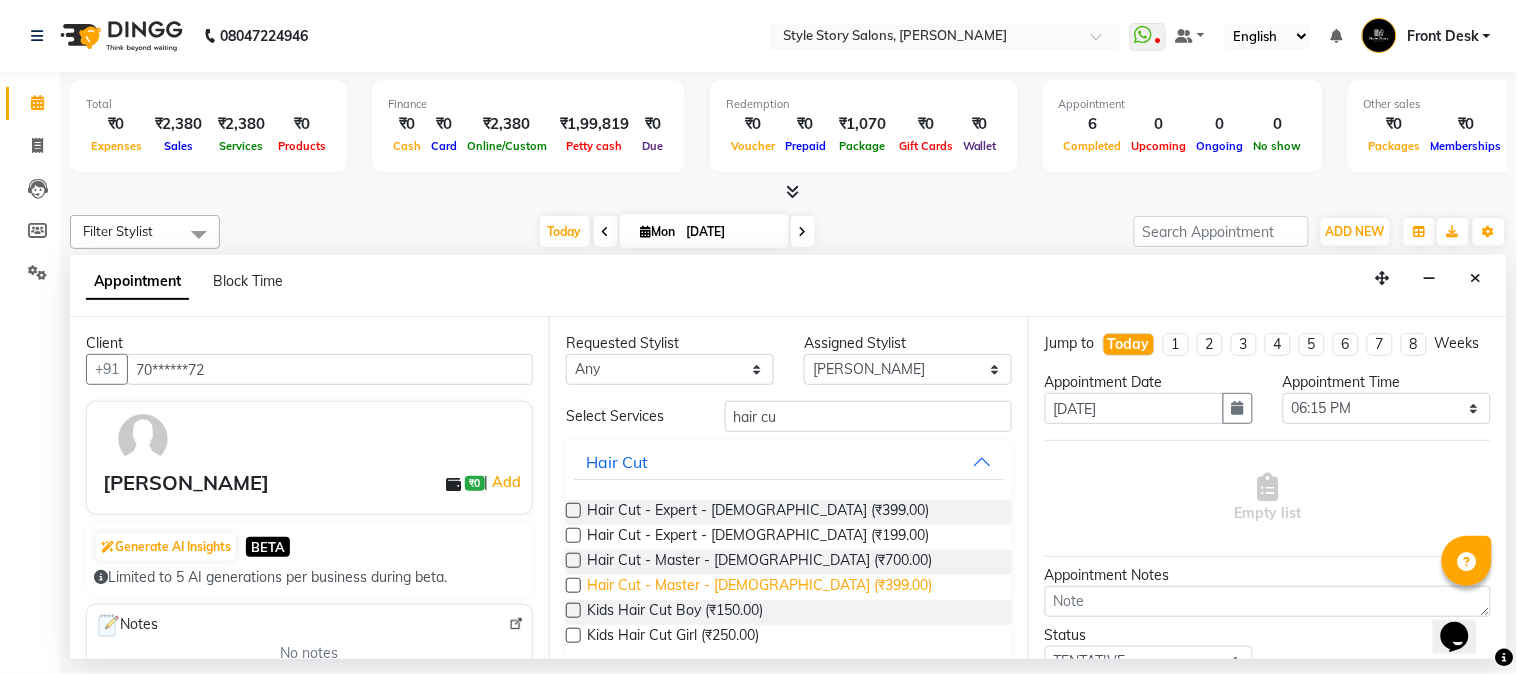 click on "Hair Cut - Master - [DEMOGRAPHIC_DATA] (₹399.00)" at bounding box center [759, 587] 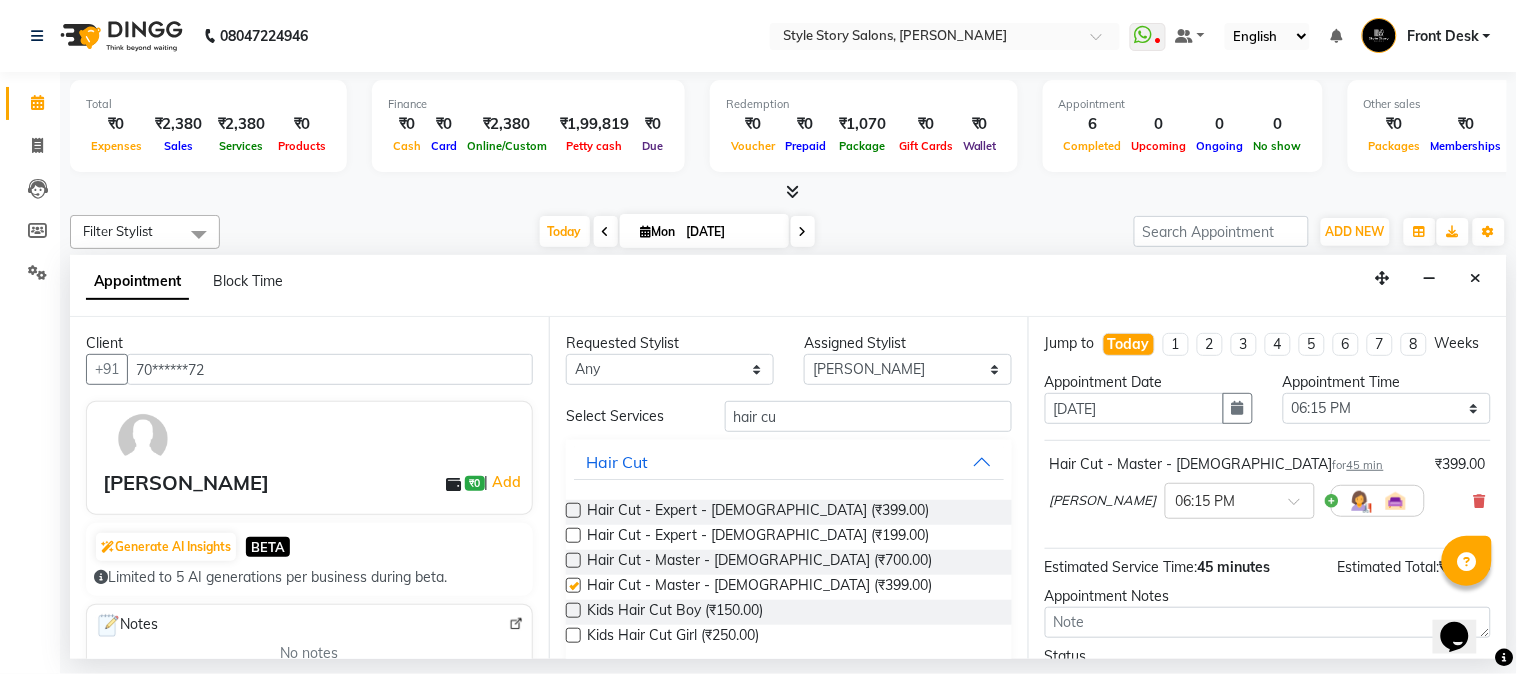 checkbox on "false" 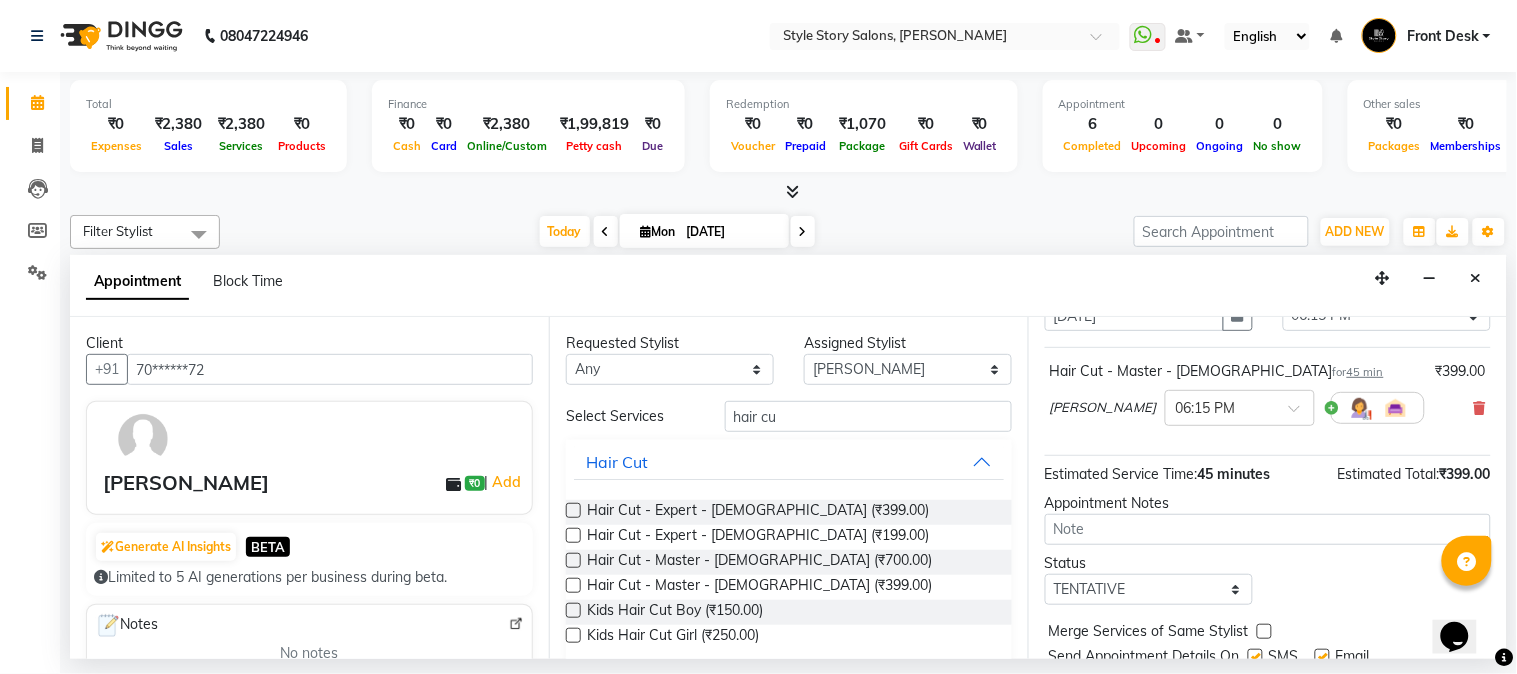 scroll, scrollTop: 183, scrollLeft: 0, axis: vertical 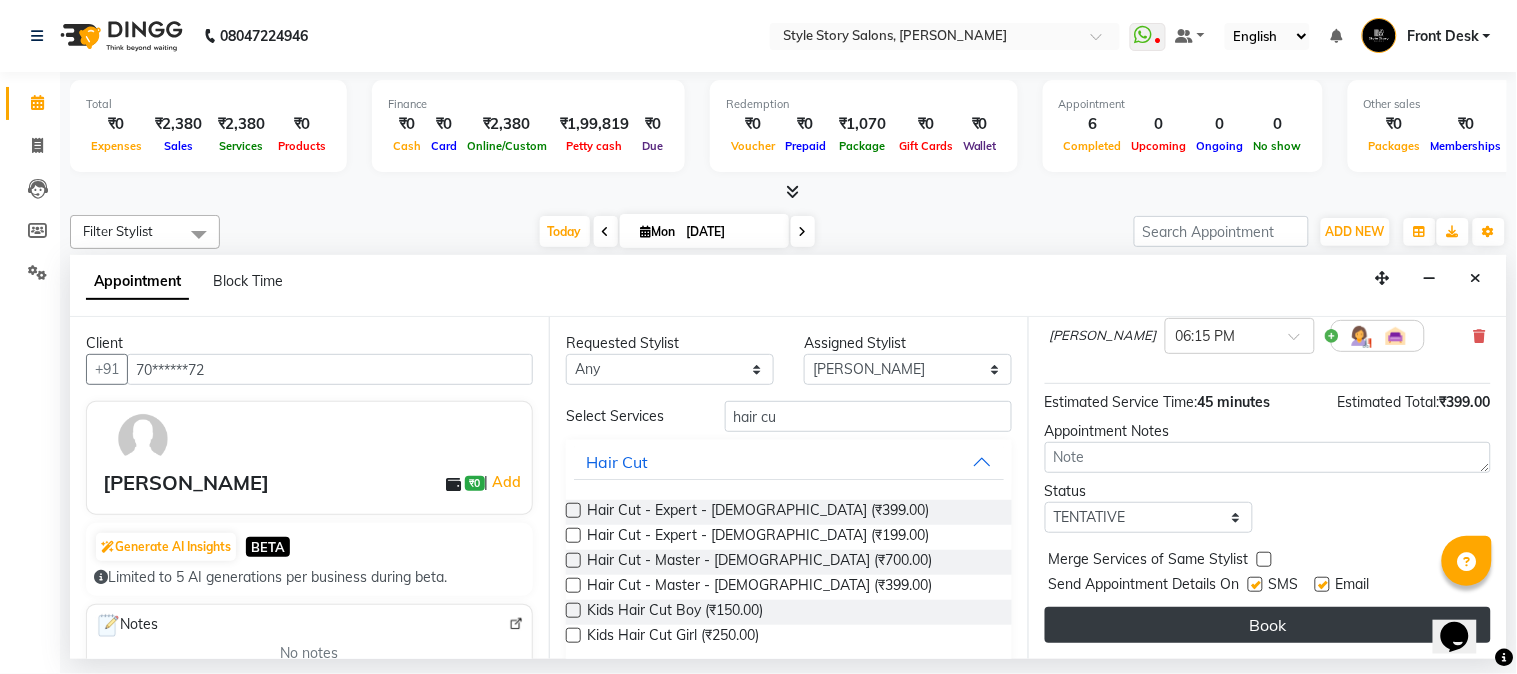 click on "Book" at bounding box center (1268, 625) 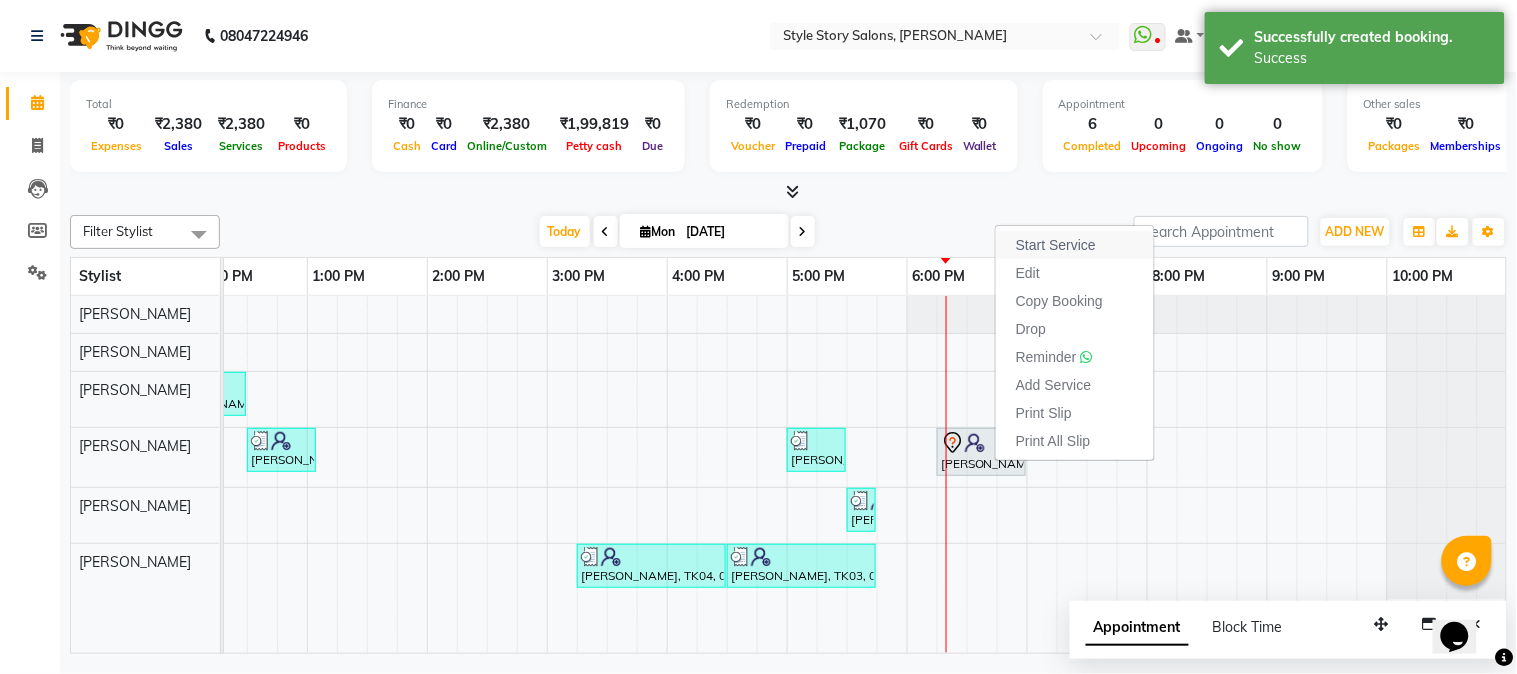 click on "Start Service" at bounding box center (1056, 245) 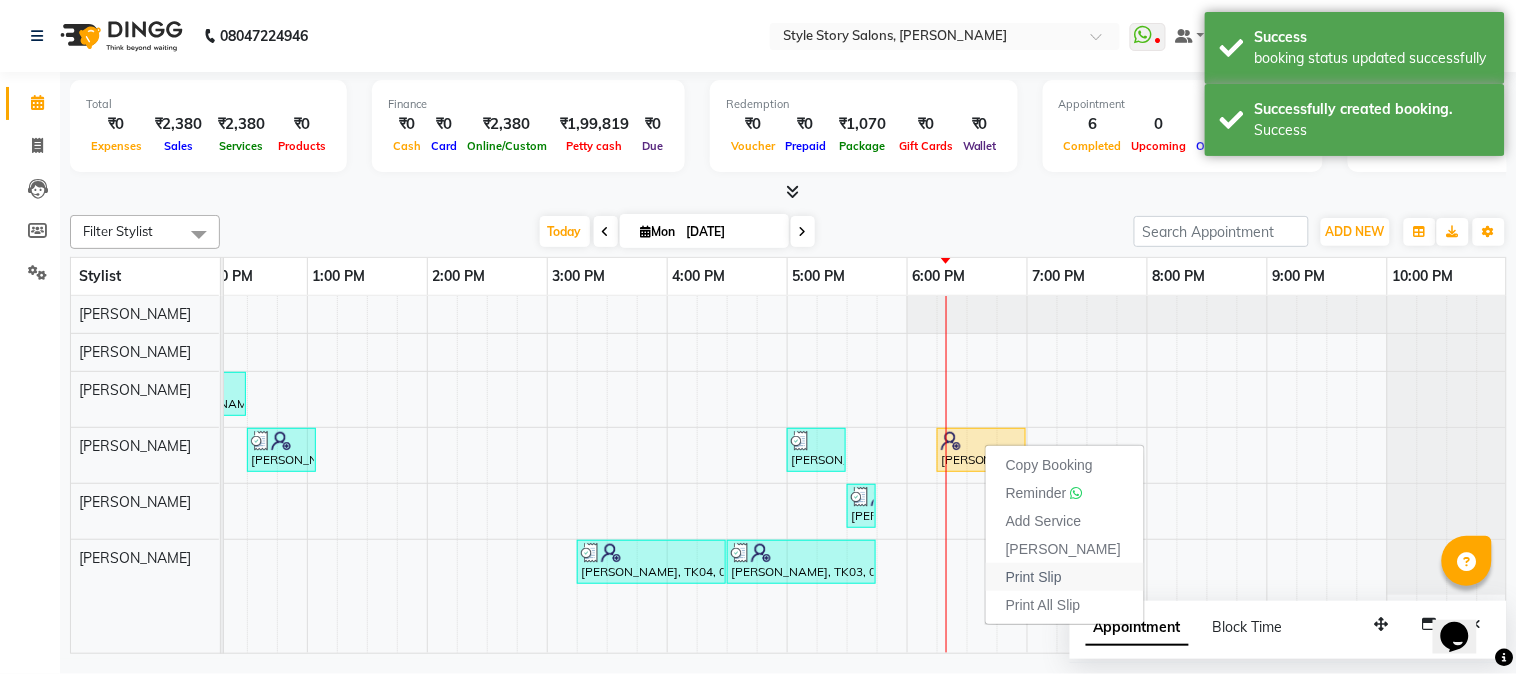click on "Print Slip" at bounding box center [1034, 577] 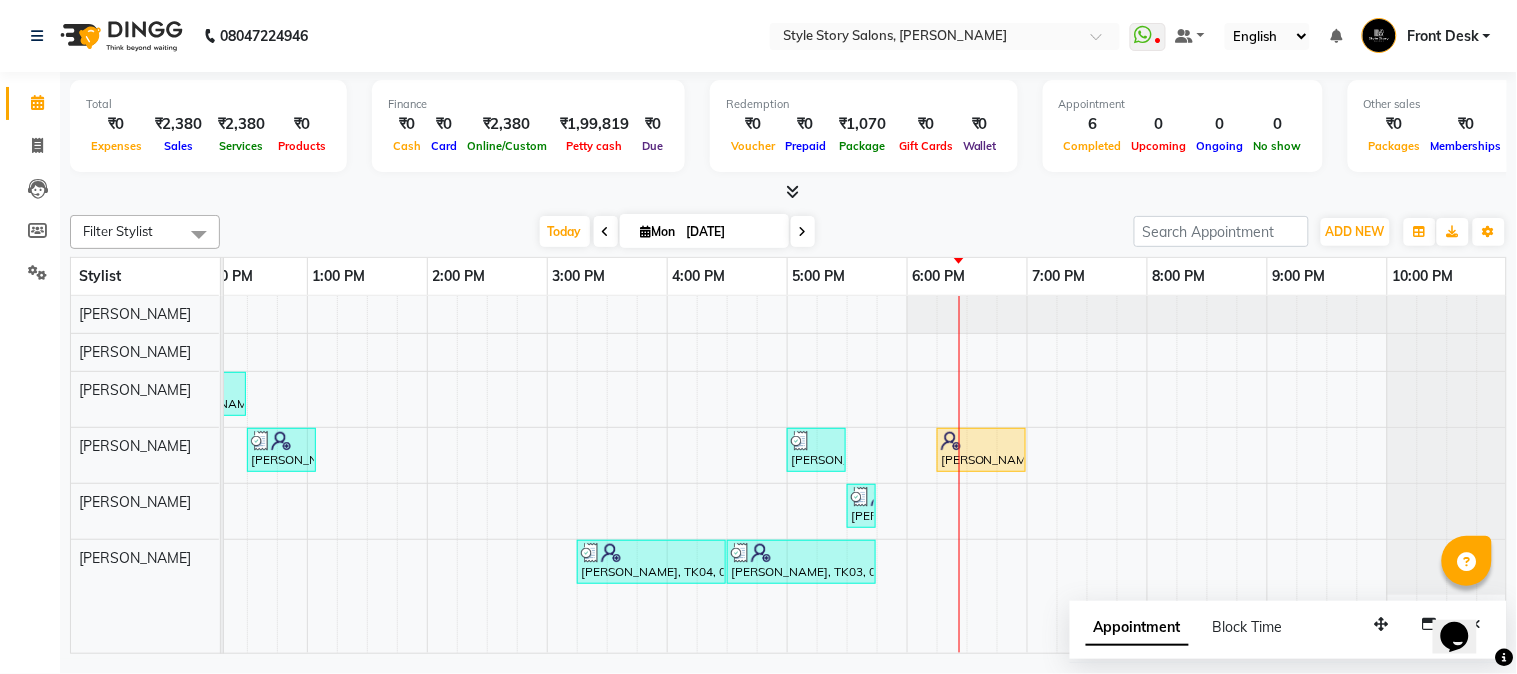 click on "[PERSON_NAME], TK01, 11:45 AM-12:30 PM, Hair Cut - Master - [DEMOGRAPHIC_DATA]     [PERSON_NAME], TK02, 12:30 PM-01:05 PM, [PERSON_NAME] Styling     [PERSON_NAME], TK05, 05:00 PM-05:30 PM, Hair Cut - Master - [DEMOGRAPHIC_DATA]     [PERSON_NAME], TK07, 06:15 PM-07:00 PM, Hair Cut - Master - [DEMOGRAPHIC_DATA]     [PERSON_NAME] mam, TK06, 05:30 PM-05:45 PM, Threading Eyebrow,Threading Upperlip (₹50)     [PERSON_NAME], TK04, 03:15 PM-04:30 PM, Cocktail Pedicure     [PERSON_NAME], TK03, 04:30 PM-05:45 PM, Gel Polish Remove ( Per Nail )" at bounding box center [547, 475] 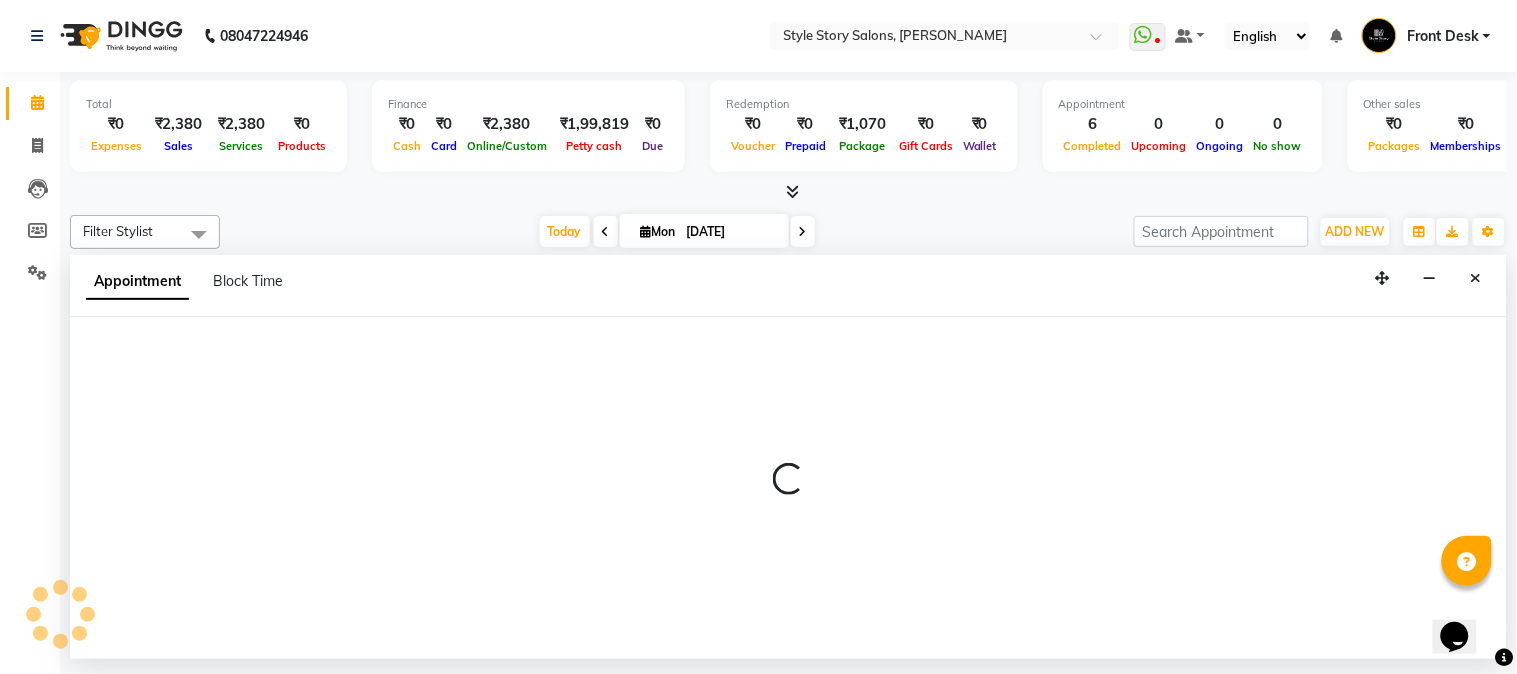 select on "66234" 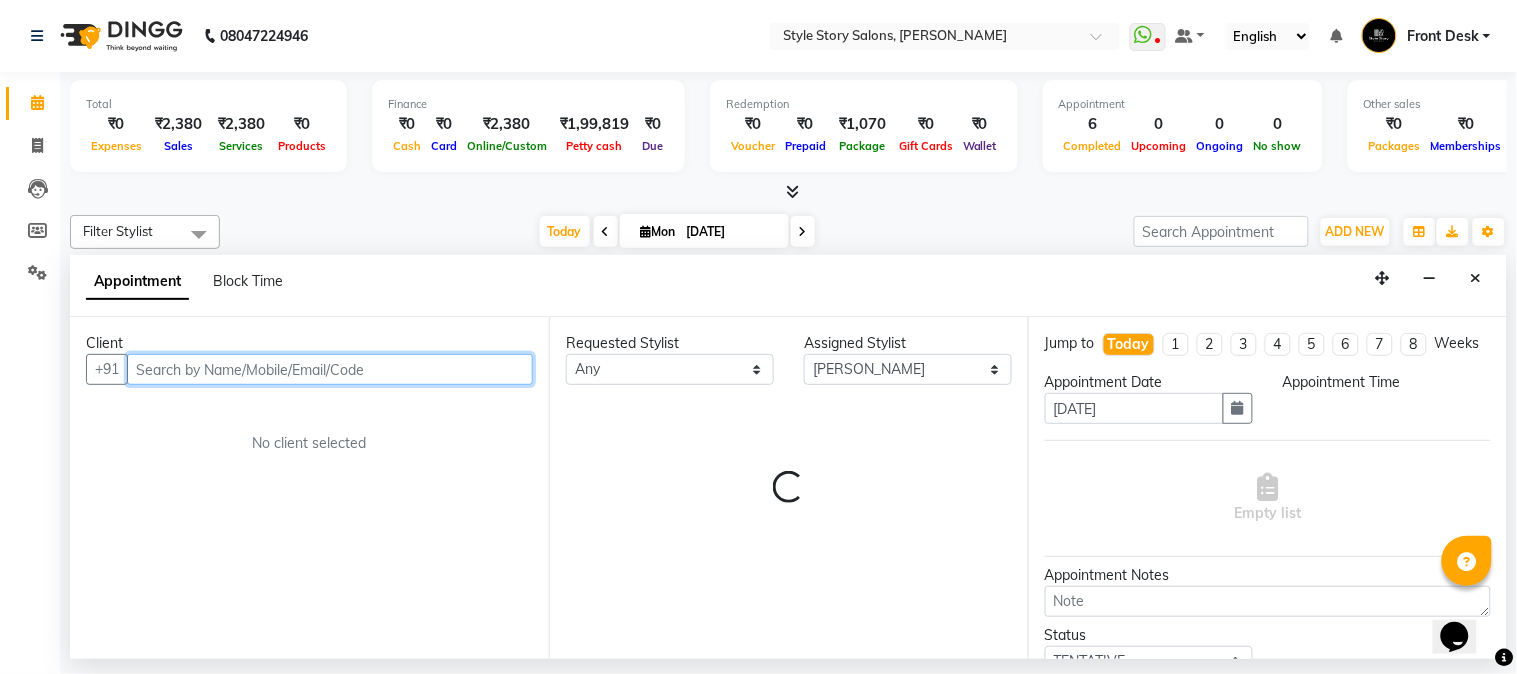 select on "1110" 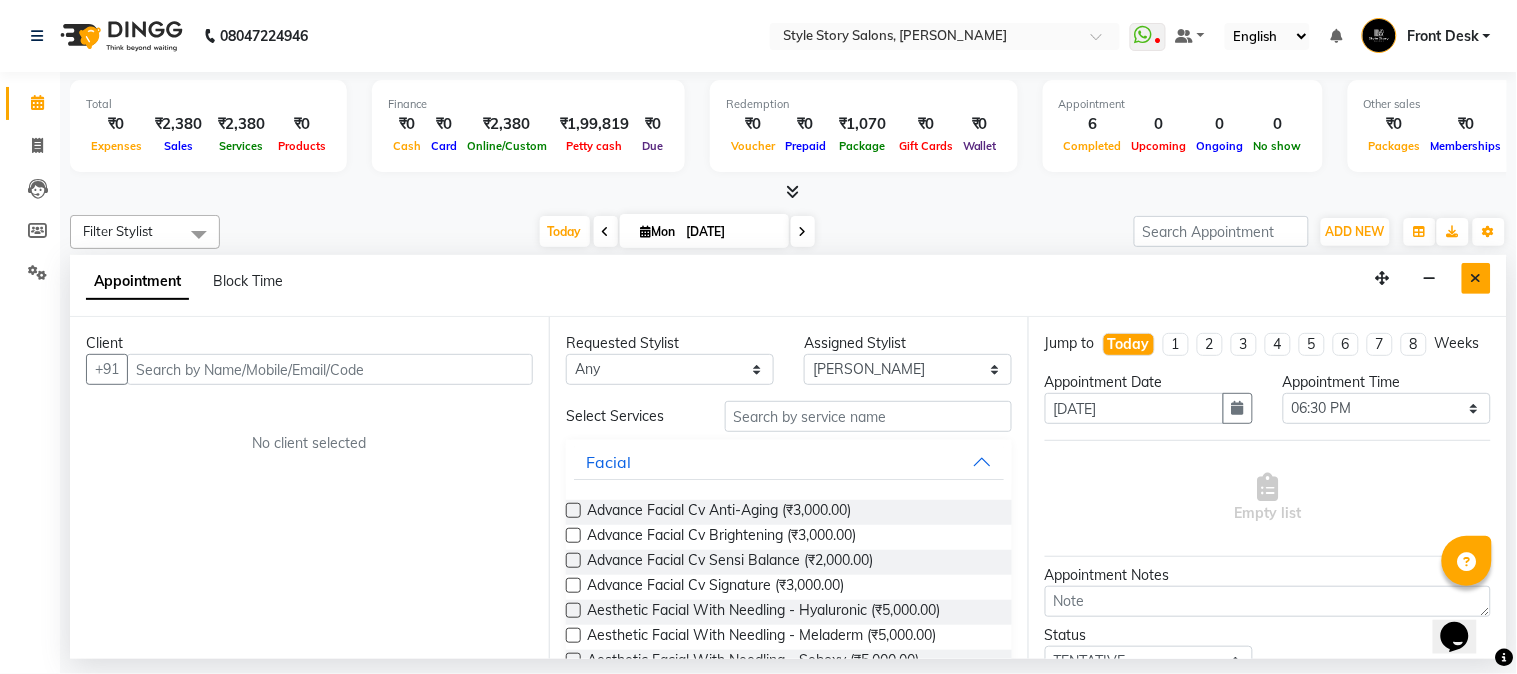 click at bounding box center (1476, 278) 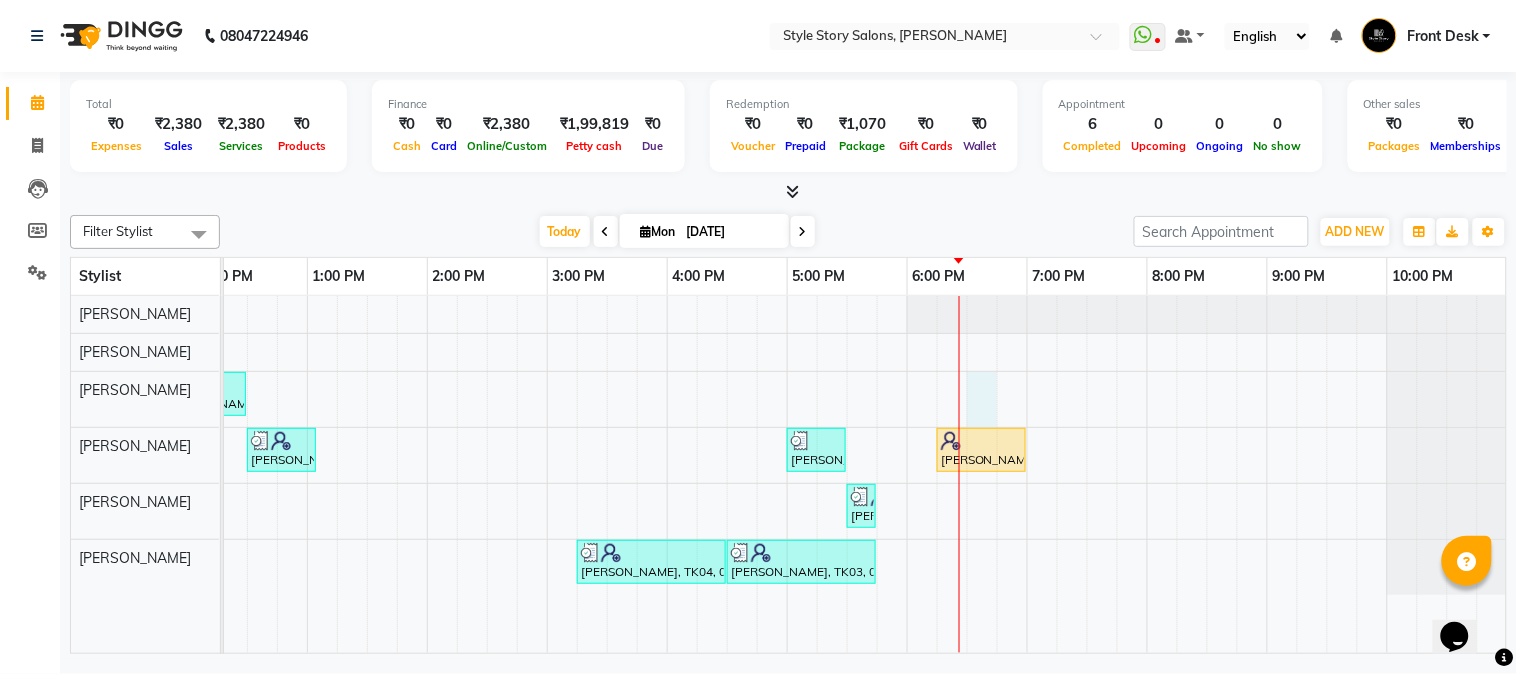 click on "[PERSON_NAME], TK01, 11:45 AM-12:30 PM, Hair Cut - Master - [DEMOGRAPHIC_DATA]     [PERSON_NAME], TK02, 12:30 PM-01:05 PM, [PERSON_NAME] Styling     [PERSON_NAME], TK05, 05:00 PM-05:30 PM, Hair Cut - Master - [DEMOGRAPHIC_DATA]     [PERSON_NAME], TK07, 06:15 PM-07:00 PM, Hair Cut - Master - [DEMOGRAPHIC_DATA]     [PERSON_NAME] mam, TK06, 05:30 PM-05:45 PM, Threading Eyebrow,Threading Upperlip (₹50)     [PERSON_NAME], TK04, 03:15 PM-04:30 PM, Cocktail Pedicure     [PERSON_NAME], TK03, 04:30 PM-05:45 PM, Gel Polish Remove ( Per Nail )" at bounding box center (547, 475) 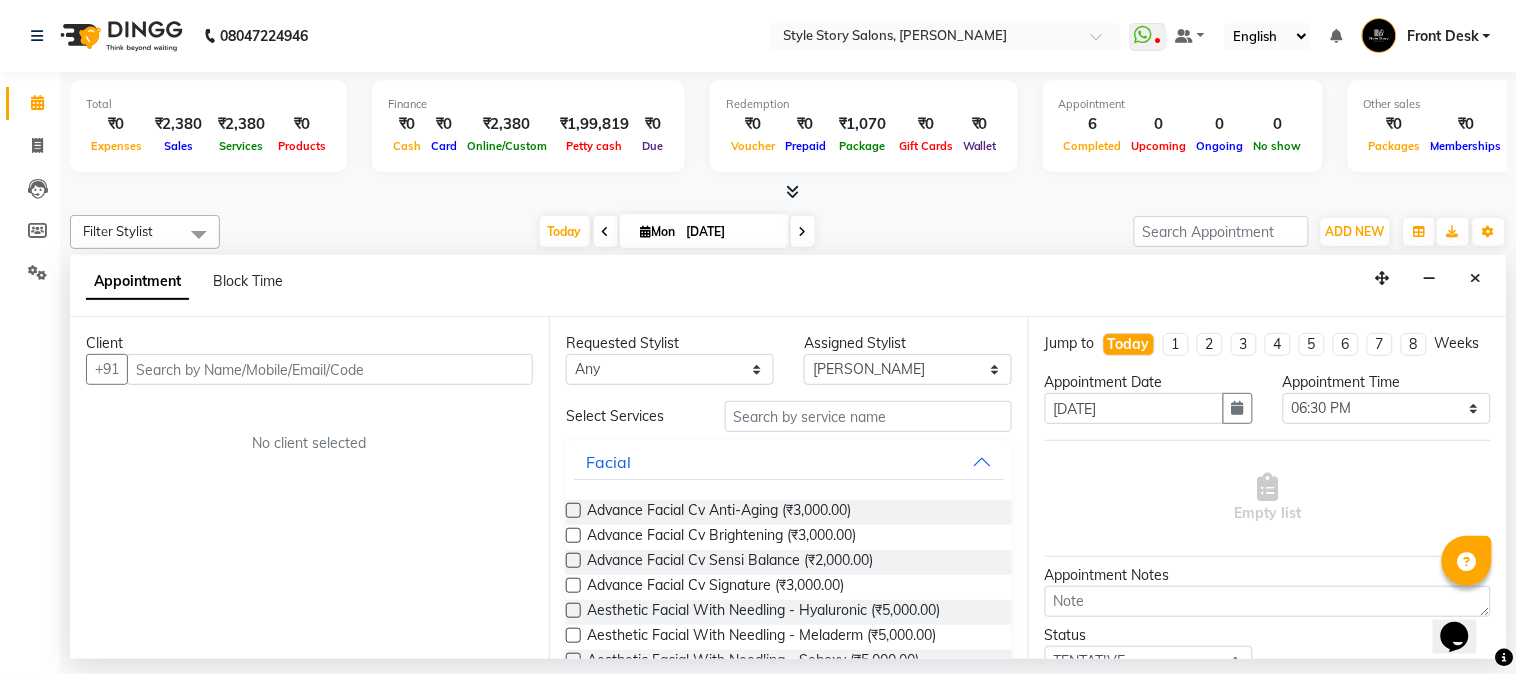 click at bounding box center (330, 369) 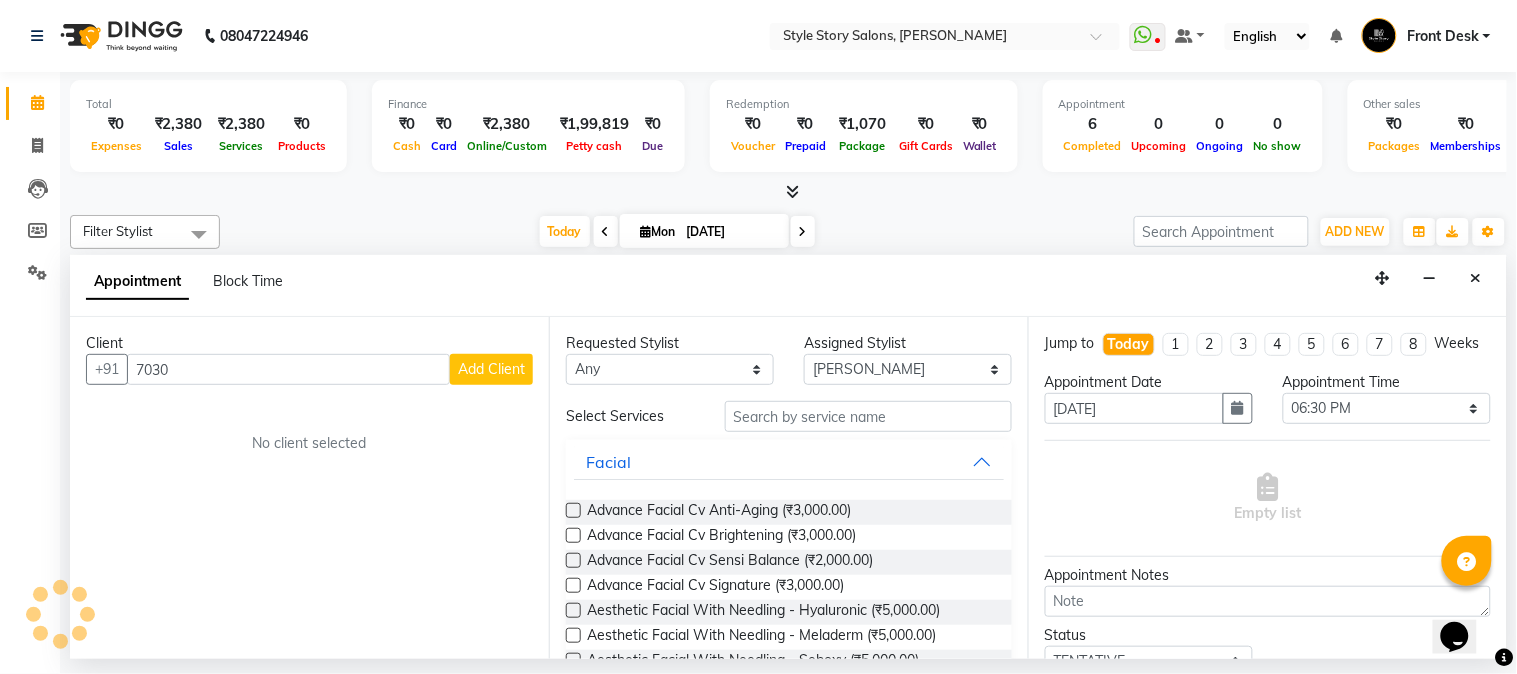 type on "703" 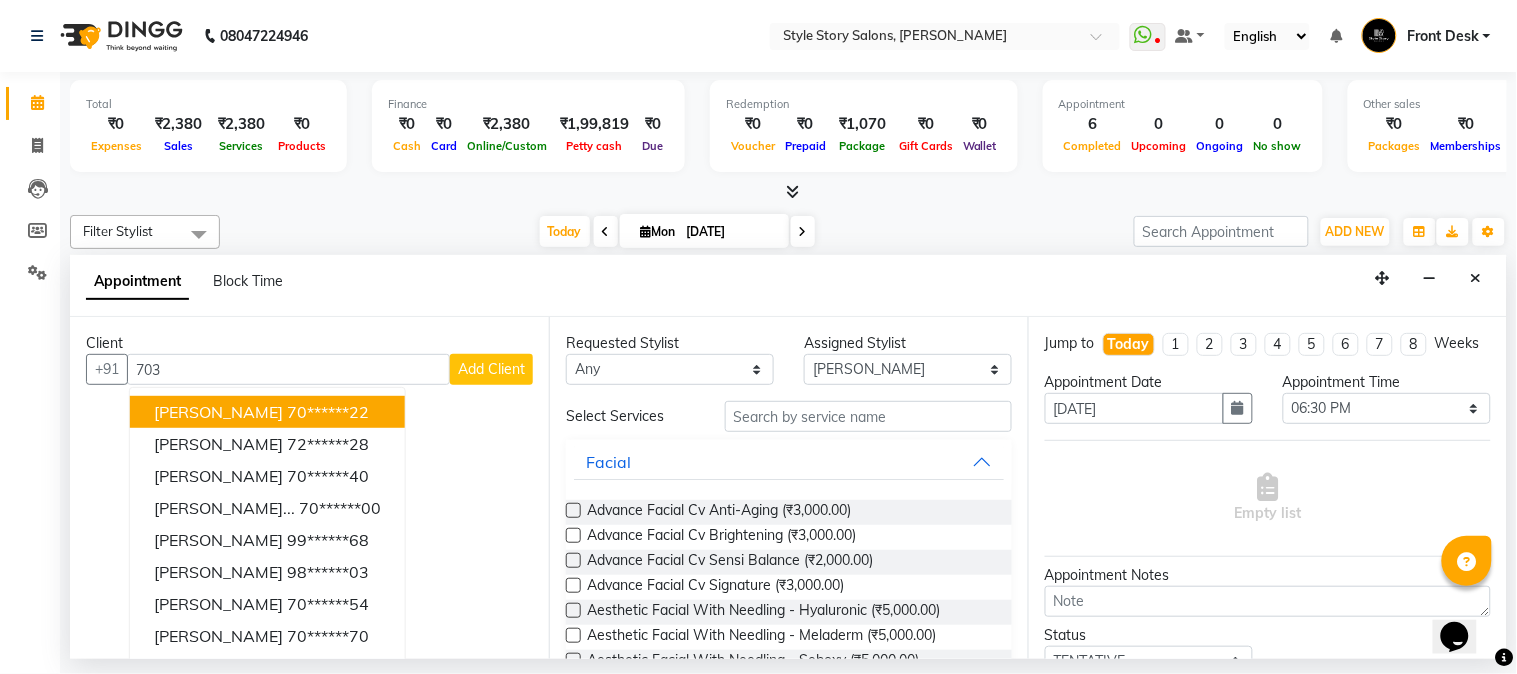 drag, startPoint x: 265, startPoint y: 376, endPoint x: 71, endPoint y: 415, distance: 197.88127 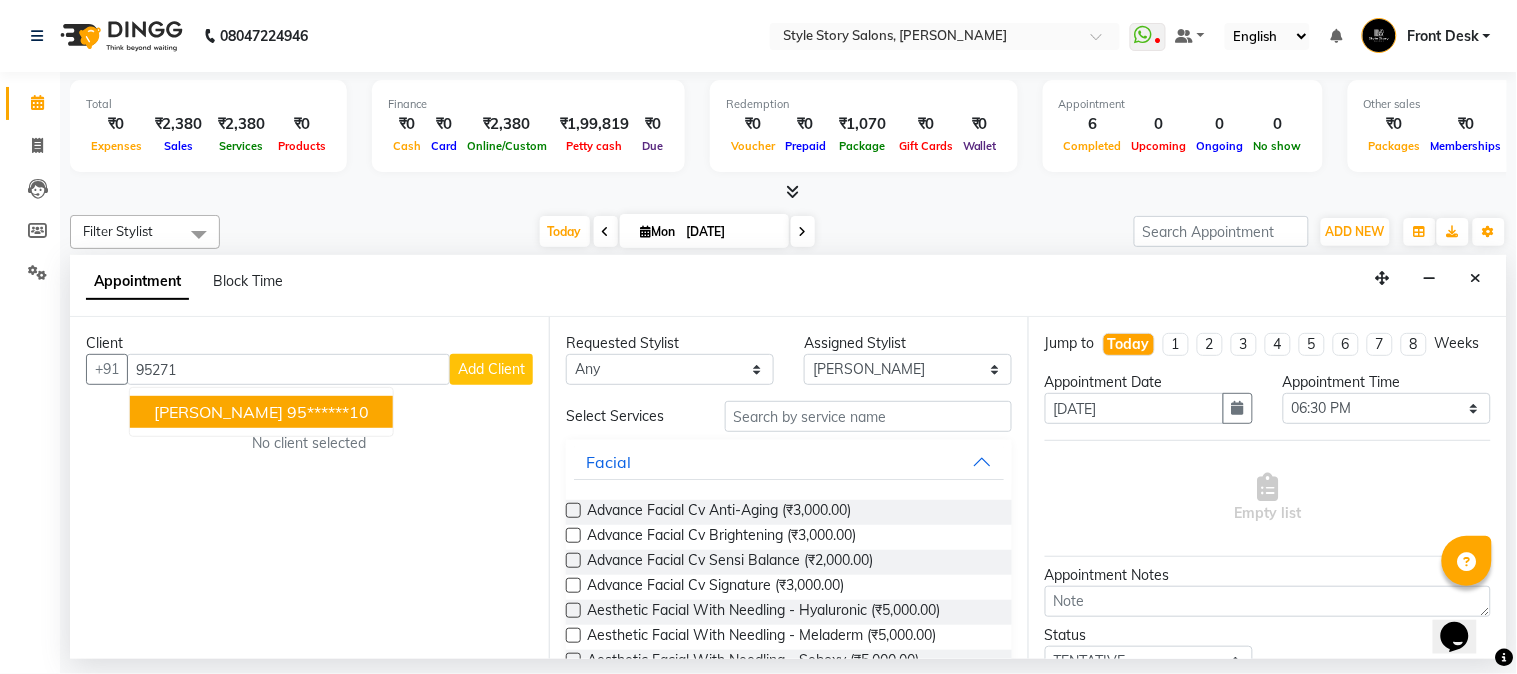 click on "[PERSON_NAME]" at bounding box center [218, 412] 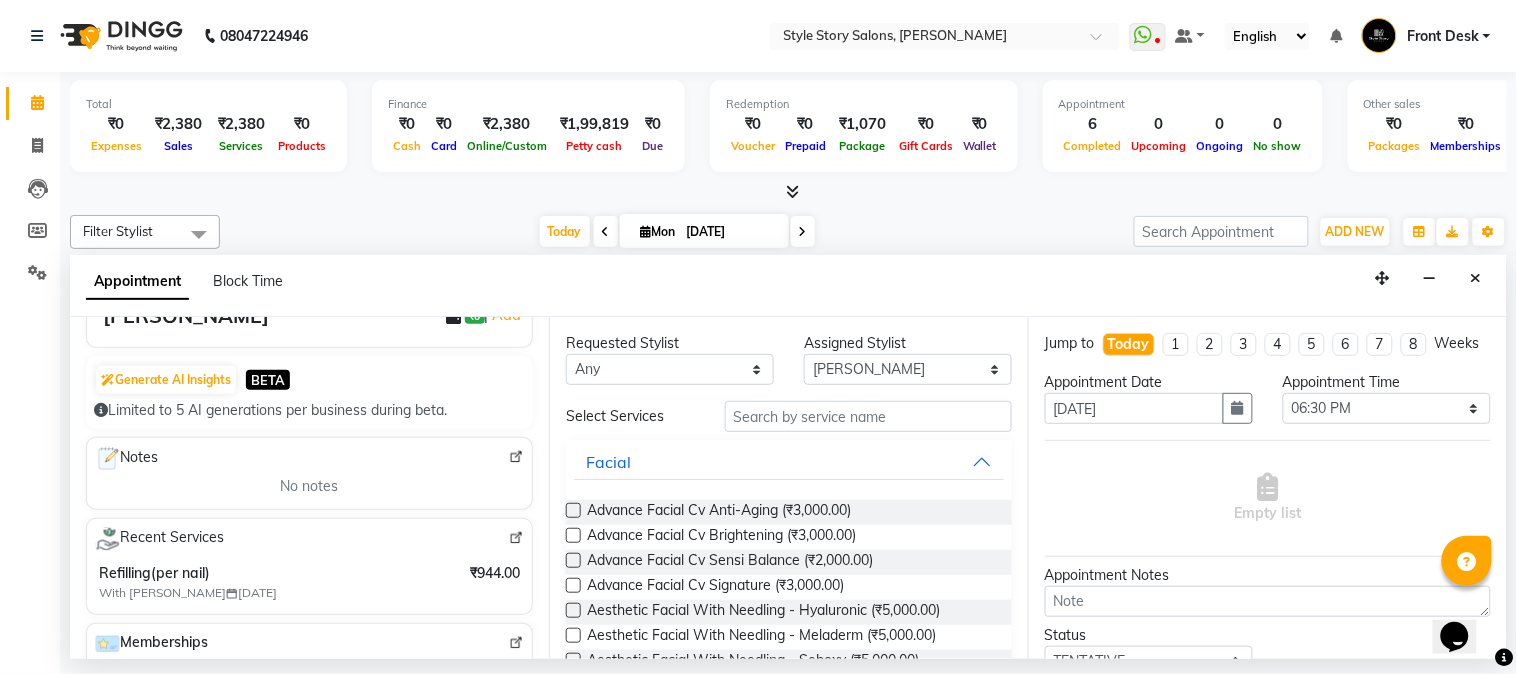 scroll, scrollTop: 222, scrollLeft: 0, axis: vertical 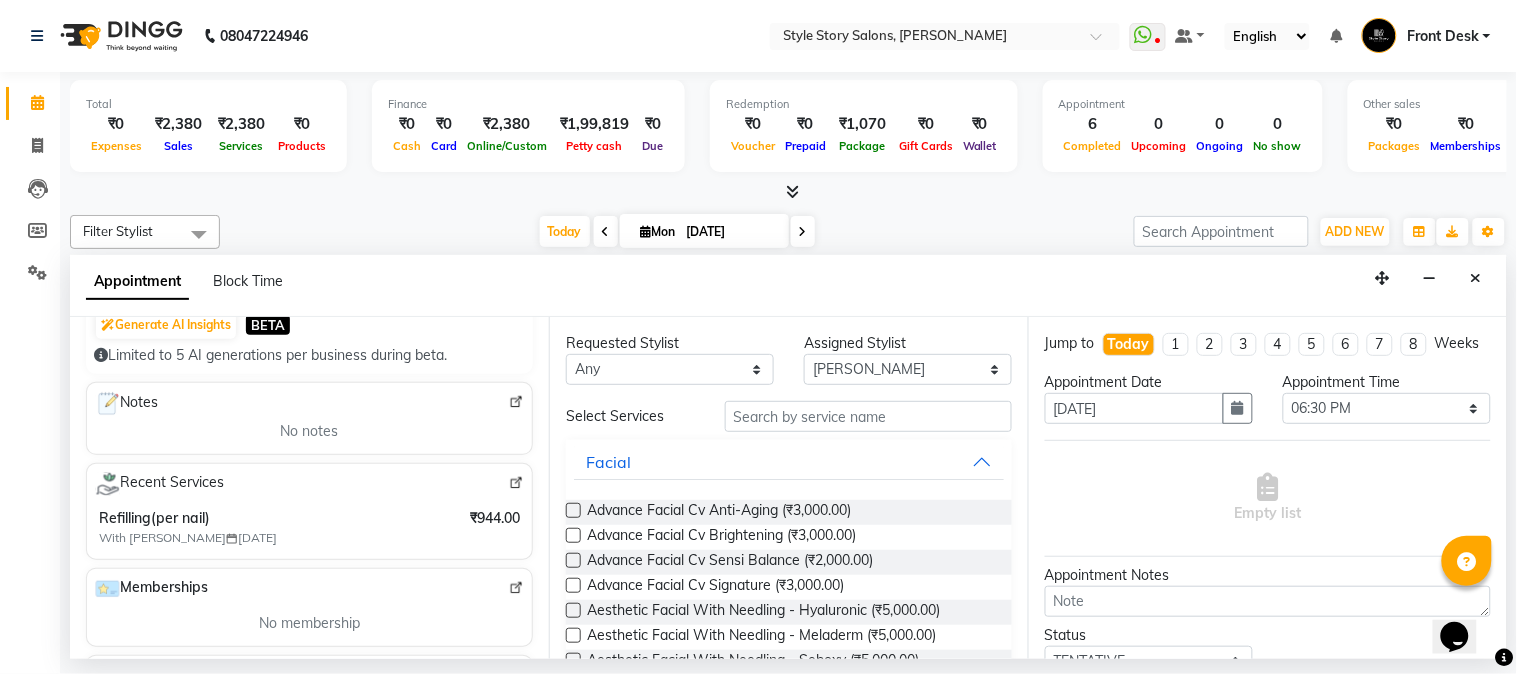 type on "95******10" 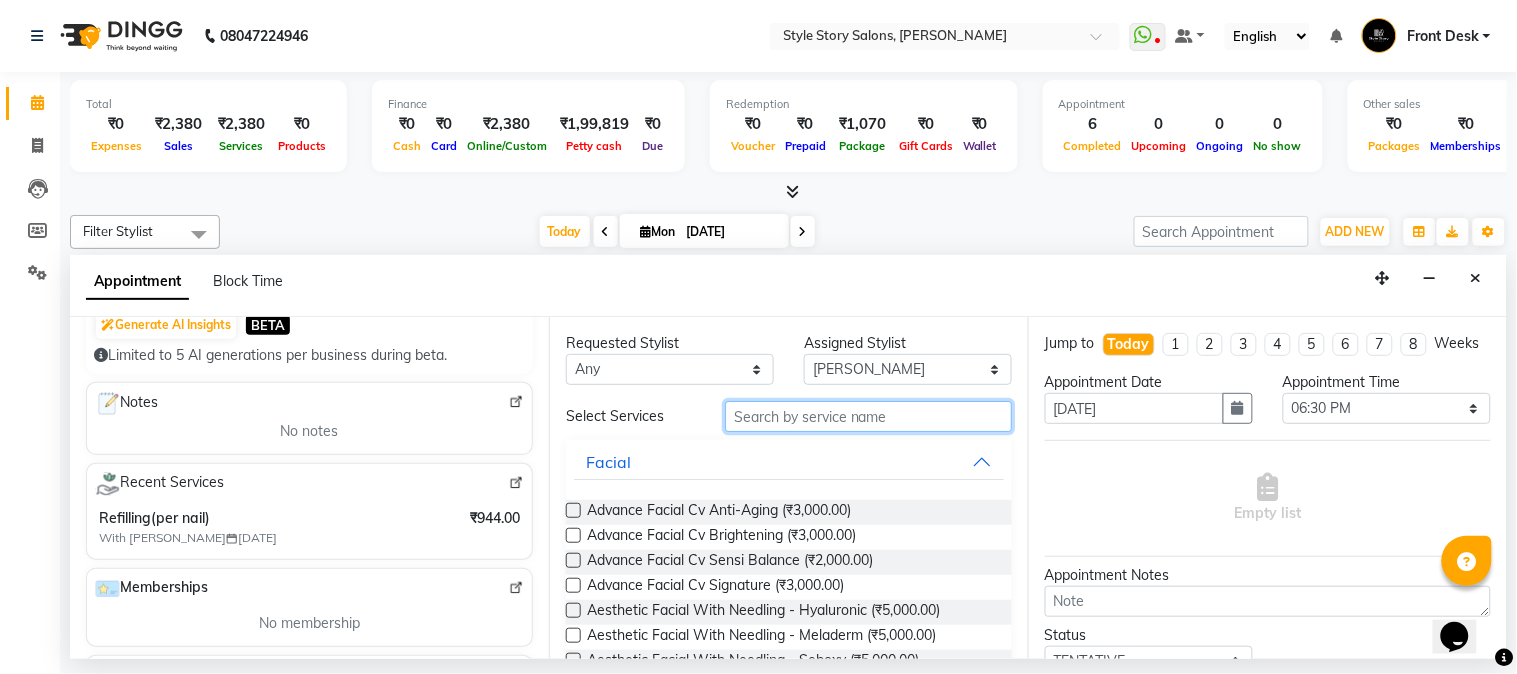click at bounding box center [868, 416] 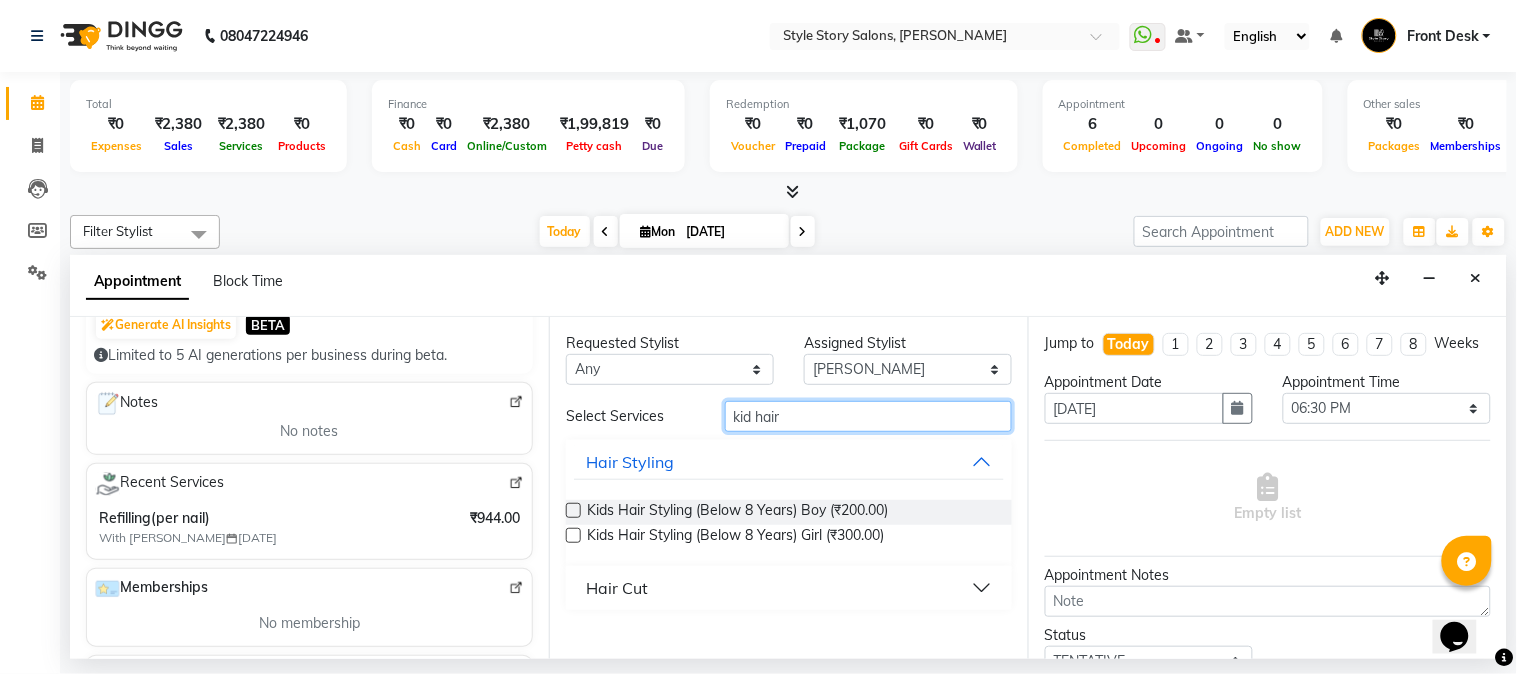 type on "kid hair" 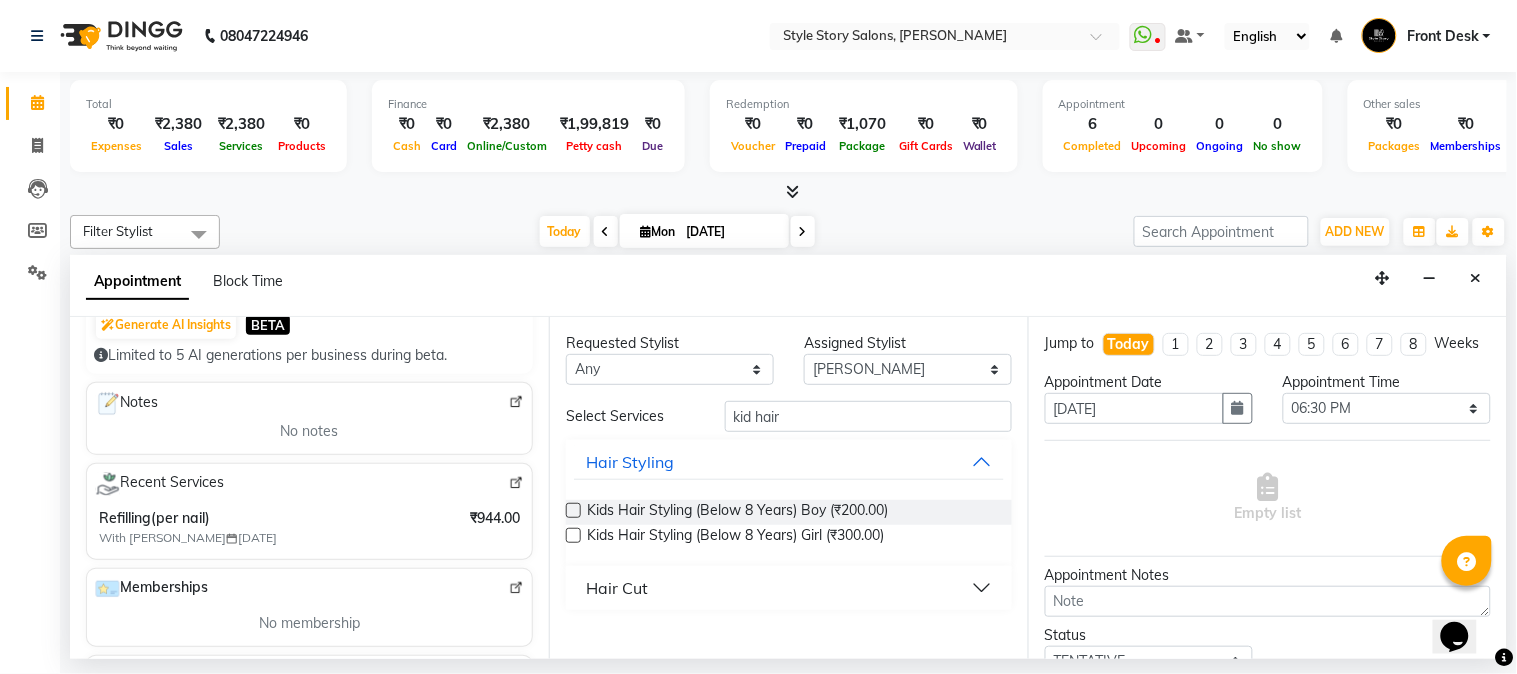 click on "Hair Cut" at bounding box center [617, 588] 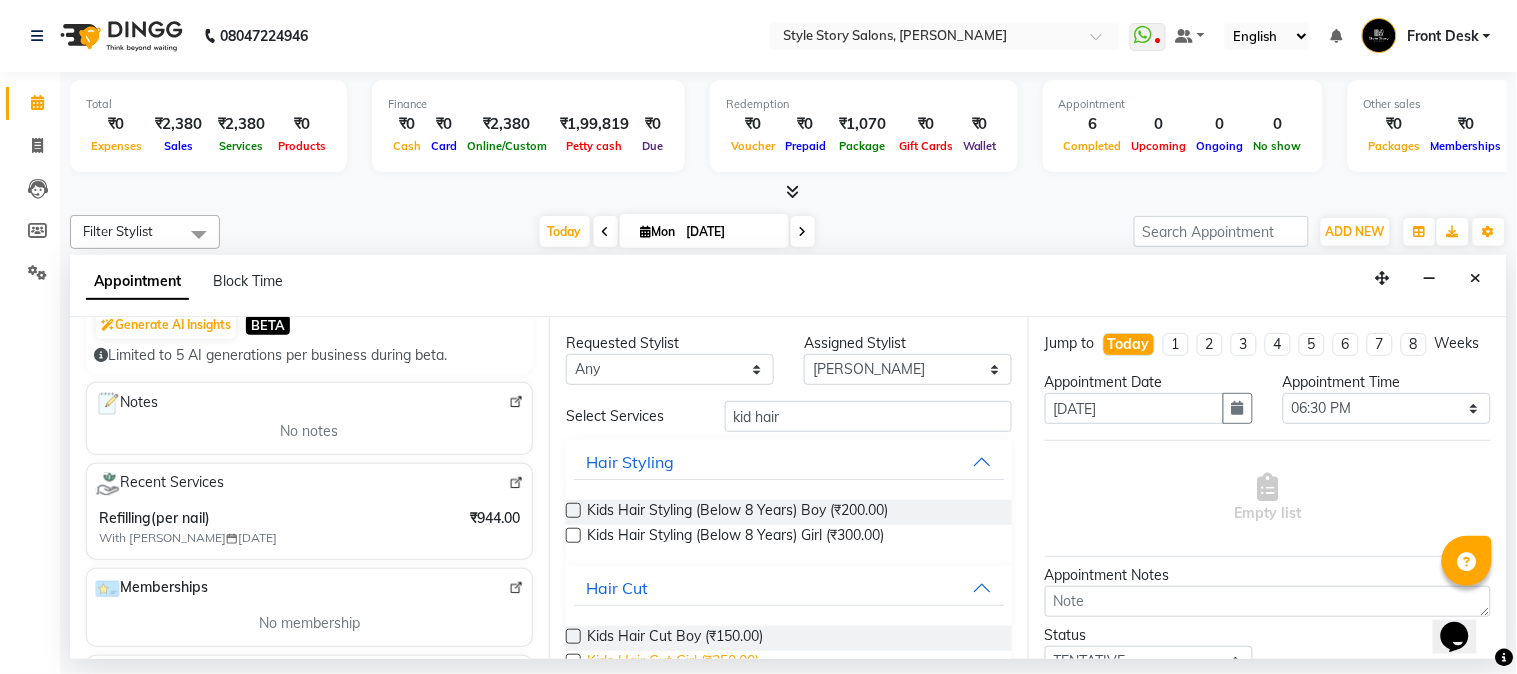 click on "Kids Hair Cut Girl (₹250.00)" at bounding box center (673, 663) 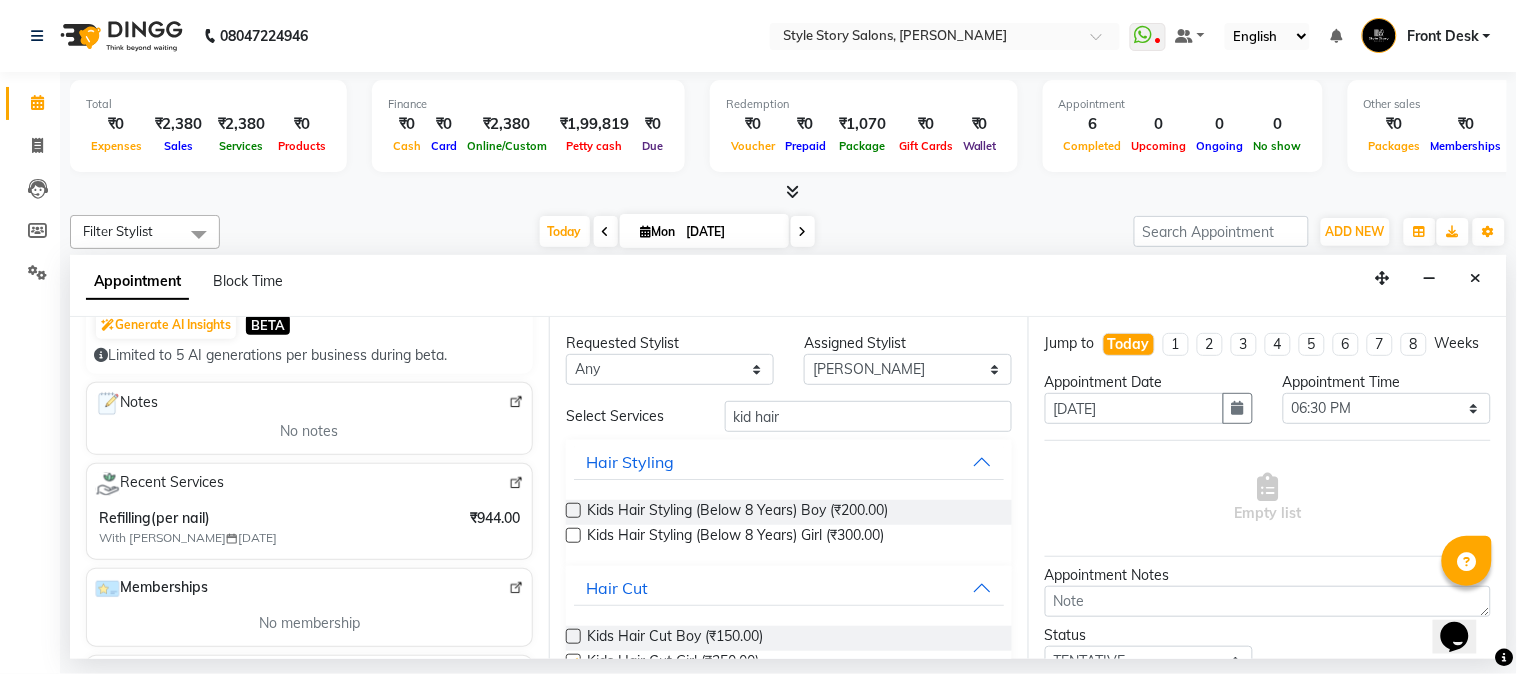 checkbox on "false" 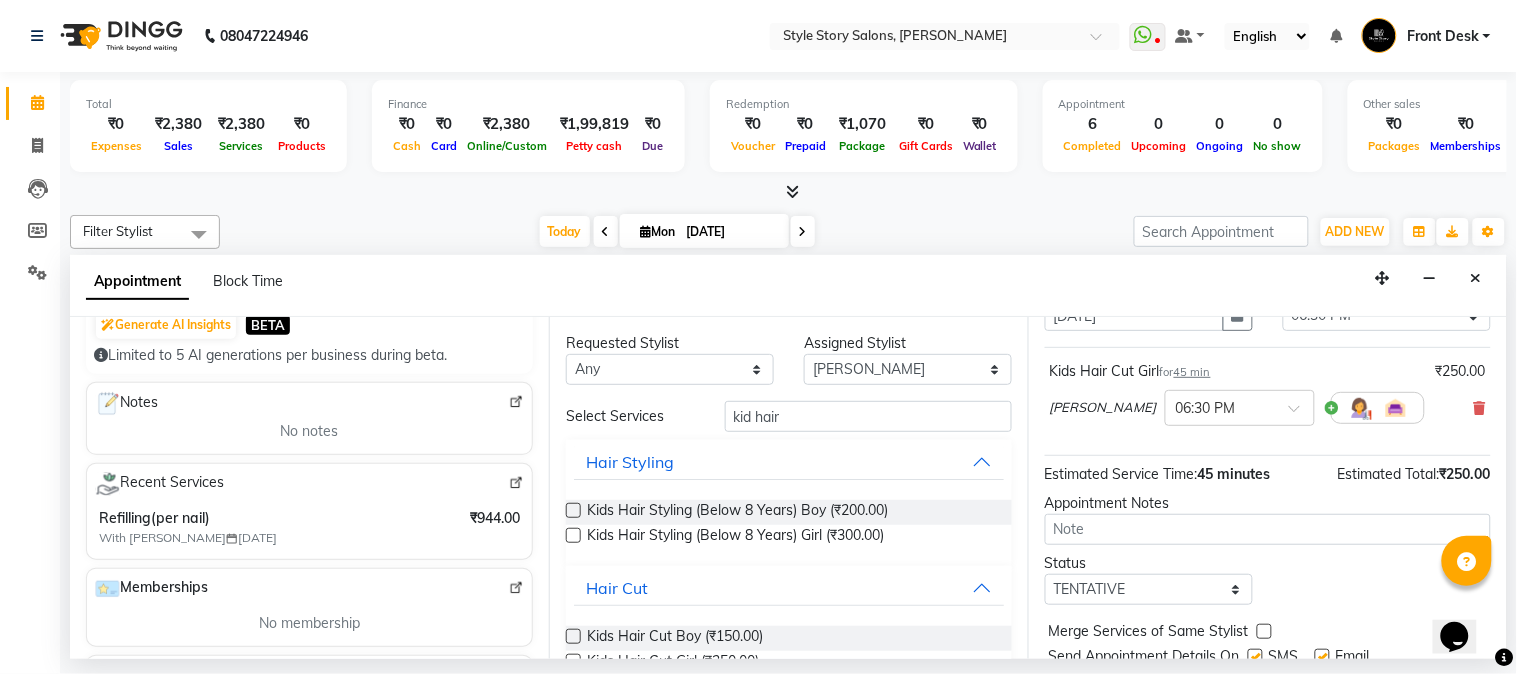 scroll, scrollTop: 183, scrollLeft: 0, axis: vertical 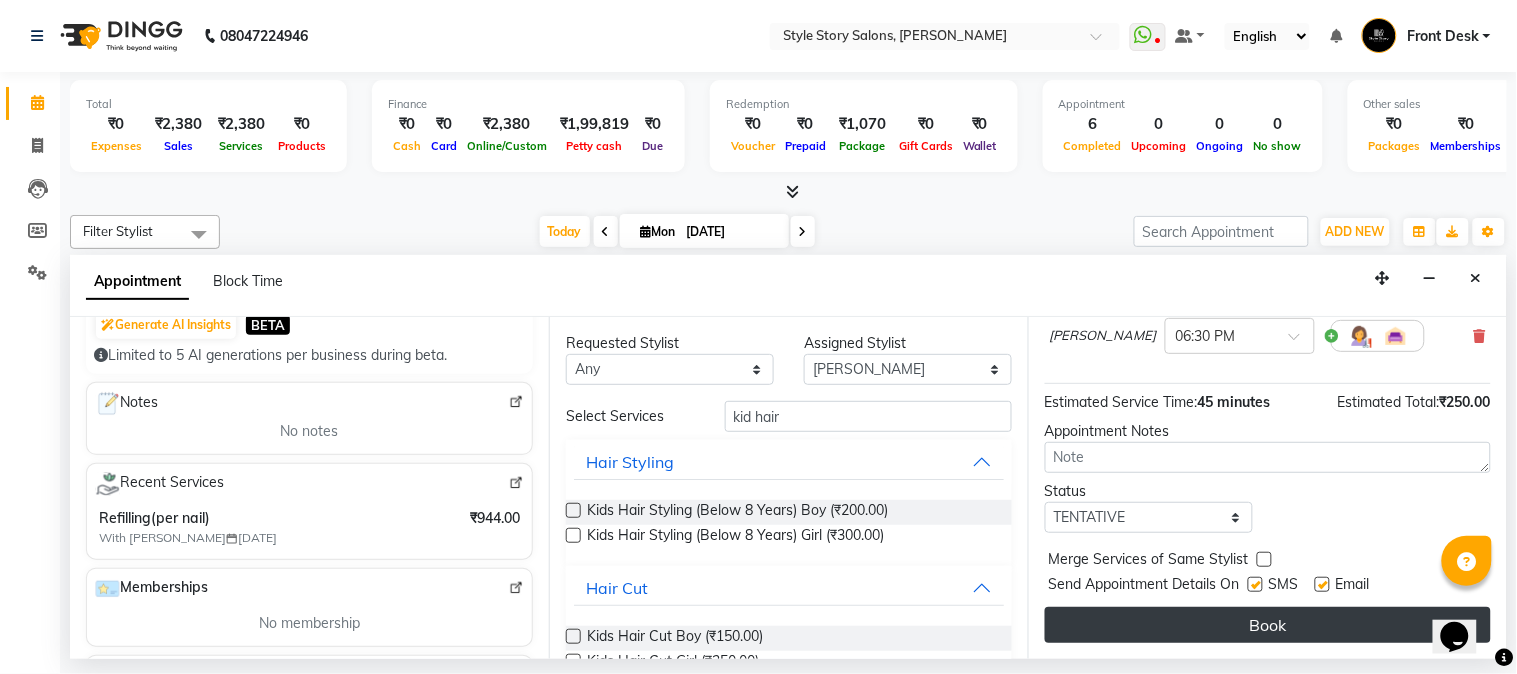click on "Book" at bounding box center (1268, 625) 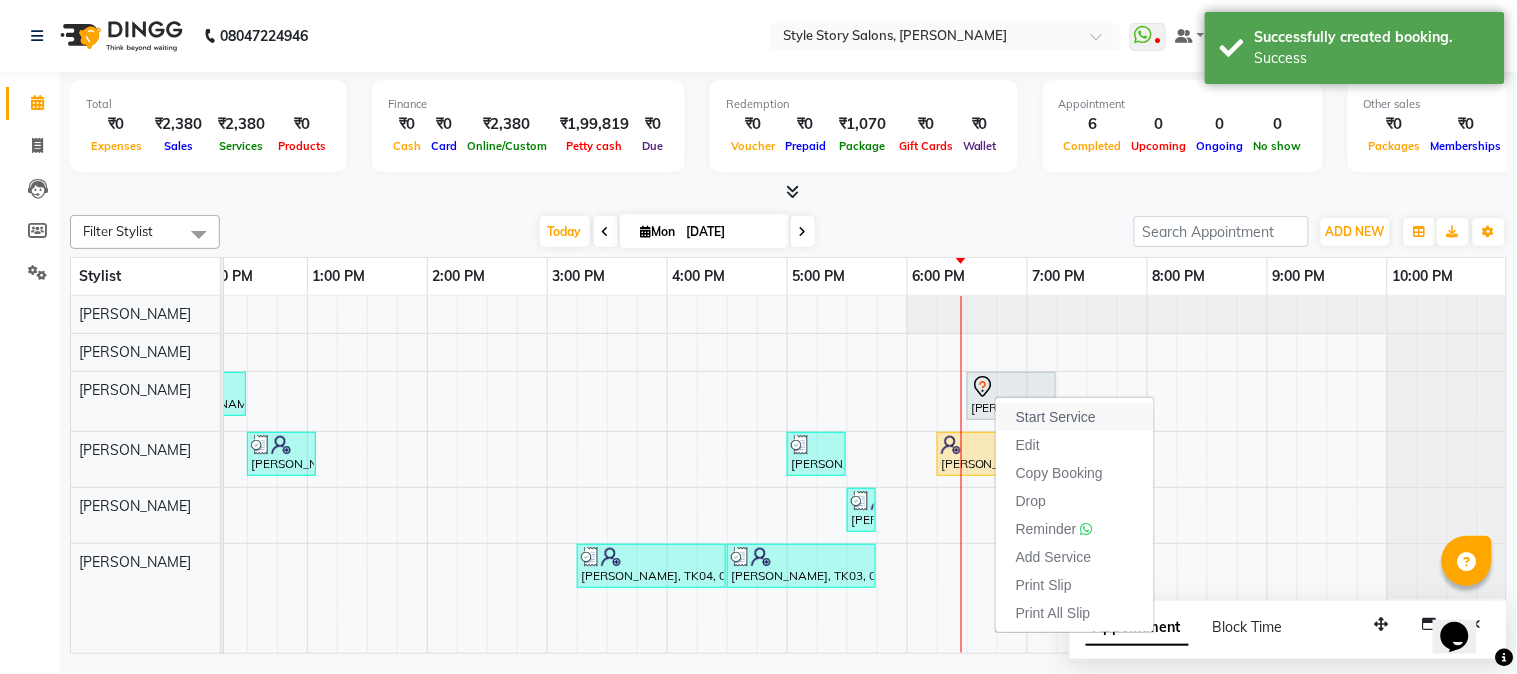 click on "Start Service" at bounding box center (1075, 417) 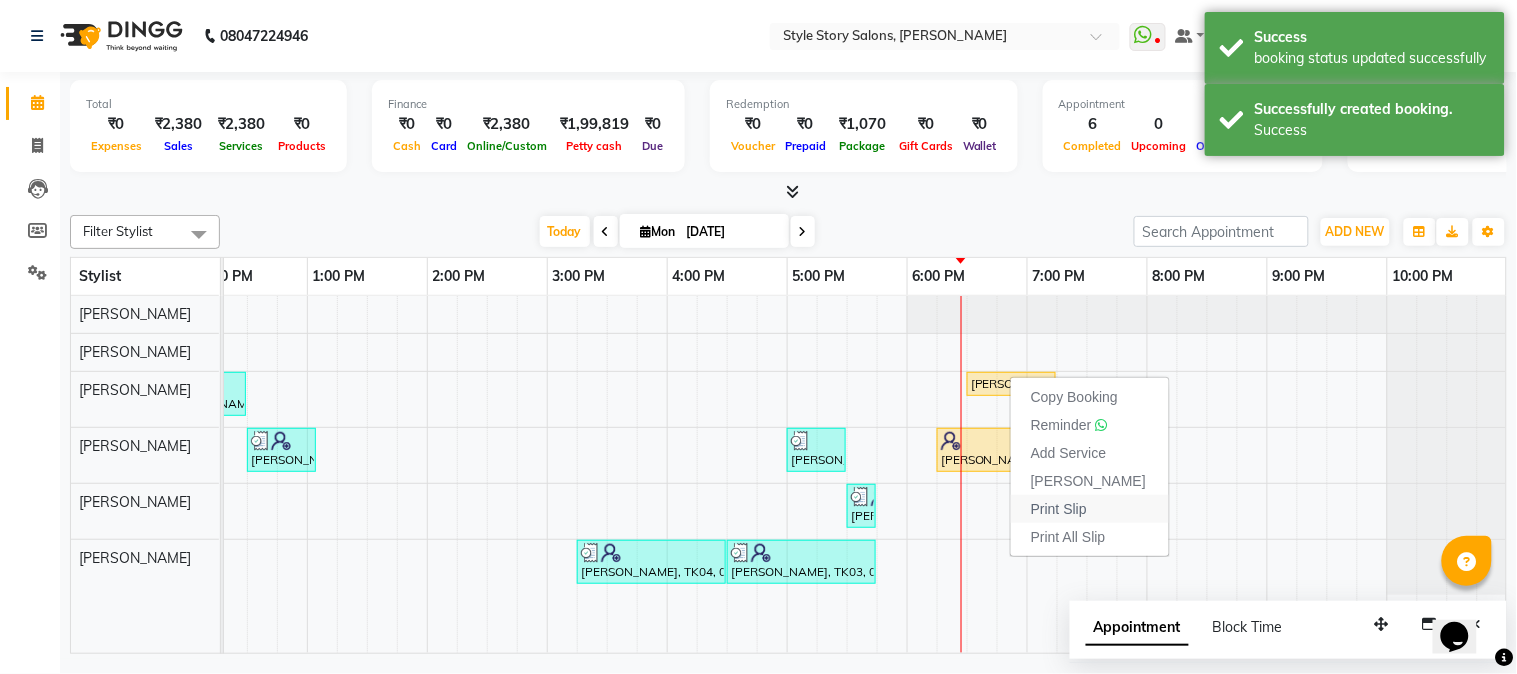 click on "Print Slip" at bounding box center [1059, 509] 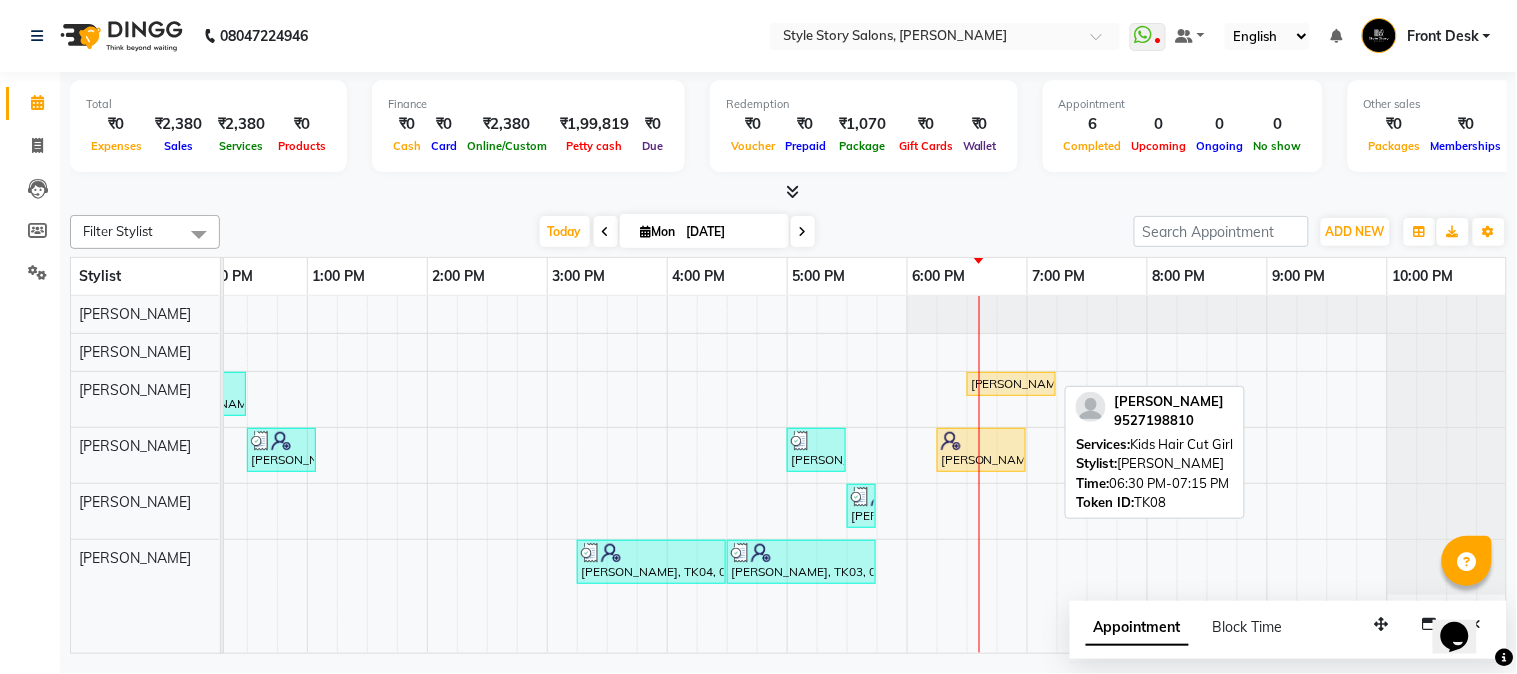 click on "[PERSON_NAME], TK08, 06:30 PM-07:15 PM, Kids Hair Cut Girl" at bounding box center (1011, 384) 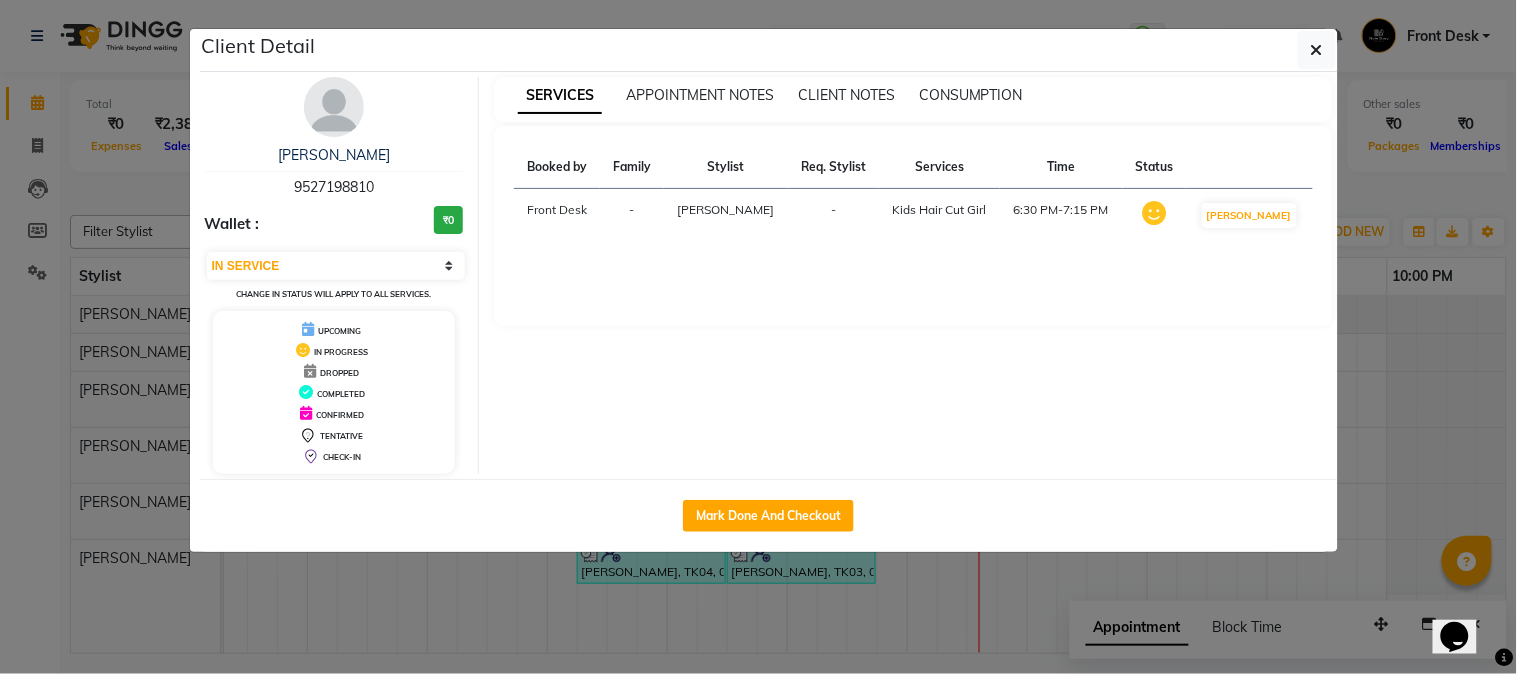 click on "SERVICES APPOINTMENT NOTES CLIENT NOTES CONSUMPTION Booked by Family Stylist Req. Stylist Services Time Status  Front Desk  - [PERSON_NAME] -  Kids Hair Cut Girl   [DEMOGRAPHIC_DATA]:30 PM-7:15 PM   MARK DONE" at bounding box center [913, 275] 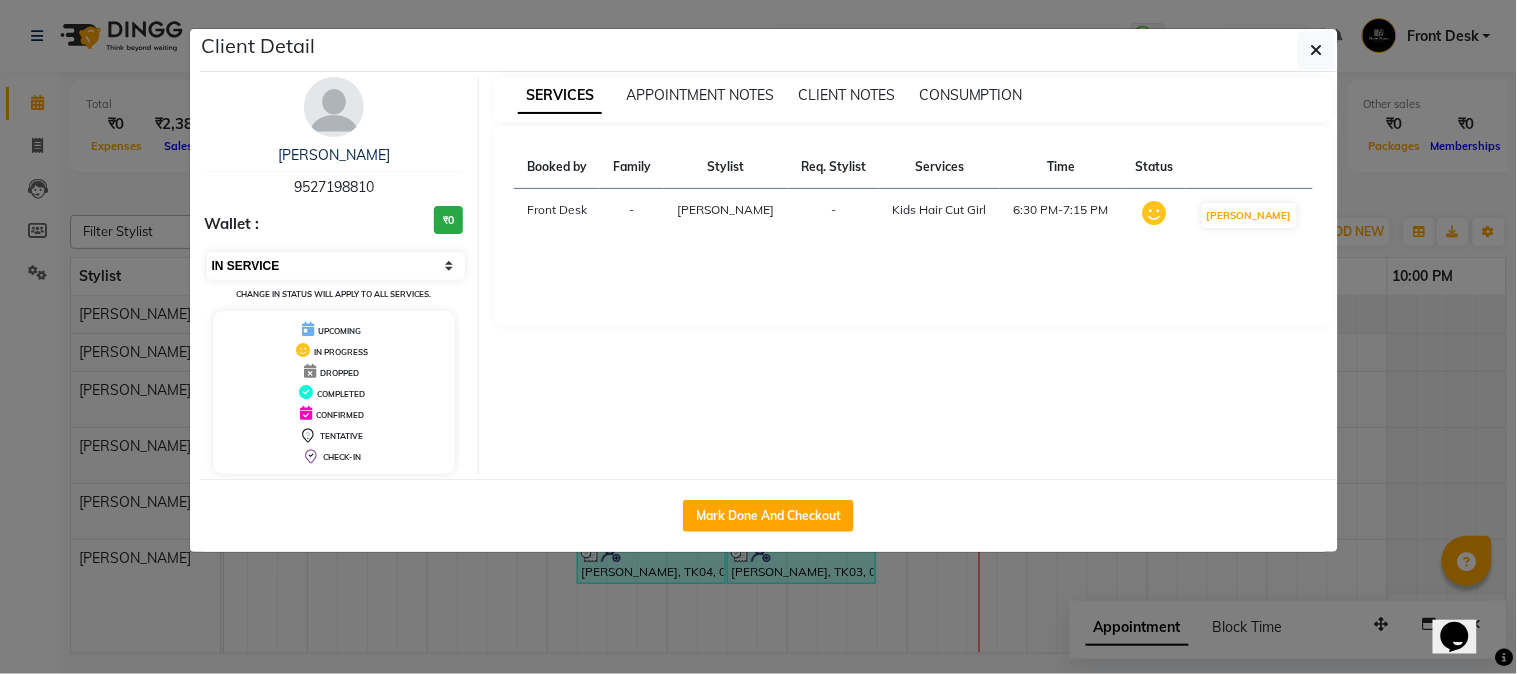 click on "Select IN SERVICE CONFIRMED TENTATIVE CHECK IN MARK DONE DROPPED UPCOMING" at bounding box center (336, 266) 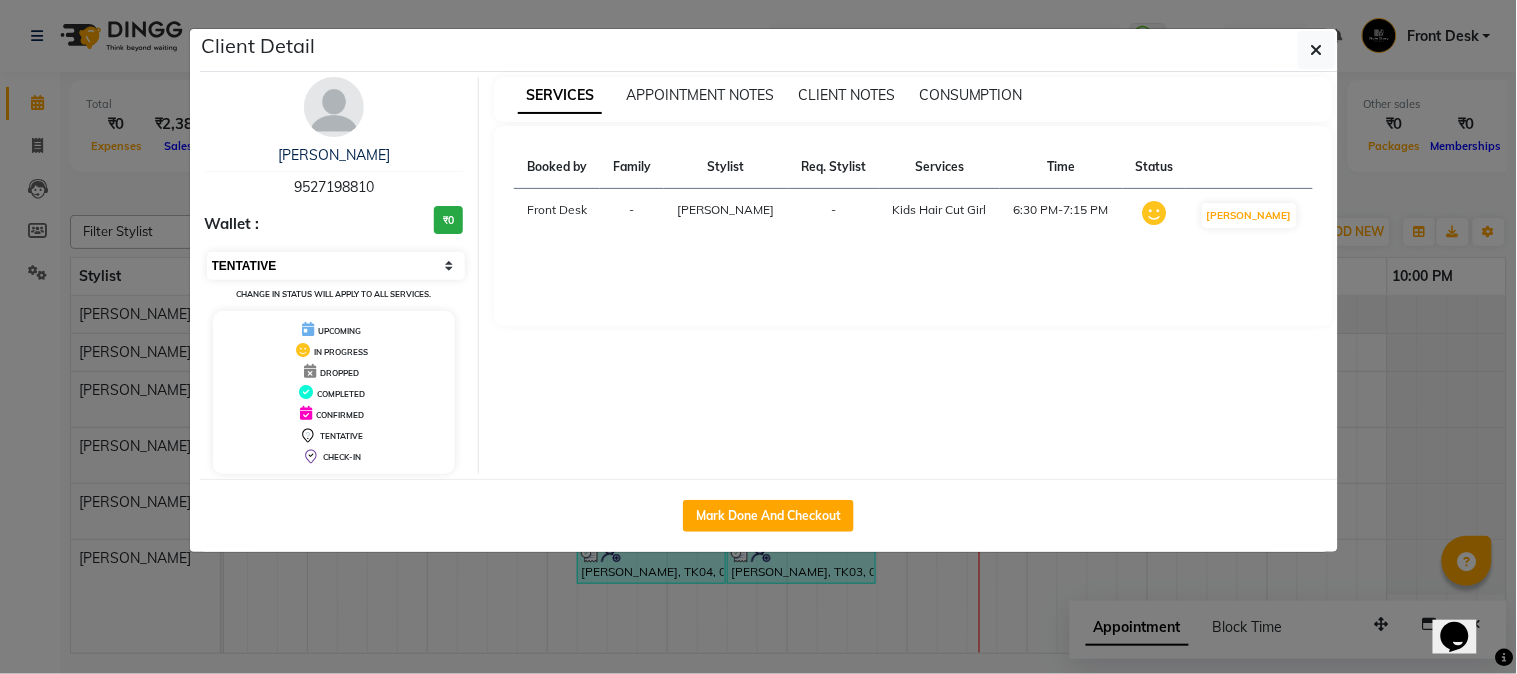 click on "Select IN SERVICE CONFIRMED TENTATIVE CHECK IN MARK DONE DROPPED UPCOMING" at bounding box center [336, 266] 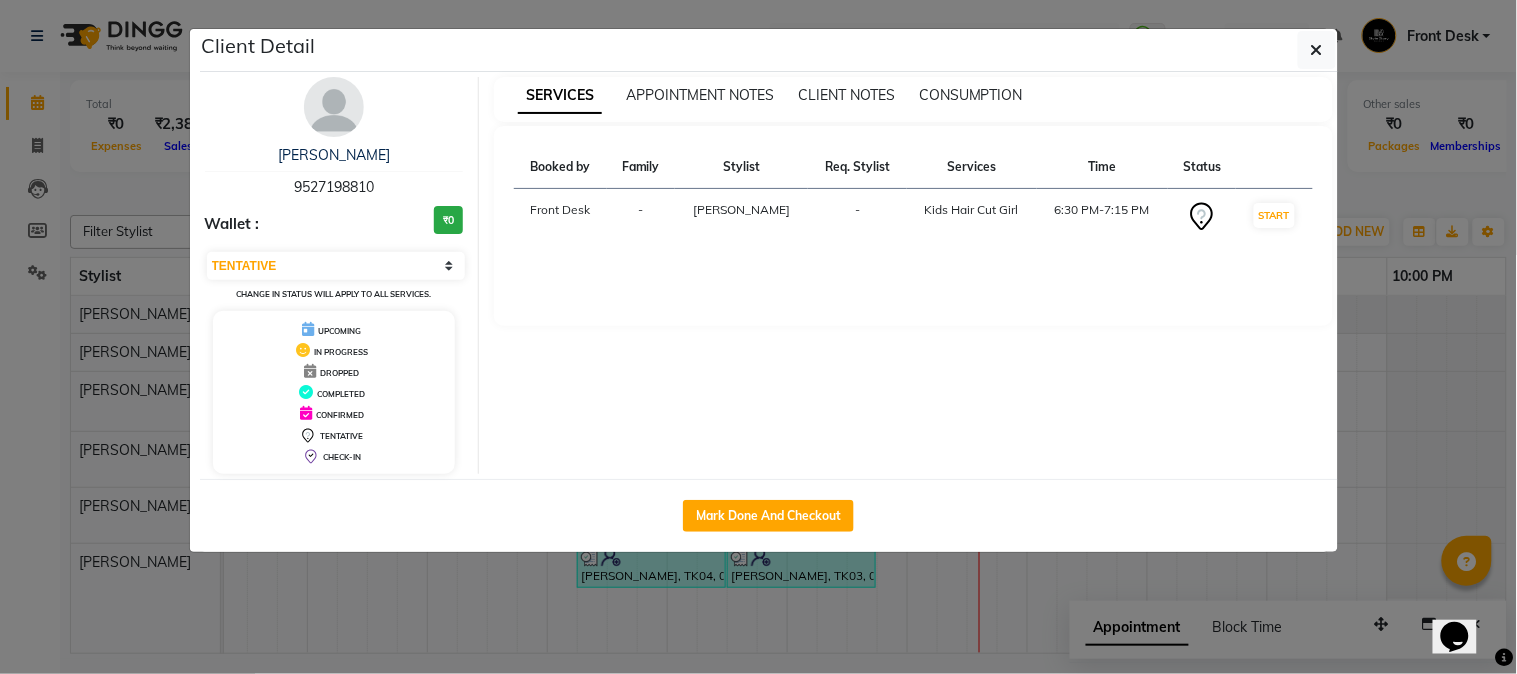 click on "Client Detail  [PERSON_NAME]   9527198810 Wallet : ₹0 Select IN SERVICE CONFIRMED TENTATIVE CHECK IN MARK DONE DROPPED UPCOMING Change in status will apply to all services. UPCOMING IN PROGRESS DROPPED COMPLETED CONFIRMED TENTATIVE CHECK-IN SERVICES APPOINTMENT NOTES CLIENT NOTES CONSUMPTION Booked by Family Stylist Req. Stylist Services Time Status  Front Desk  - [PERSON_NAME] -  Kids Hair Cut Girl   [DEMOGRAPHIC_DATA]:30 PM-7:15 PM   START   Mark Done And Checkout" 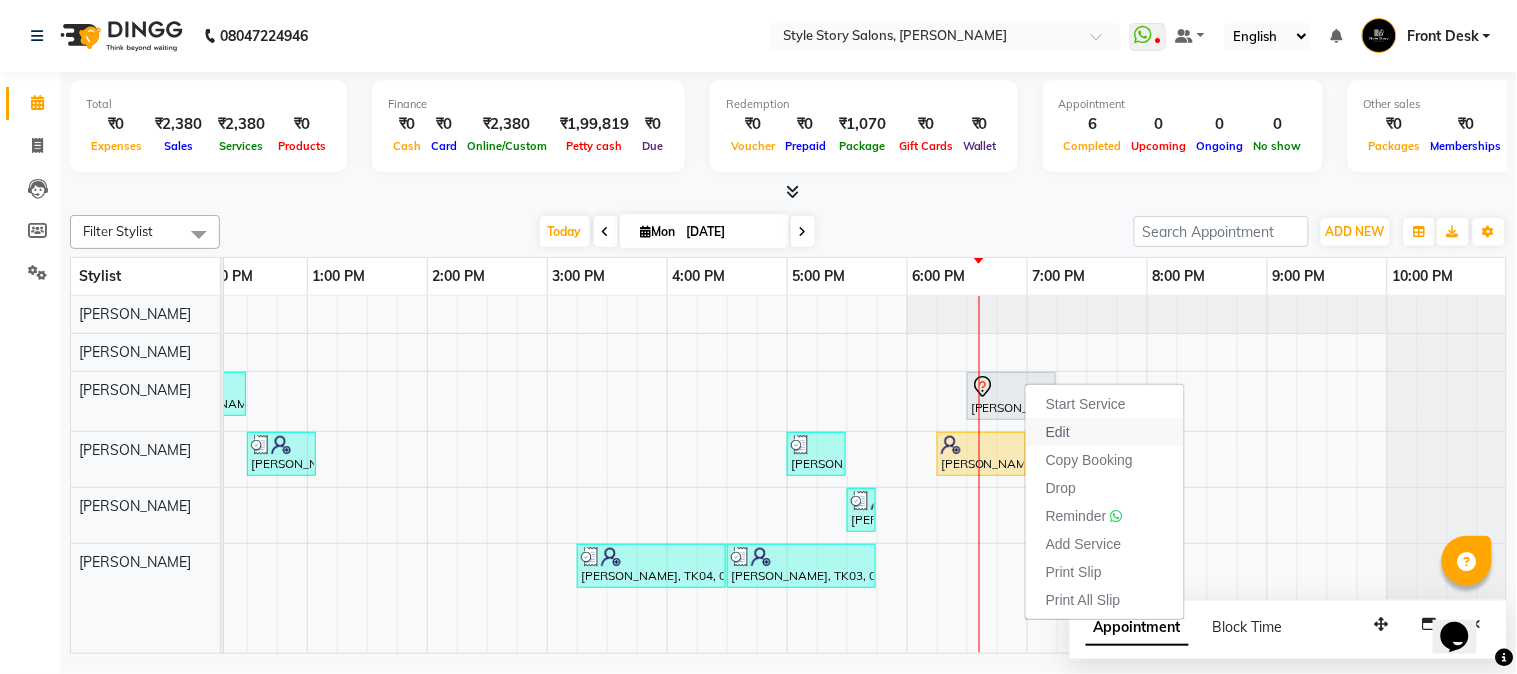 click on "Edit" at bounding box center [1058, 432] 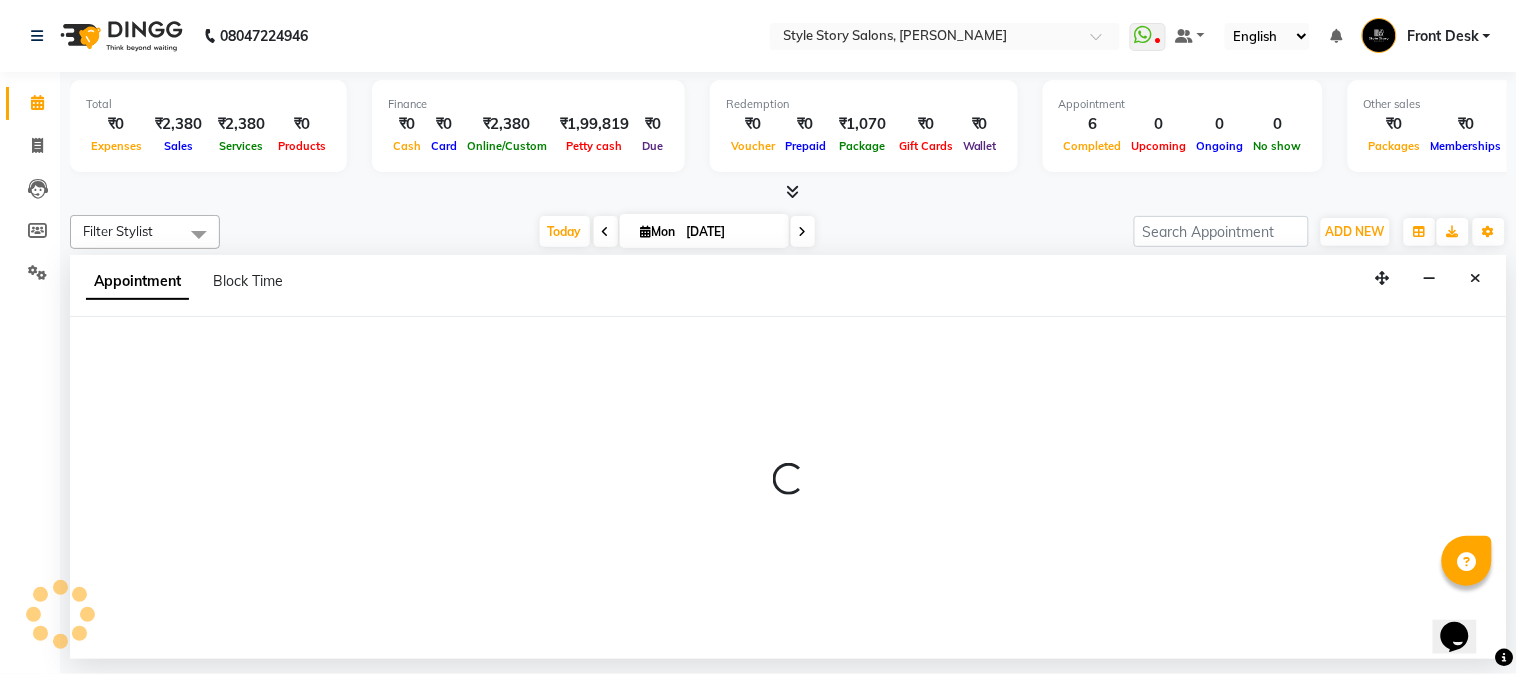 select on "tentative" 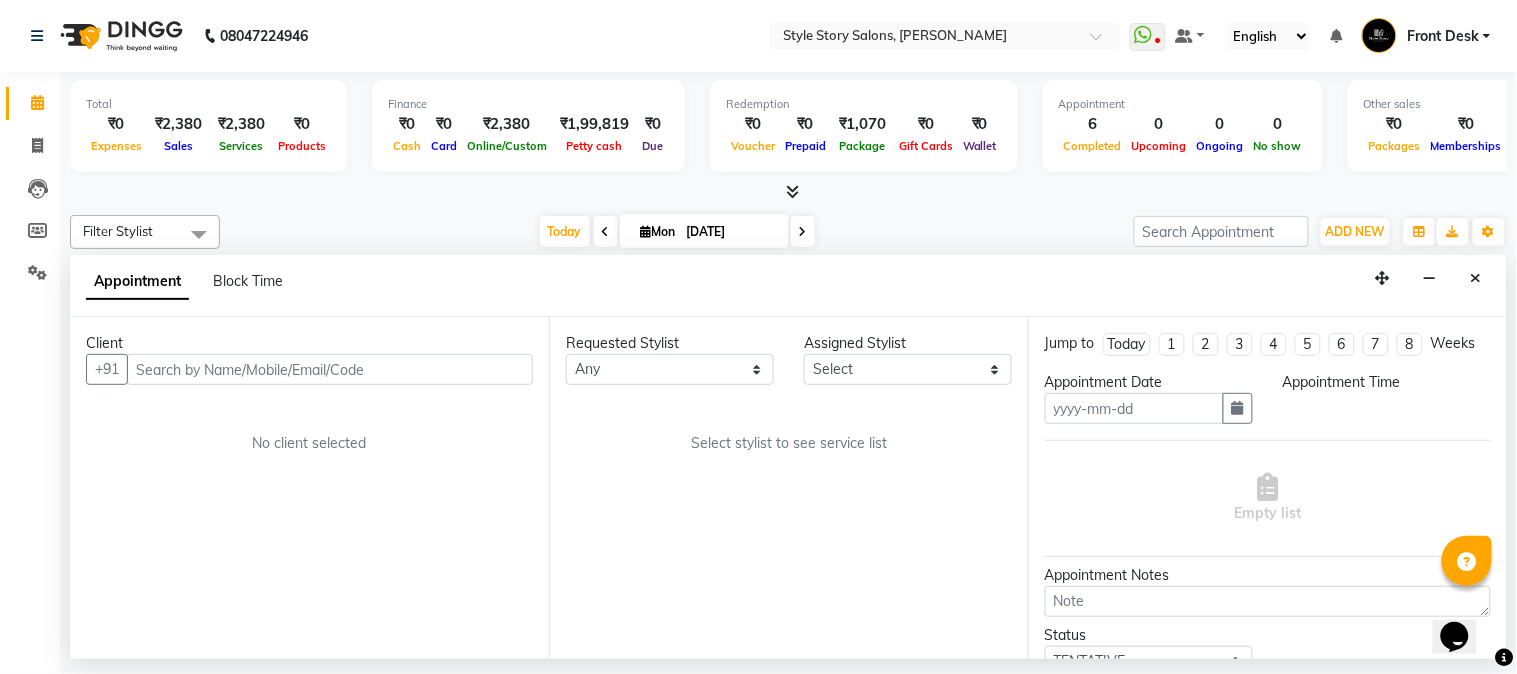 type on "[DATE]" 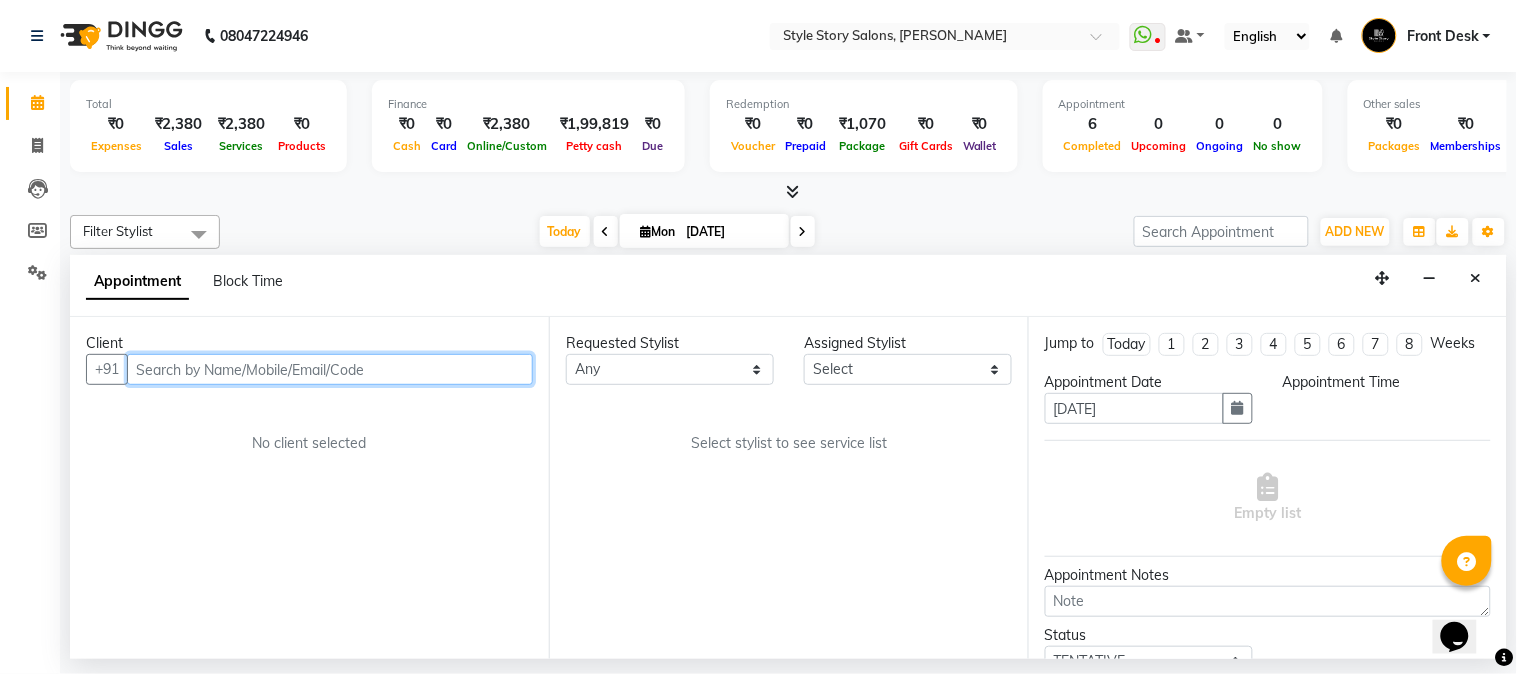 select on "1110" 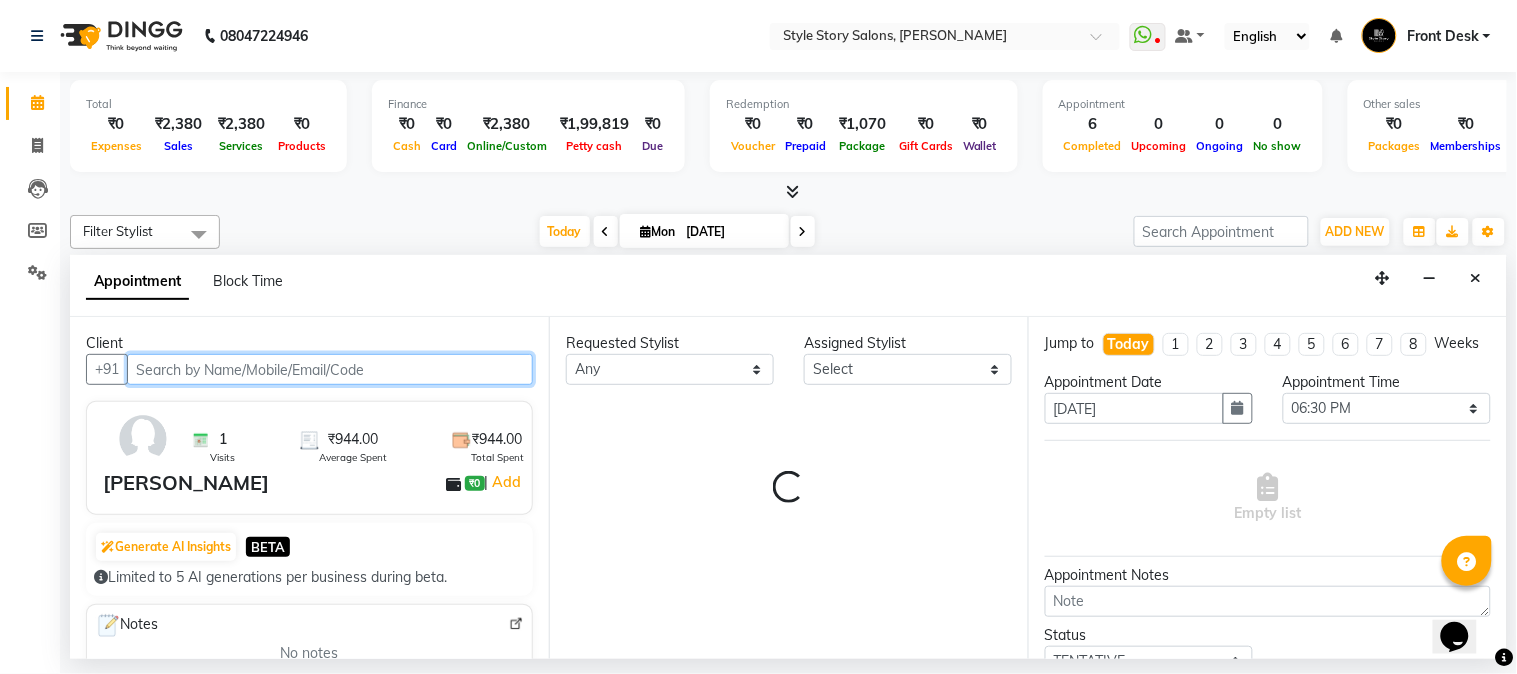 select on "62113" 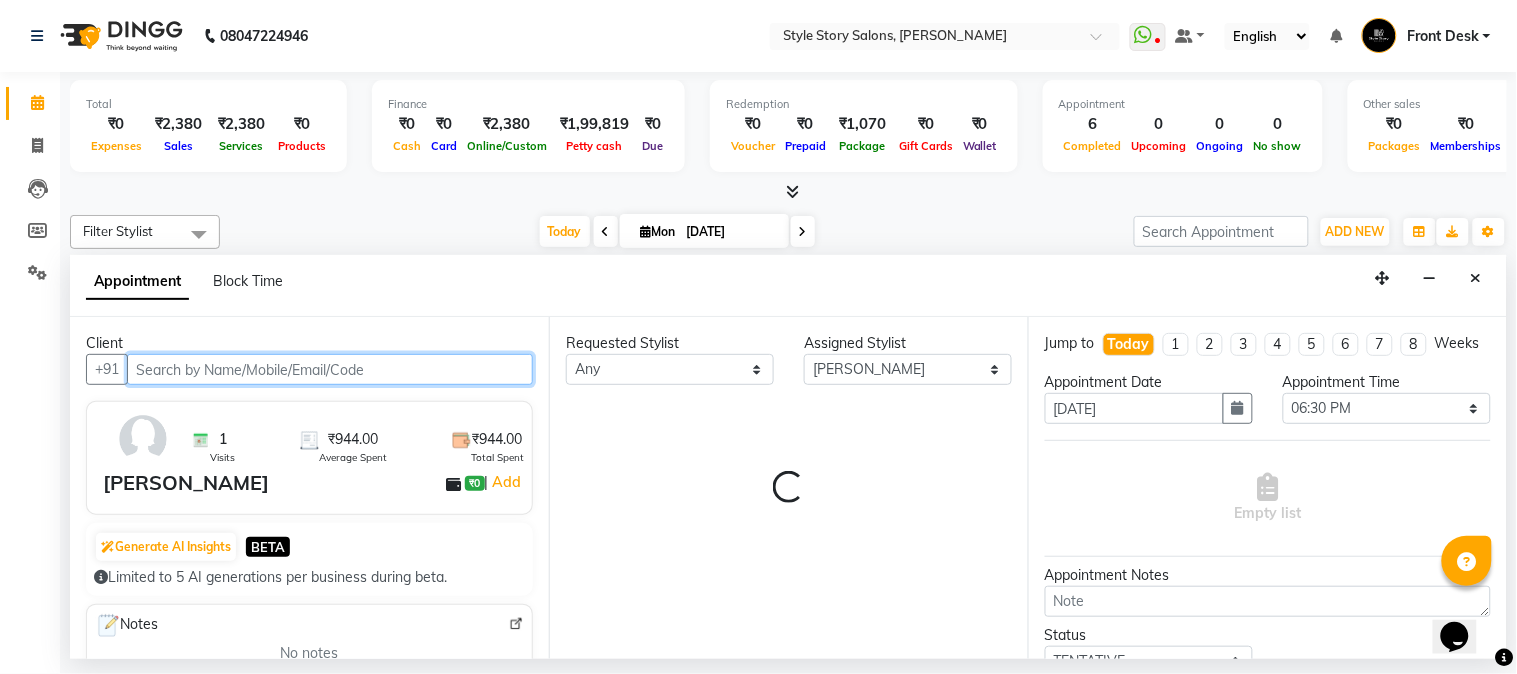 scroll, scrollTop: 0, scrollLeft: 637, axis: horizontal 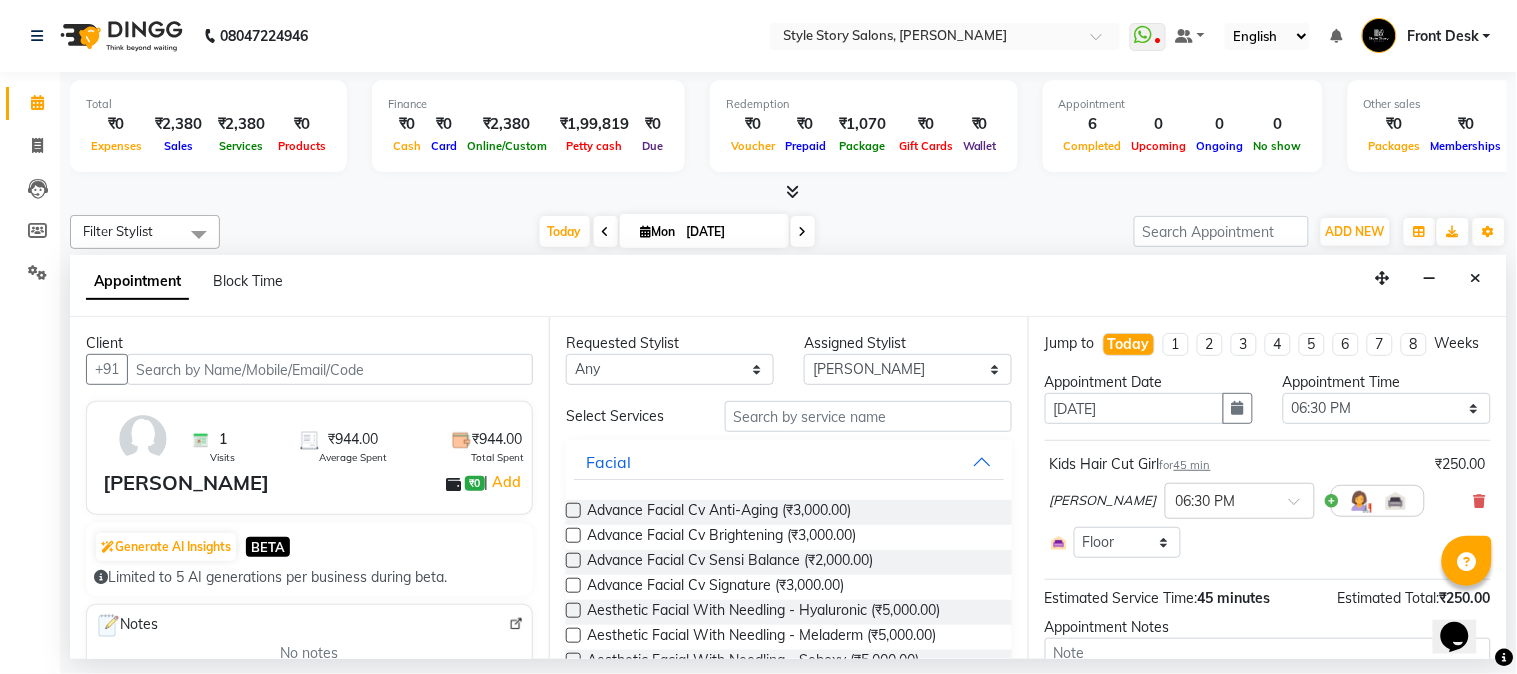 click at bounding box center [1480, 501] 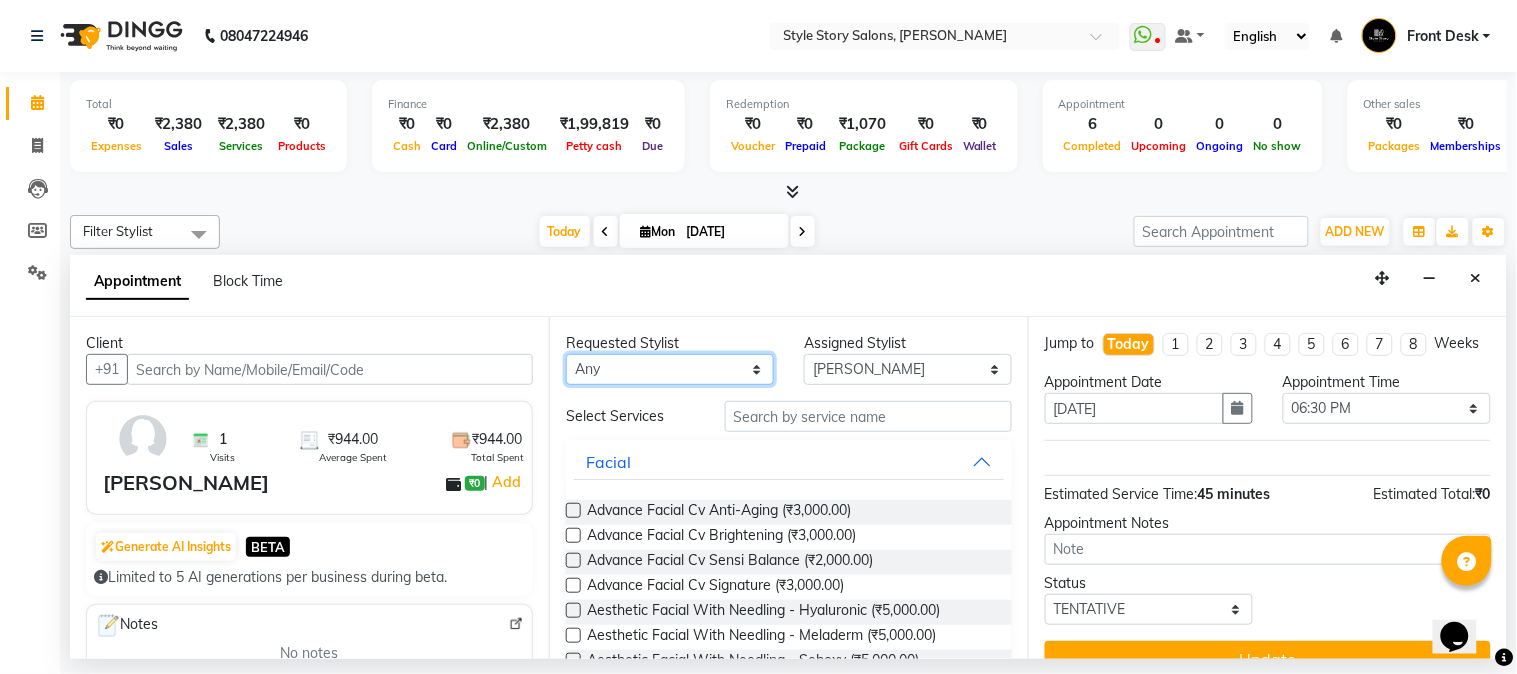 click on "Any [PERSON_NAME] [PERSON_NAME] [PERSON_NAME] [PERSON_NAME] [PERSON_NAME] [PERSON_NAME]" at bounding box center [670, 369] 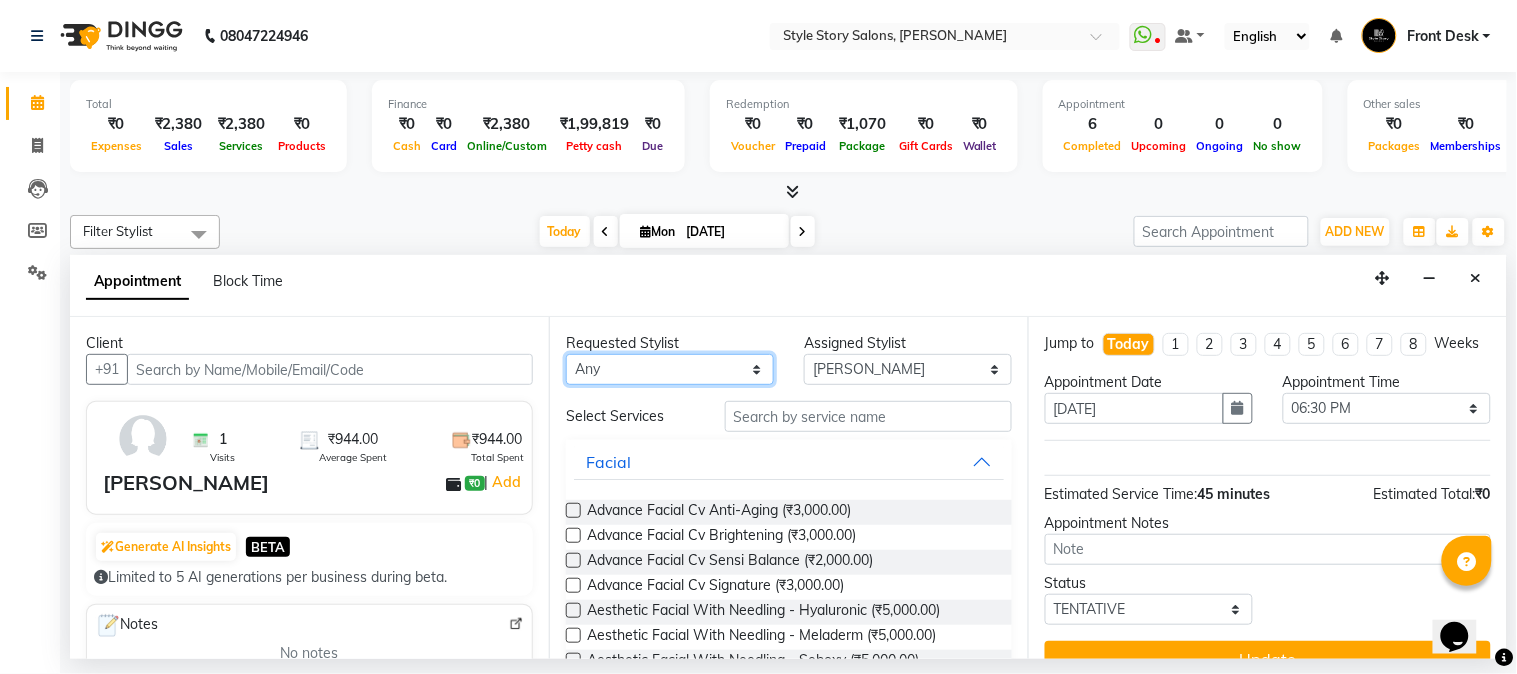 select on "62113" 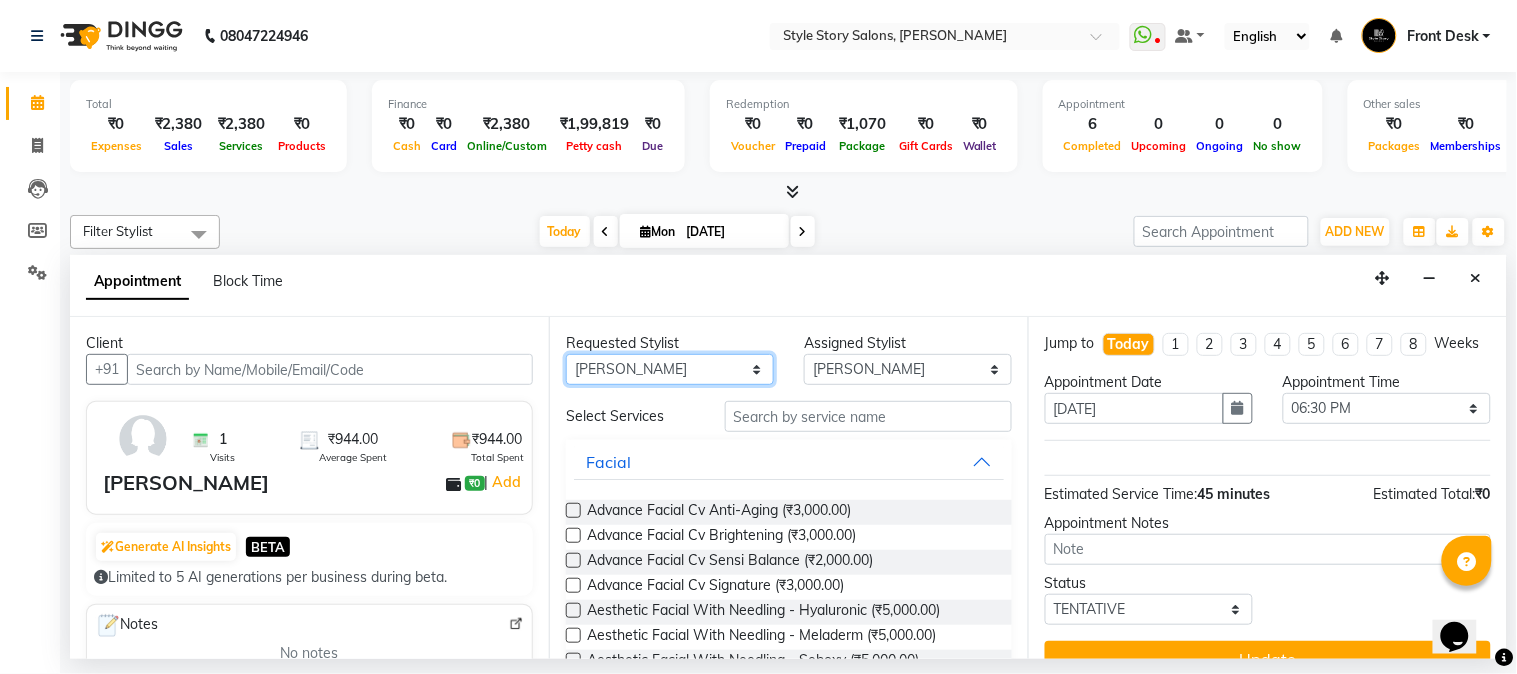 click on "Any [PERSON_NAME] [PERSON_NAME] [PERSON_NAME] [PERSON_NAME] [PERSON_NAME] [PERSON_NAME]" at bounding box center (670, 369) 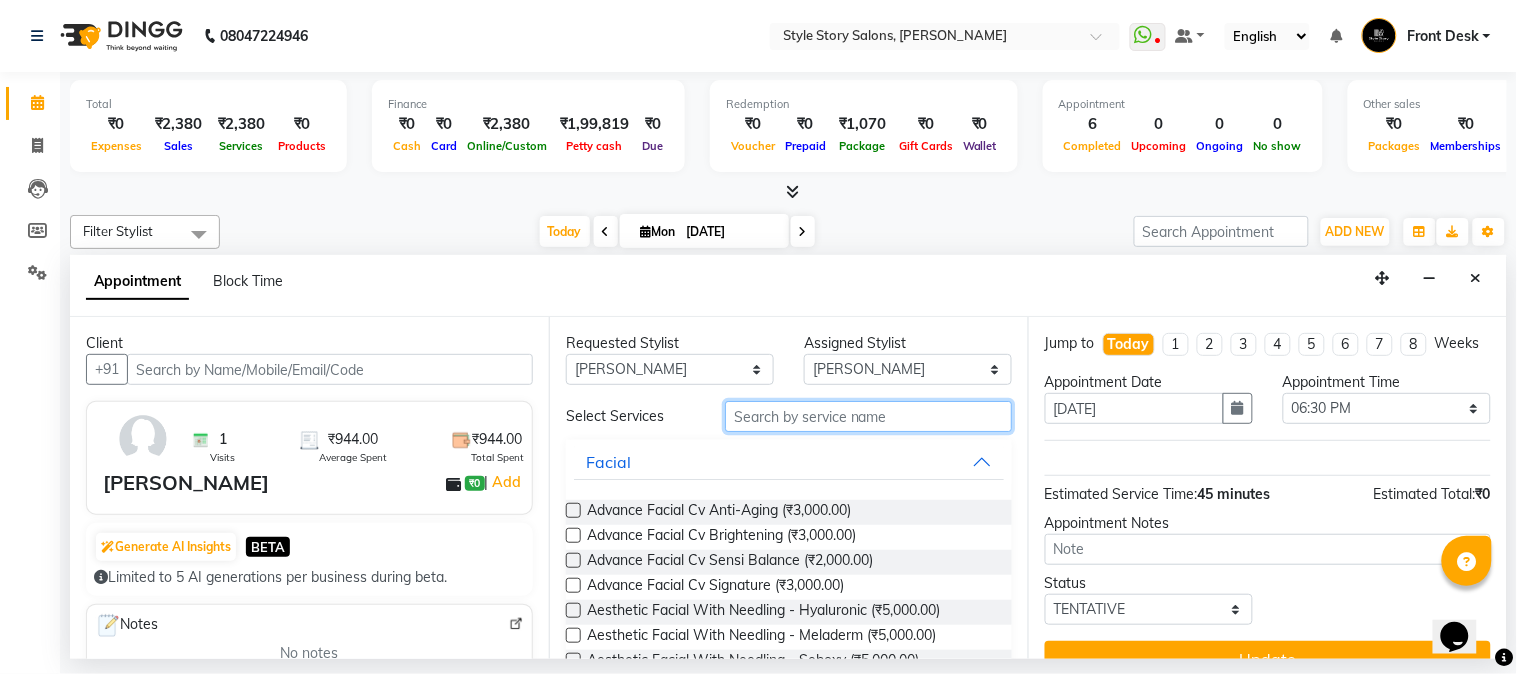 click at bounding box center (868, 416) 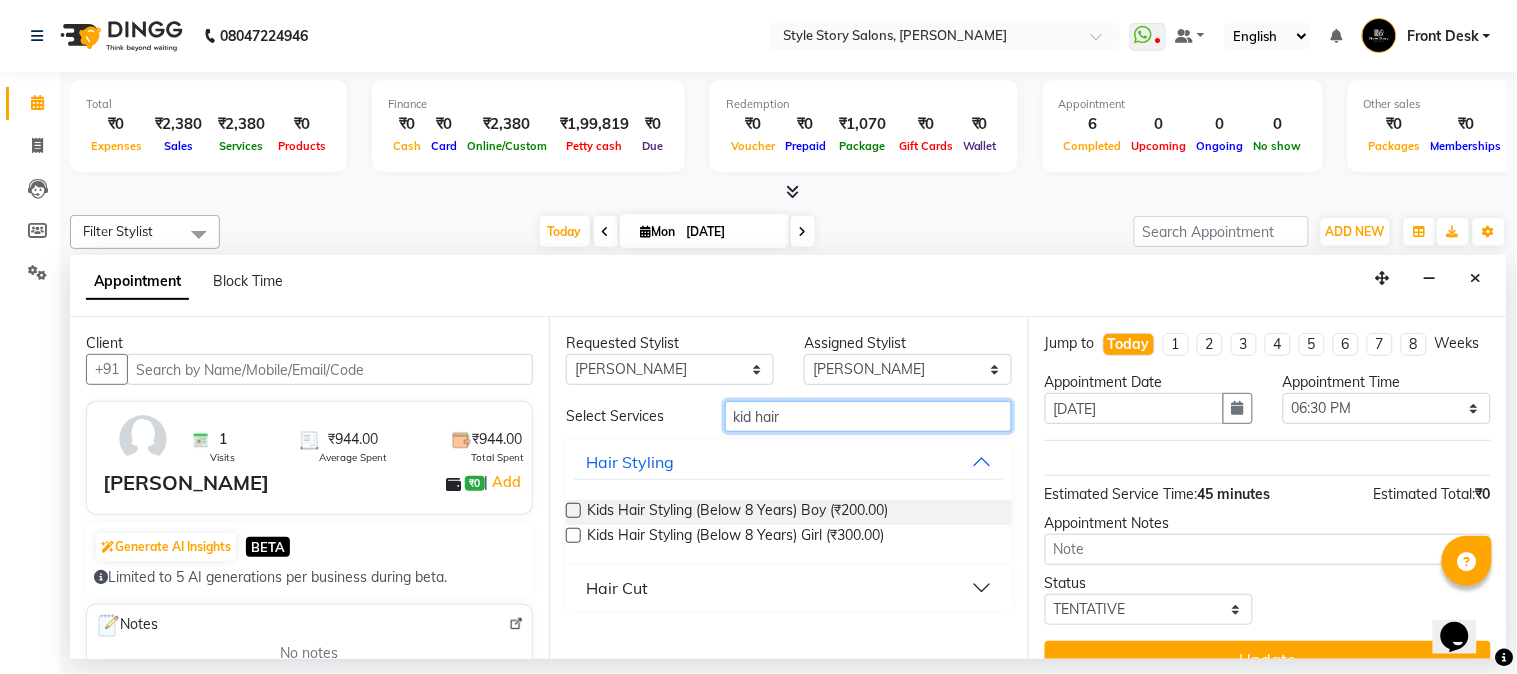 type on "kid hair" 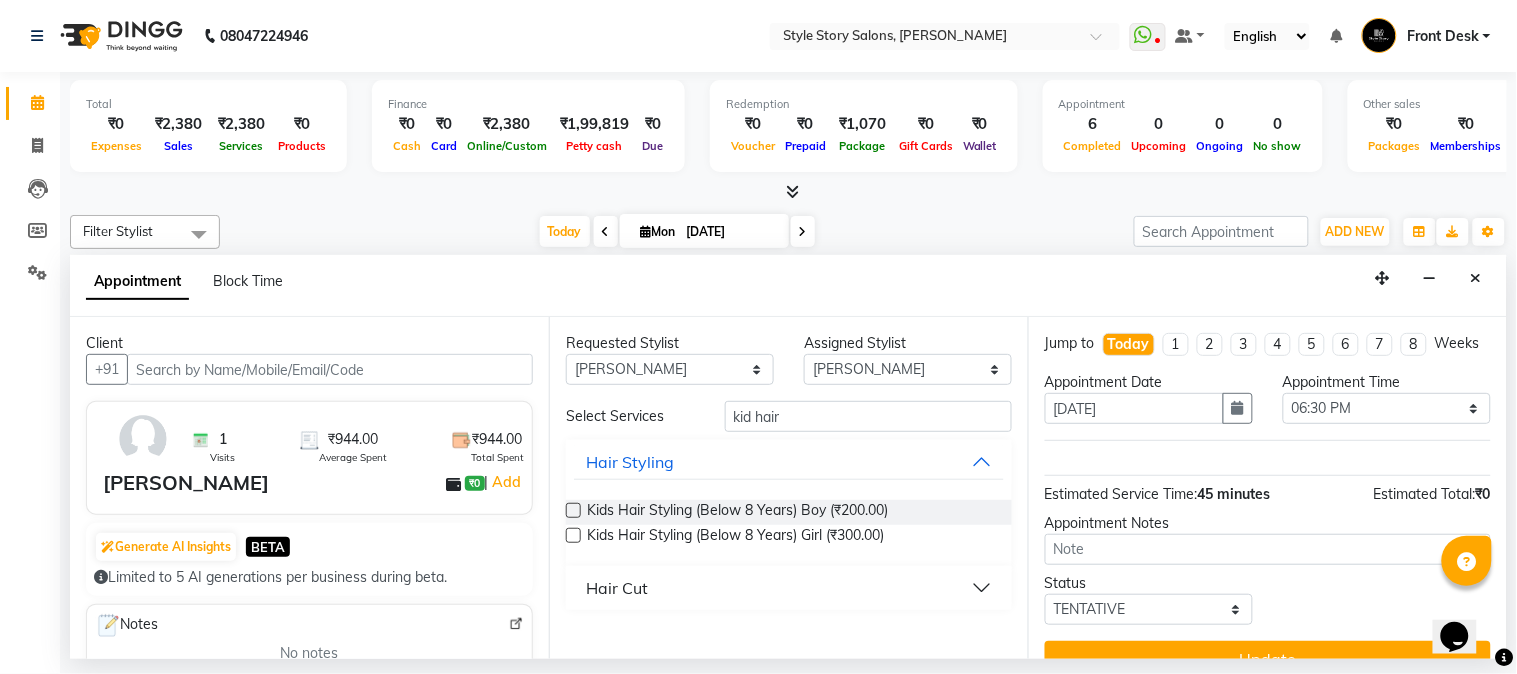 click on "Hair Cut" at bounding box center [617, 588] 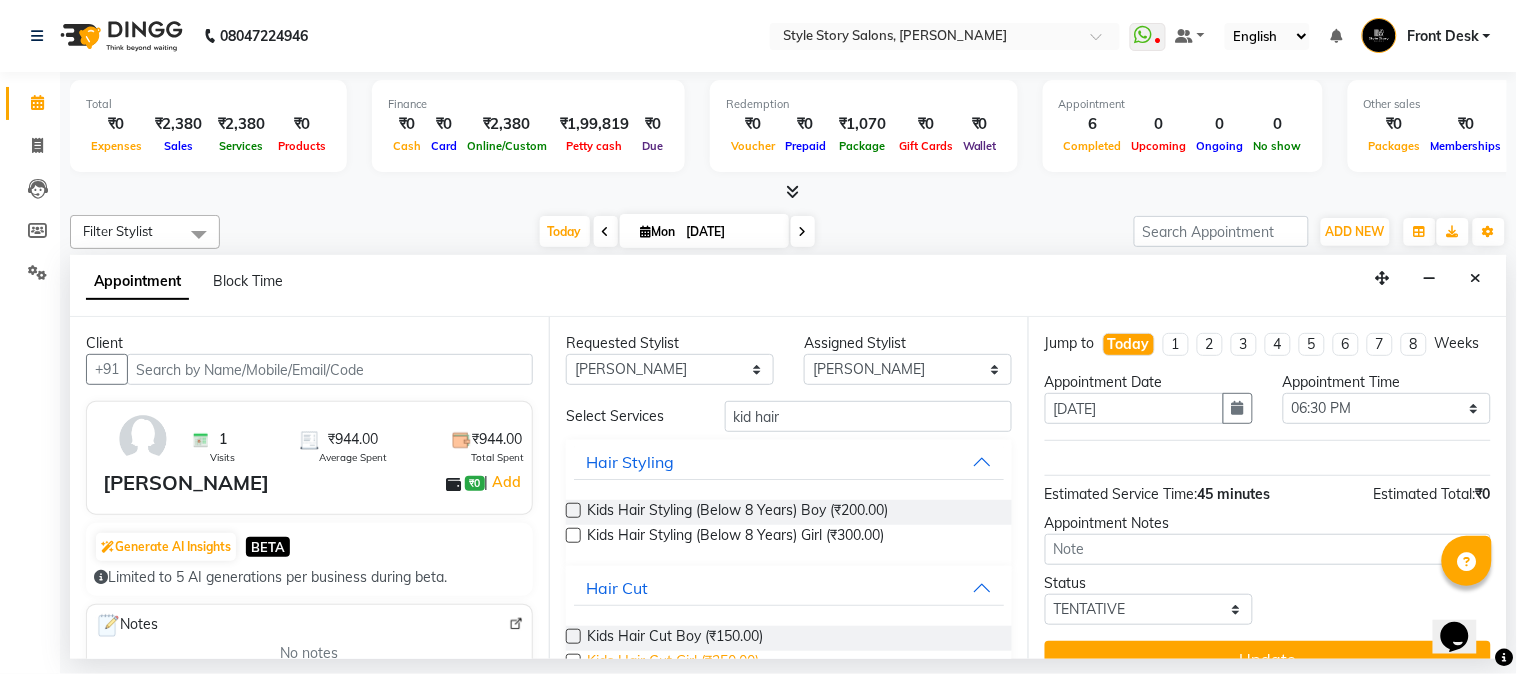 click on "Kids Hair Cut Girl (₹250.00)" at bounding box center (673, 663) 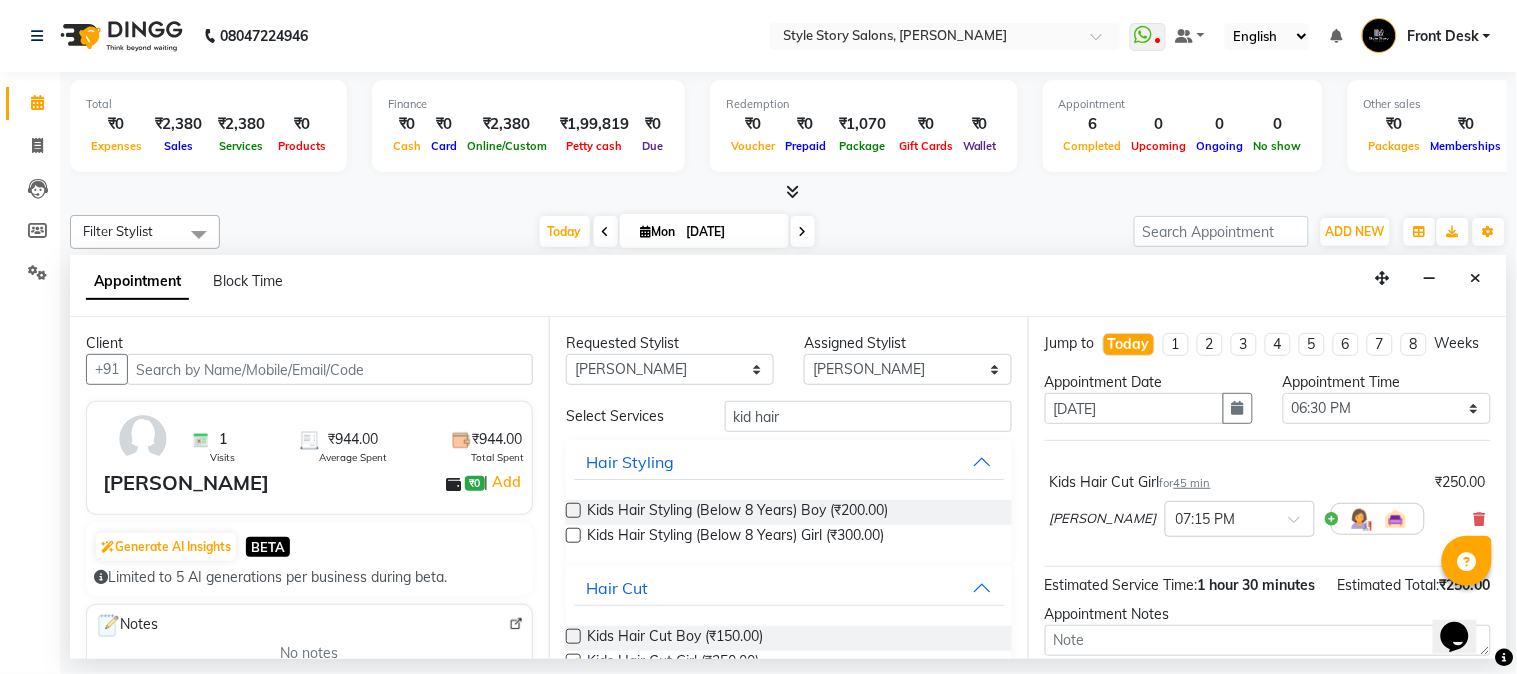 checkbox on "false" 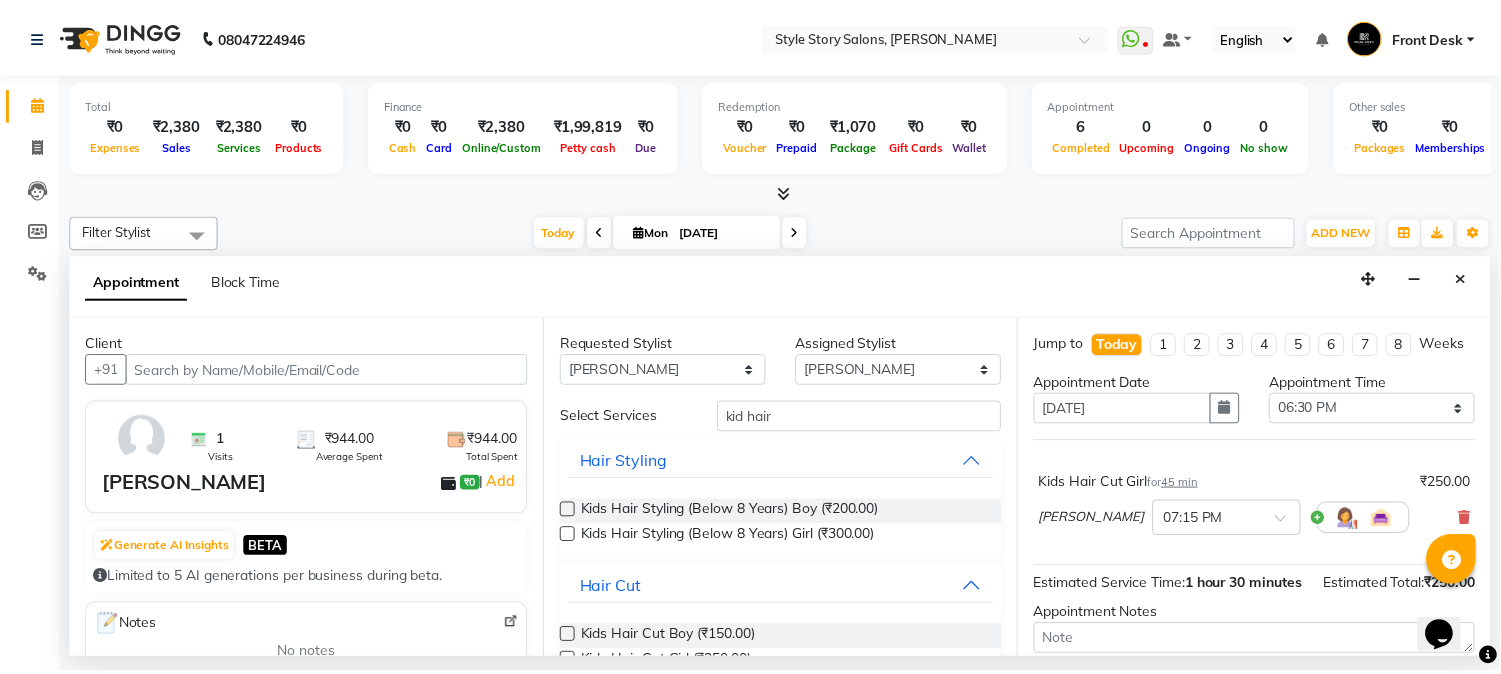 scroll, scrollTop: 164, scrollLeft: 0, axis: vertical 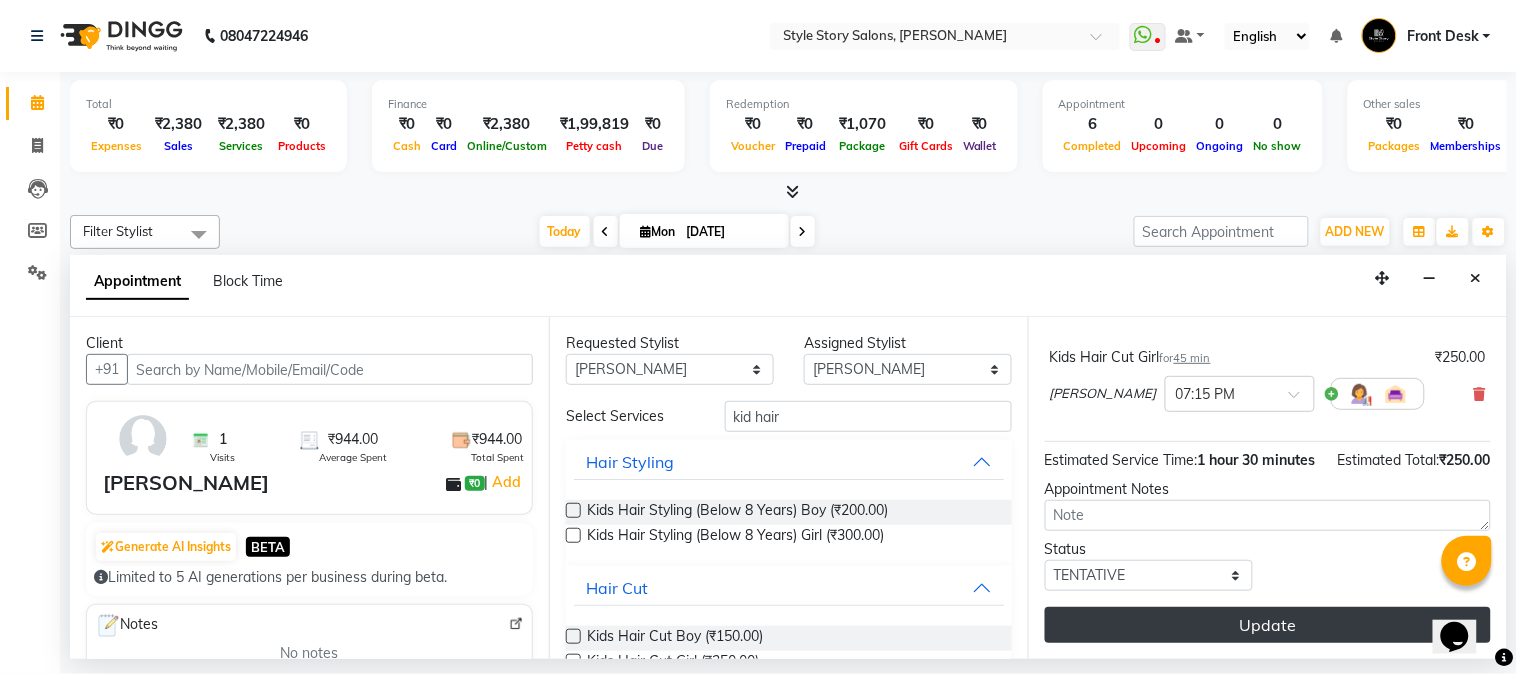 click on "Update" at bounding box center [1268, 625] 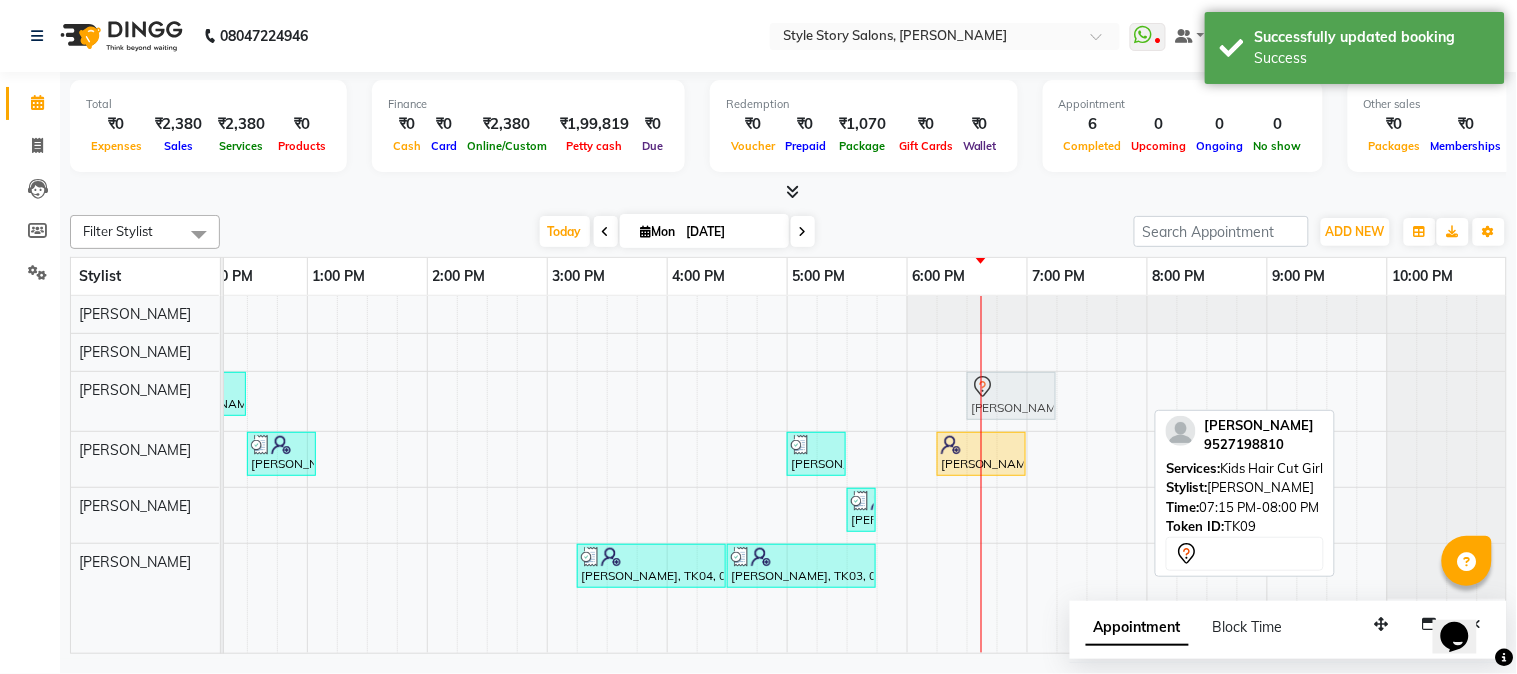 drag, startPoint x: 1097, startPoint y: 392, endPoint x: 1004, endPoint y: 403, distance: 93.64828 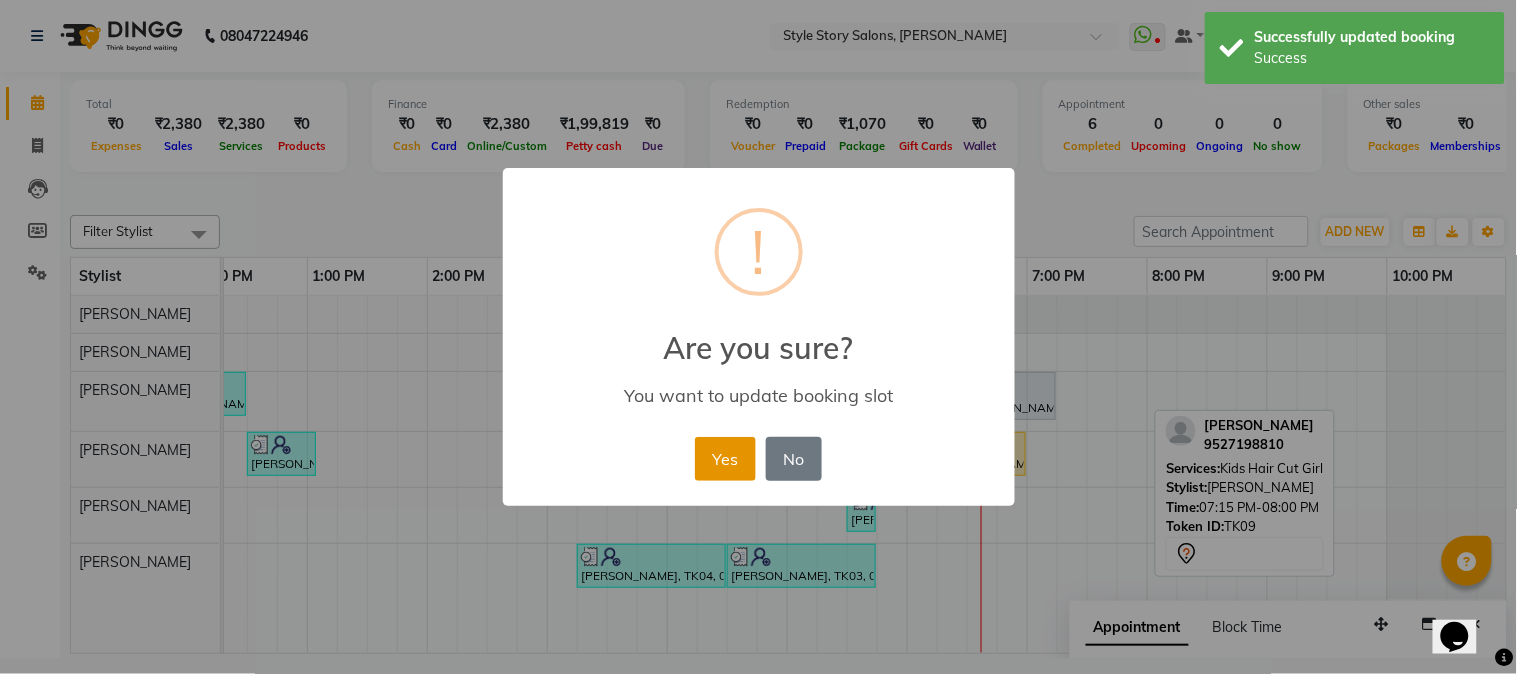click on "Yes" at bounding box center [725, 459] 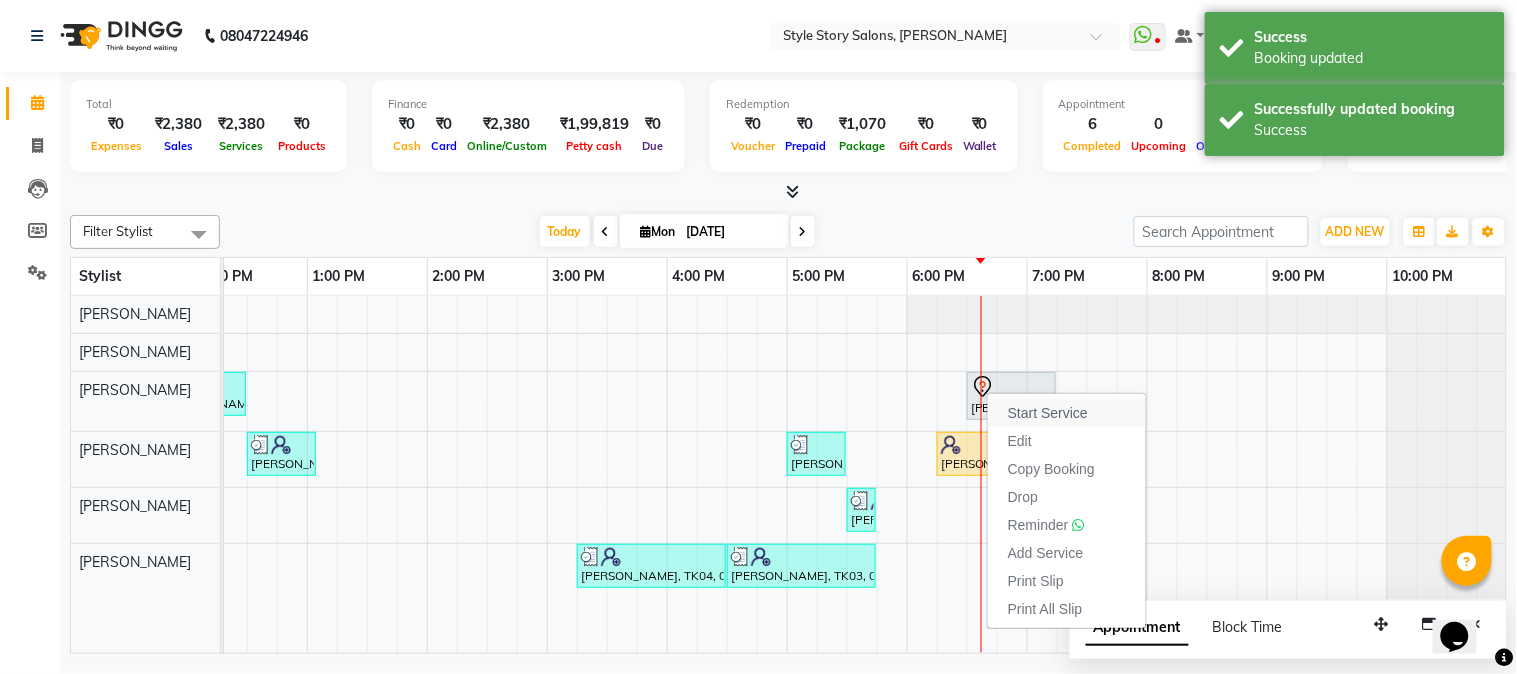 click on "Start Service" at bounding box center (1048, 413) 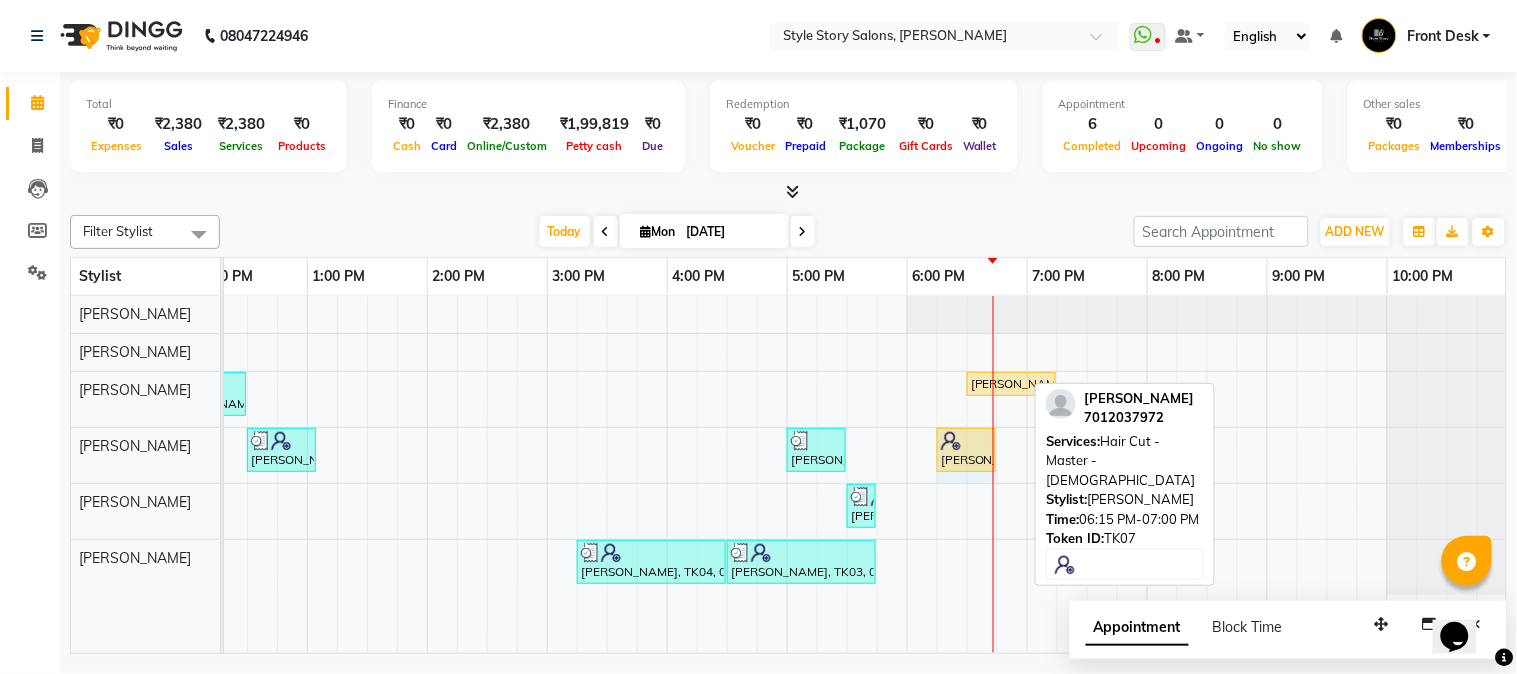 drag, startPoint x: 1022, startPoint y: 450, endPoint x: 983, endPoint y: 464, distance: 41.4367 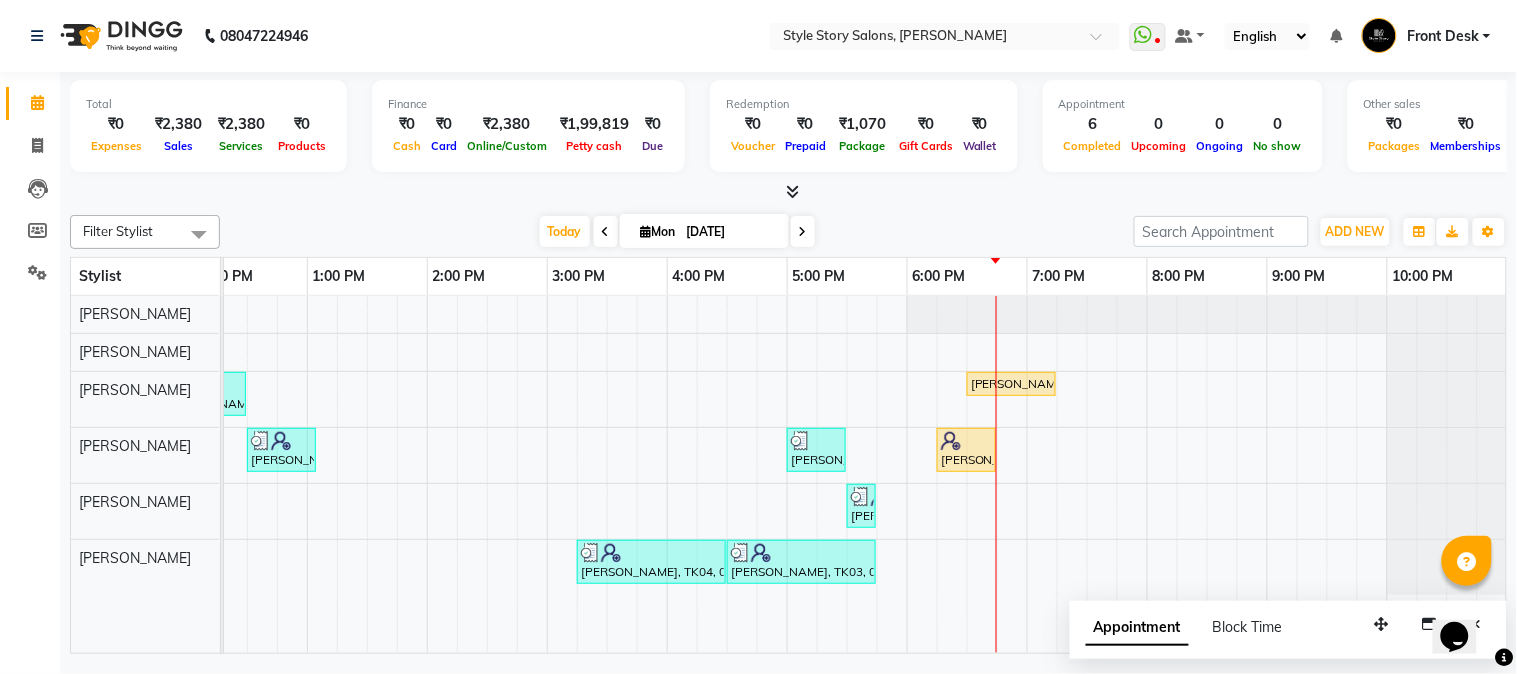 click on "[PERSON_NAME], TK01, 11:45 AM-12:30 PM, Hair Cut - Master - [DEMOGRAPHIC_DATA]    [PERSON_NAME], TK09, 06:30 PM-07:15 PM, Kids Hair Cut Girl     [PERSON_NAME], TK02, 12:30 PM-01:05 PM, [PERSON_NAME] Styling     [PERSON_NAME], TK05, 05:00 PM-05:30 PM, Hair Cut - Master - [DEMOGRAPHIC_DATA]     [PERSON_NAME], TK07, 06:15 PM-06:45 PM, Hair Cut - Master - [DEMOGRAPHIC_DATA]     [PERSON_NAME] mam, TK06, 05:30 PM-05:45 PM, Threading Eyebrow,Threading Upperlip (₹50)     [PERSON_NAME], TK04, 03:15 PM-04:30 PM, Cocktail Pedicure     [PERSON_NAME], TK03, 04:30 PM-05:45 PM, Gel Polish Remove ( Per Nail )" at bounding box center (547, 475) 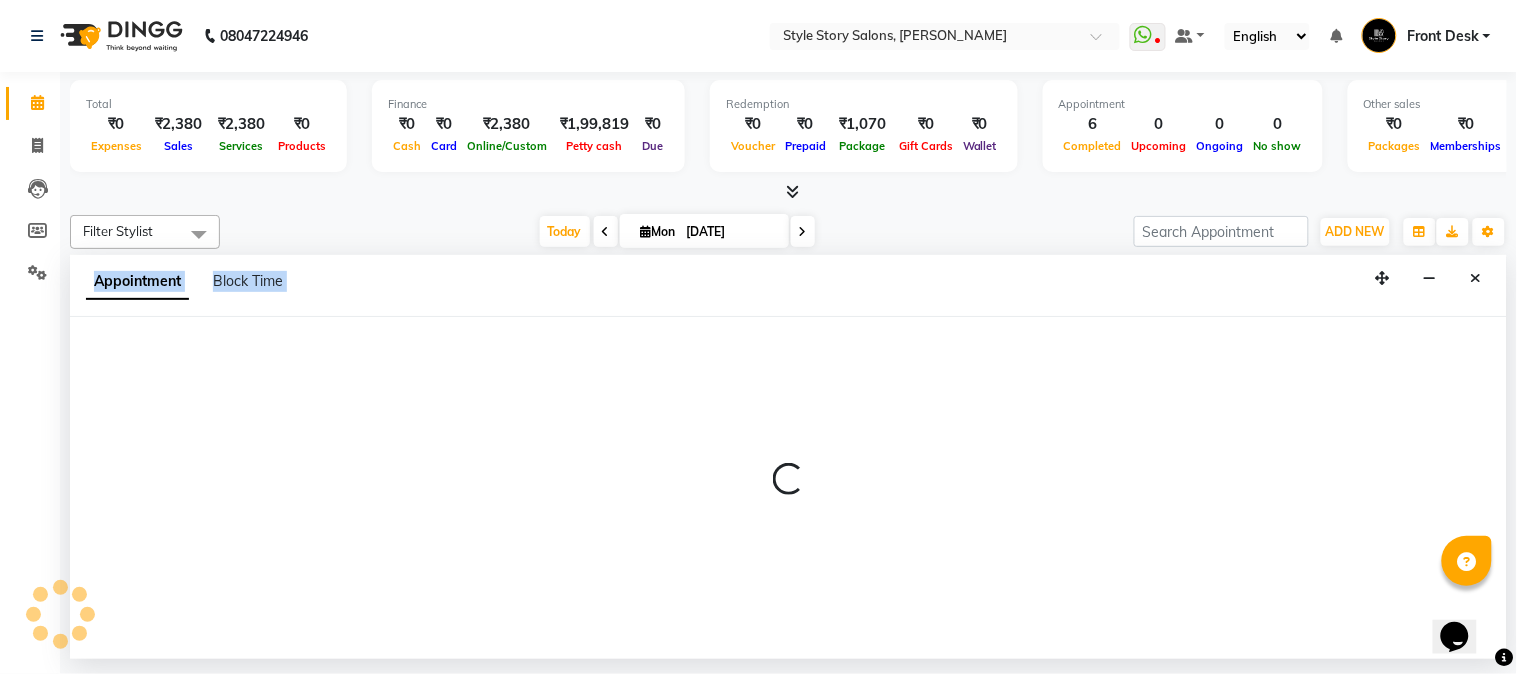 click at bounding box center [788, 480] 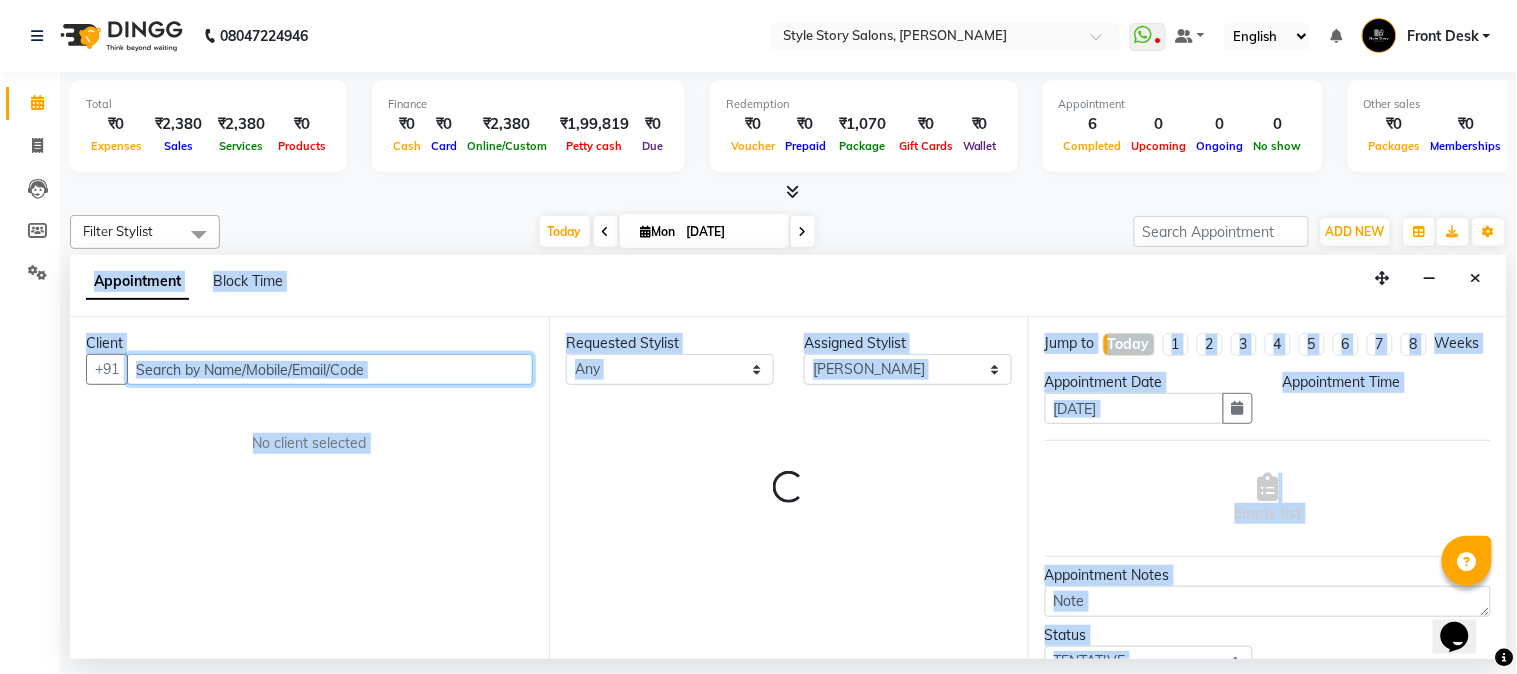 select on "1125" 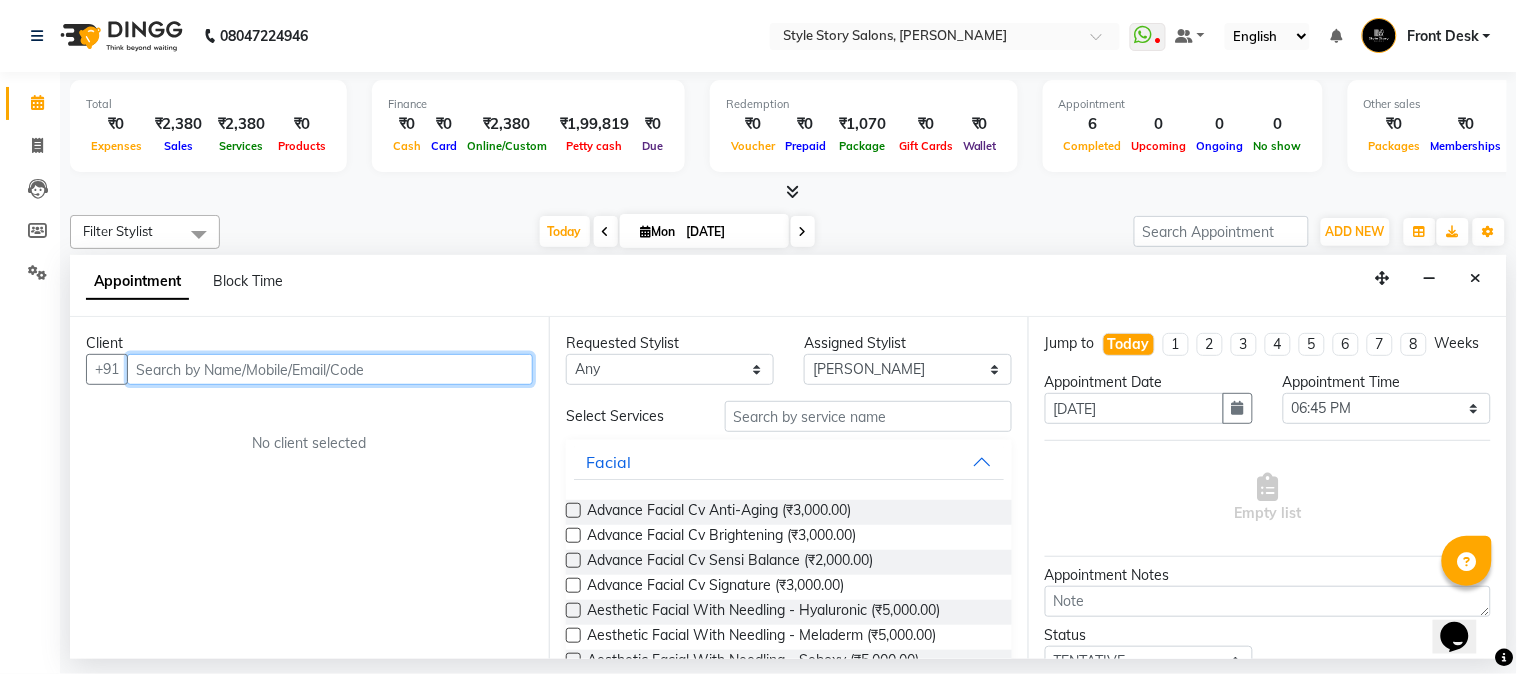 click at bounding box center [330, 369] 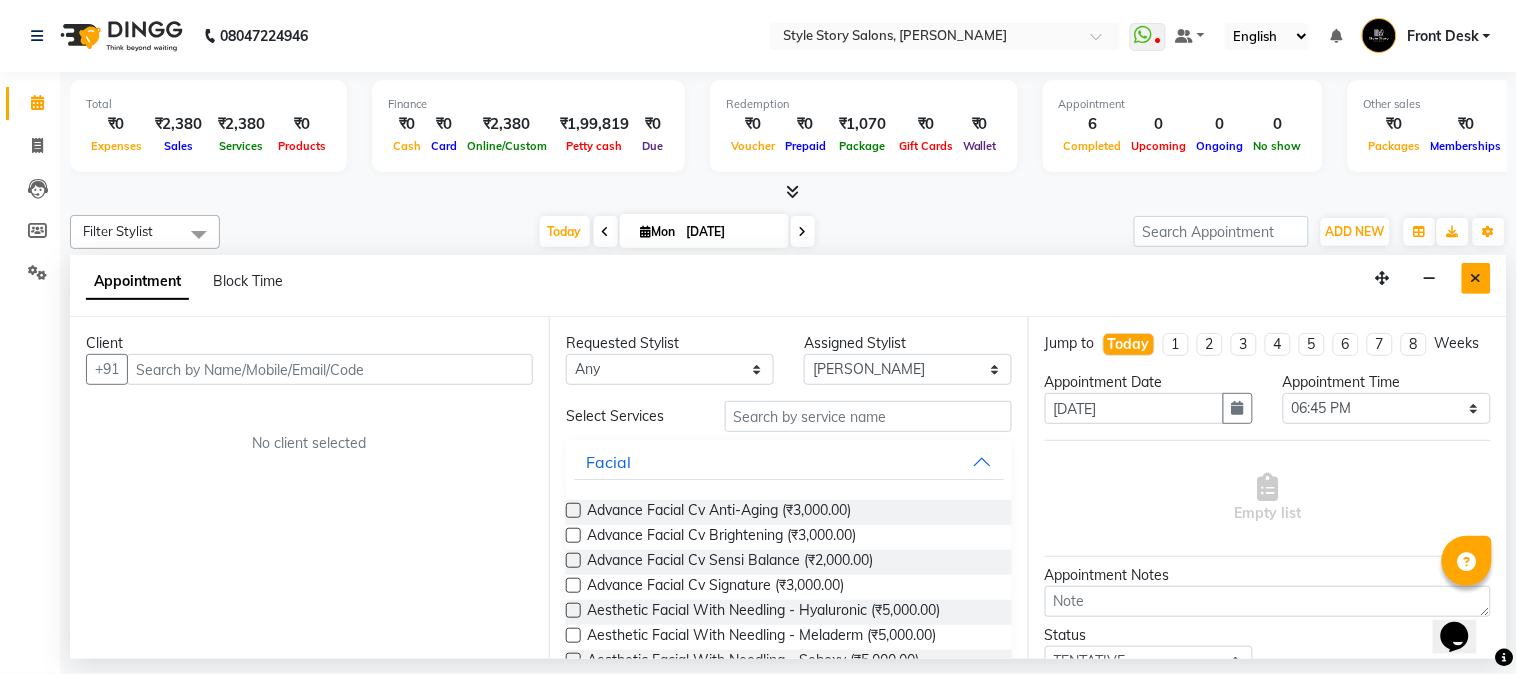 click at bounding box center (1476, 278) 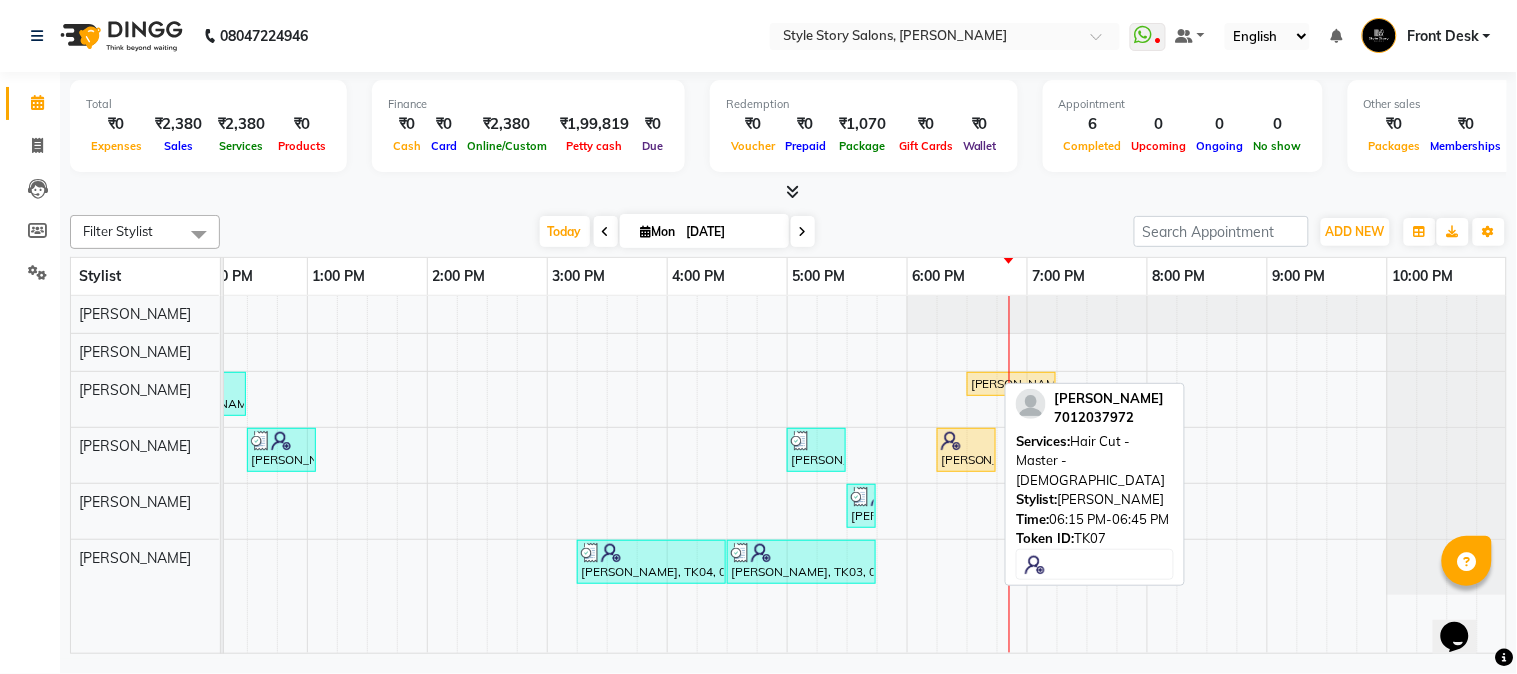 click at bounding box center (966, 441) 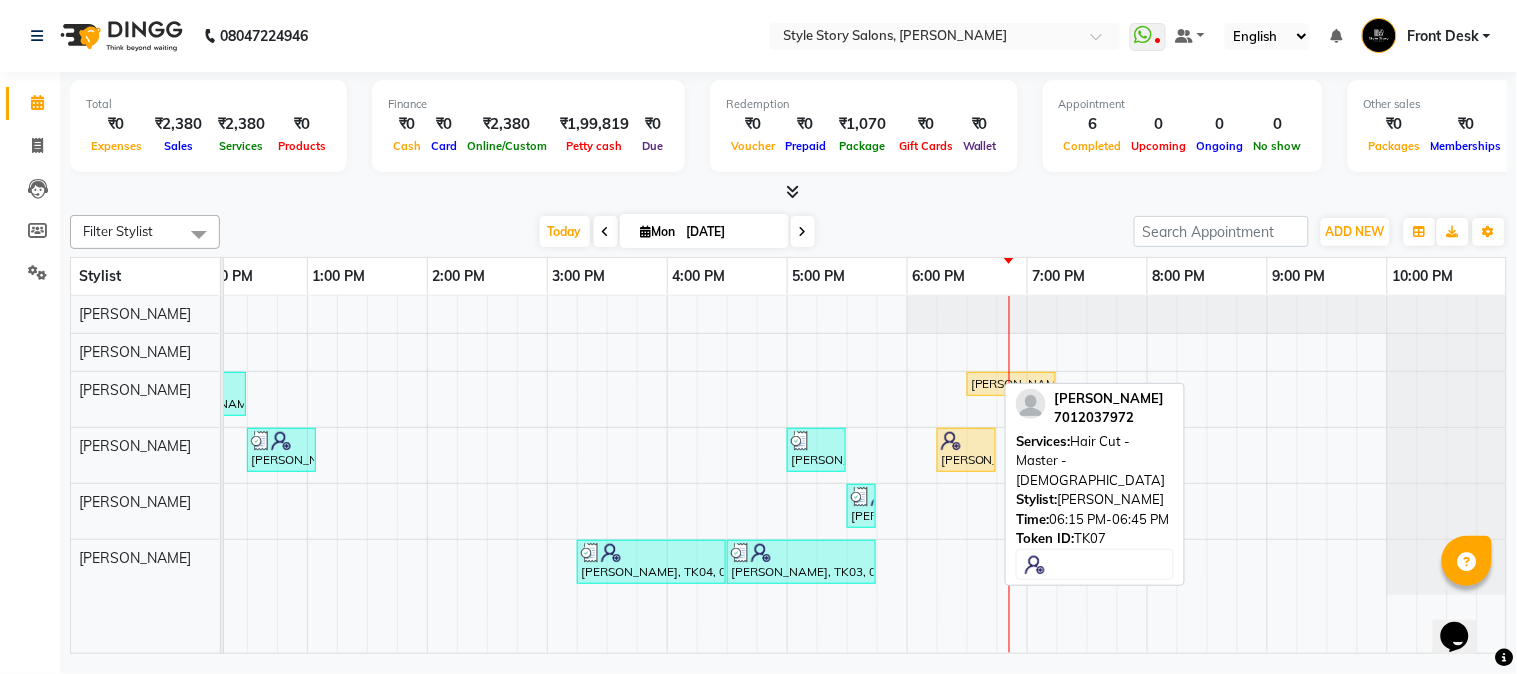 click at bounding box center [966, 441] 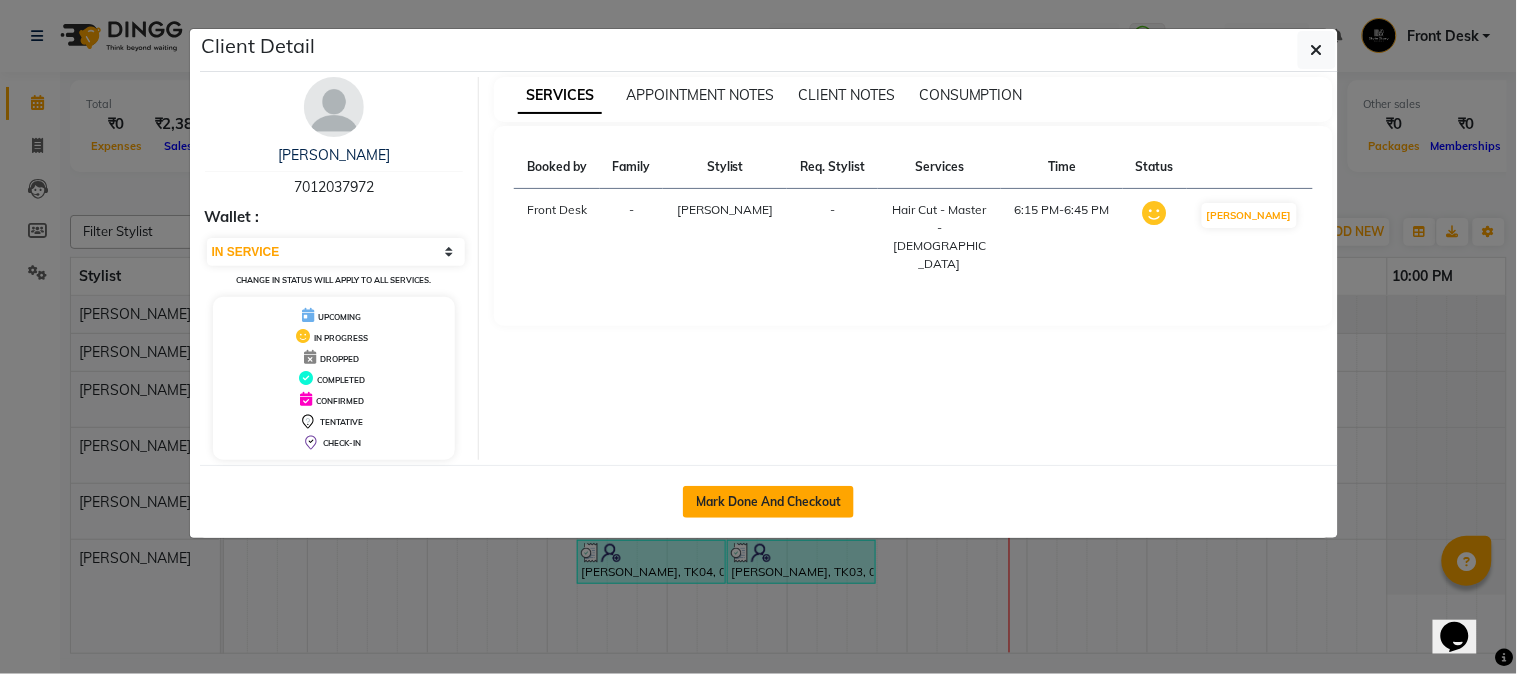 click on "Mark Done And Checkout" 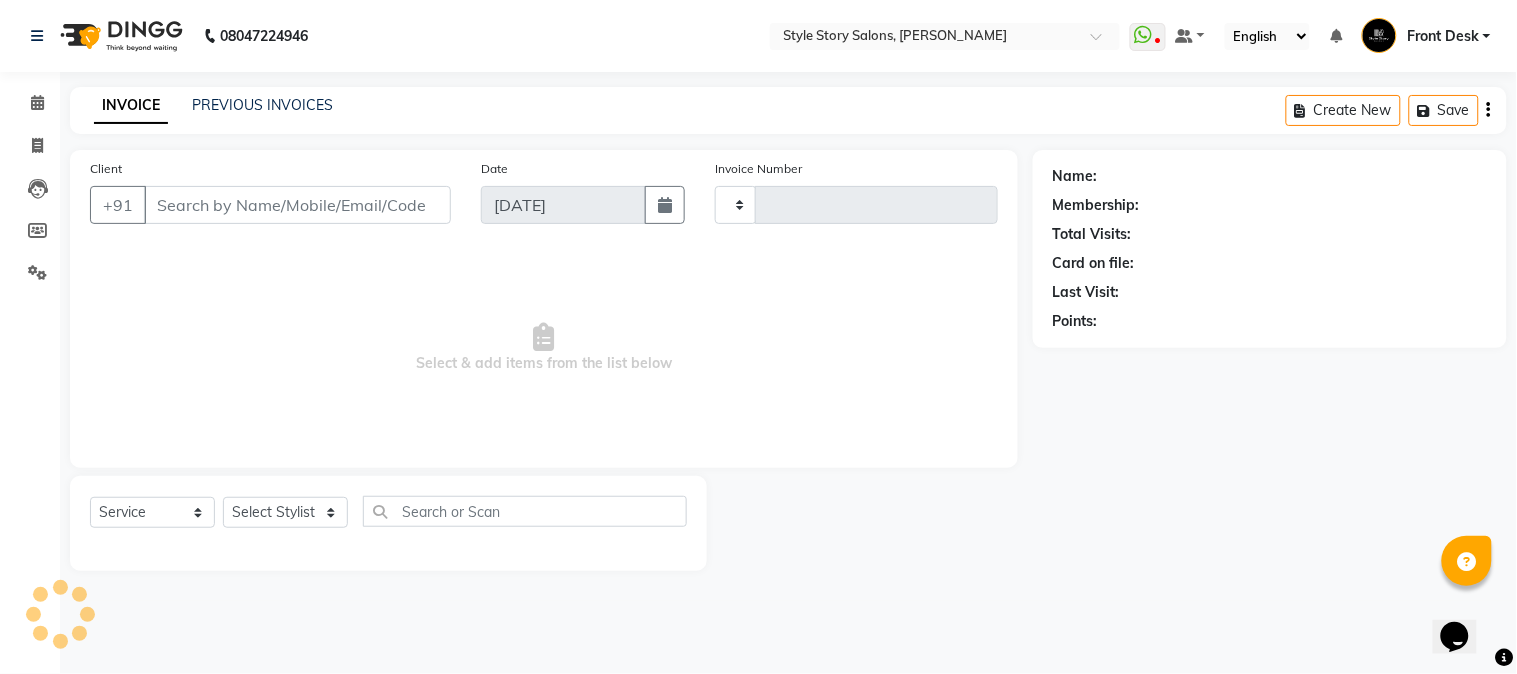 type on "1010" 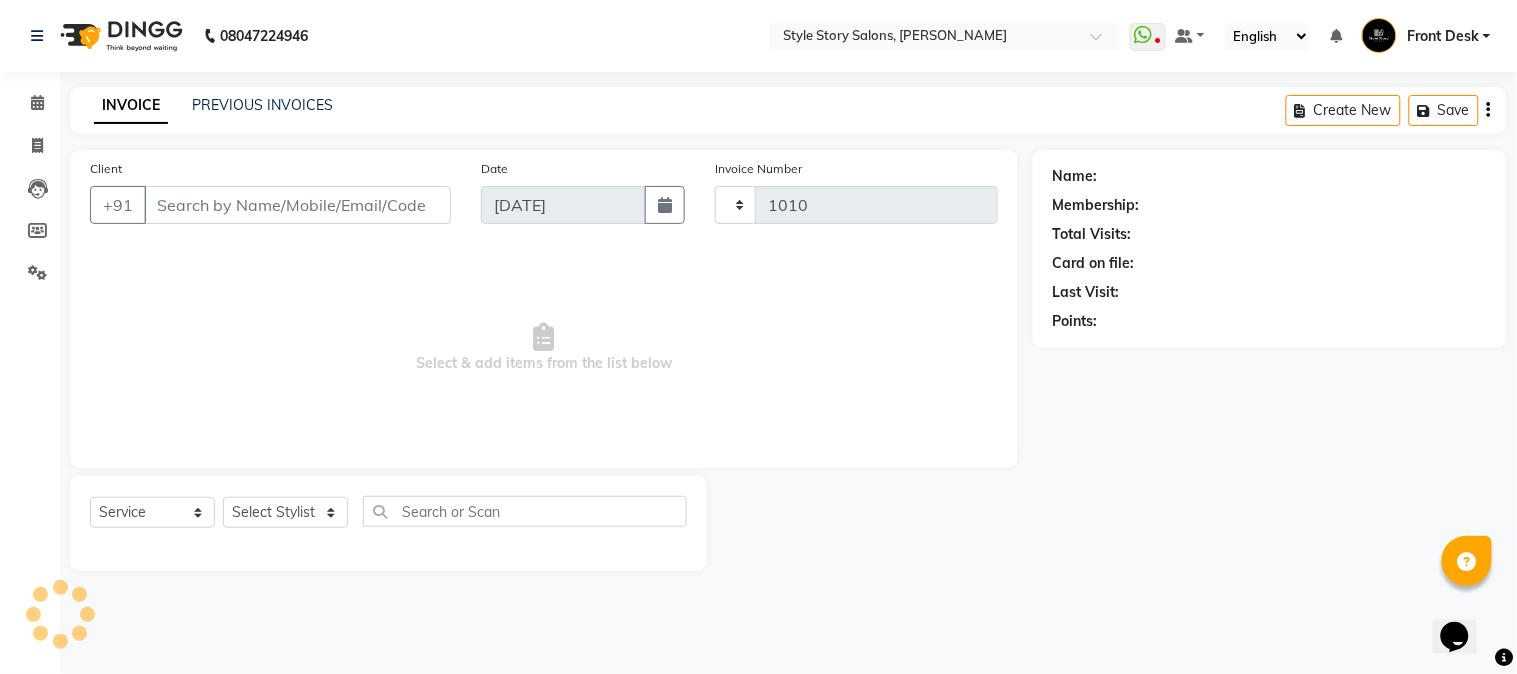 select on "6249" 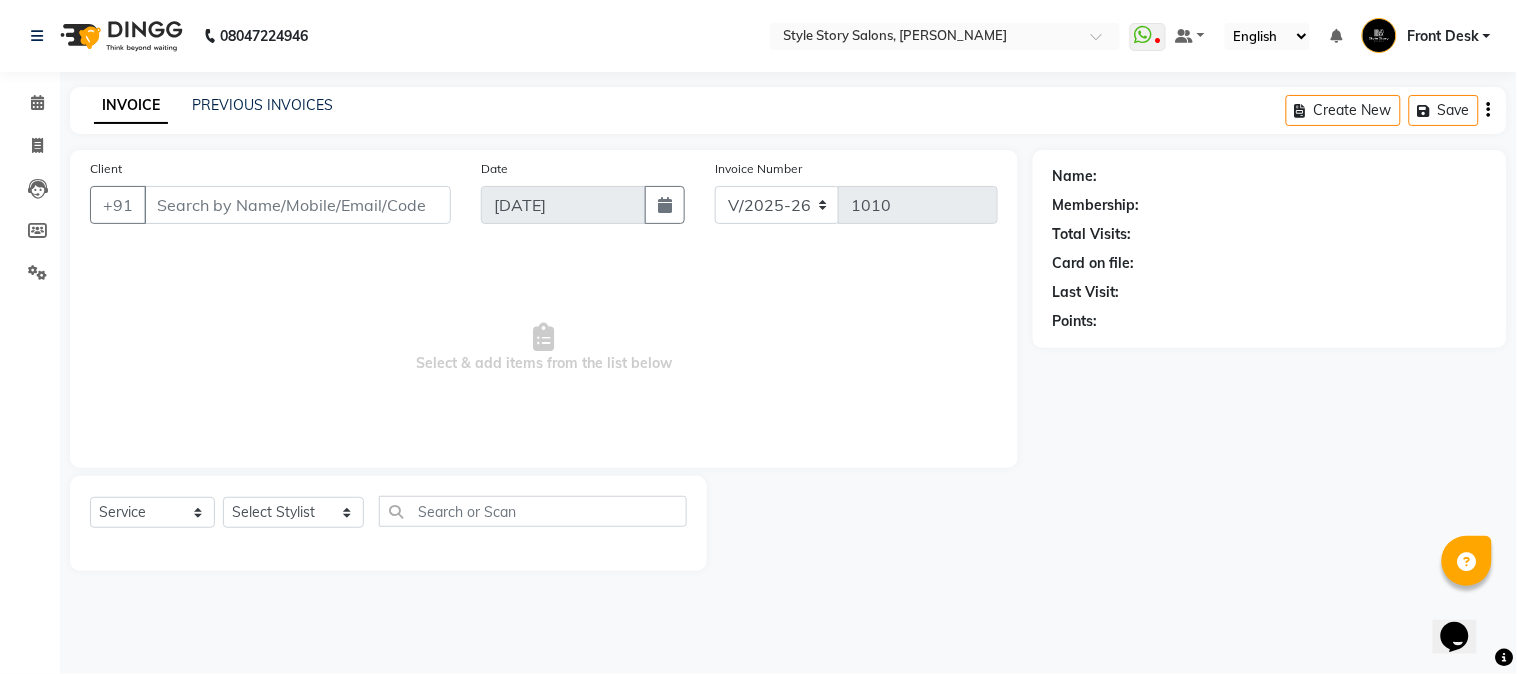 type on "70******72" 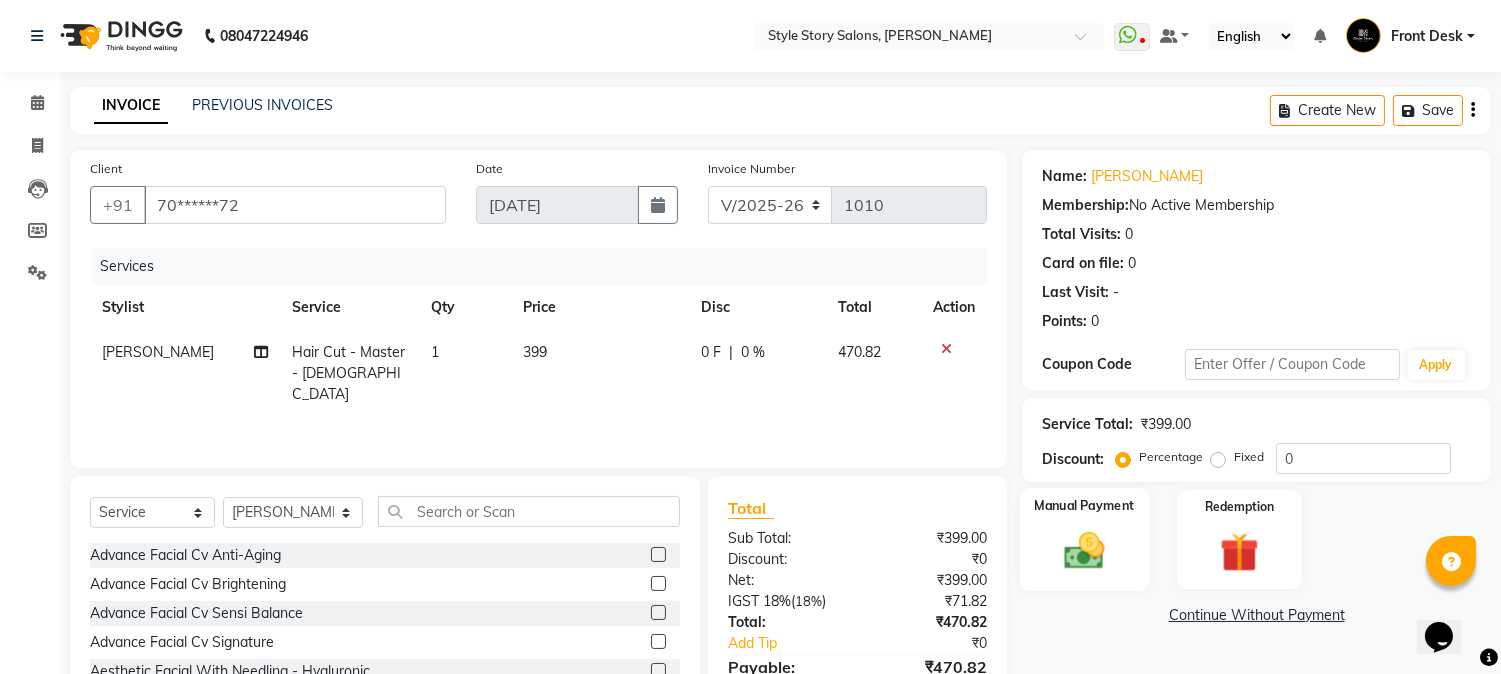 click 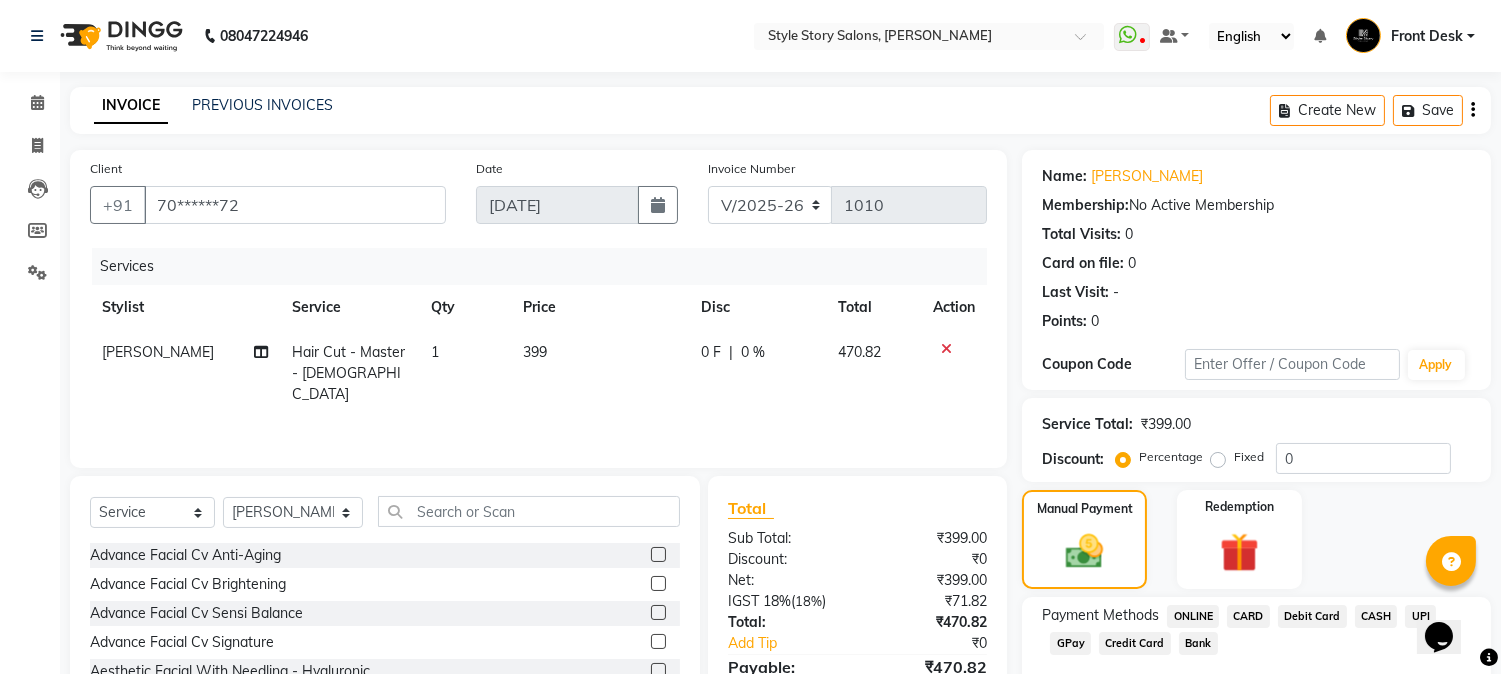 click on "CARD" 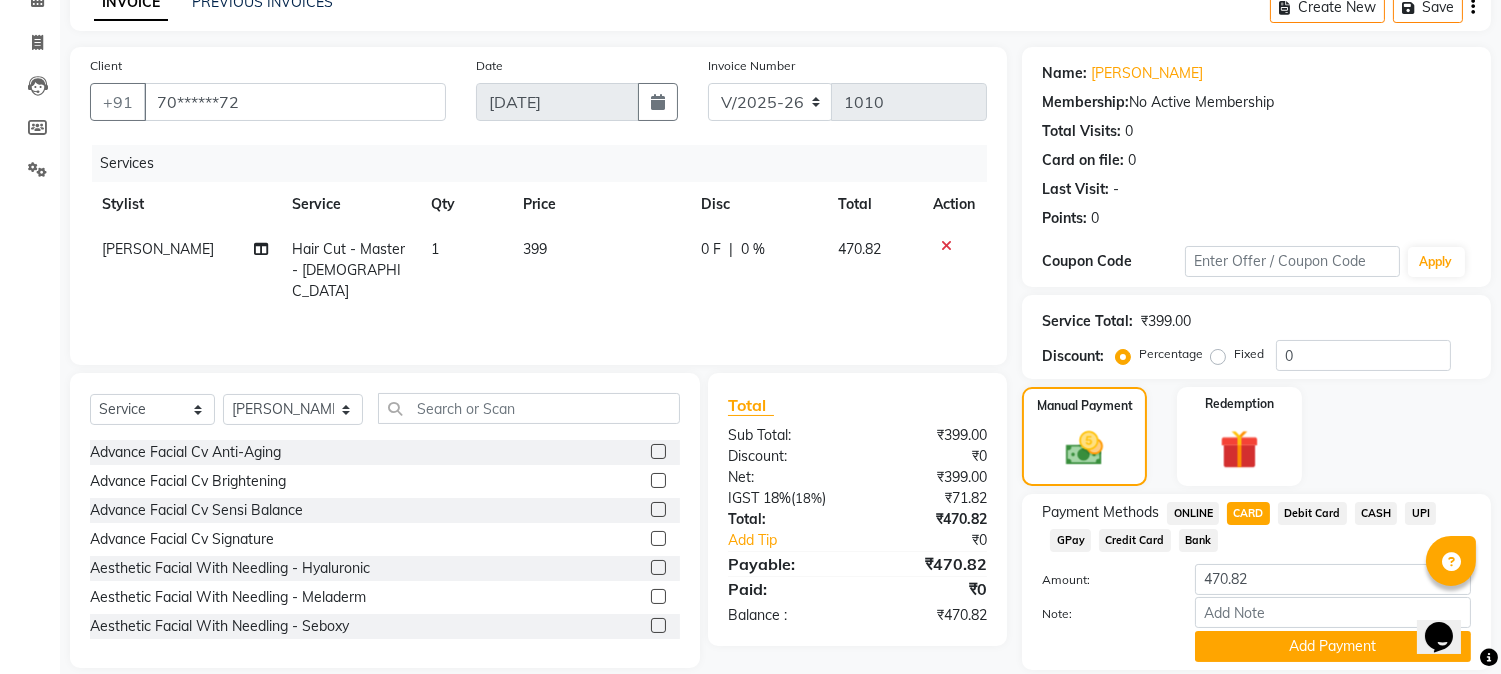 scroll, scrollTop: 170, scrollLeft: 0, axis: vertical 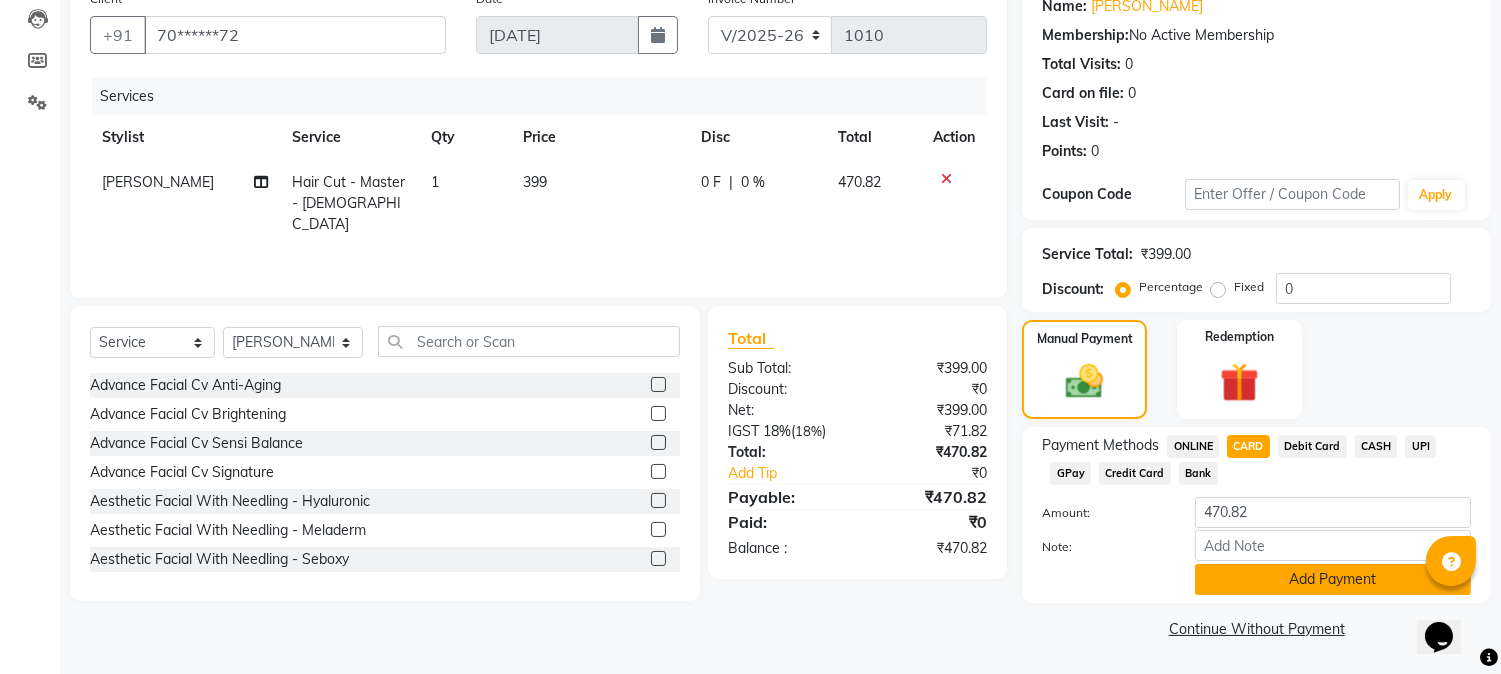 click on "Add Payment" 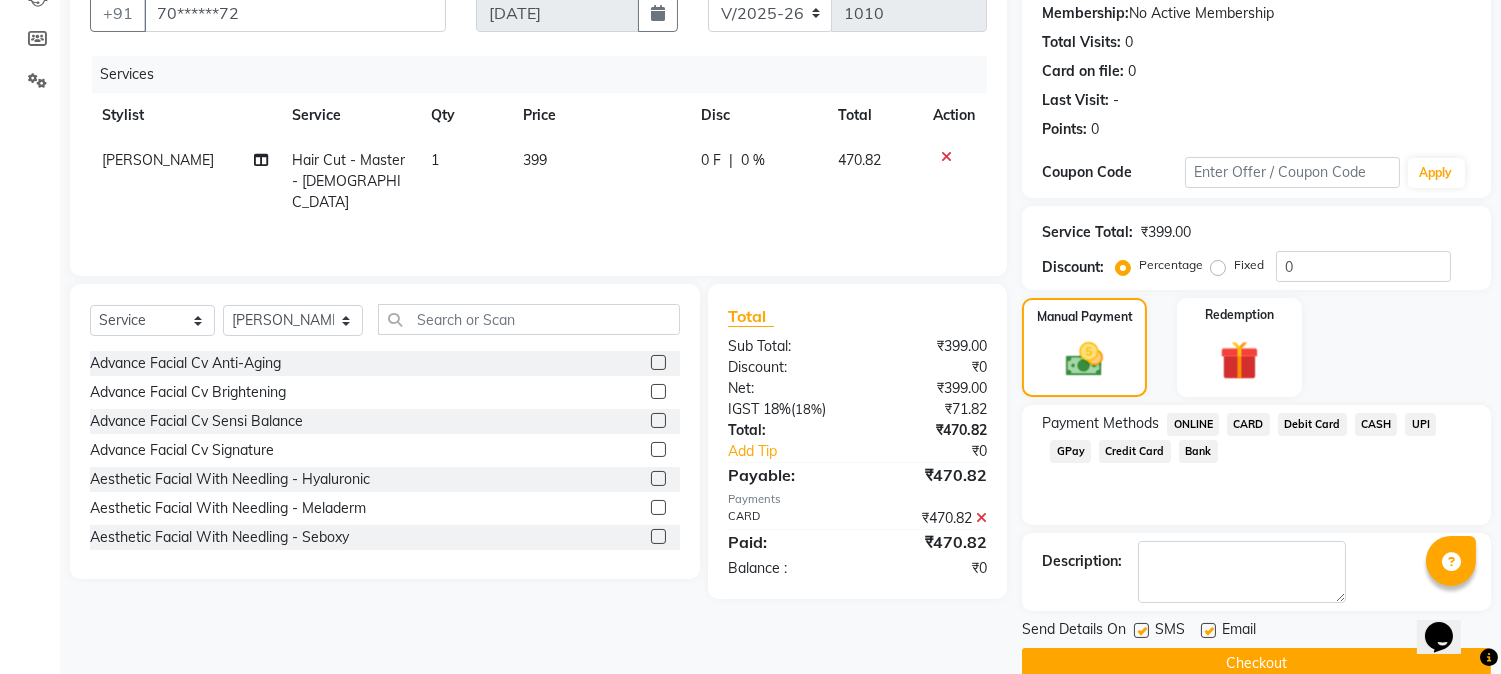 scroll, scrollTop: 225, scrollLeft: 0, axis: vertical 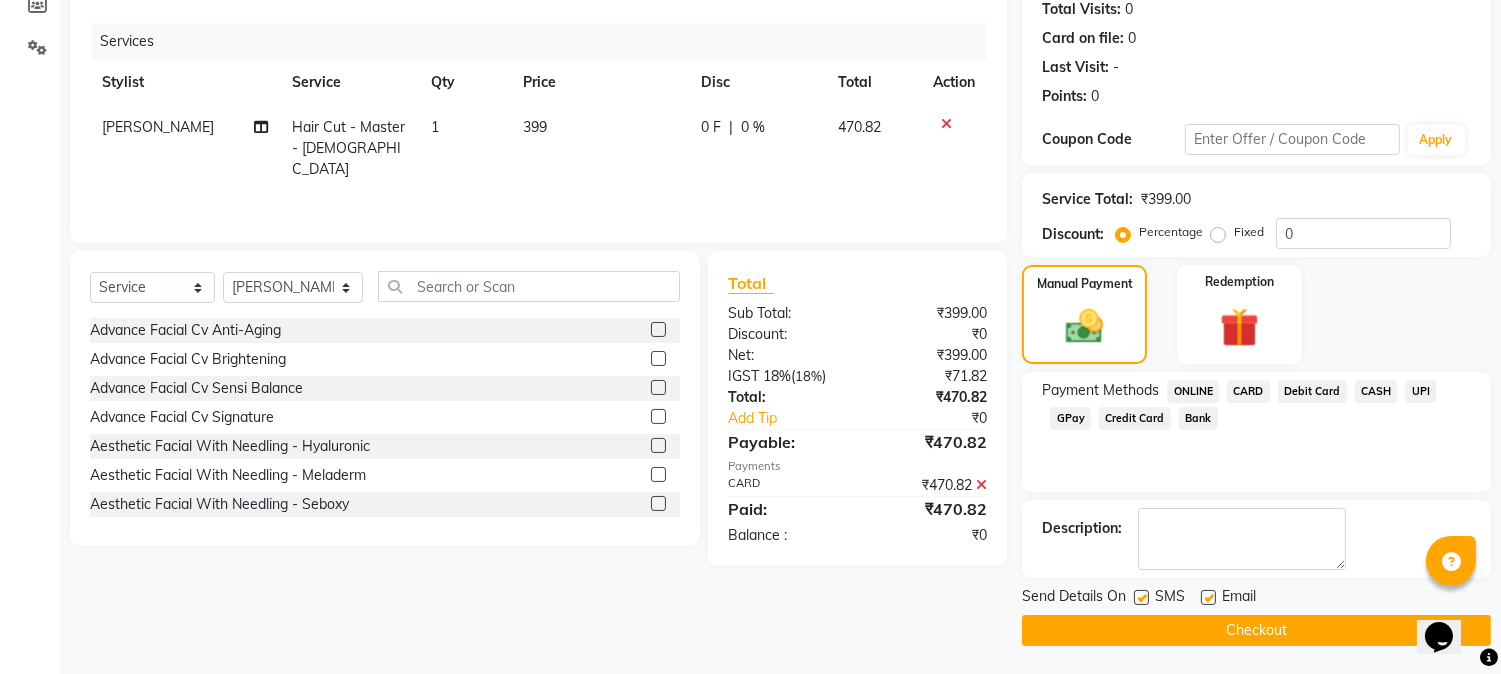 click on "Checkout" 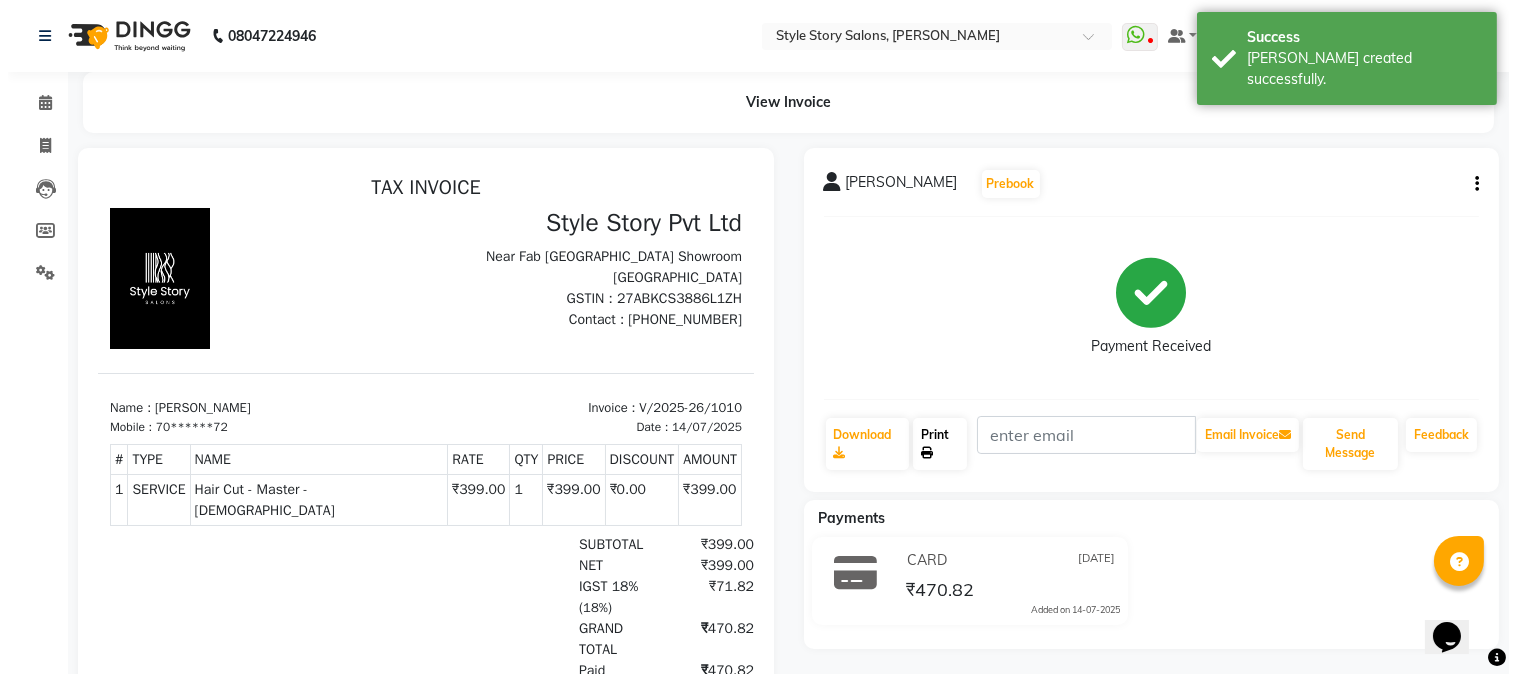 scroll, scrollTop: 0, scrollLeft: 0, axis: both 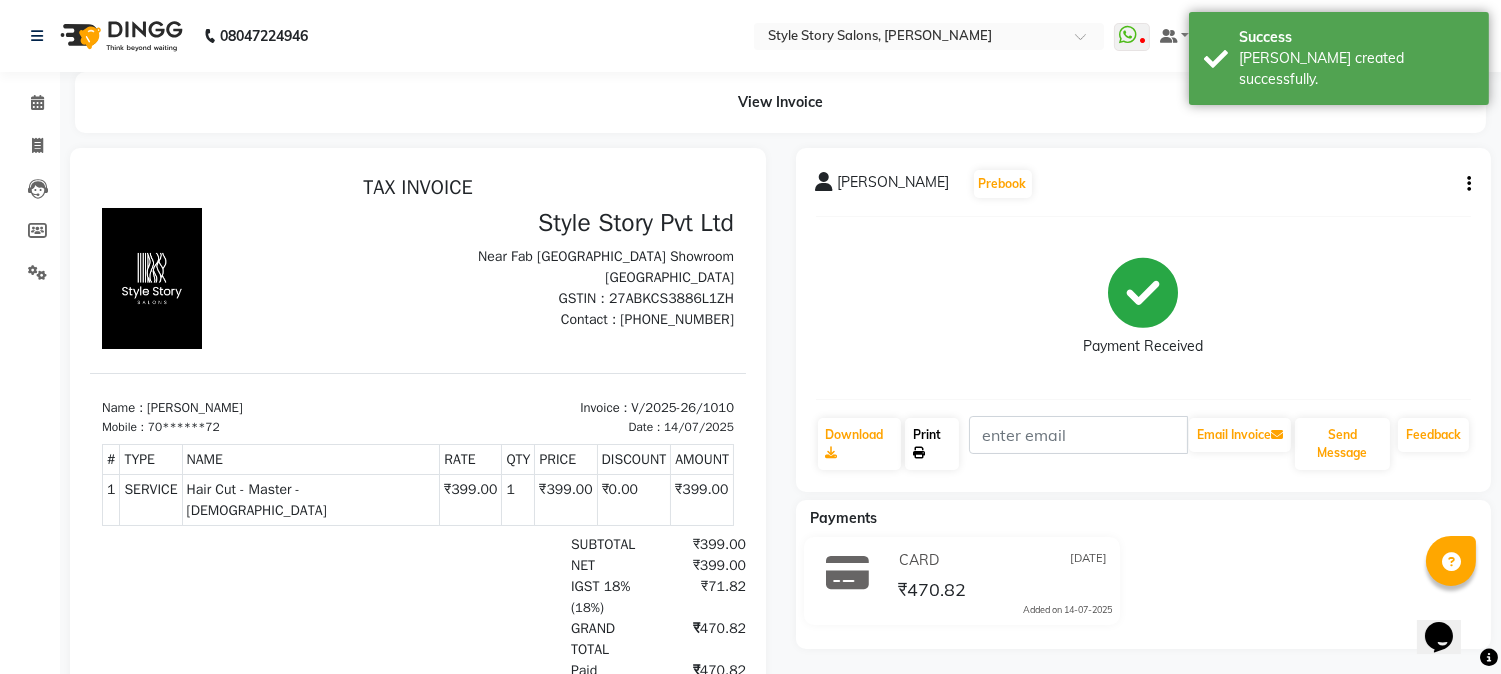 click on "Print" 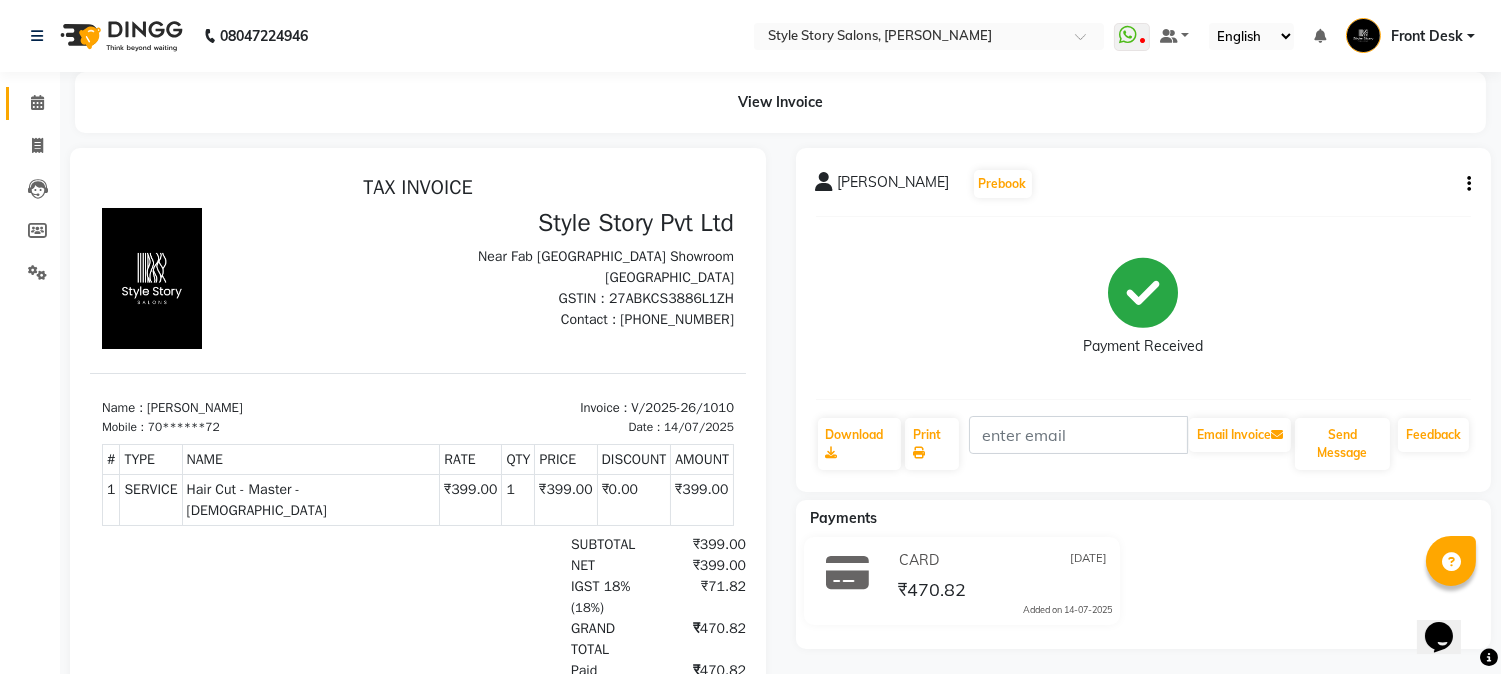 click on "Calendar" 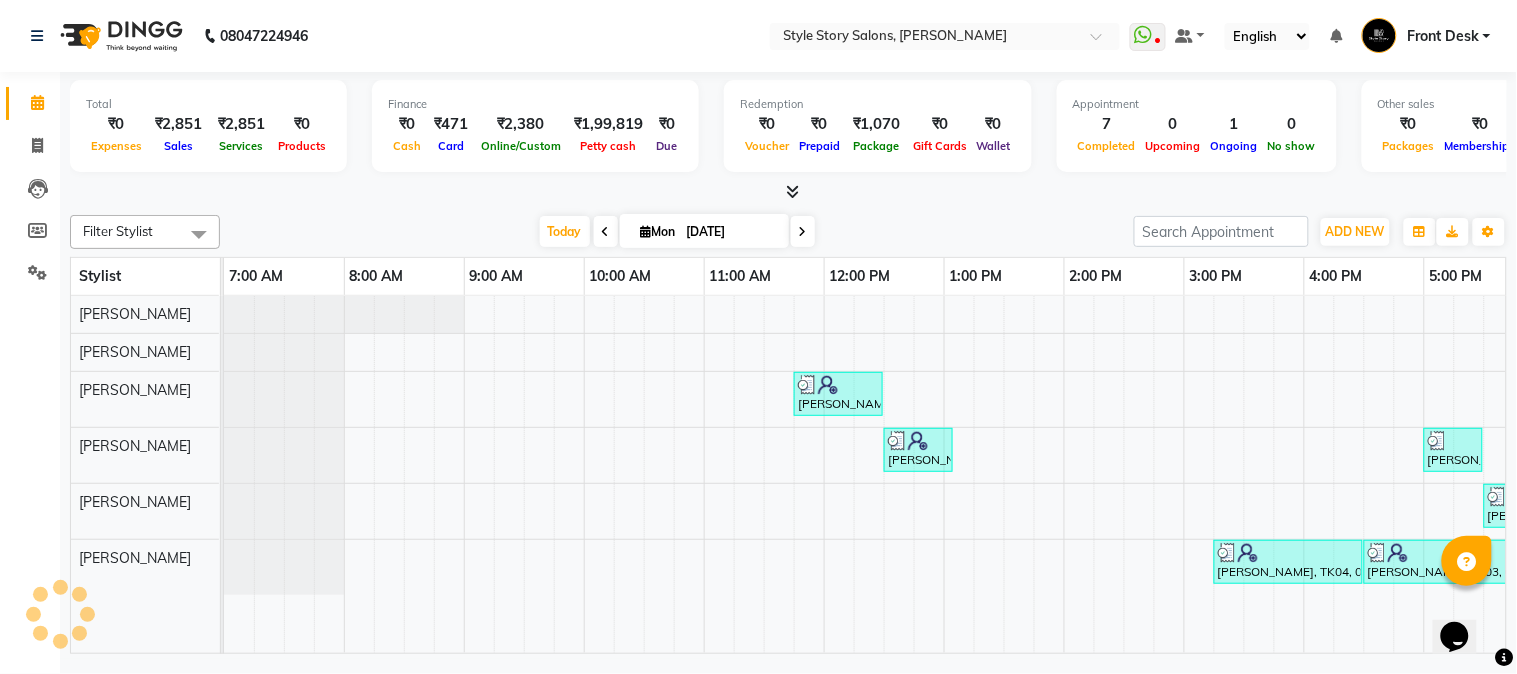scroll, scrollTop: 0, scrollLeft: 0, axis: both 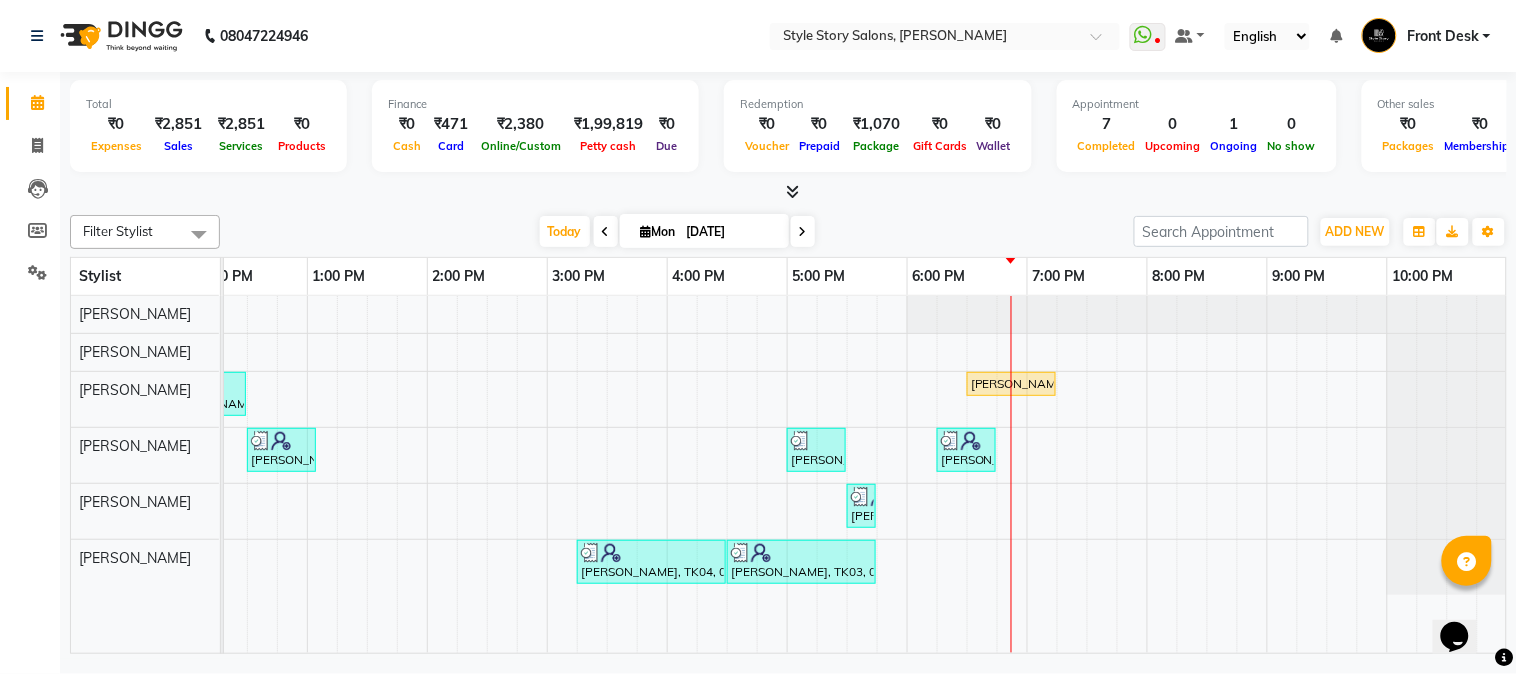 click on "[PERSON_NAME], TK01, 11:45 AM-12:30 PM, Hair Cut - Master - [DEMOGRAPHIC_DATA]    [PERSON_NAME], TK09, 06:30 PM-07:15 PM, Kids Hair Cut Girl     [PERSON_NAME], TK02, 12:30 PM-01:05 PM, [PERSON_NAME] Styling     [PERSON_NAME], TK05, 05:00 PM-05:30 PM, Hair Cut - Master - [DEMOGRAPHIC_DATA]     [PERSON_NAME], TK07, 06:15 PM-06:45 PM, Hair Cut - Master - [DEMOGRAPHIC_DATA]     [PERSON_NAME] mam, TK06, 05:30 PM-05:45 PM, Threading Eyebrow,Threading Upperlip (₹50)     [PERSON_NAME], TK04, 03:15 PM-04:30 PM, Cocktail Pedicure     [PERSON_NAME], TK03, 04:30 PM-05:45 PM, Gel Polish Remove ( Per Nail )" at bounding box center [547, 475] 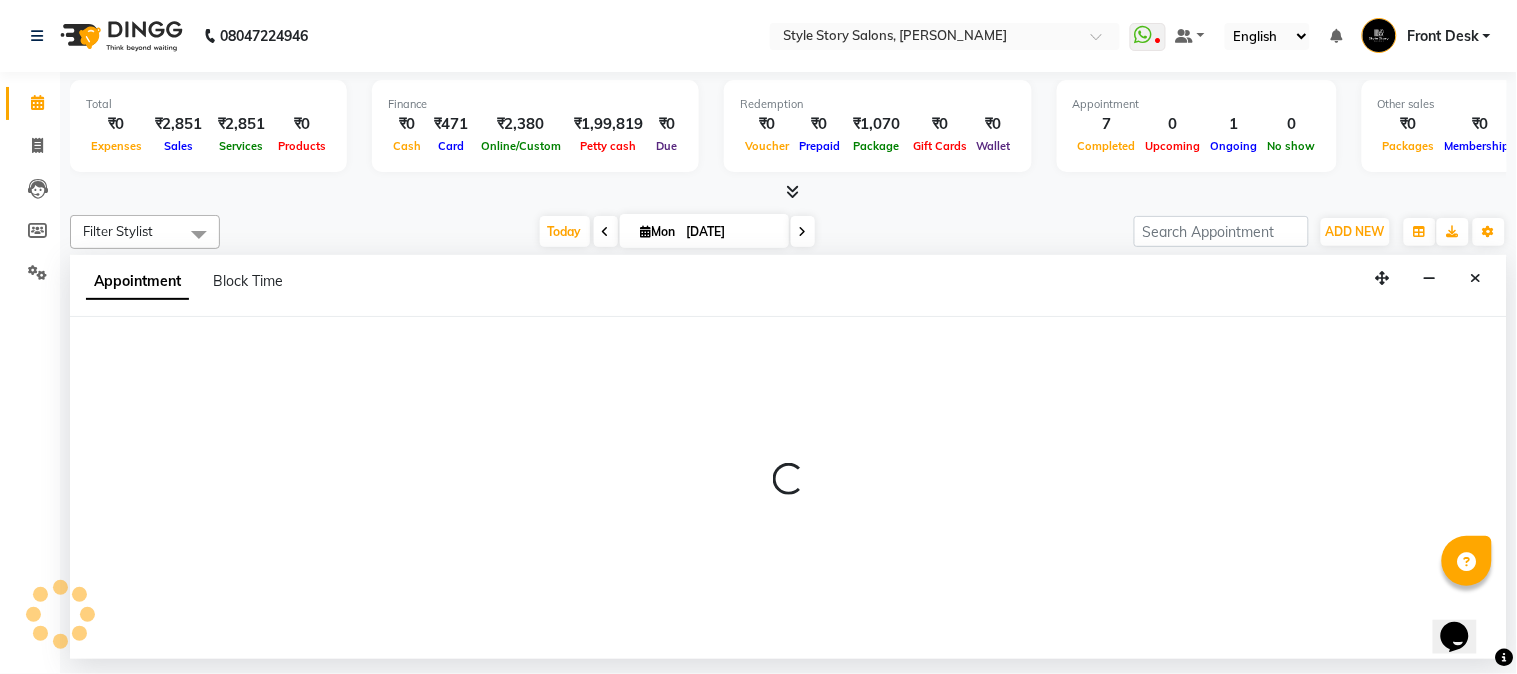 select on "62114" 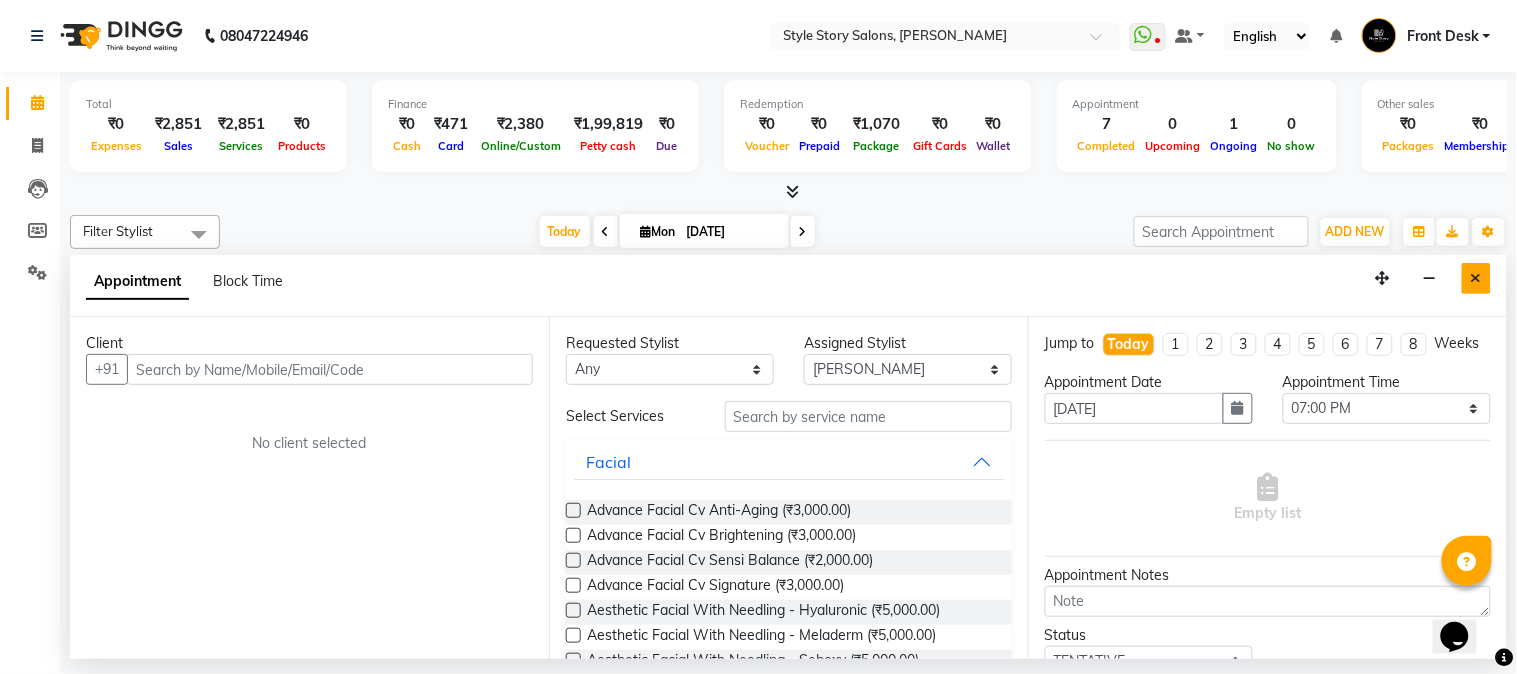 click at bounding box center [1476, 278] 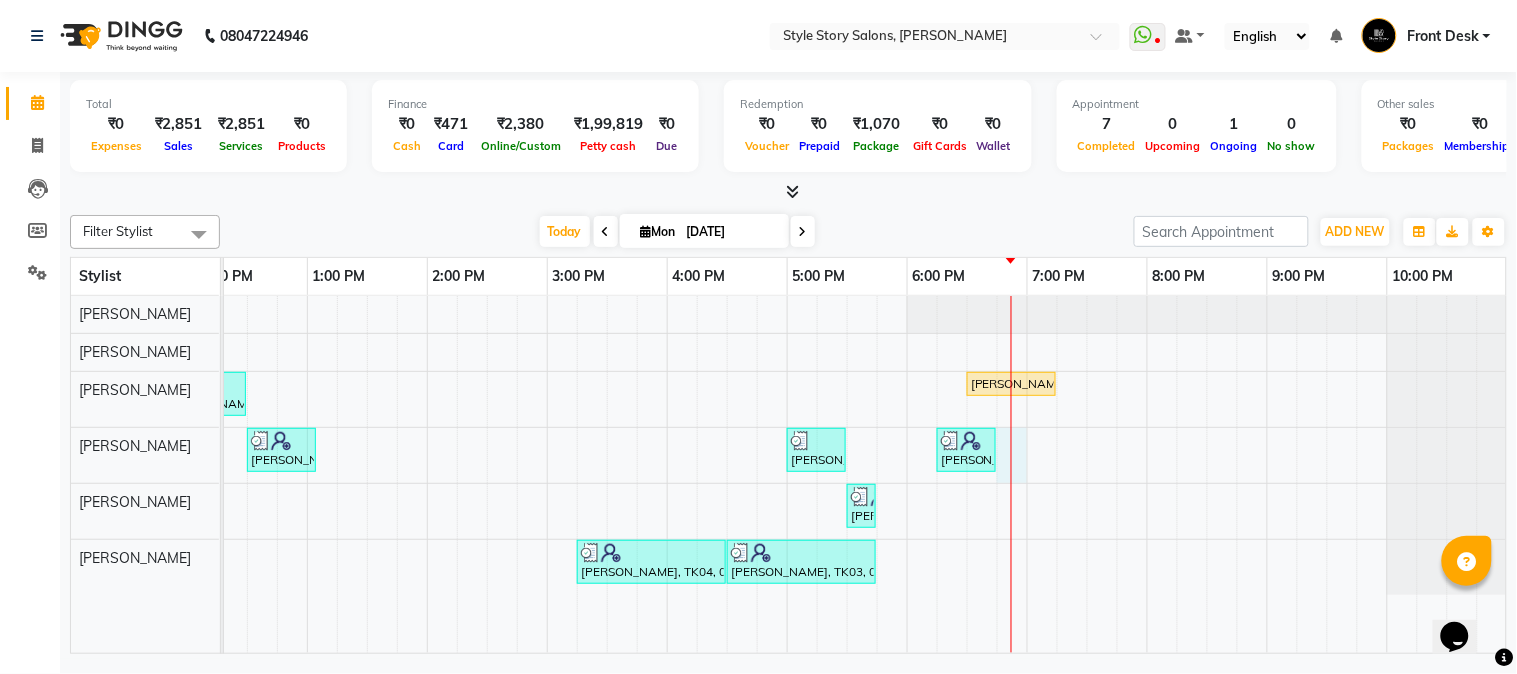 click on "[PERSON_NAME], TK01, 11:45 AM-12:30 PM, Hair Cut - Master - [DEMOGRAPHIC_DATA]    [PERSON_NAME], TK09, 06:30 PM-07:15 PM, Kids Hair Cut Girl     [PERSON_NAME], TK02, 12:30 PM-01:05 PM, [PERSON_NAME] Styling     [PERSON_NAME], TK05, 05:00 PM-05:30 PM, Hair Cut - Master - [DEMOGRAPHIC_DATA]     [PERSON_NAME], TK07, 06:15 PM-06:45 PM, Hair Cut - Master - [DEMOGRAPHIC_DATA]     [PERSON_NAME] mam, TK06, 05:30 PM-05:45 PM, Threading Eyebrow,Threading Upperlip (₹50)     [PERSON_NAME], TK04, 03:15 PM-04:30 PM, Cocktail Pedicure     [PERSON_NAME], TK03, 04:30 PM-05:45 PM, Gel Polish Remove ( Per Nail )" at bounding box center (547, 475) 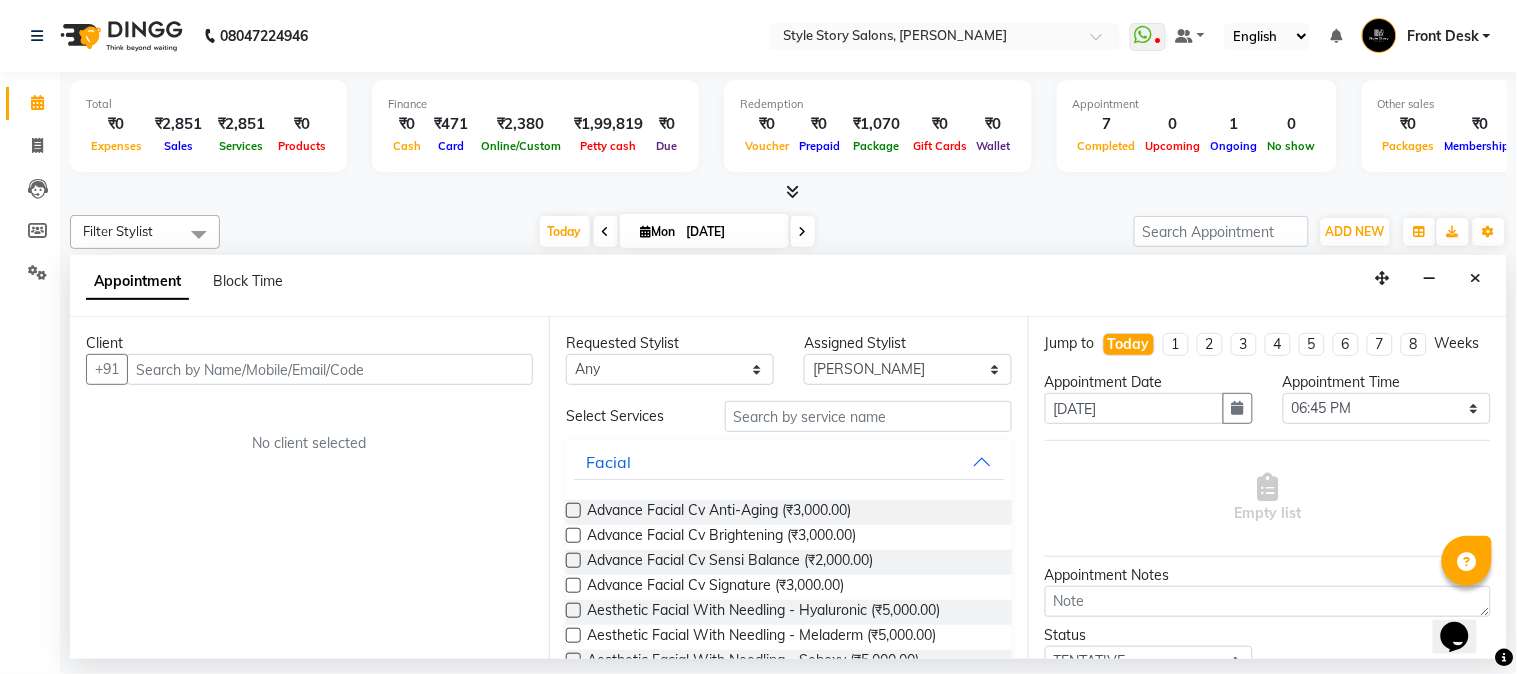 click at bounding box center (330, 369) 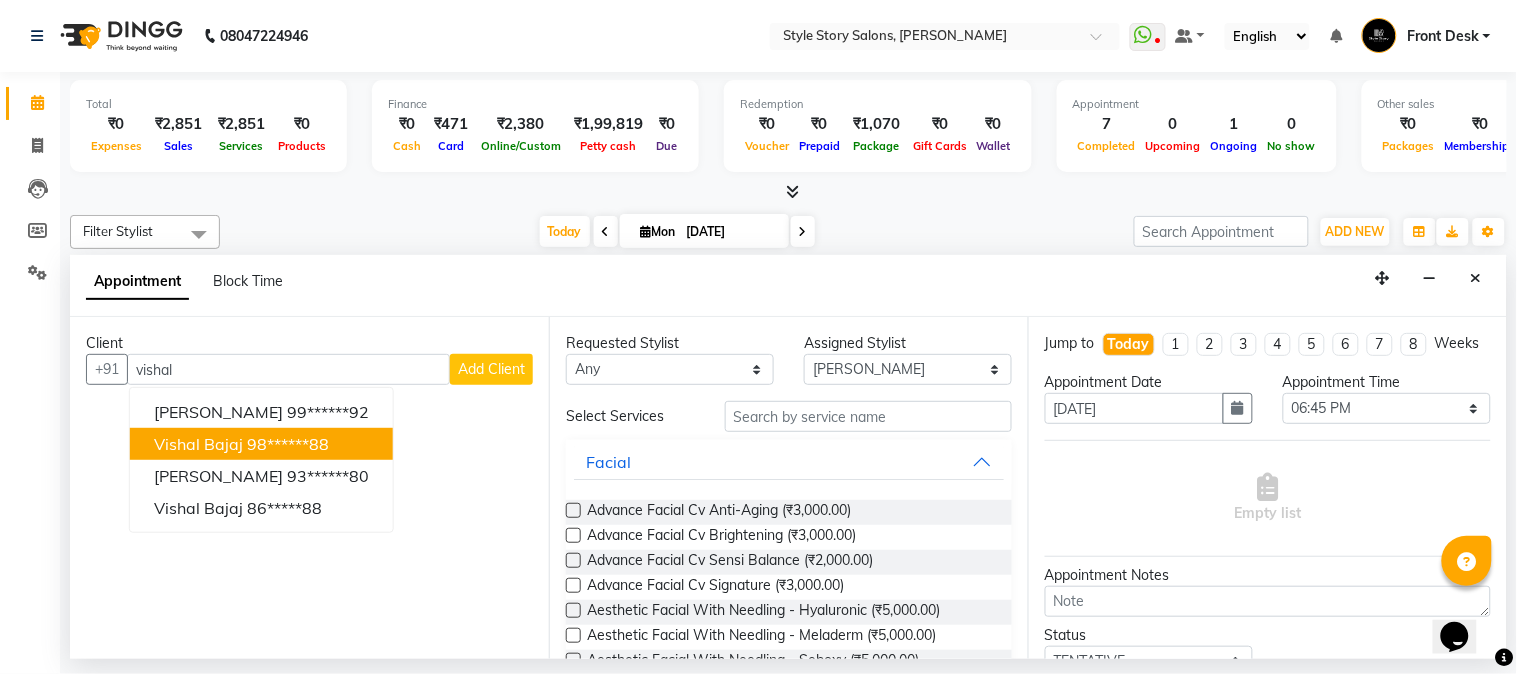 click on "98******88" at bounding box center [288, 444] 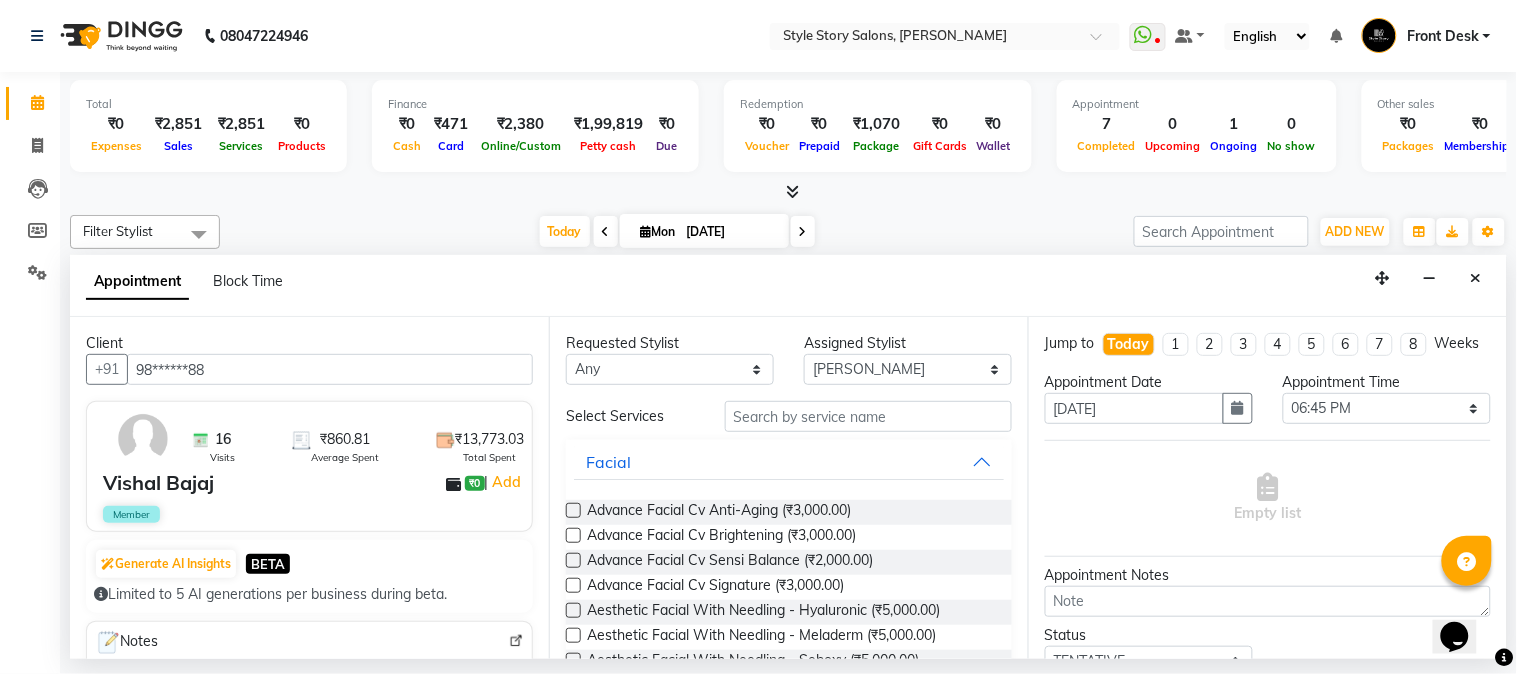 type on "98******88" 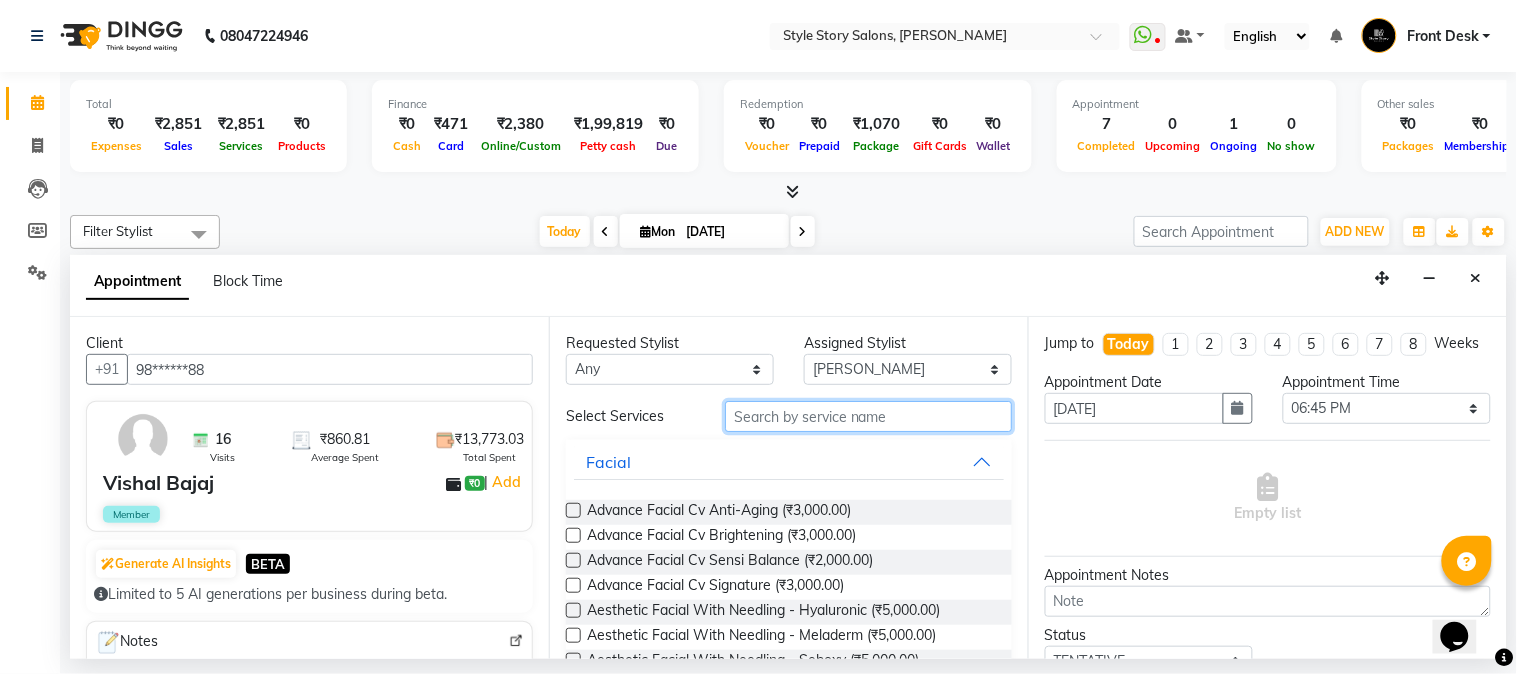 click at bounding box center (868, 416) 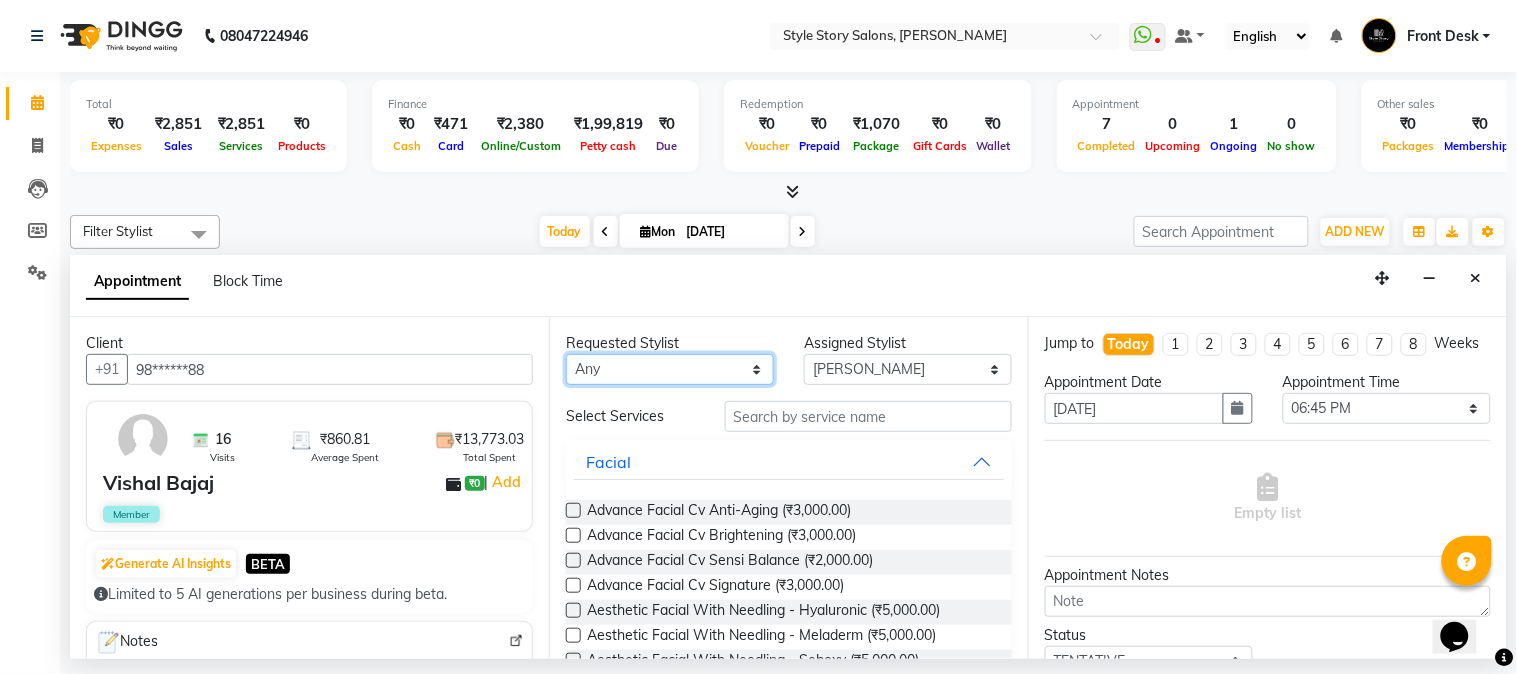 drag, startPoint x: 744, startPoint y: 376, endPoint x: 734, endPoint y: 380, distance: 10.770329 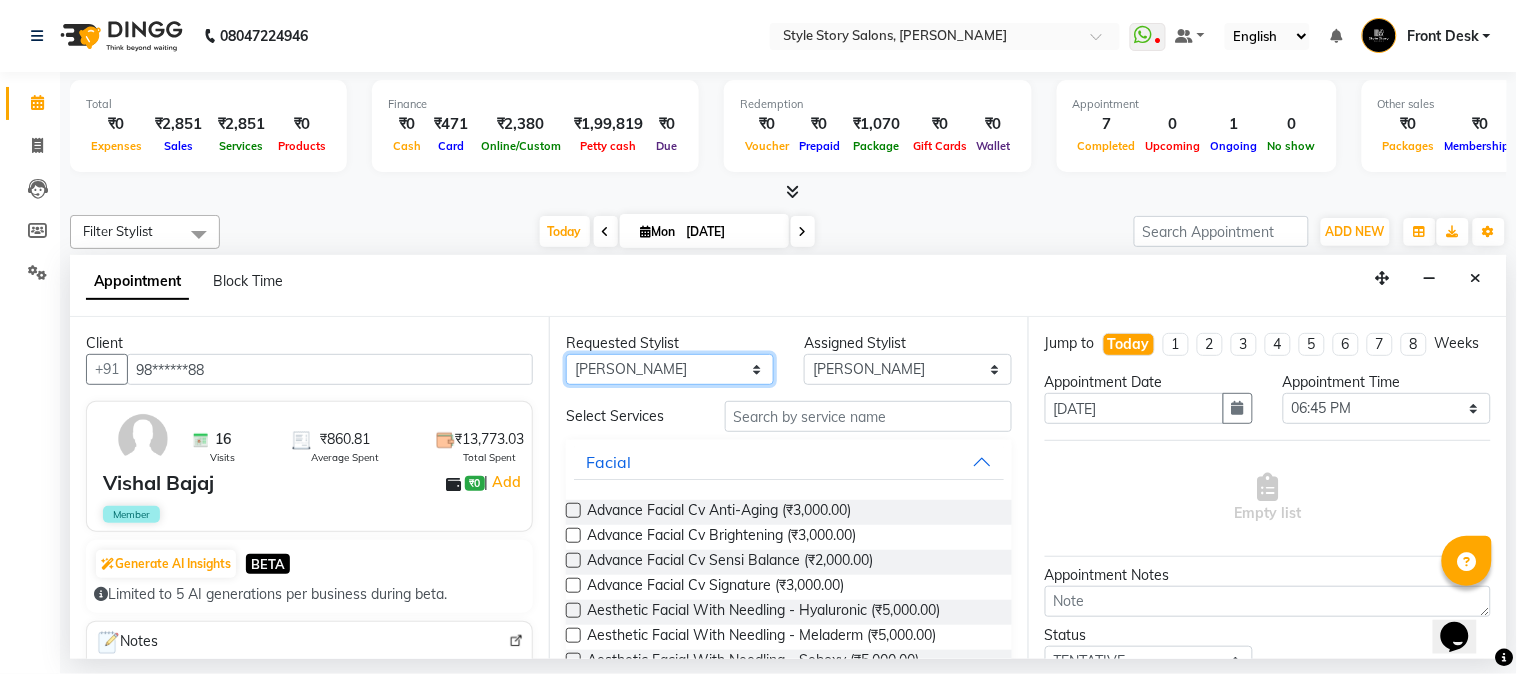 click on "Any [PERSON_NAME] [PERSON_NAME] [PERSON_NAME] [PERSON_NAME] [PERSON_NAME] [PERSON_NAME]" at bounding box center [670, 369] 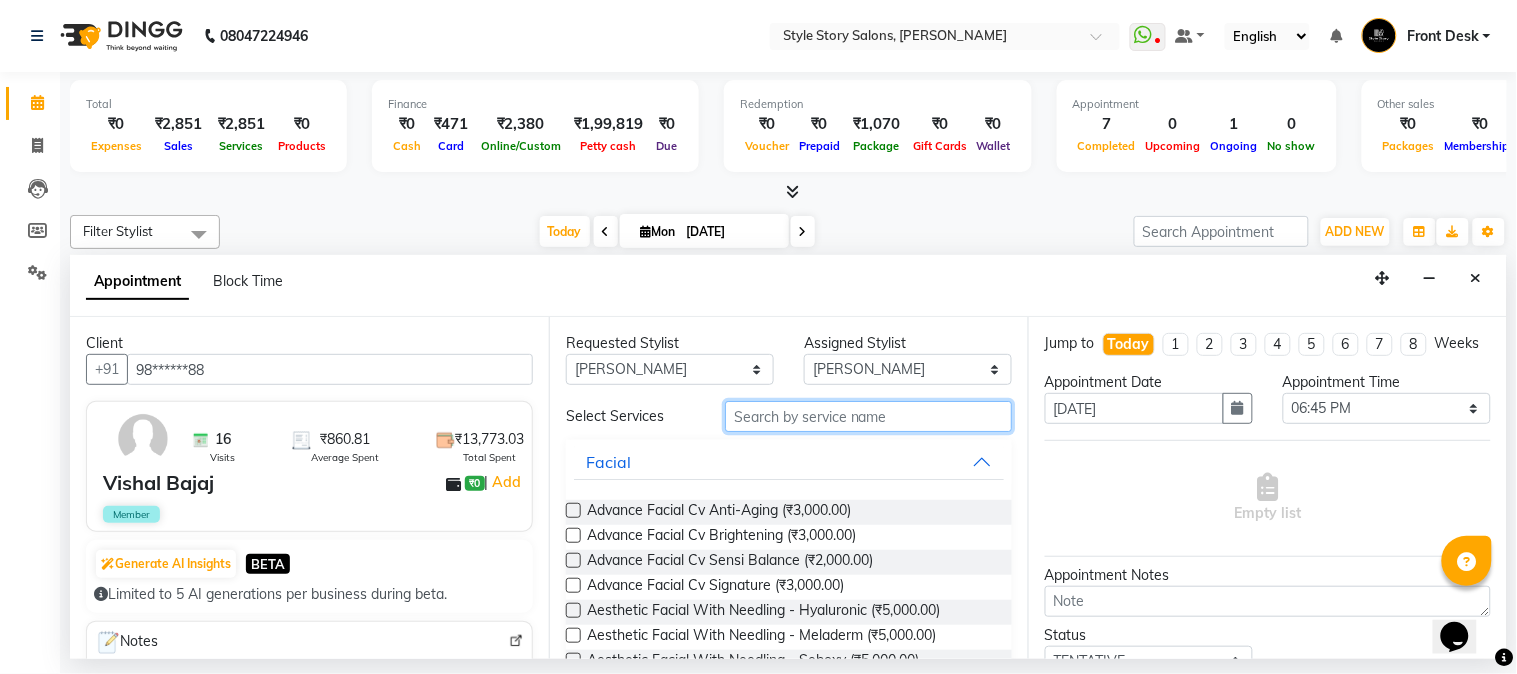 click at bounding box center (868, 416) 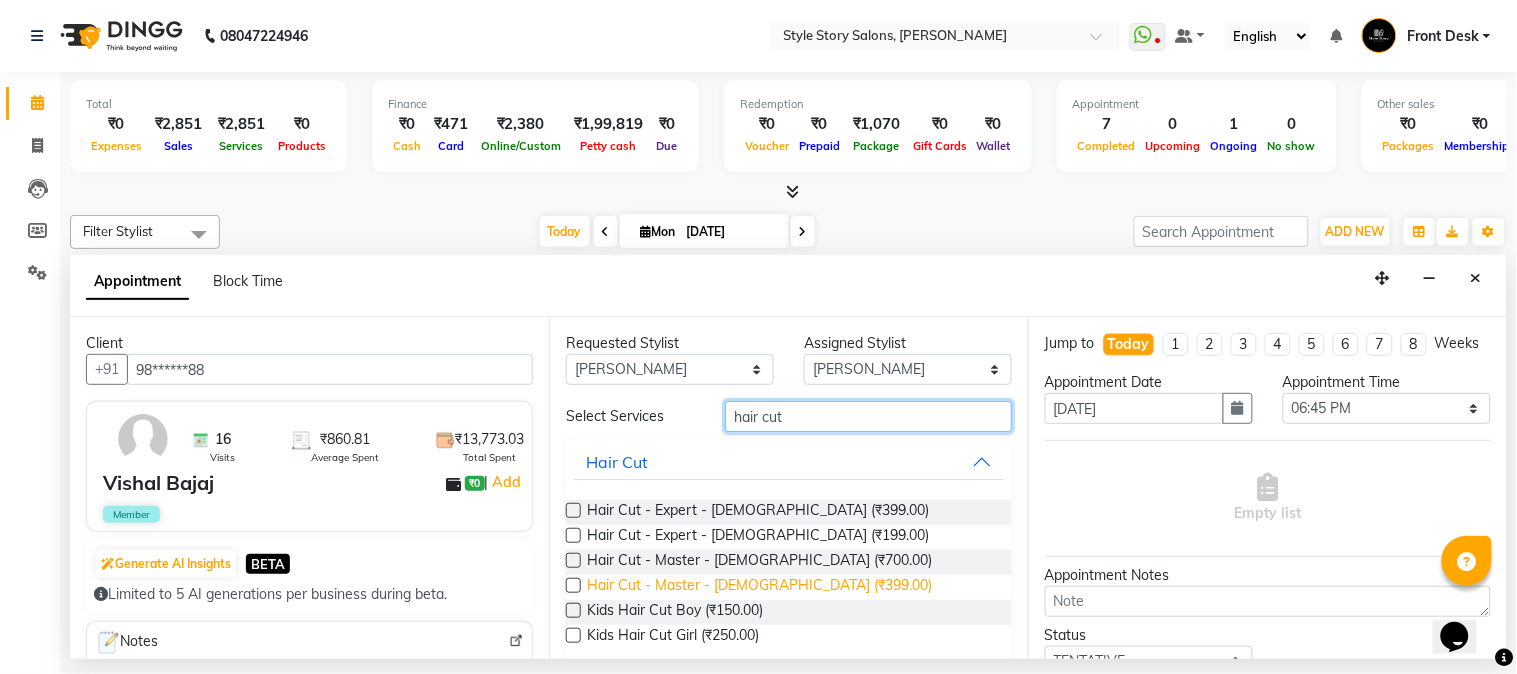 type on "hair cut" 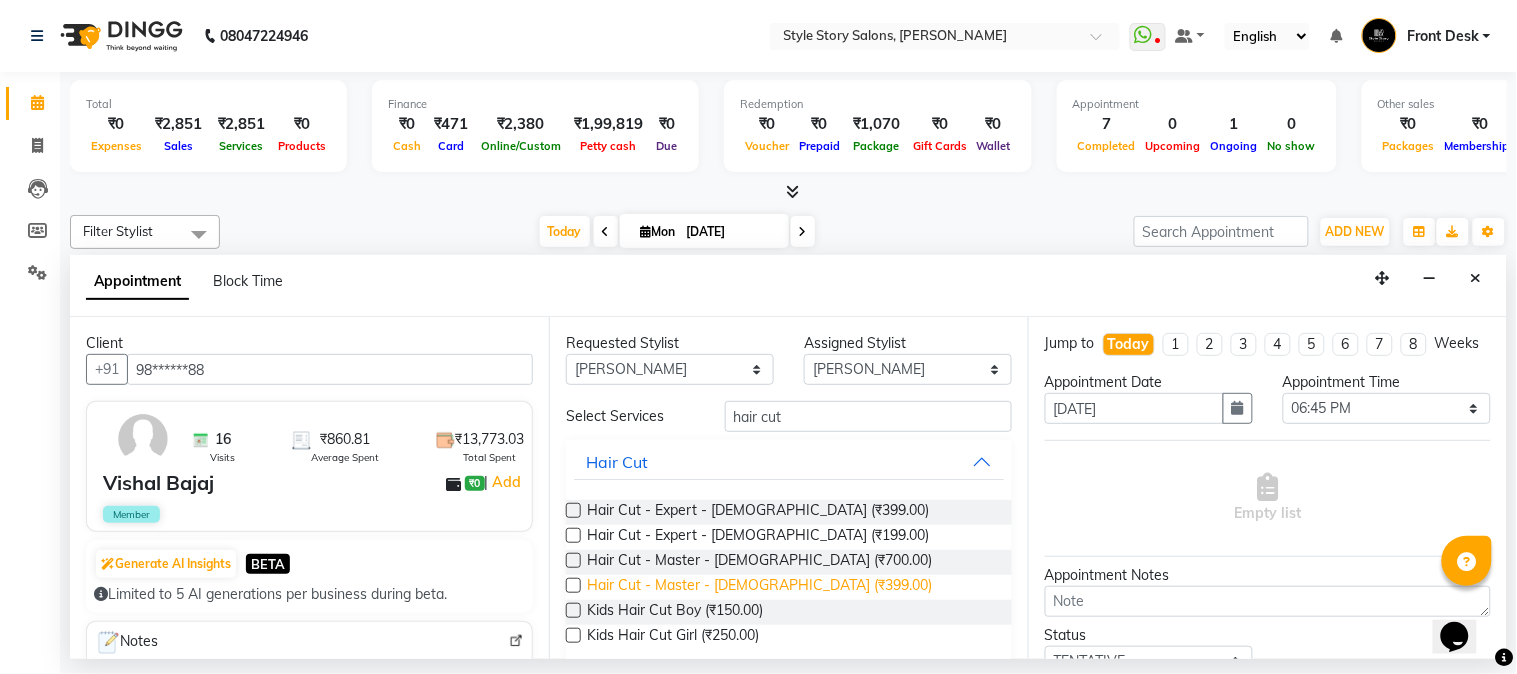 click on "Hair Cut - Master - [DEMOGRAPHIC_DATA] (₹399.00)" at bounding box center (759, 587) 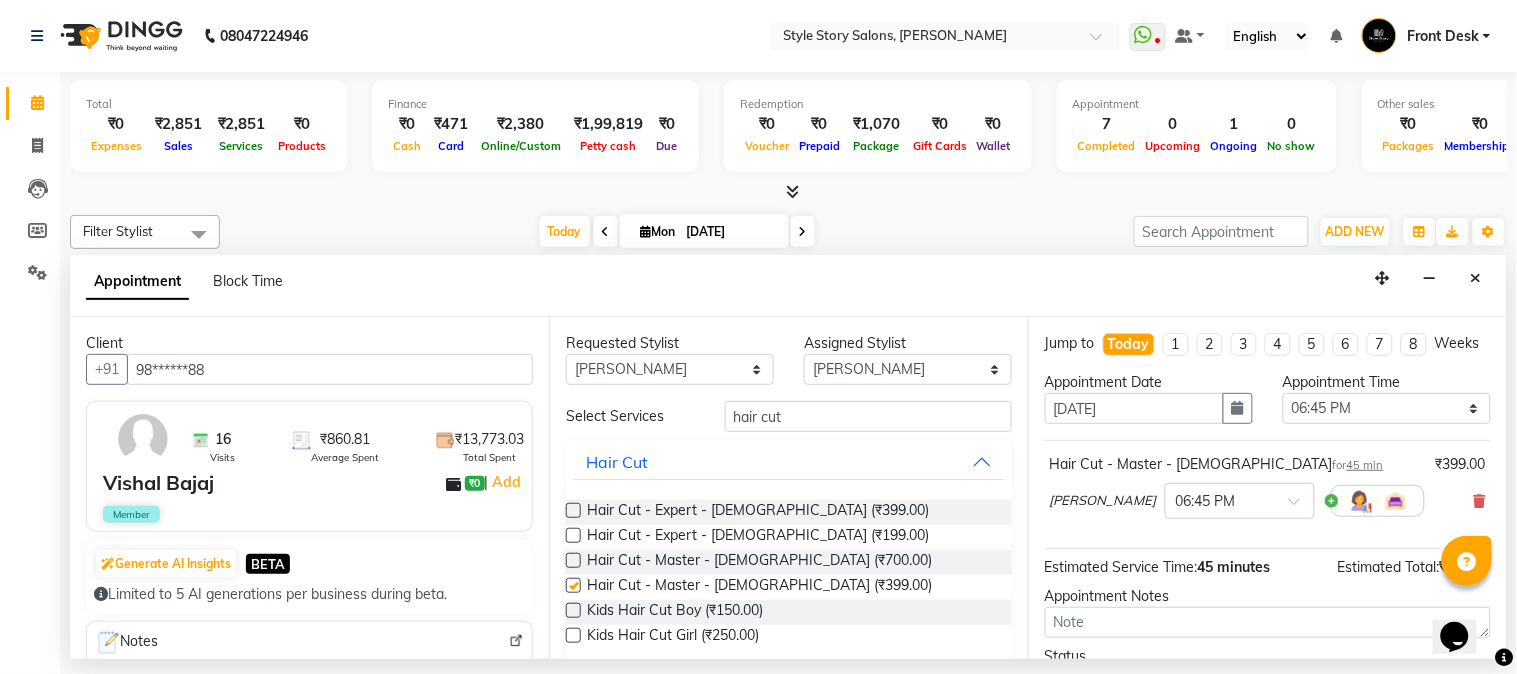 checkbox on "false" 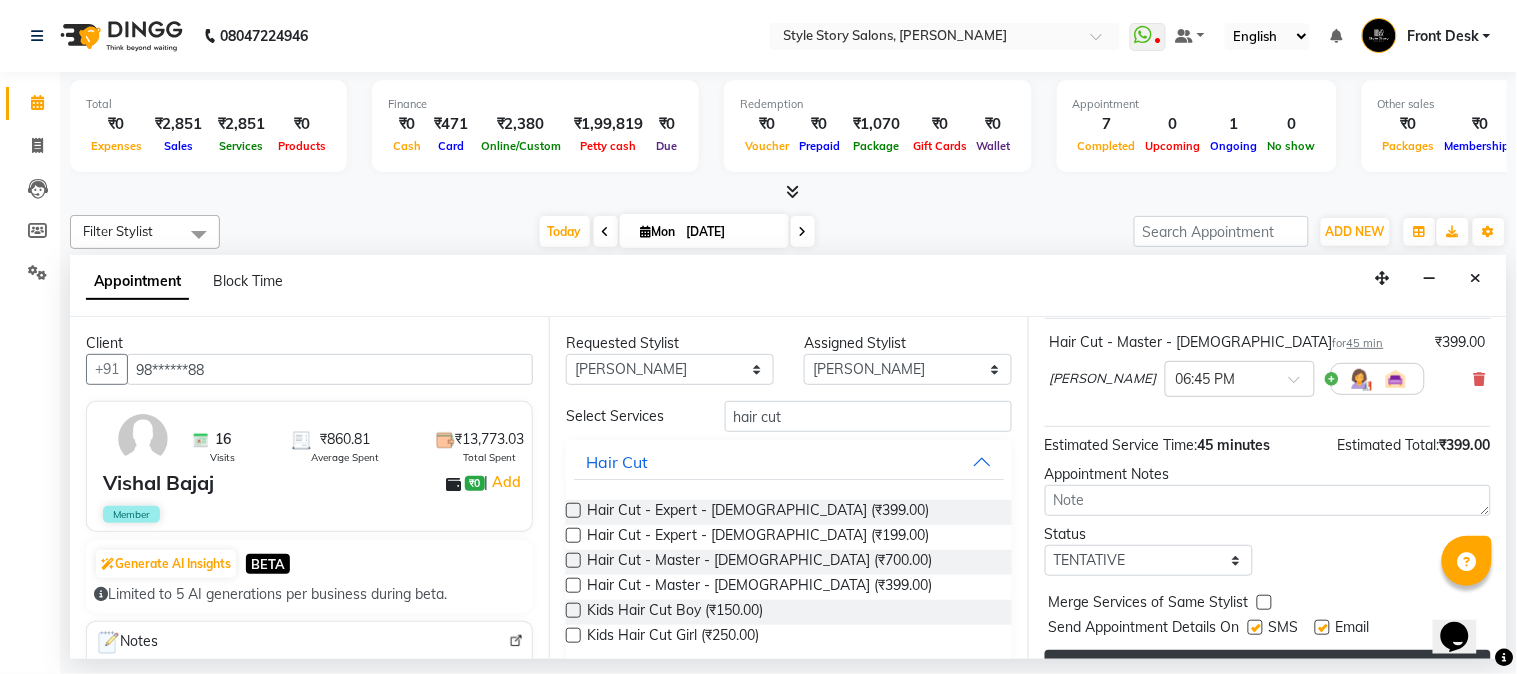 scroll, scrollTop: 183, scrollLeft: 0, axis: vertical 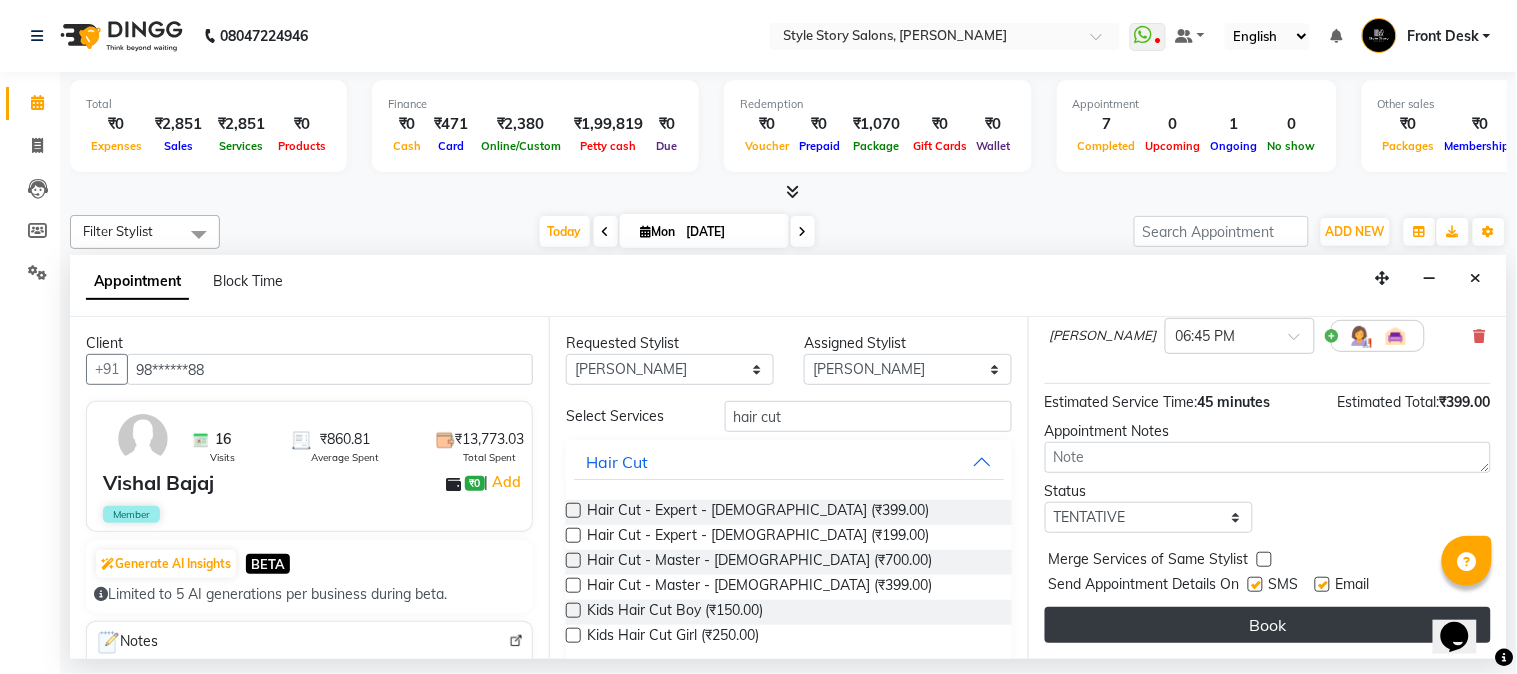 click on "Book" at bounding box center [1268, 625] 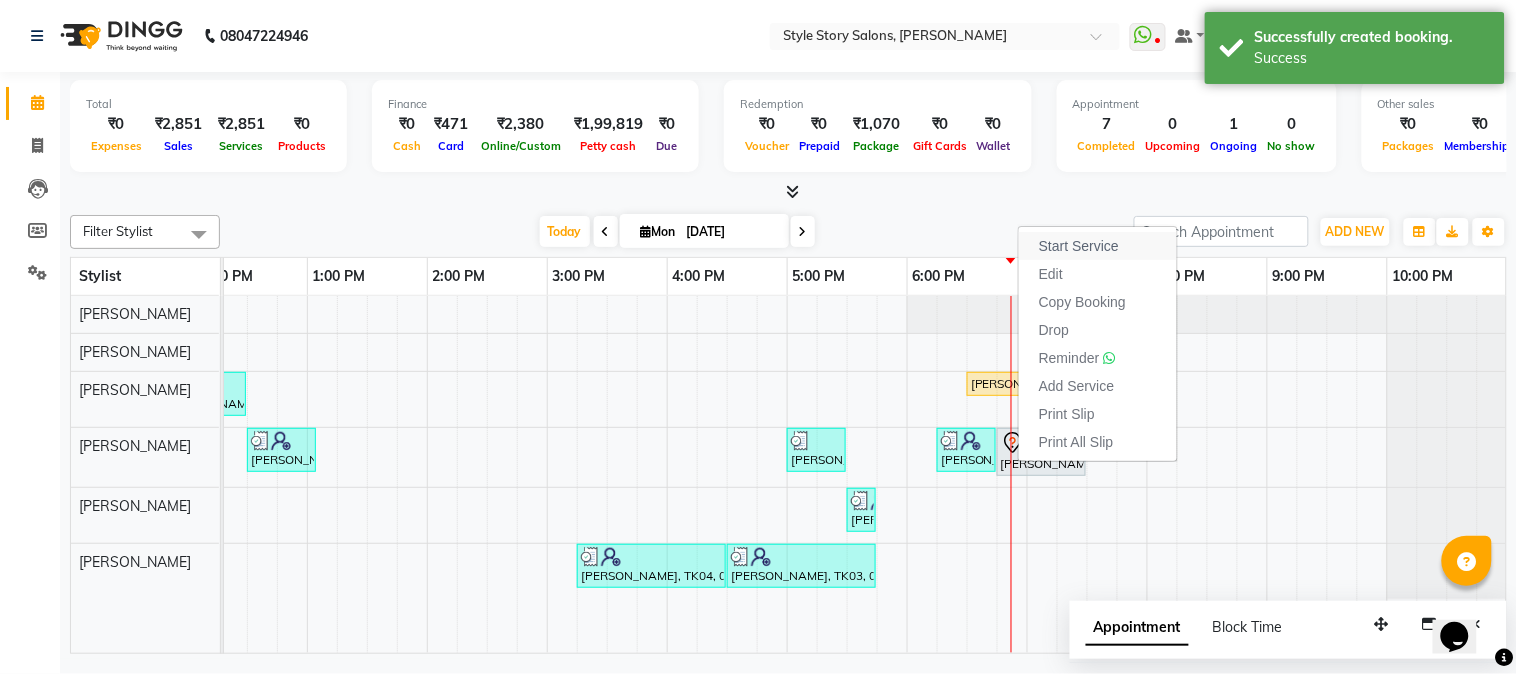 click on "Start Service" at bounding box center (1098, 246) 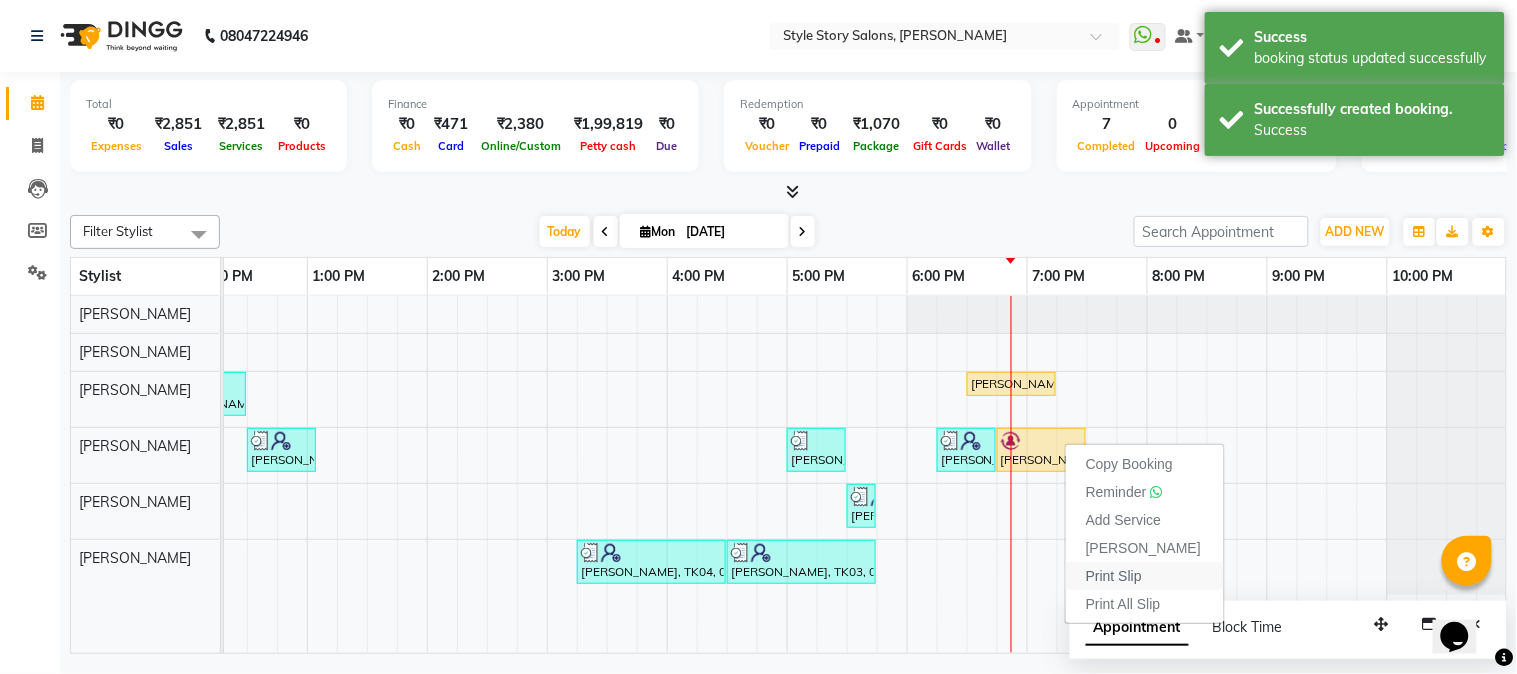 click on "Print Slip" at bounding box center [1145, 576] 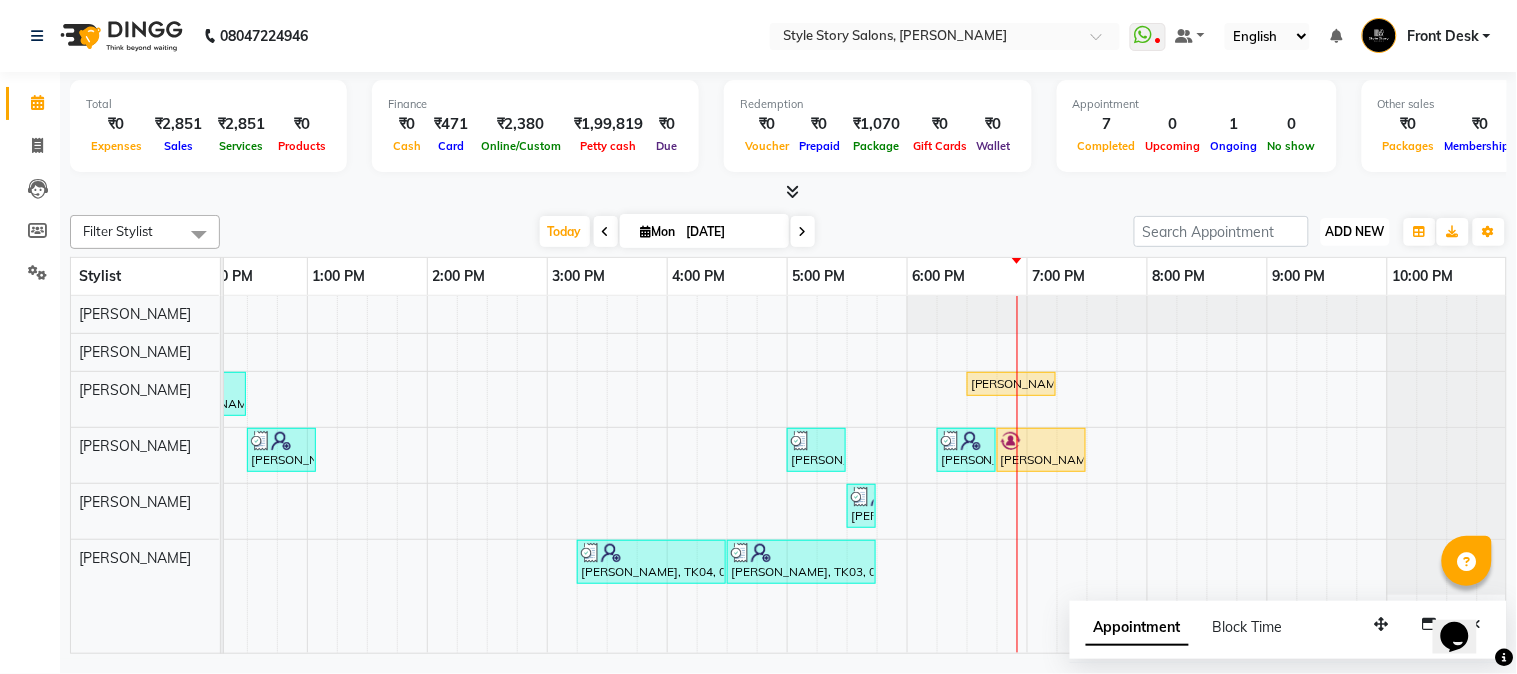 click on "ADD NEW Toggle Dropdown" at bounding box center (1355, 232) 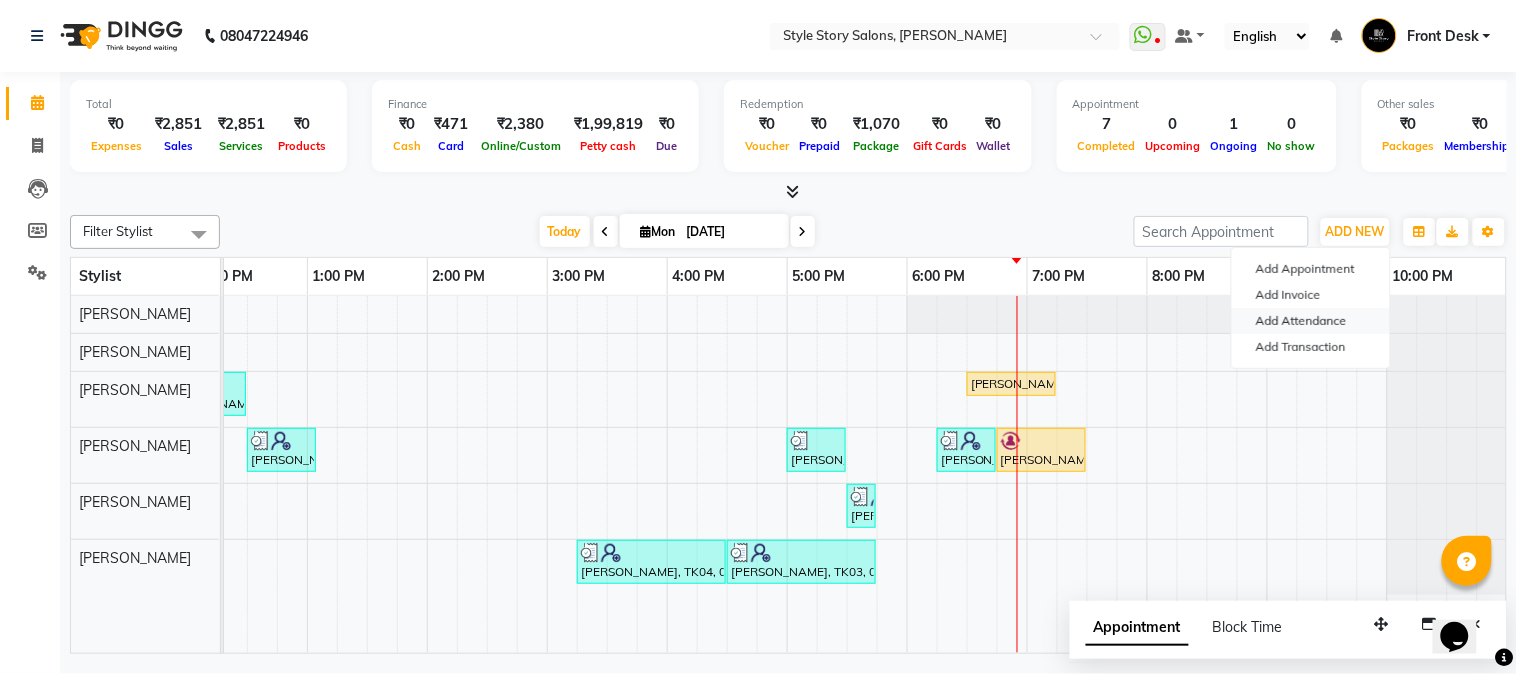 click on "Add Attendance" at bounding box center [1311, 321] 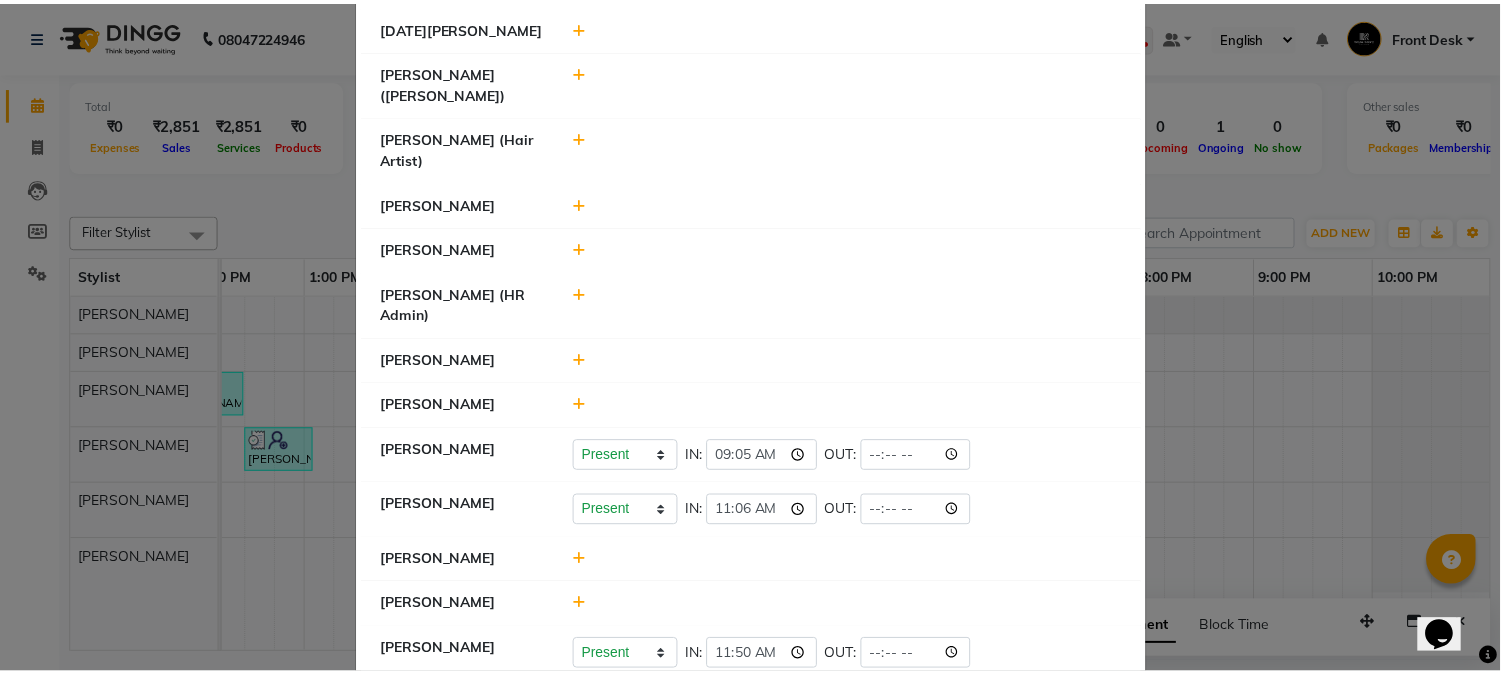 scroll, scrollTop: 950, scrollLeft: 0, axis: vertical 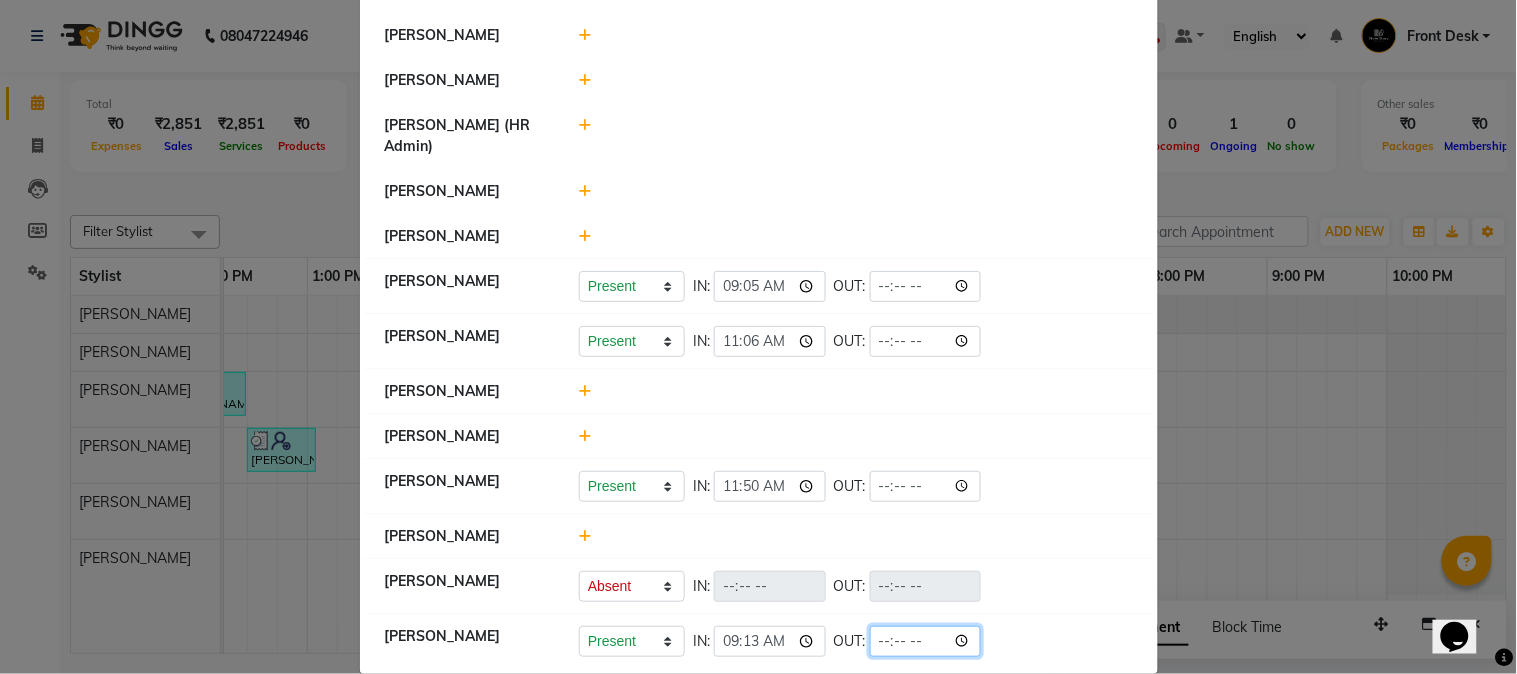 click 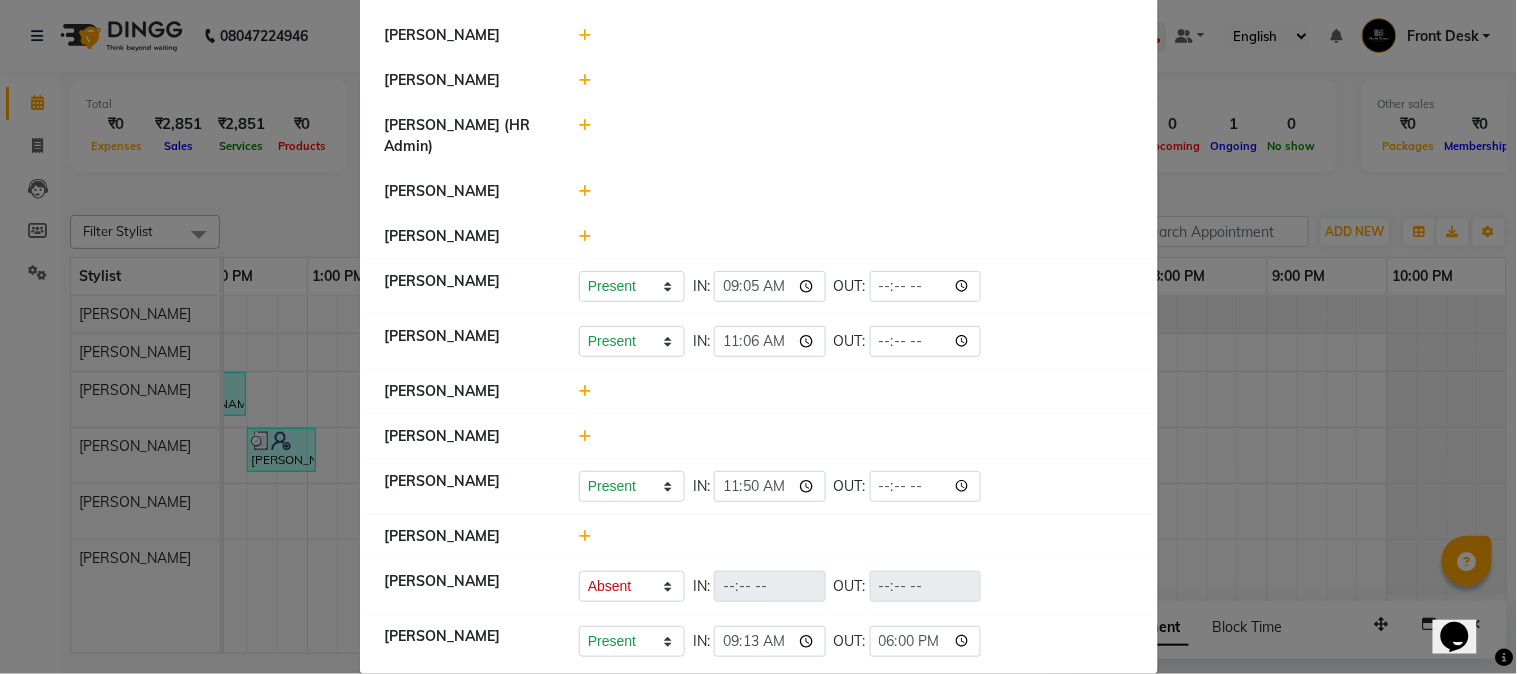 type on "18:00" 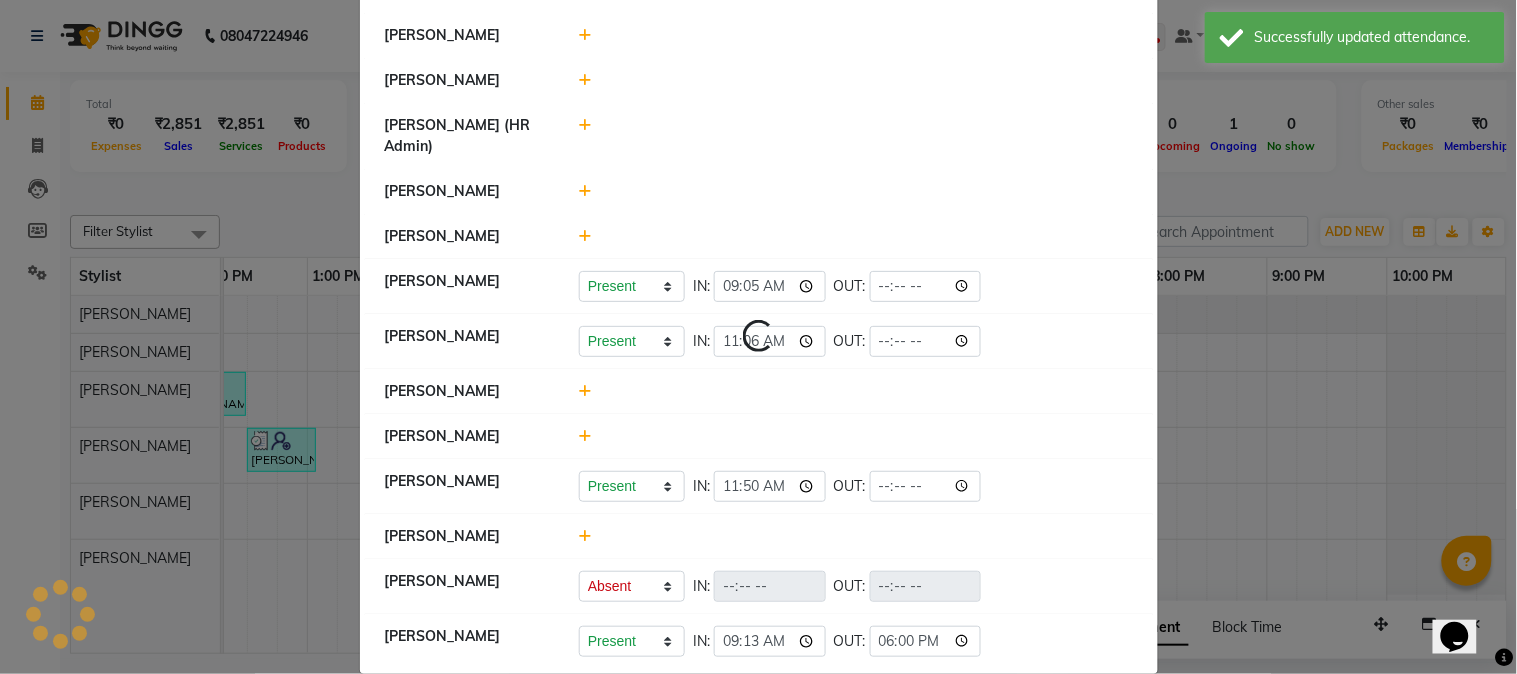 select on "A" 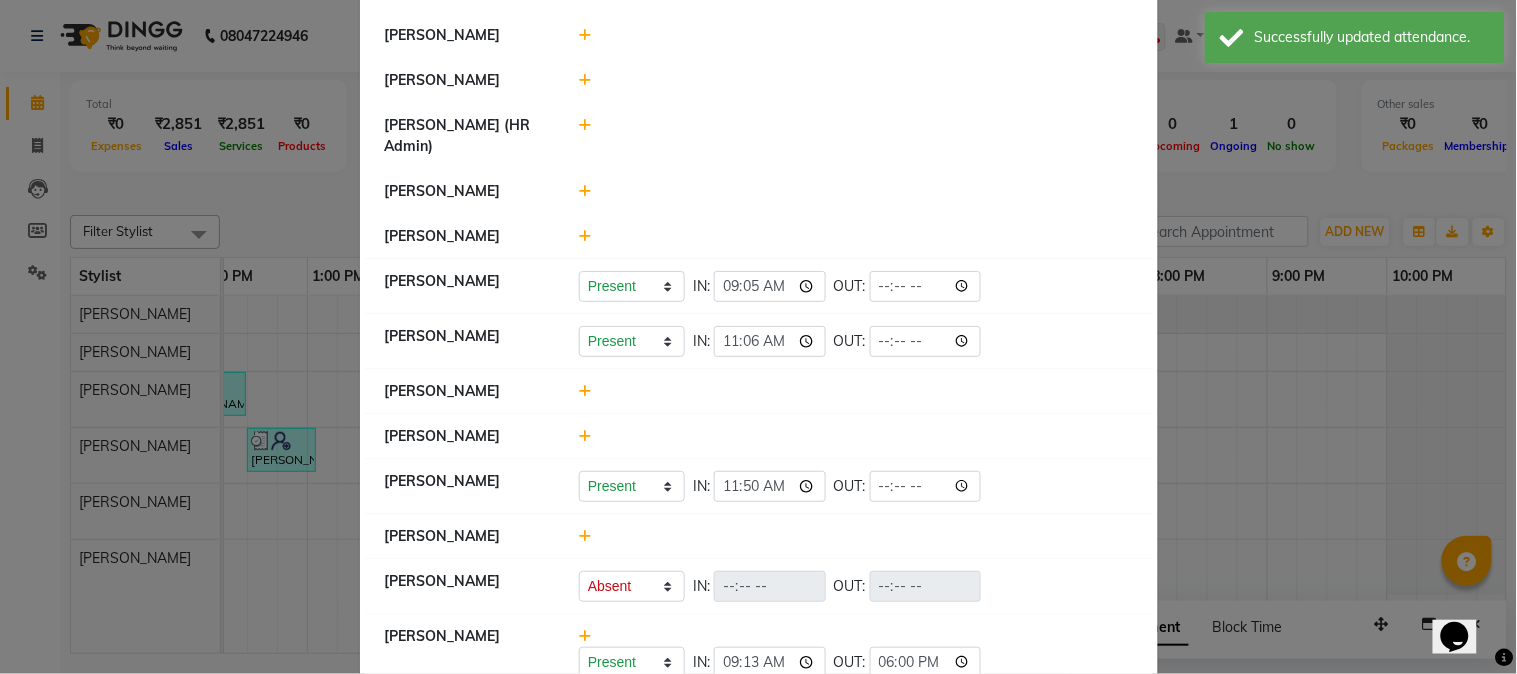 click on "Attendance ×  [PERSON_NAME] Inventory Manager   [PERSON_NAME] HR Manager   [PERSON_NAME]   [PERSON_NAME] Accountant   [PERSON_NAME] Front Desk   [PERSON_NAME] Front Desk   Present   Absent   Late   Half Day   Weekly Off  IN:  10:05 OUT:   [PERSON_NAME]   Ram Thakur    [PERSON_NAME]   [PERSON_NAME]   [PERSON_NAME]   [PERSON_NAME] Senior Accountant   Front Desk   [DATE][PERSON_NAME]    [PERSON_NAME] ([PERSON_NAME])   [PERSON_NAME] (Hair Artist)   [PERSON_NAME]   [PERSON_NAME]    [PERSON_NAME] (HR Admin)   [PERSON_NAME]   Shruti Raut   [PERSON_NAME]   Present   Absent   Late   Half Day   Weekly Off  IN:  09:05 OUT:   [PERSON_NAME]   Present   Absent   Late   Half Day   Weekly Off  IN:  11:06 OUT:   [PERSON_NAME]   [PERSON_NAME]   [PERSON_NAME]   Present   Absent   Late   Half Day   Weekly Off  IN:  11:50 OUT:   [PERSON_NAME]   [PERSON_NAME]   Present   Absent   Late   Half Day   Weekly Off  IN:  OUT:   [PERSON_NAME]   Present   Absent   Late   Half Day   Weekly Off  IN:  09:13 OUT:  18:00" 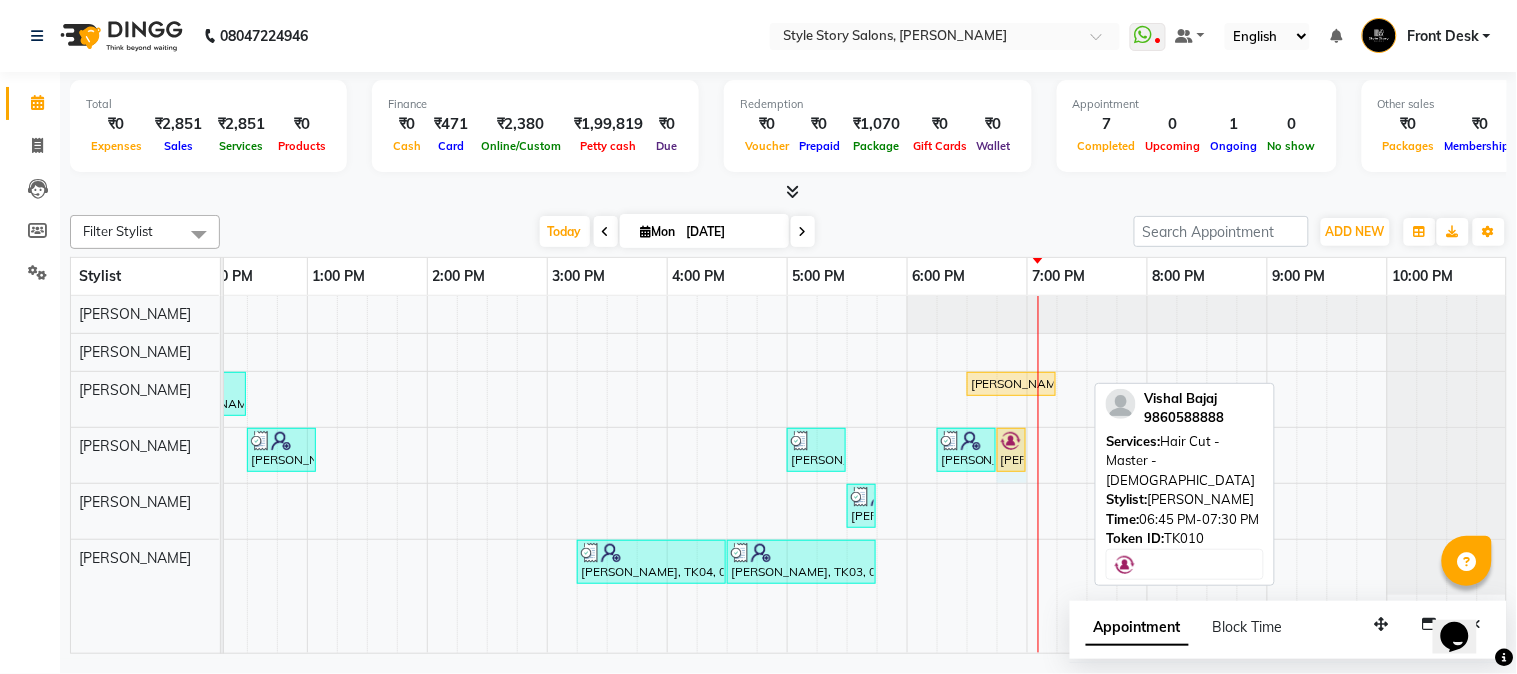 drag, startPoint x: 1081, startPoint y: 453, endPoint x: 1023, endPoint y: 466, distance: 59.439045 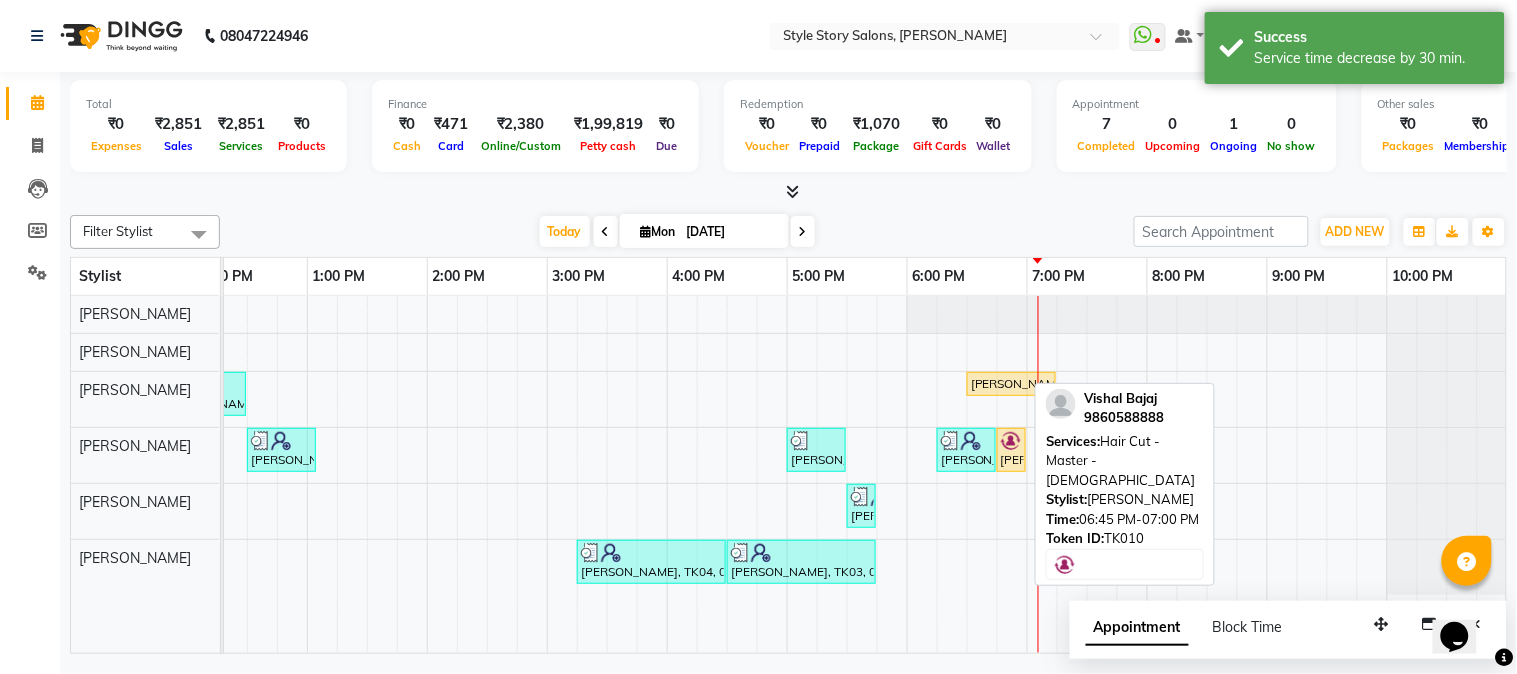click on "[PERSON_NAME], TK10, 06:45 PM-07:00 PM, Hair Cut - Master - [DEMOGRAPHIC_DATA]" at bounding box center (1011, 450) 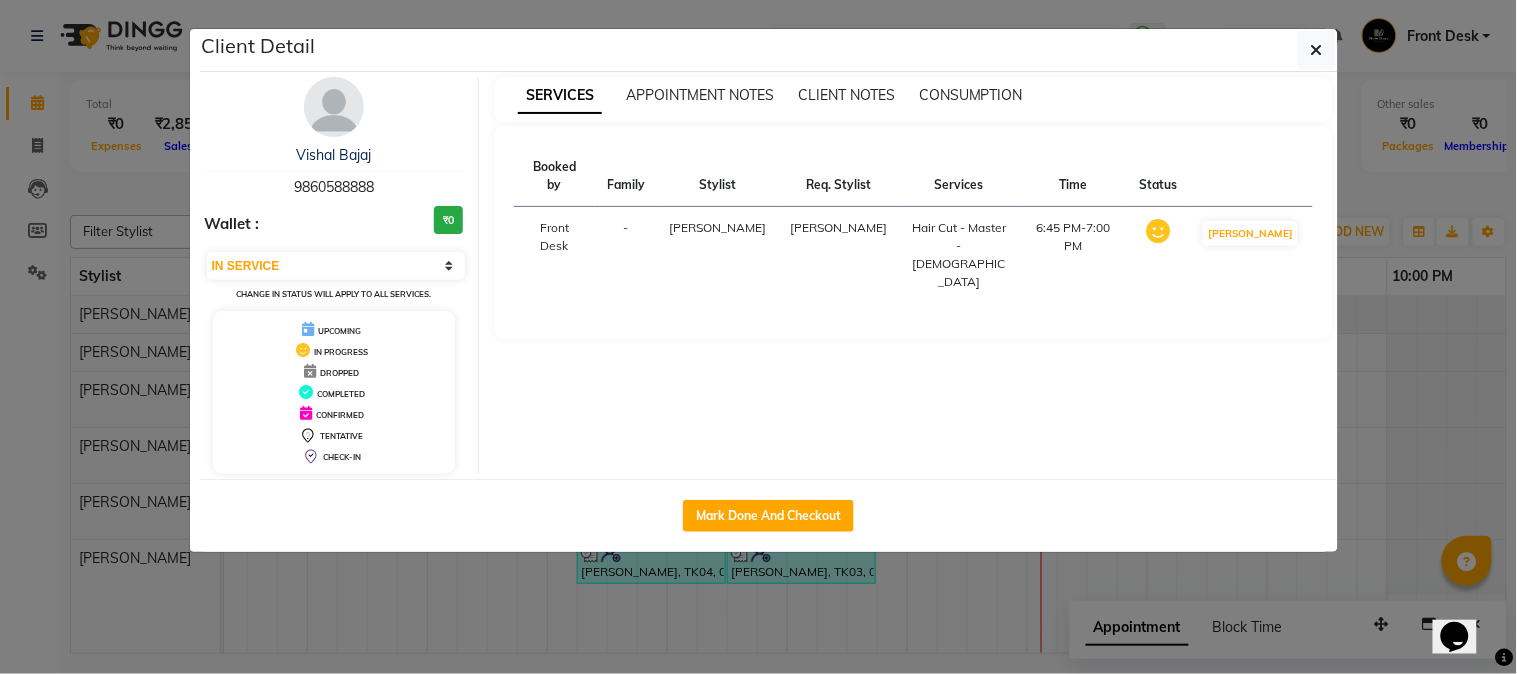 type 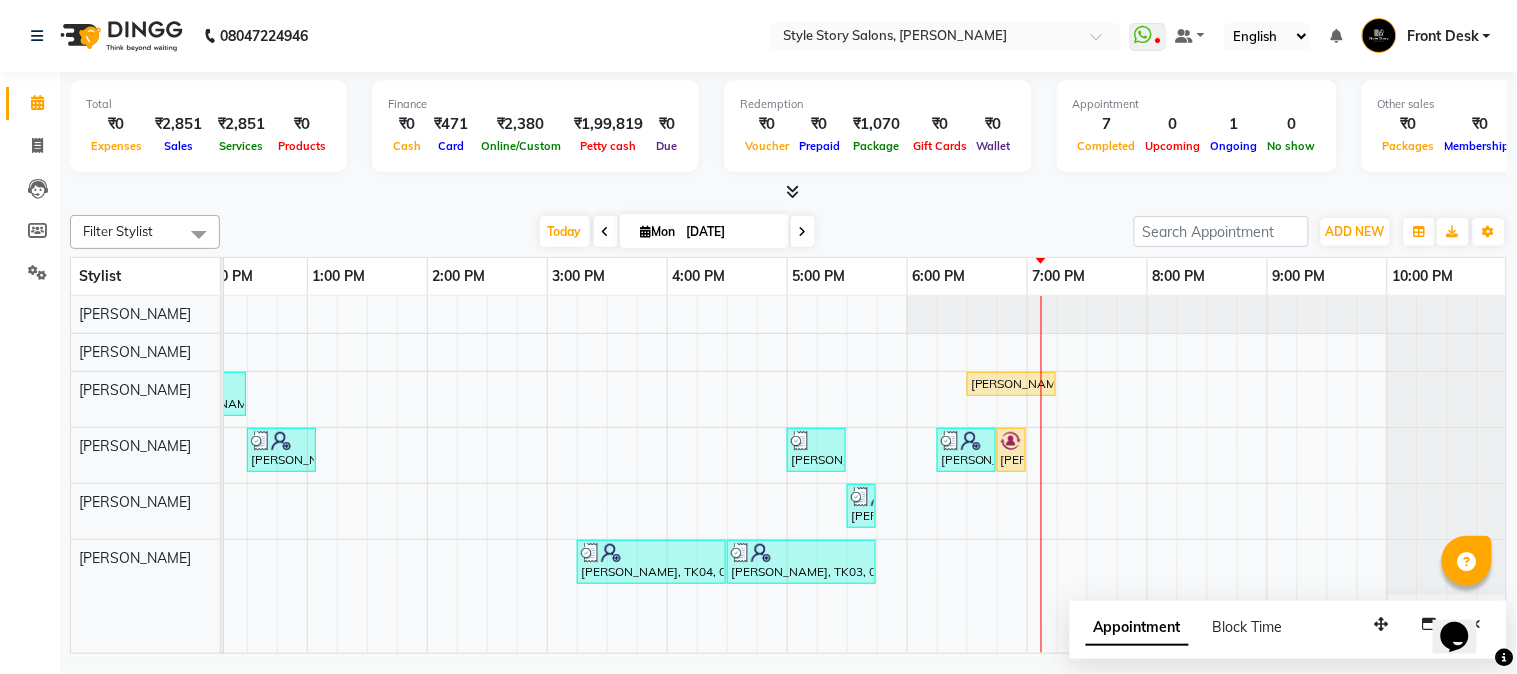 click 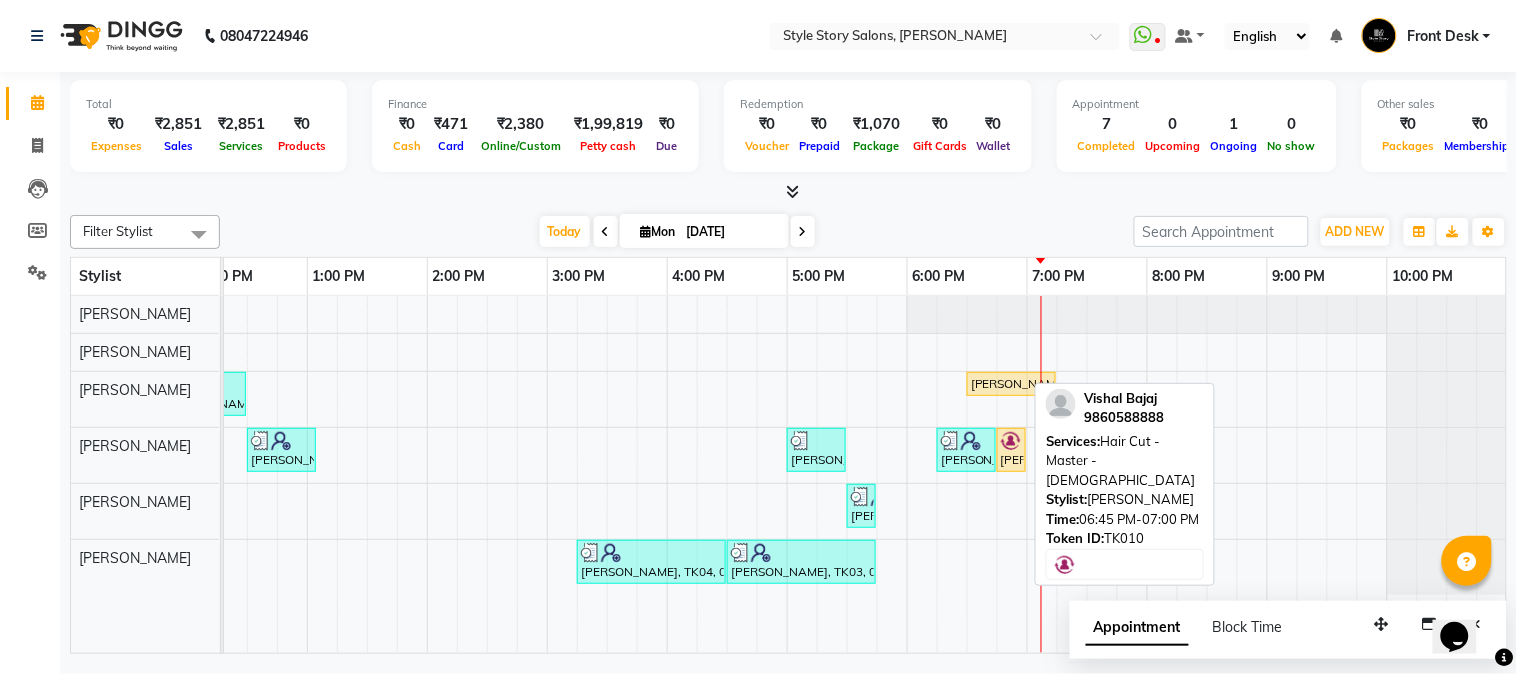 click on "[PERSON_NAME], TK10, 06:45 PM-07:00 PM, Hair Cut - Master - [DEMOGRAPHIC_DATA]" at bounding box center [1011, 450] 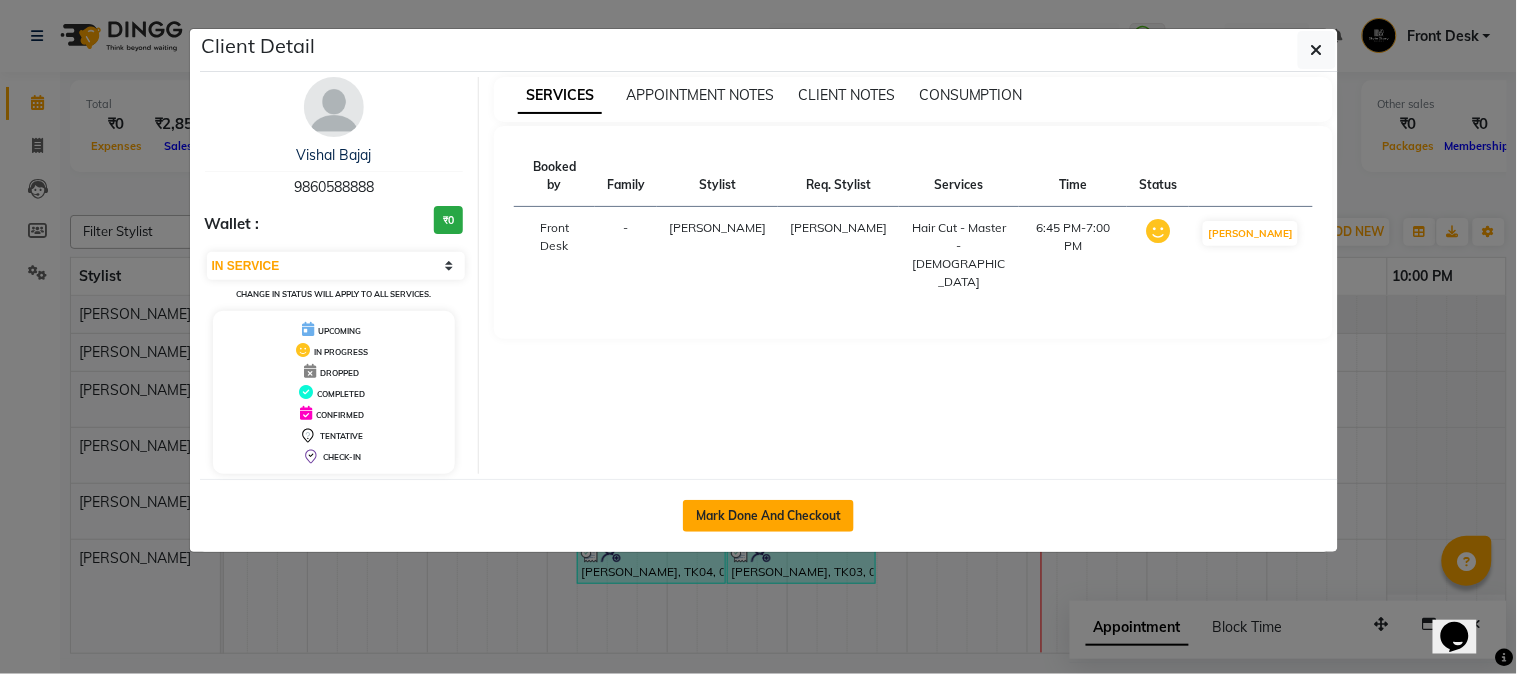 click on "Mark Done And Checkout" 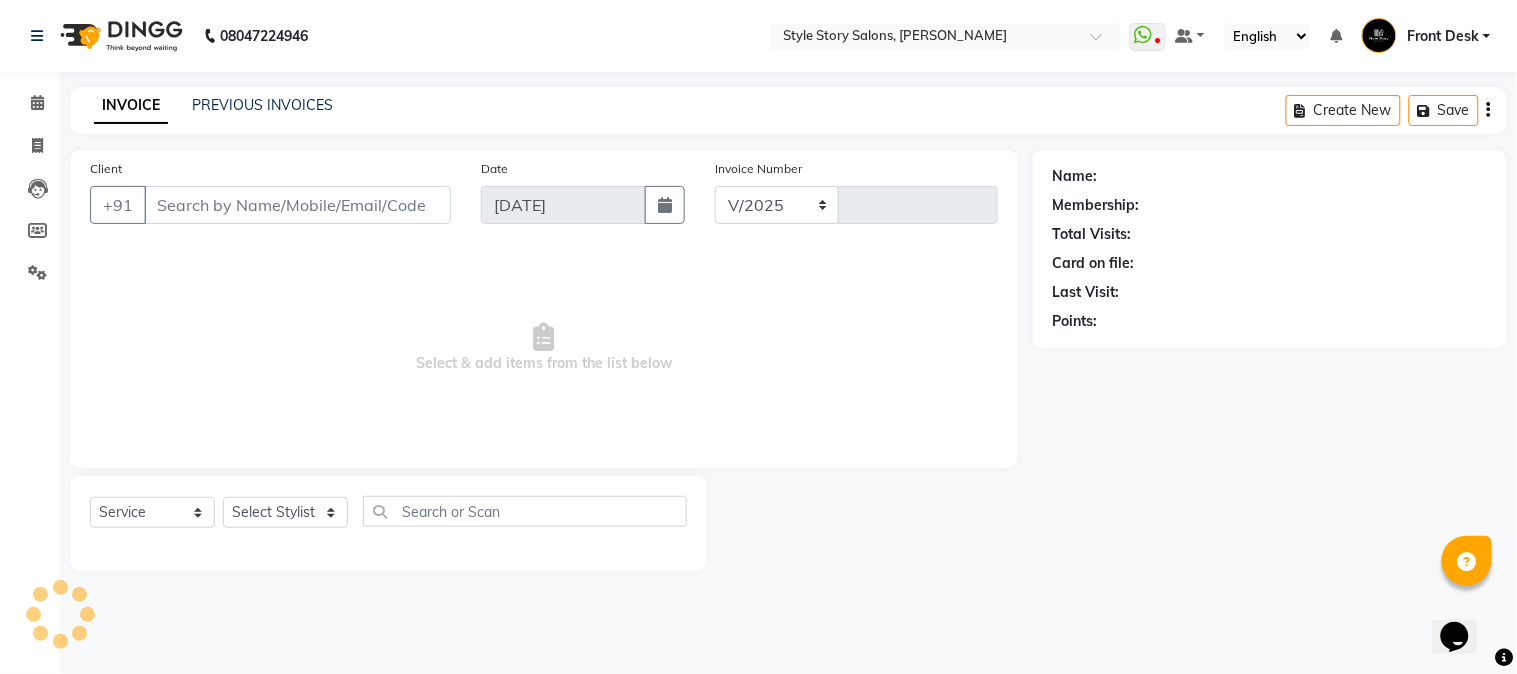 select on "6249" 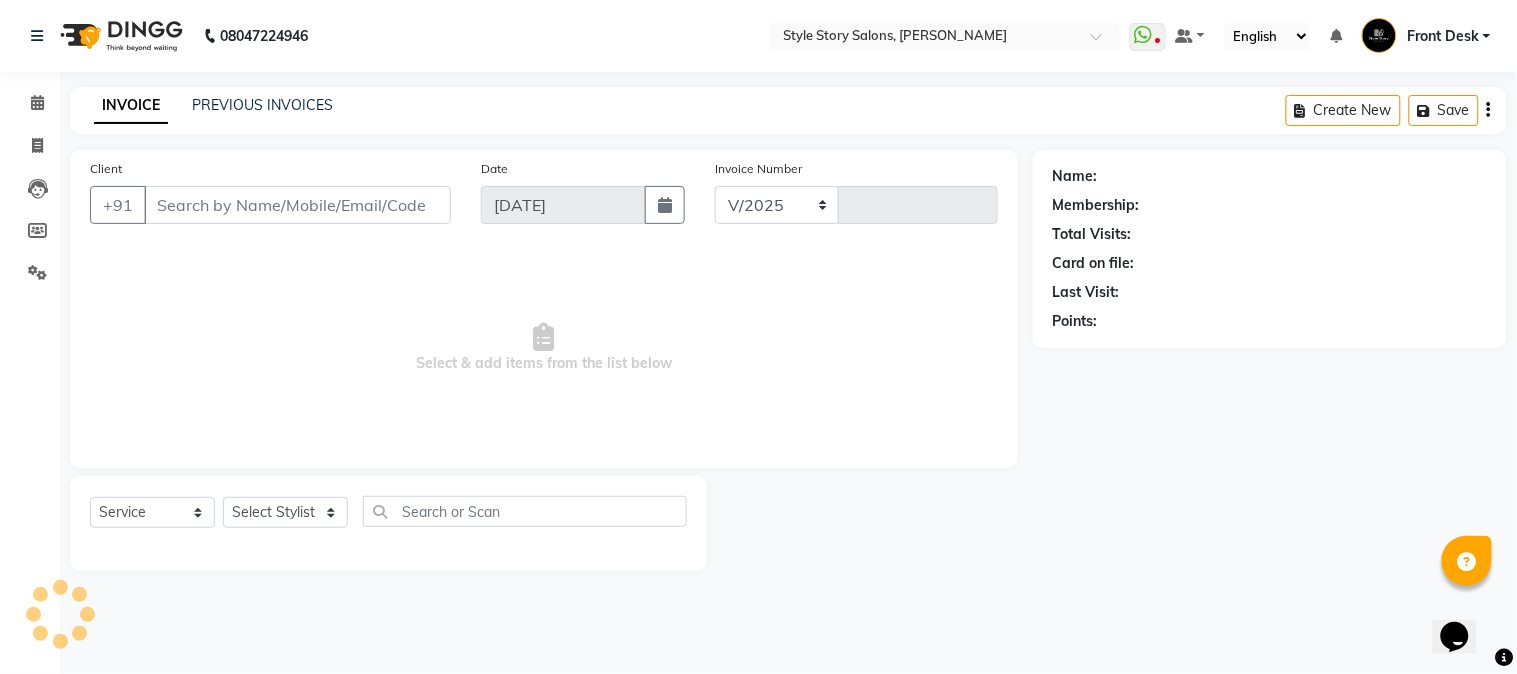 type on "1011" 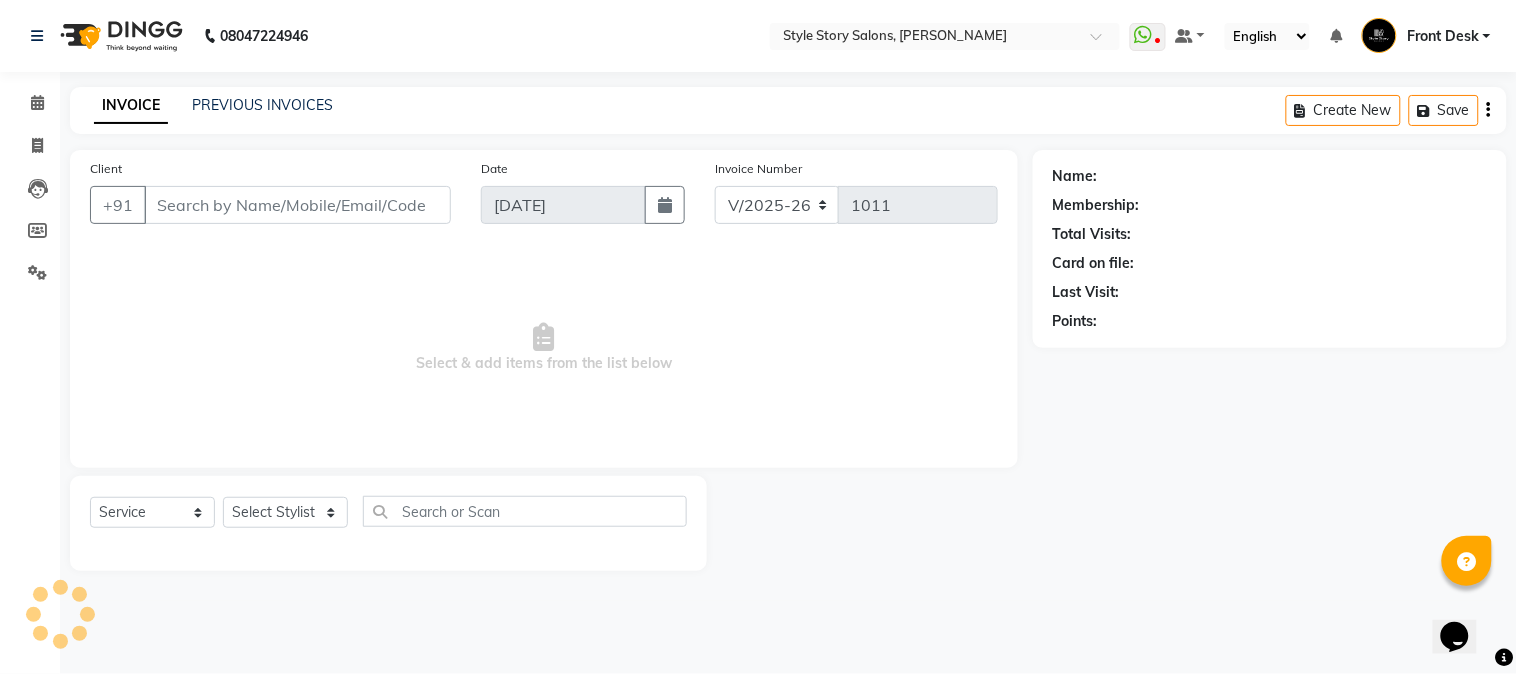 type on "98******88" 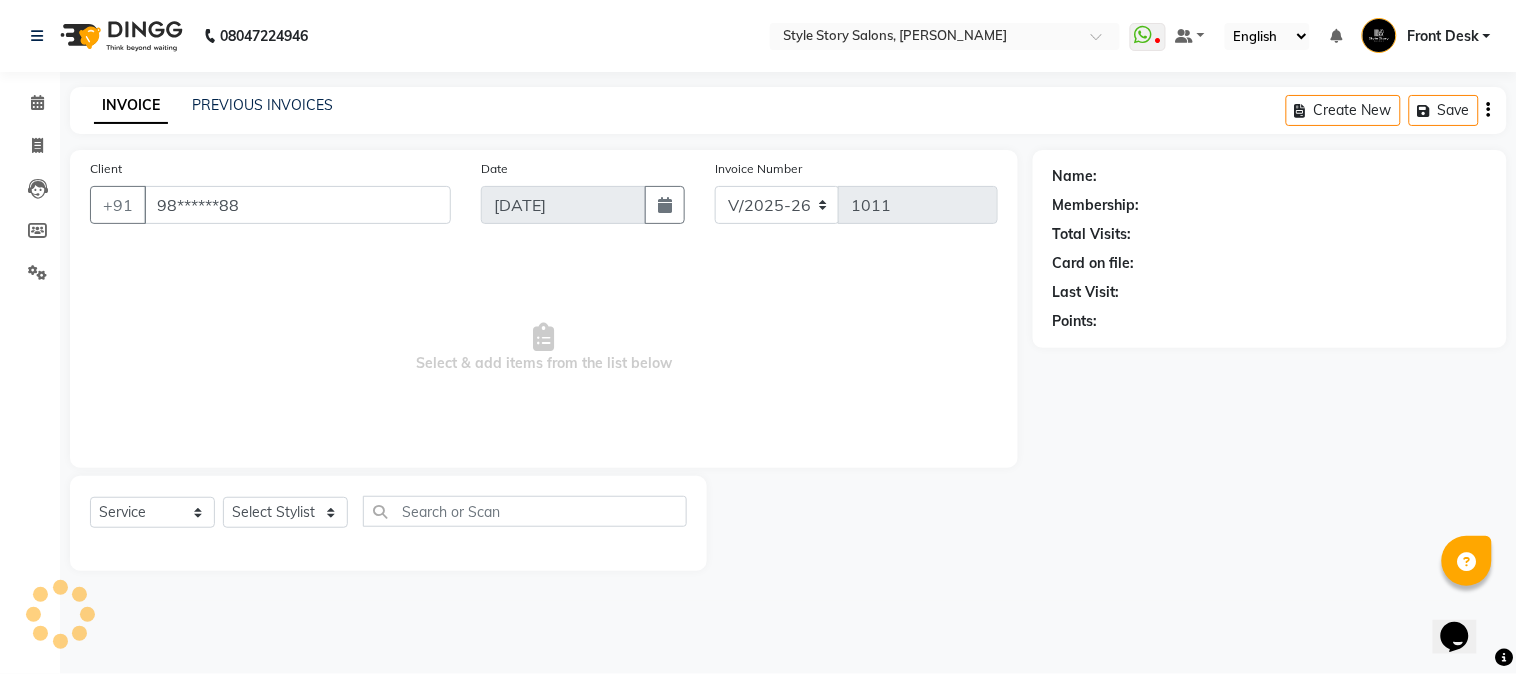 select on "62114" 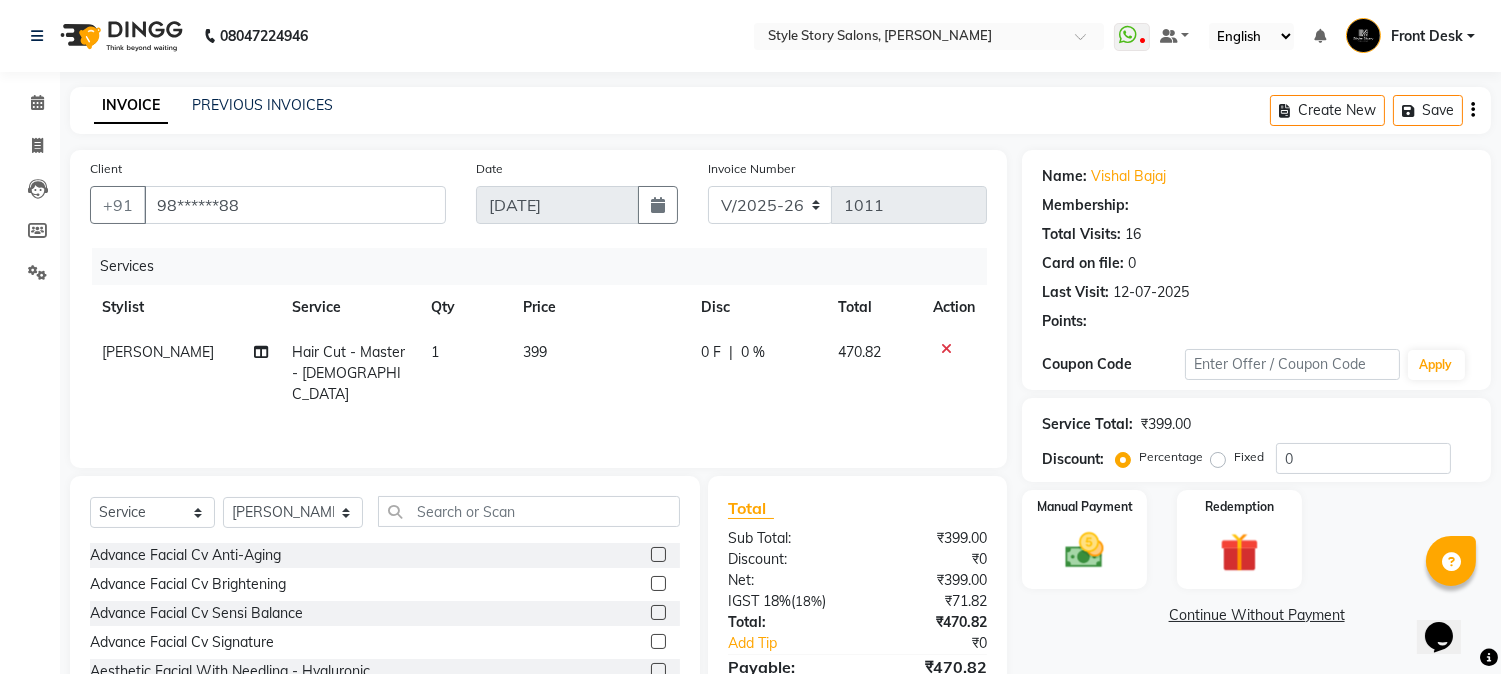 select on "1: Object" 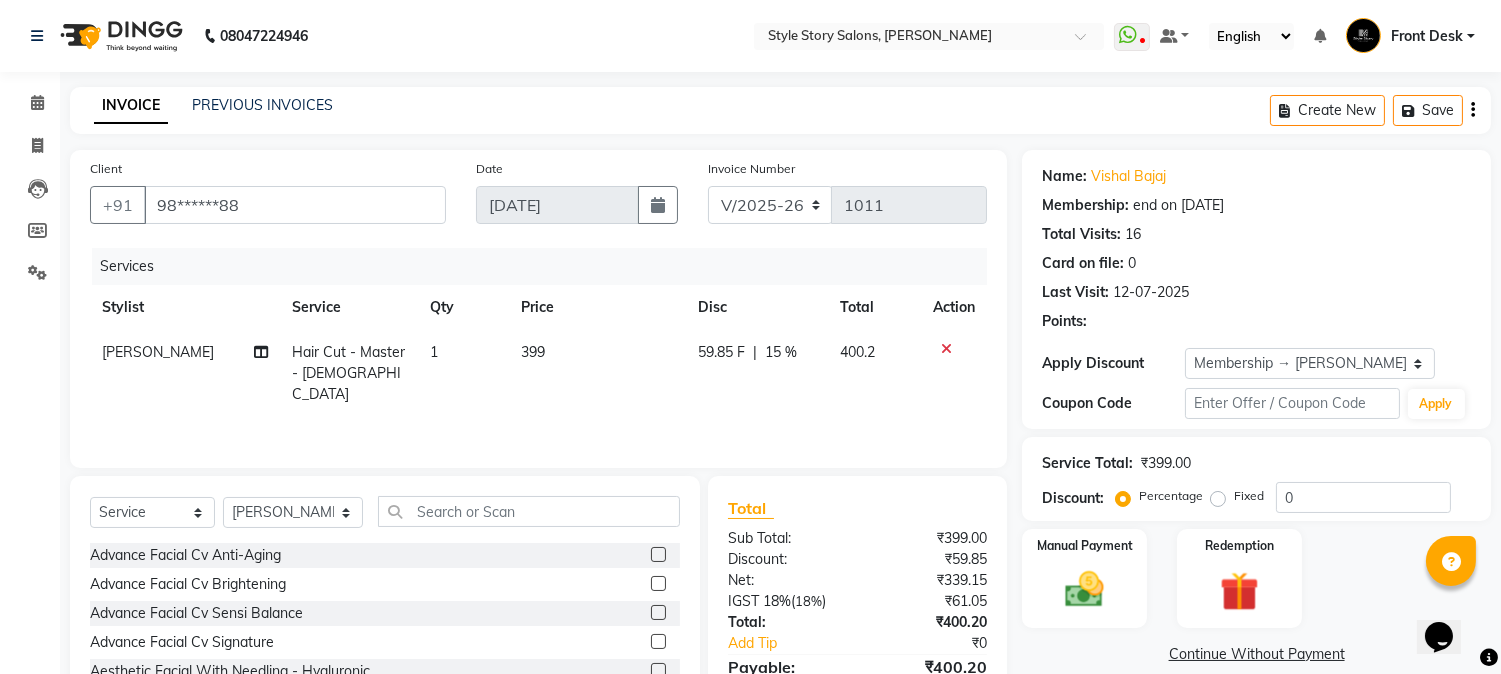 type on "15" 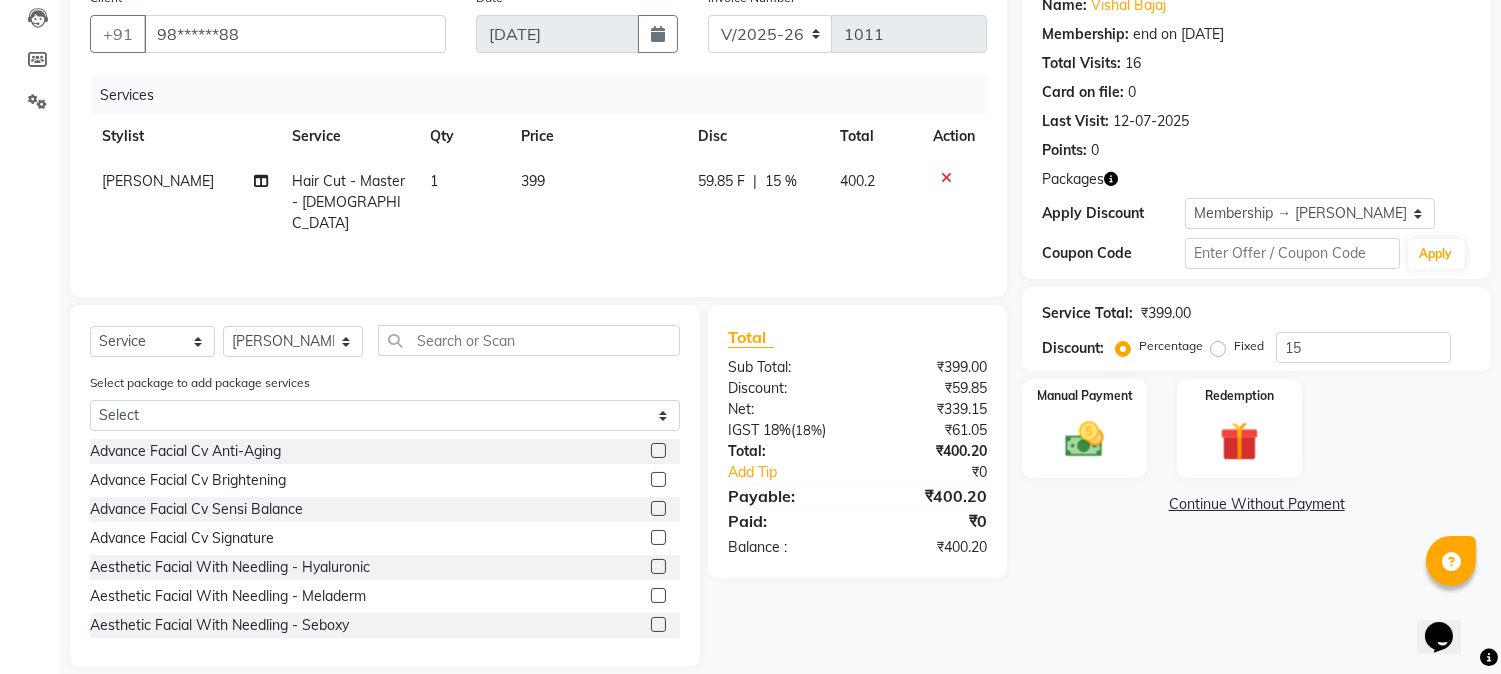 scroll, scrollTop: 194, scrollLeft: 0, axis: vertical 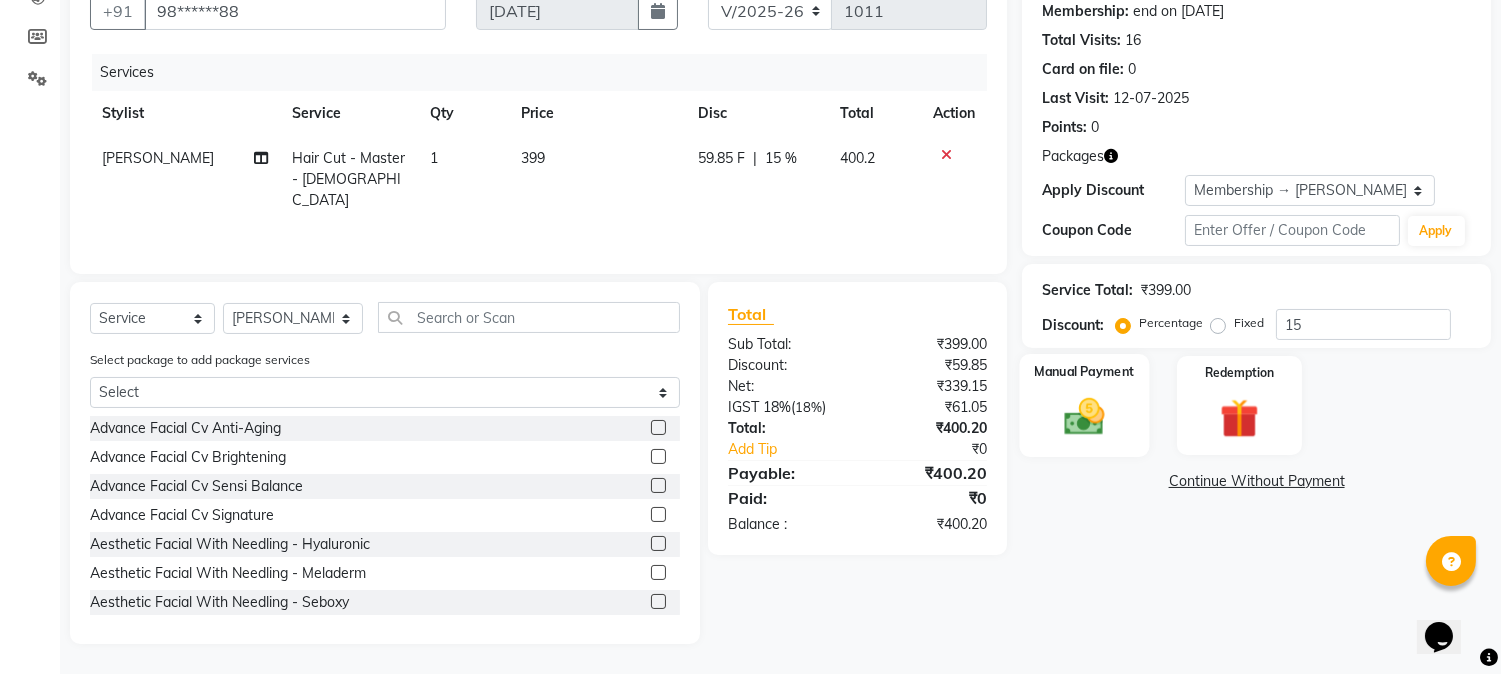 click 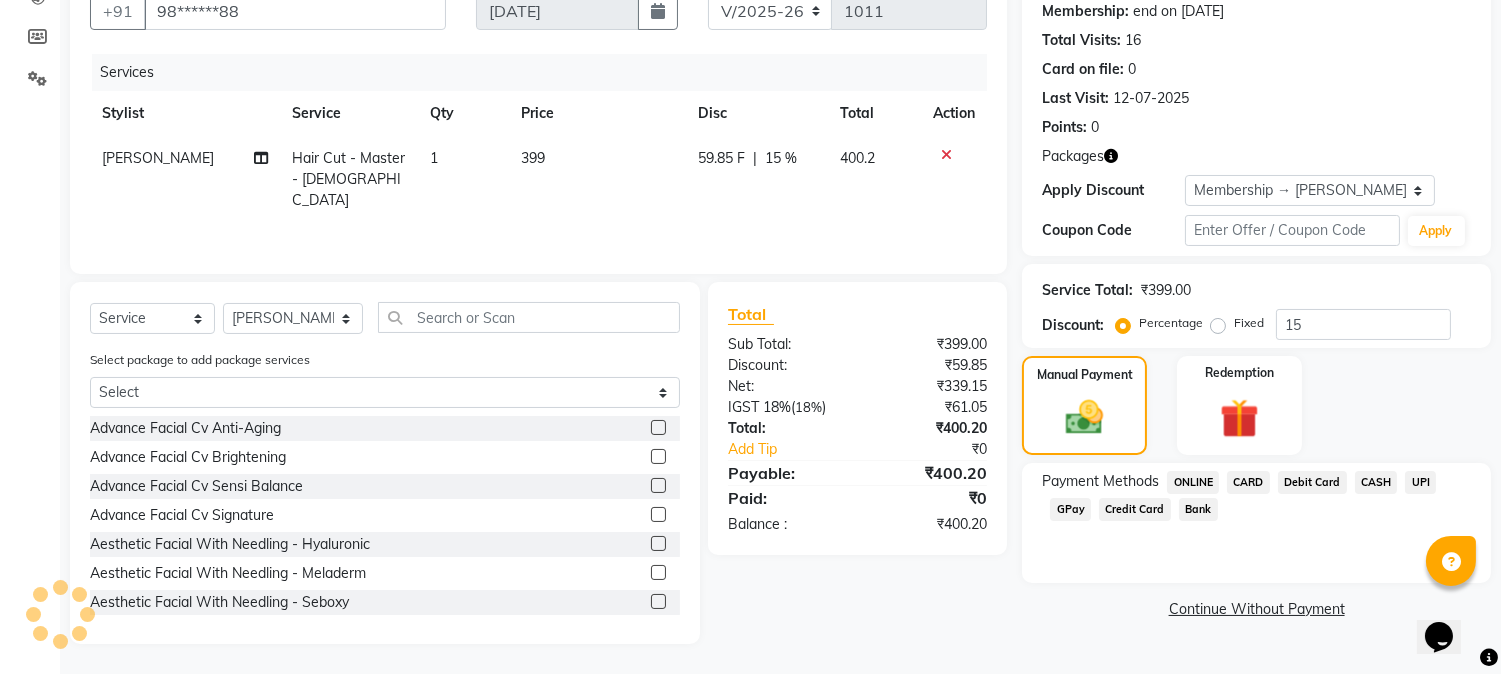 click on "CASH" 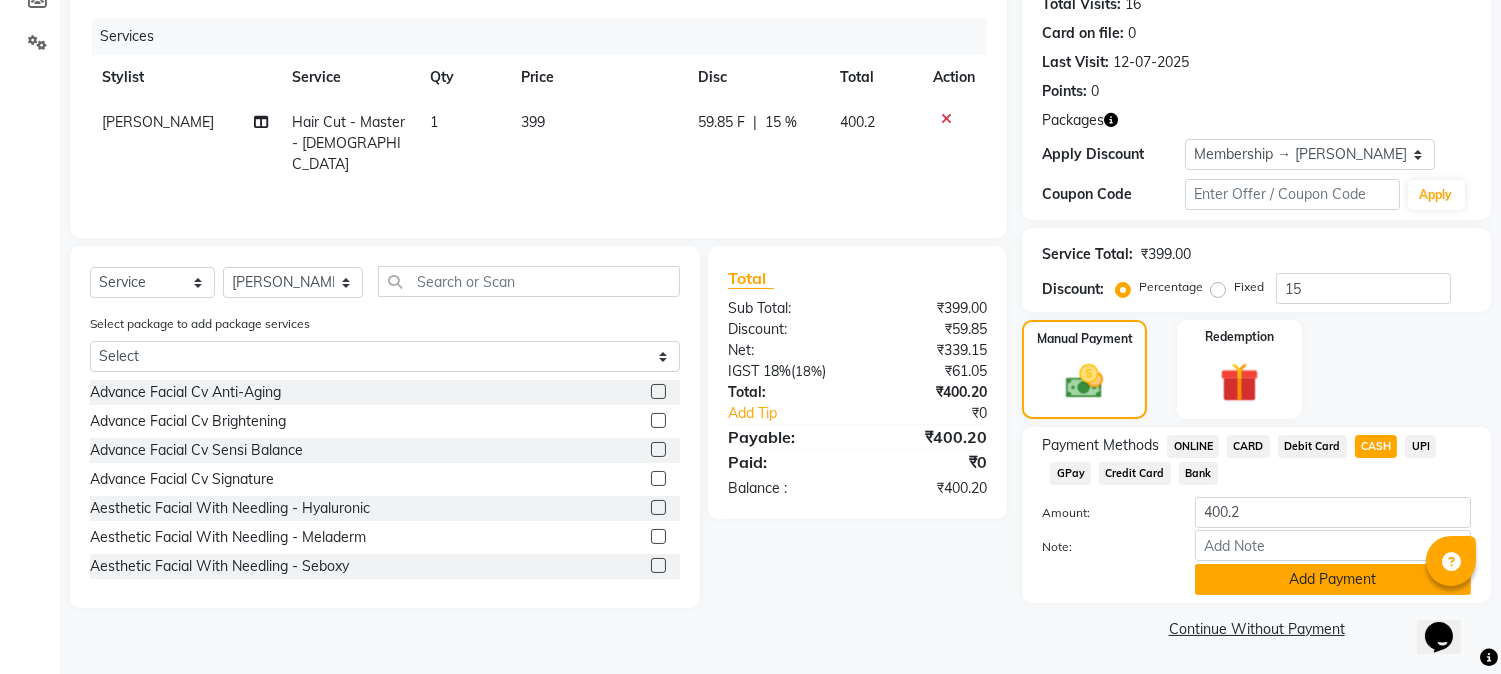 click on "Add Payment" 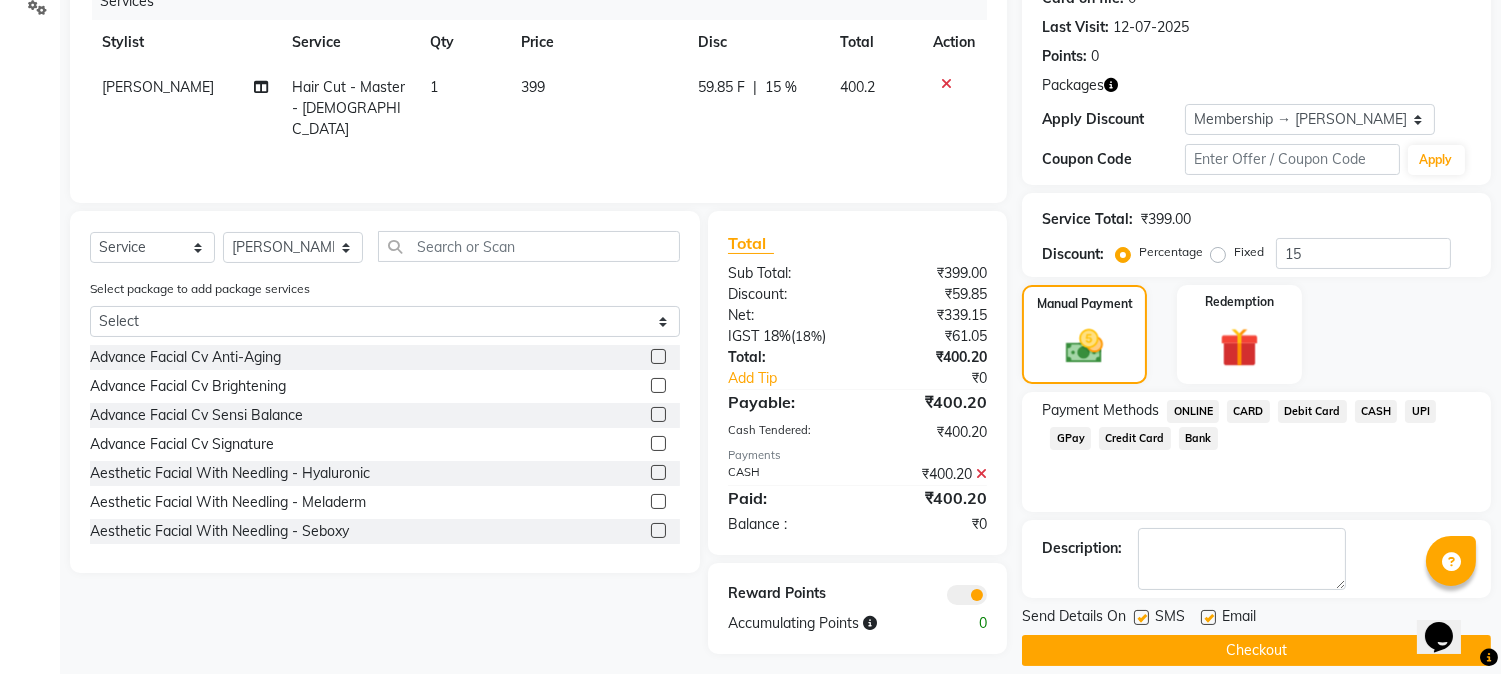 scroll, scrollTop: 285, scrollLeft: 0, axis: vertical 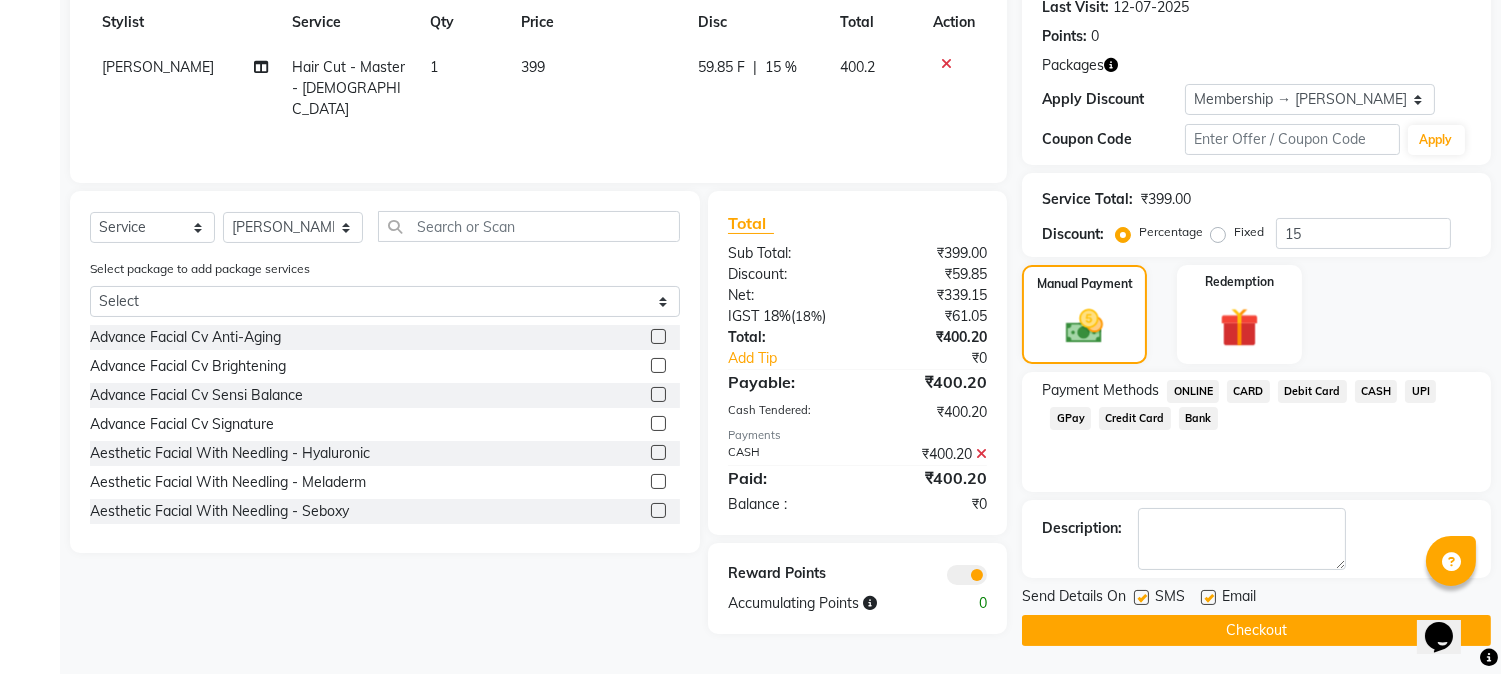 click on "Checkout" 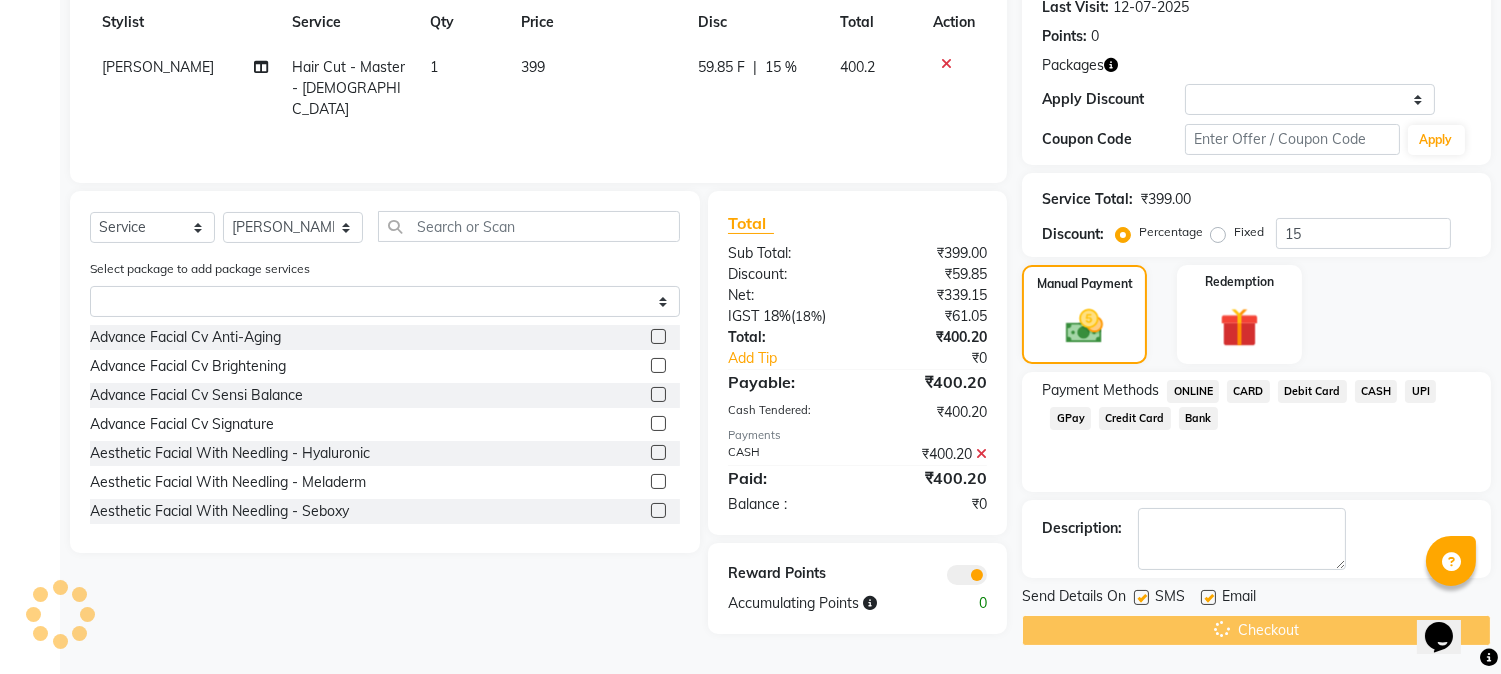 scroll, scrollTop: 0, scrollLeft: 0, axis: both 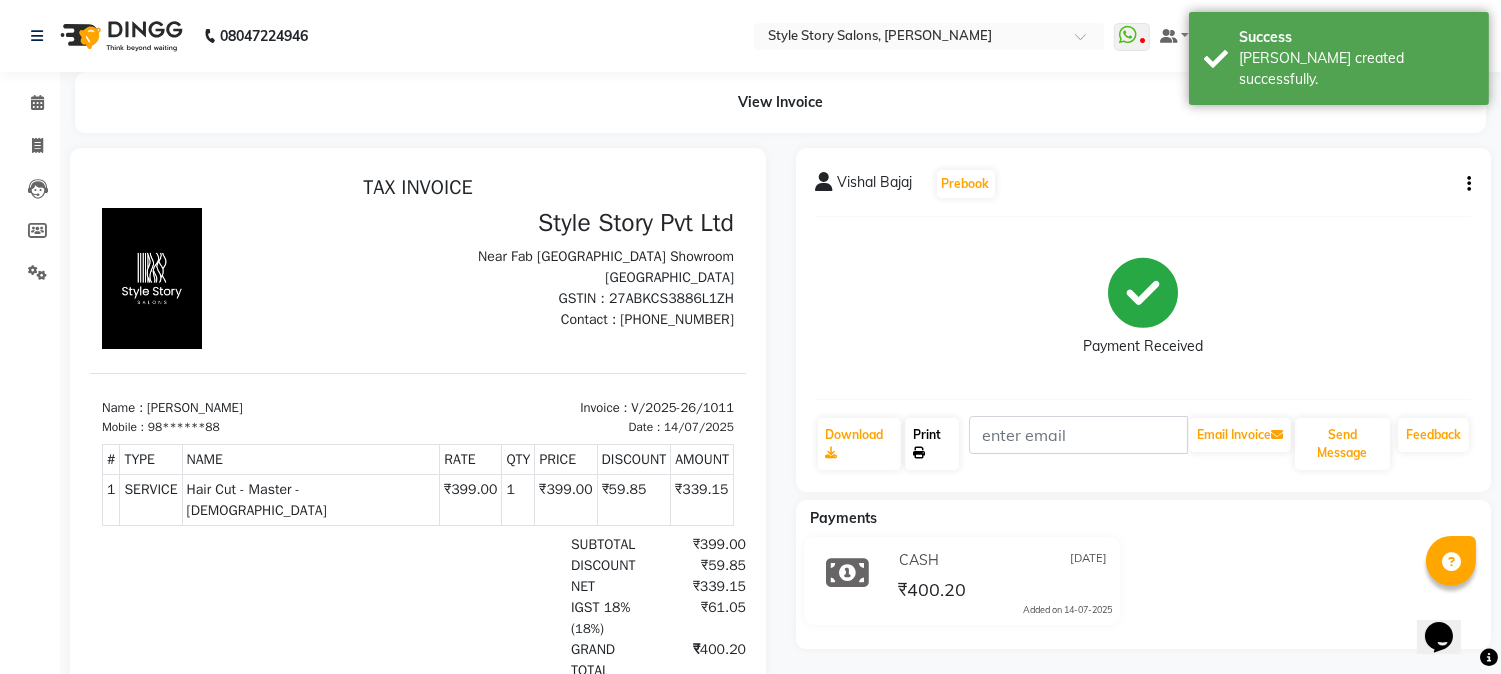 click on "Print" 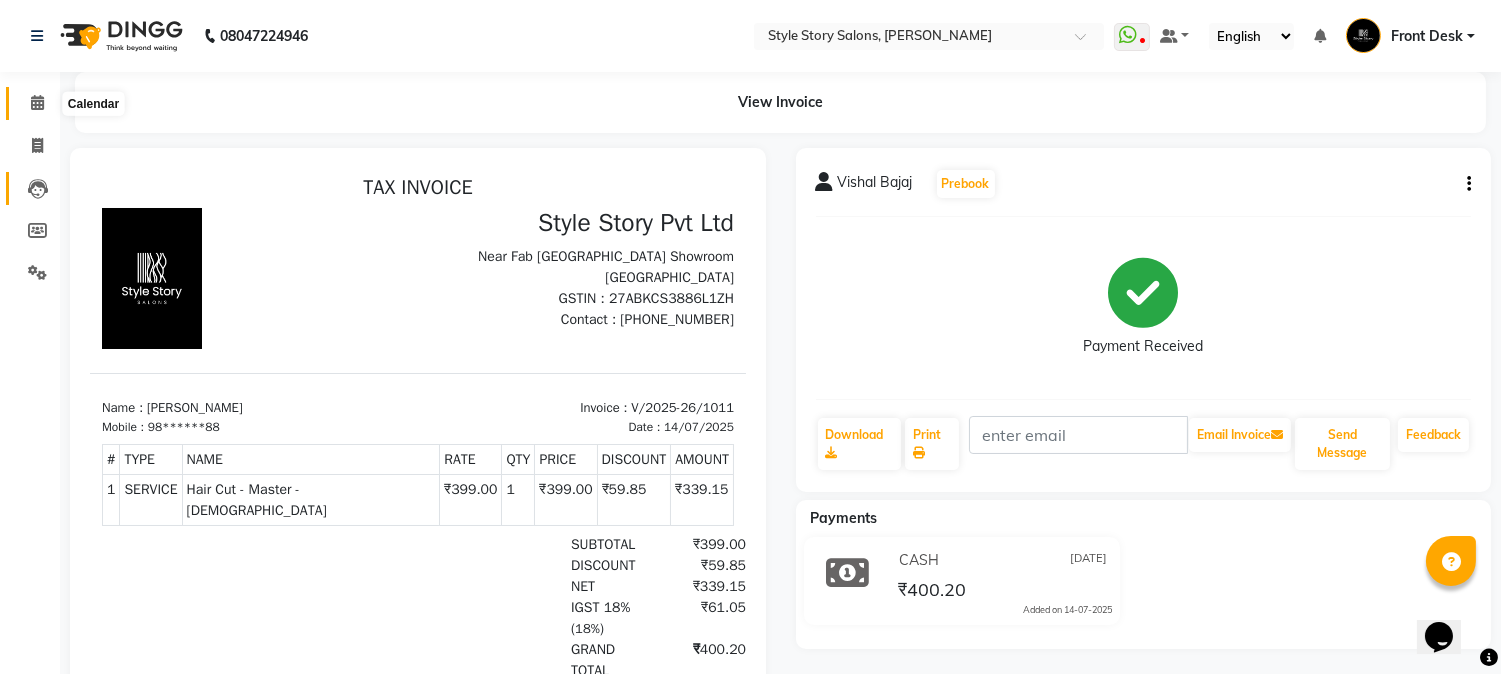 drag, startPoint x: 43, startPoint y: 101, endPoint x: 52, endPoint y: 173, distance: 72.56032 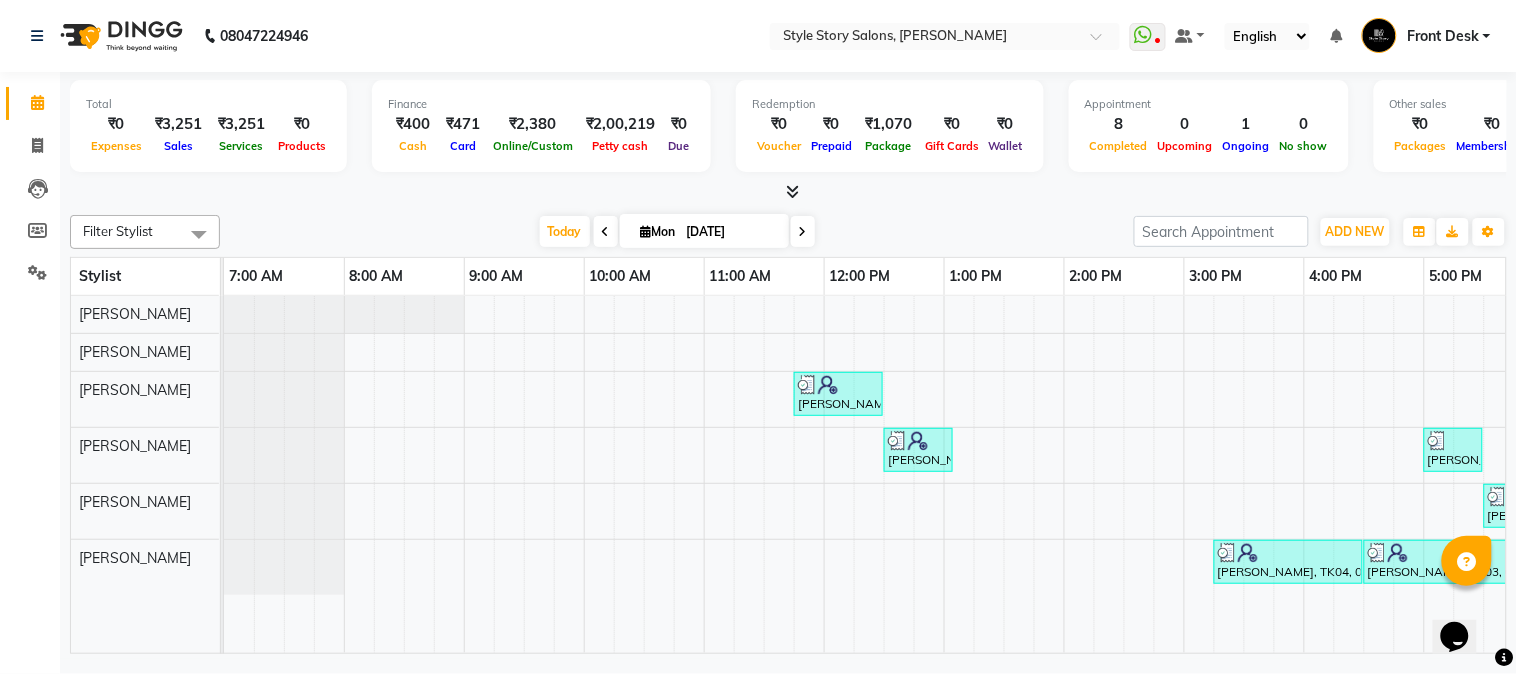 scroll, scrollTop: 0, scrollLeft: 613, axis: horizontal 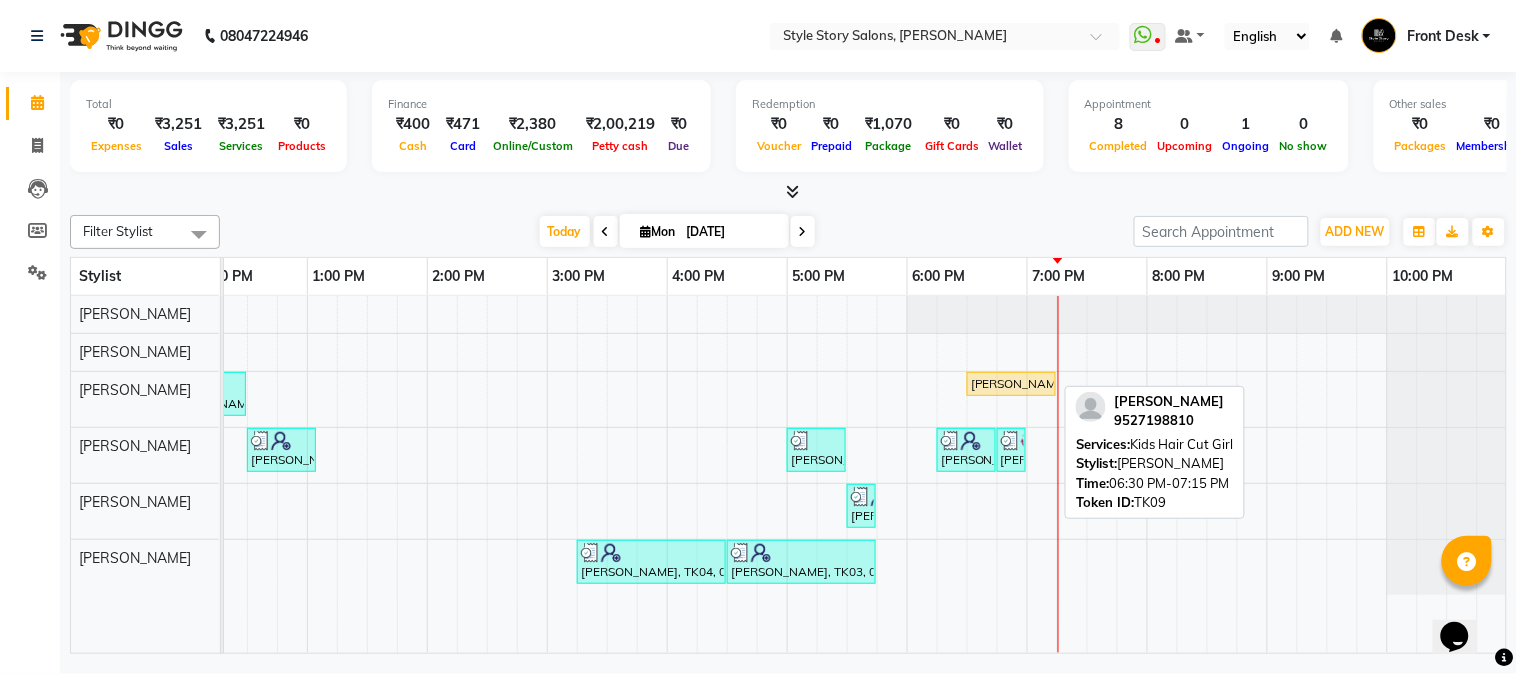 click on "[PERSON_NAME], TK09, 06:30 PM-07:15 PM, Kids Hair Cut Girl" at bounding box center [1011, 384] 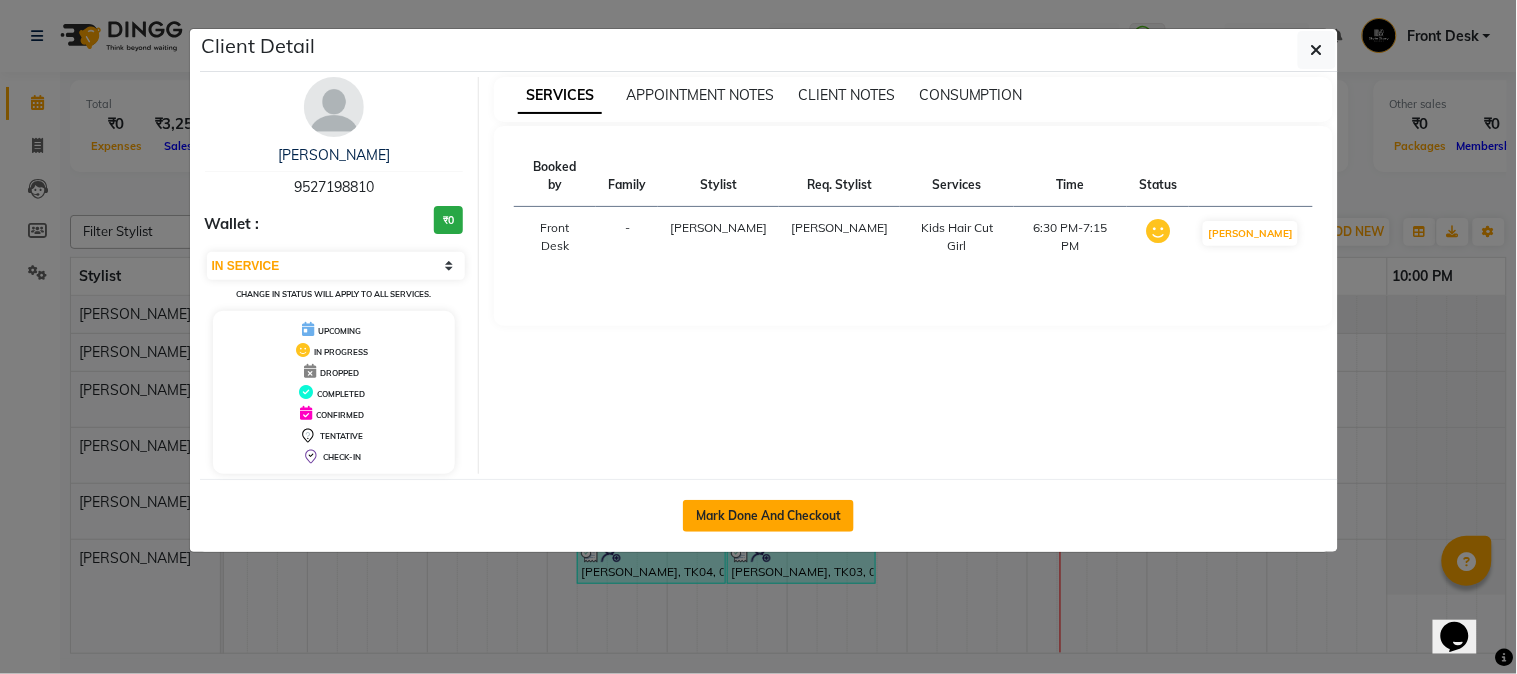 click on "Mark Done And Checkout" 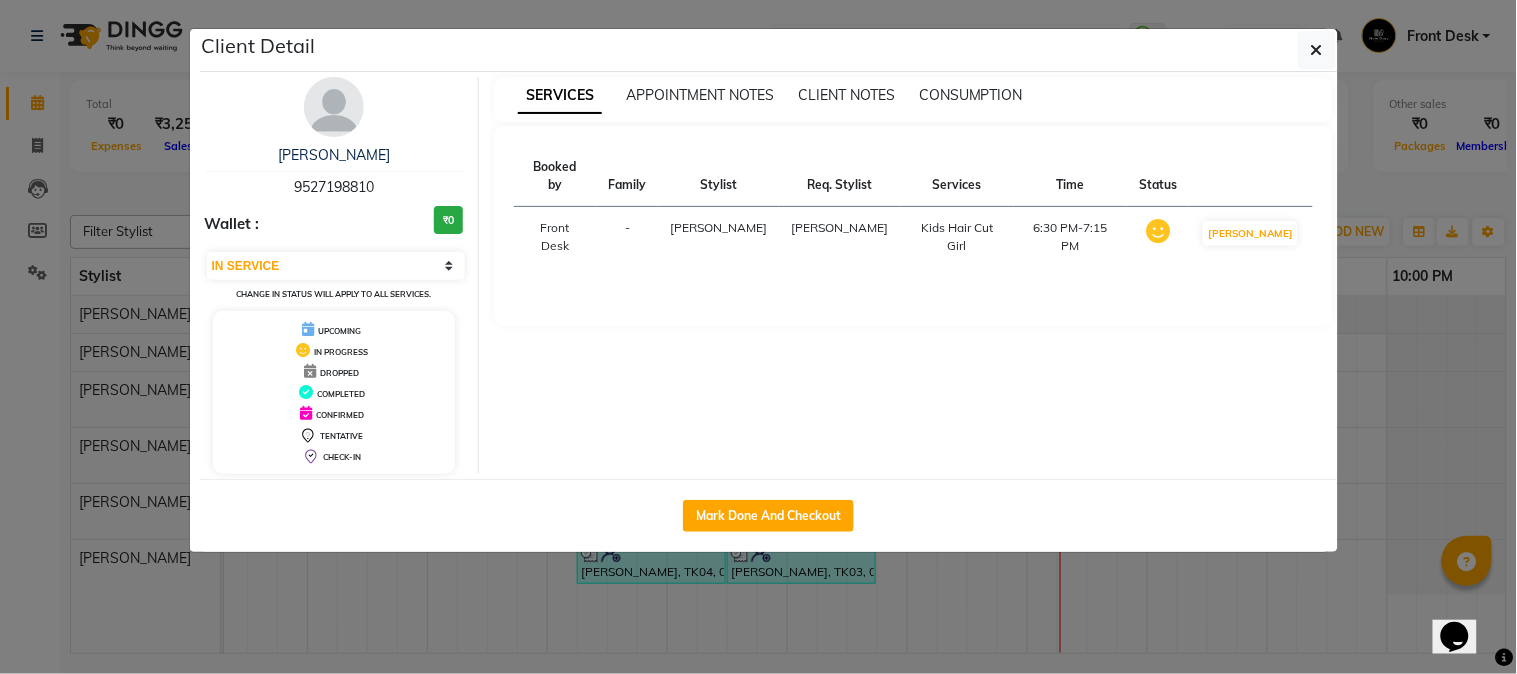 select on "service" 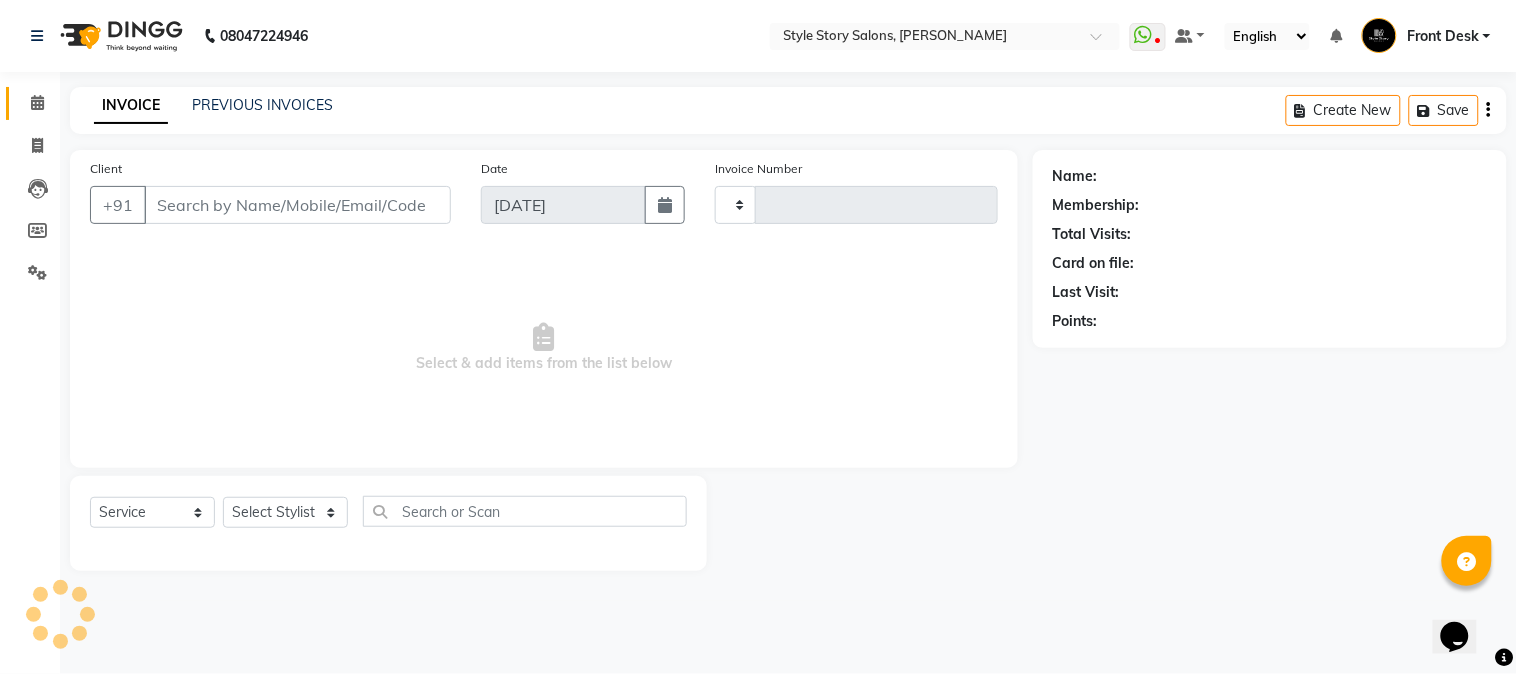 type on "1012" 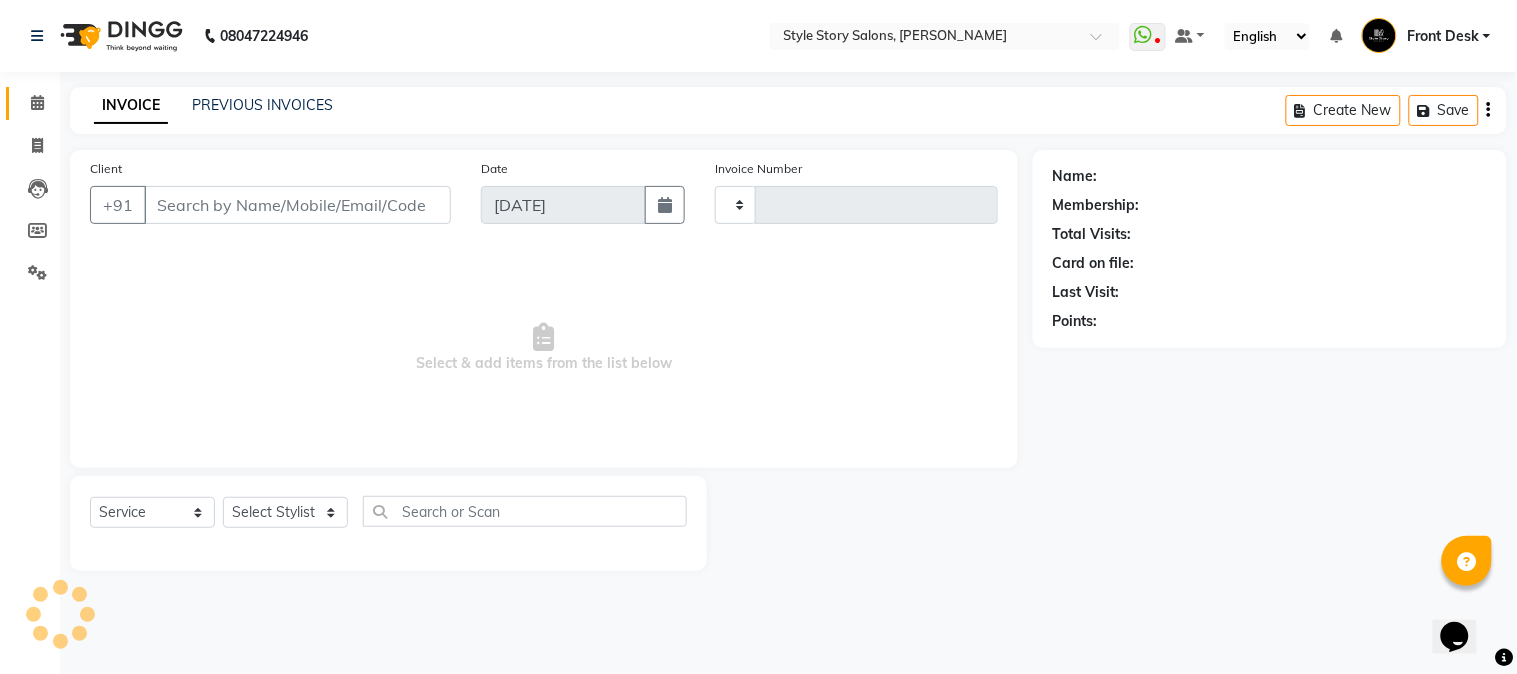 select on "6249" 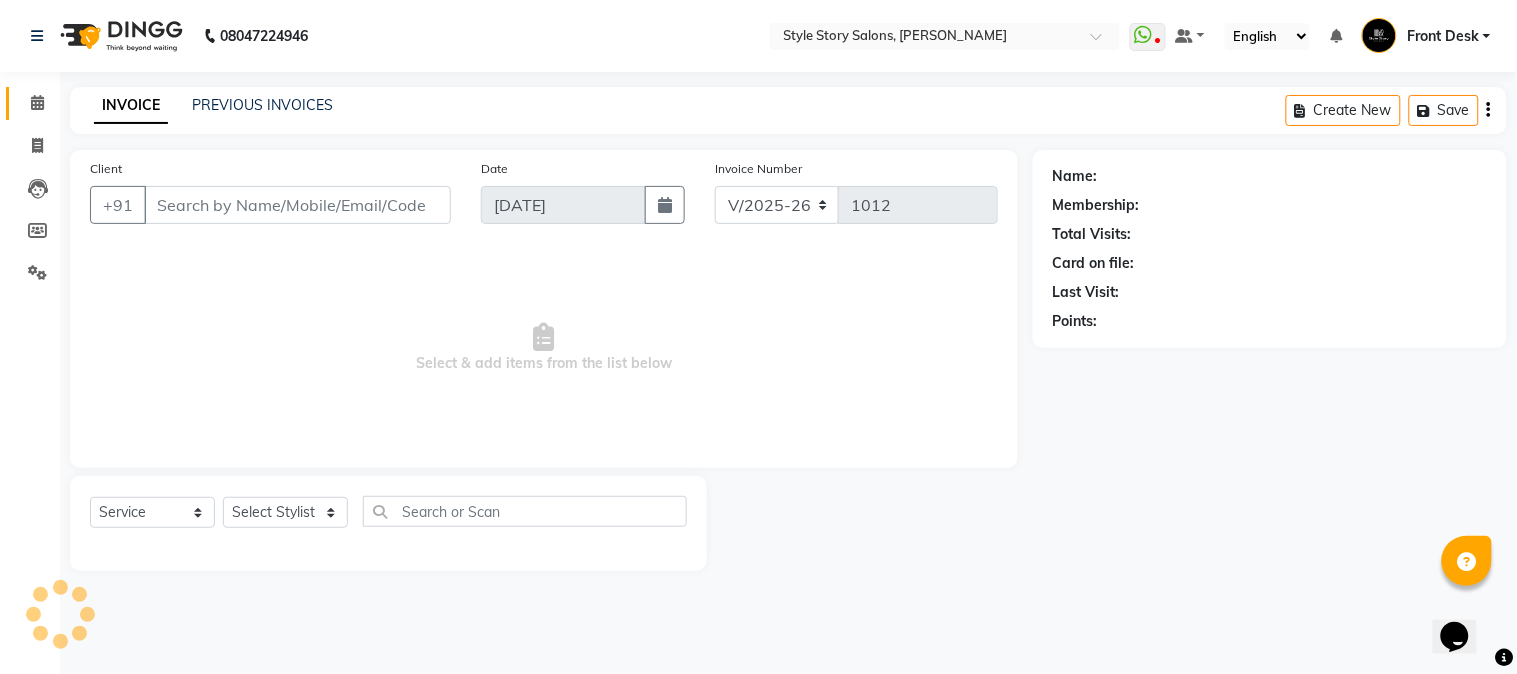 type on "95******10" 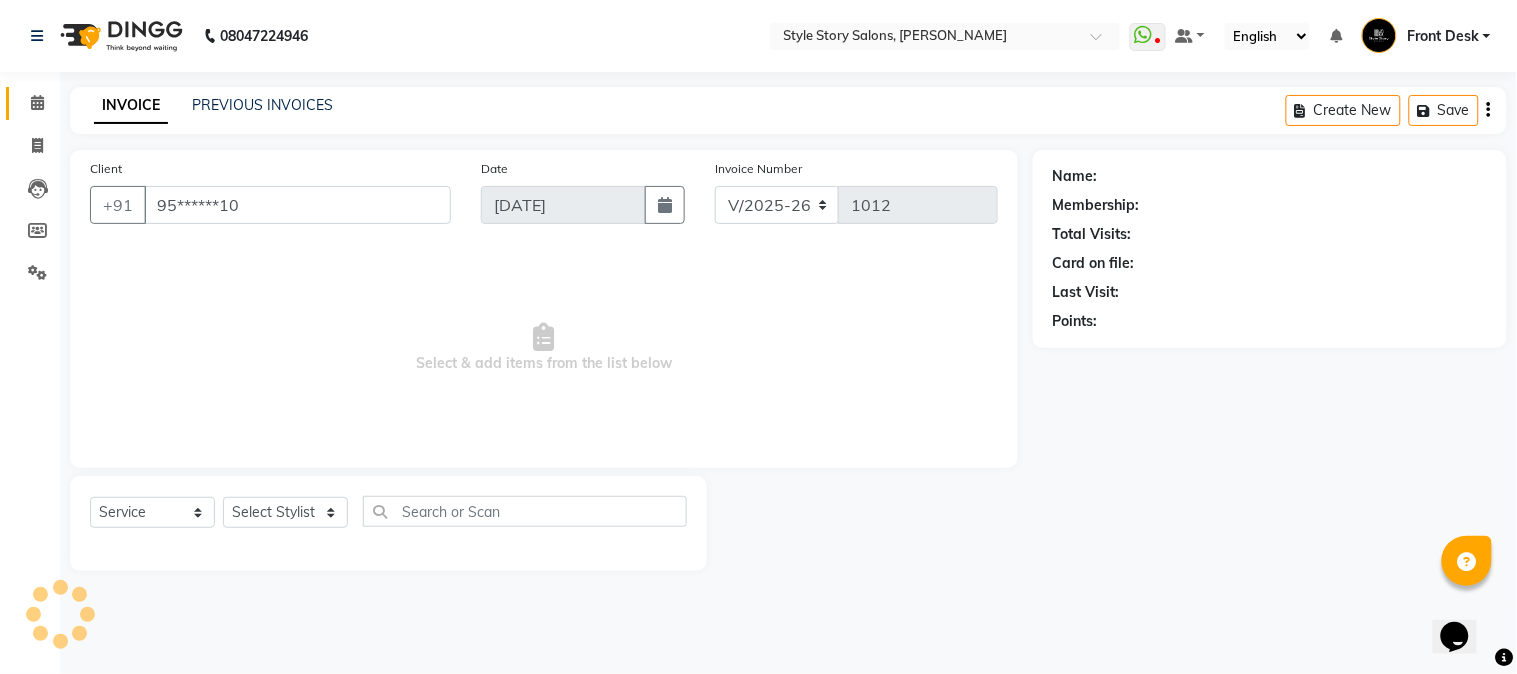 select on "62113" 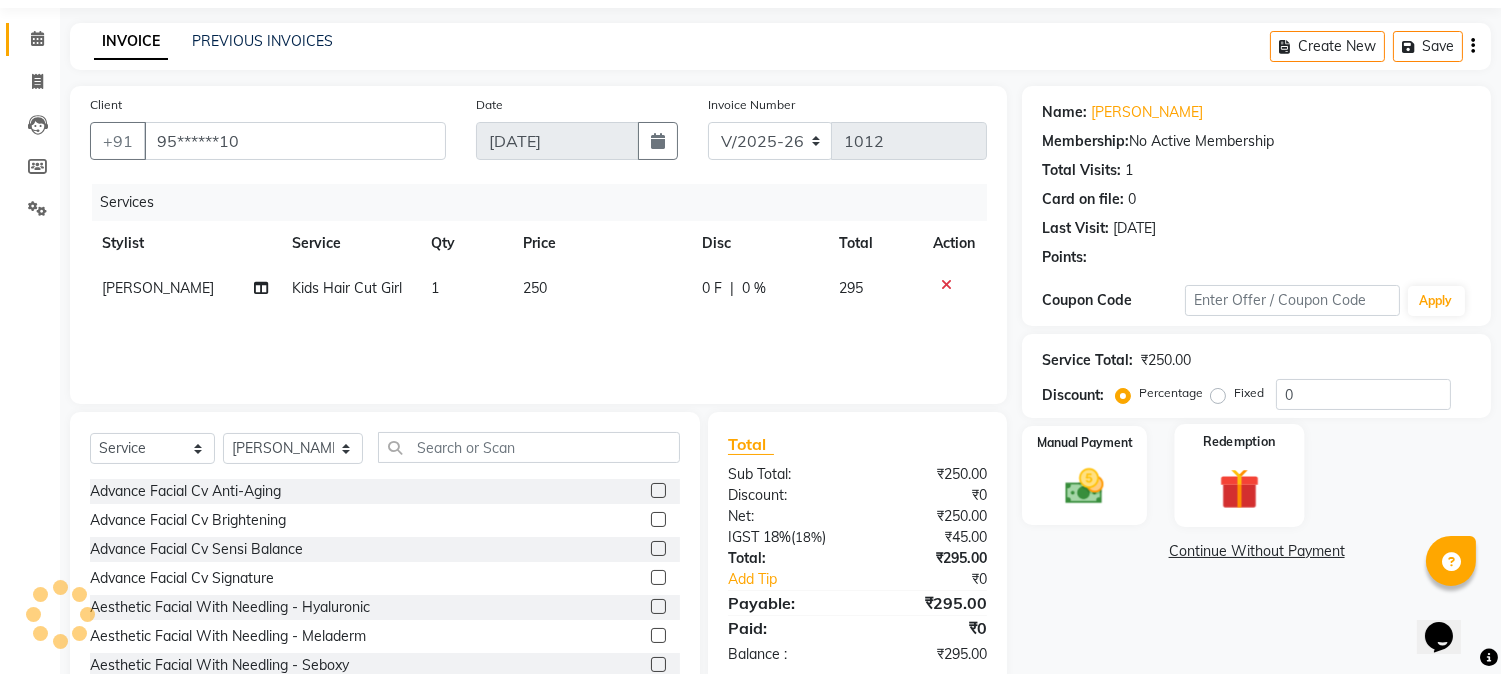 scroll, scrollTop: 126, scrollLeft: 0, axis: vertical 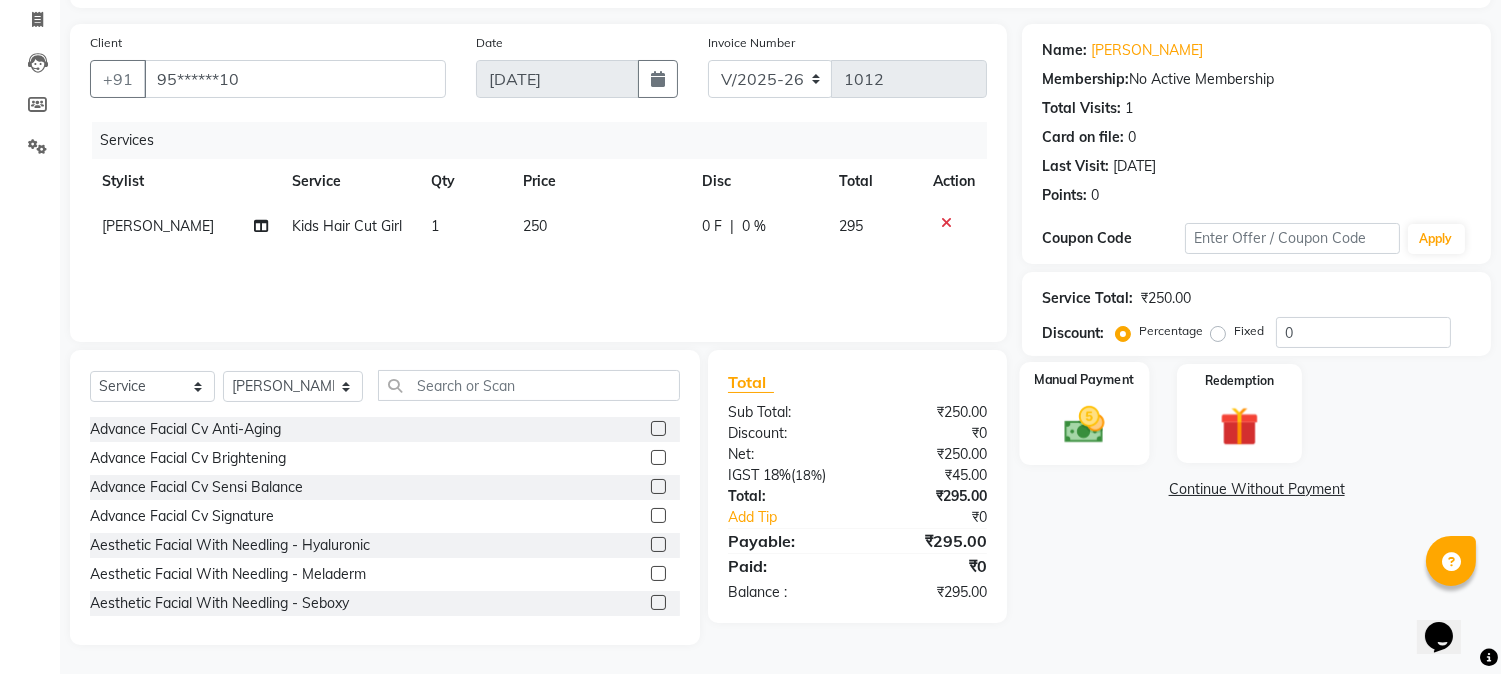 click on "Manual Payment" 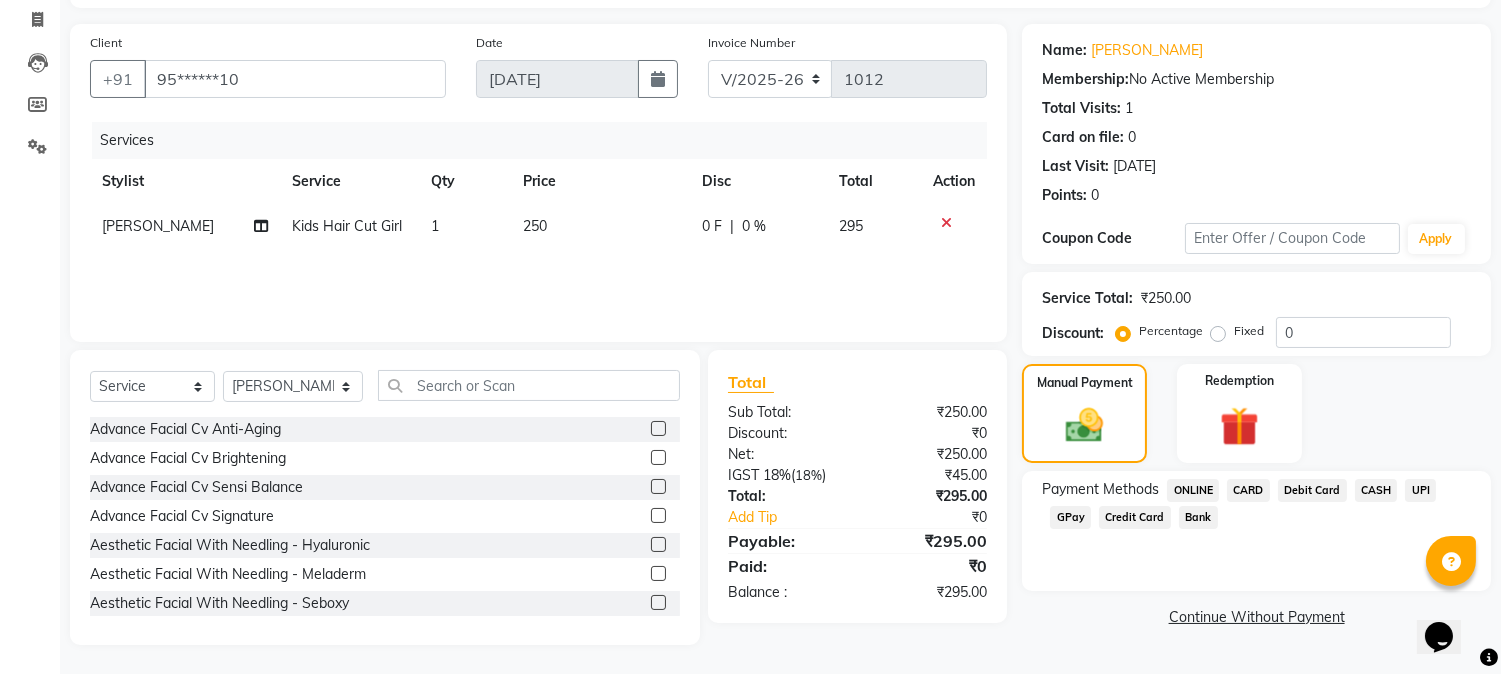 click on "UPI" 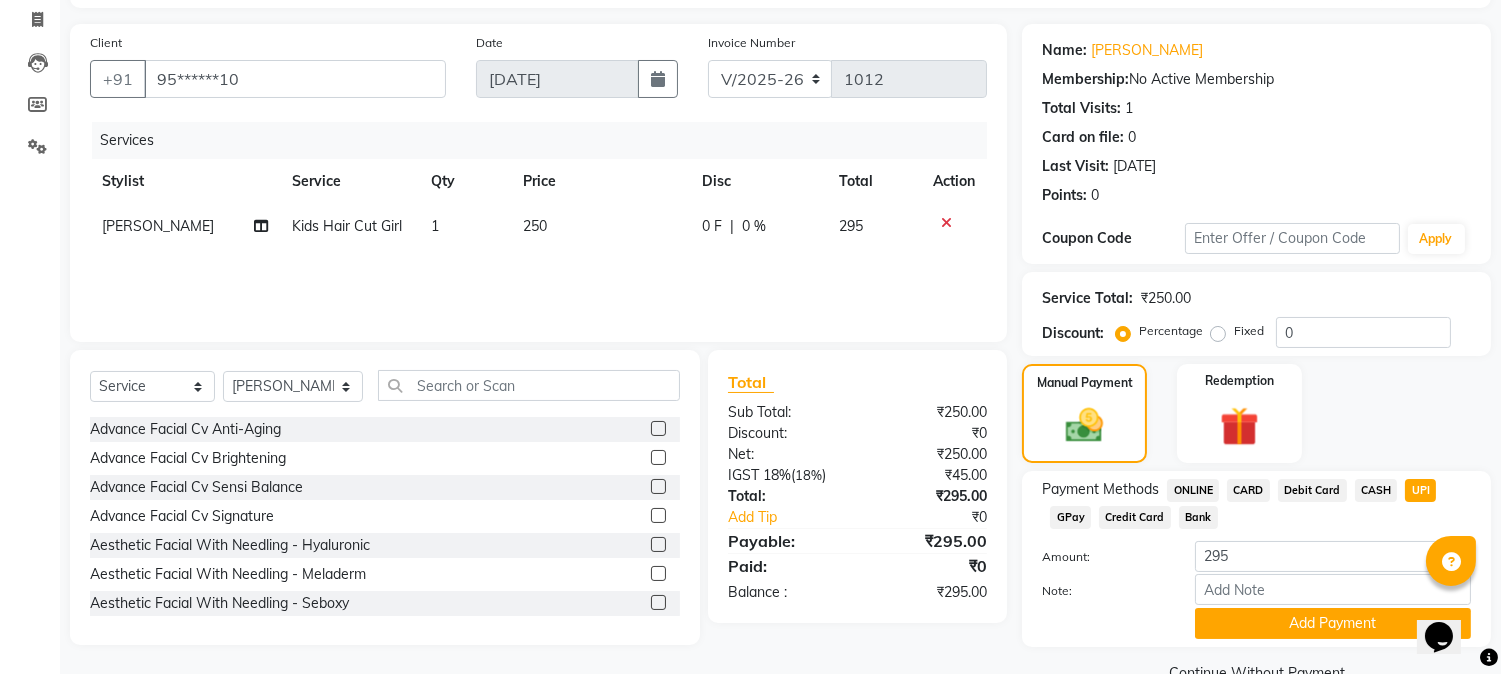 click on "CASH" 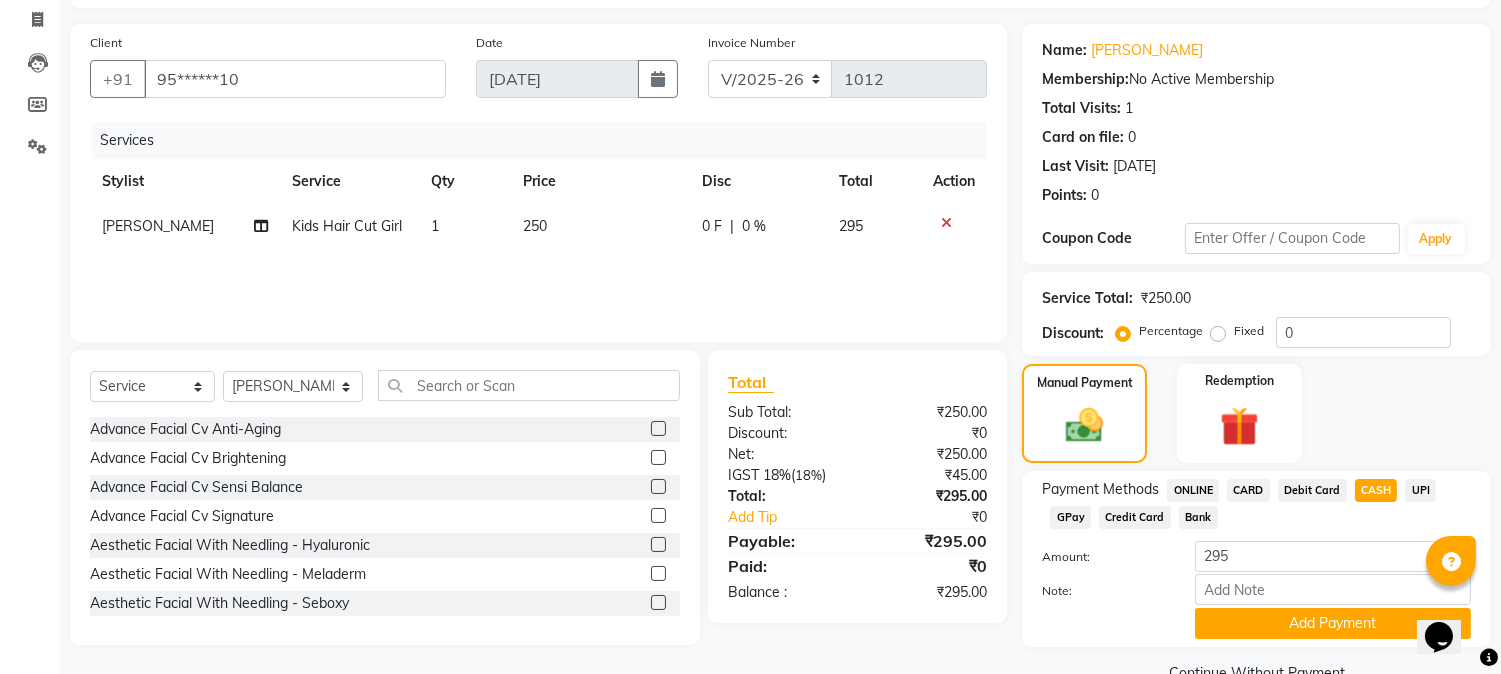 click on "UPI" 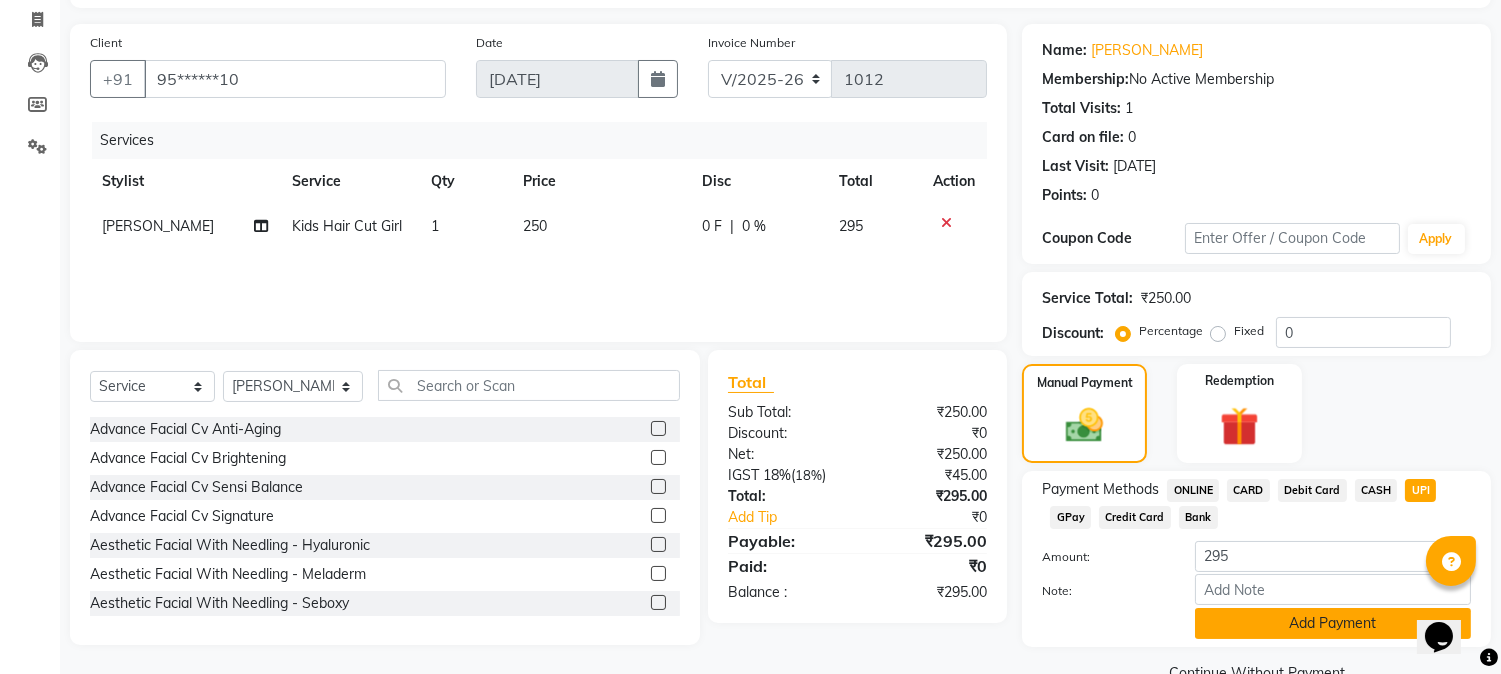 click on "Add Payment" 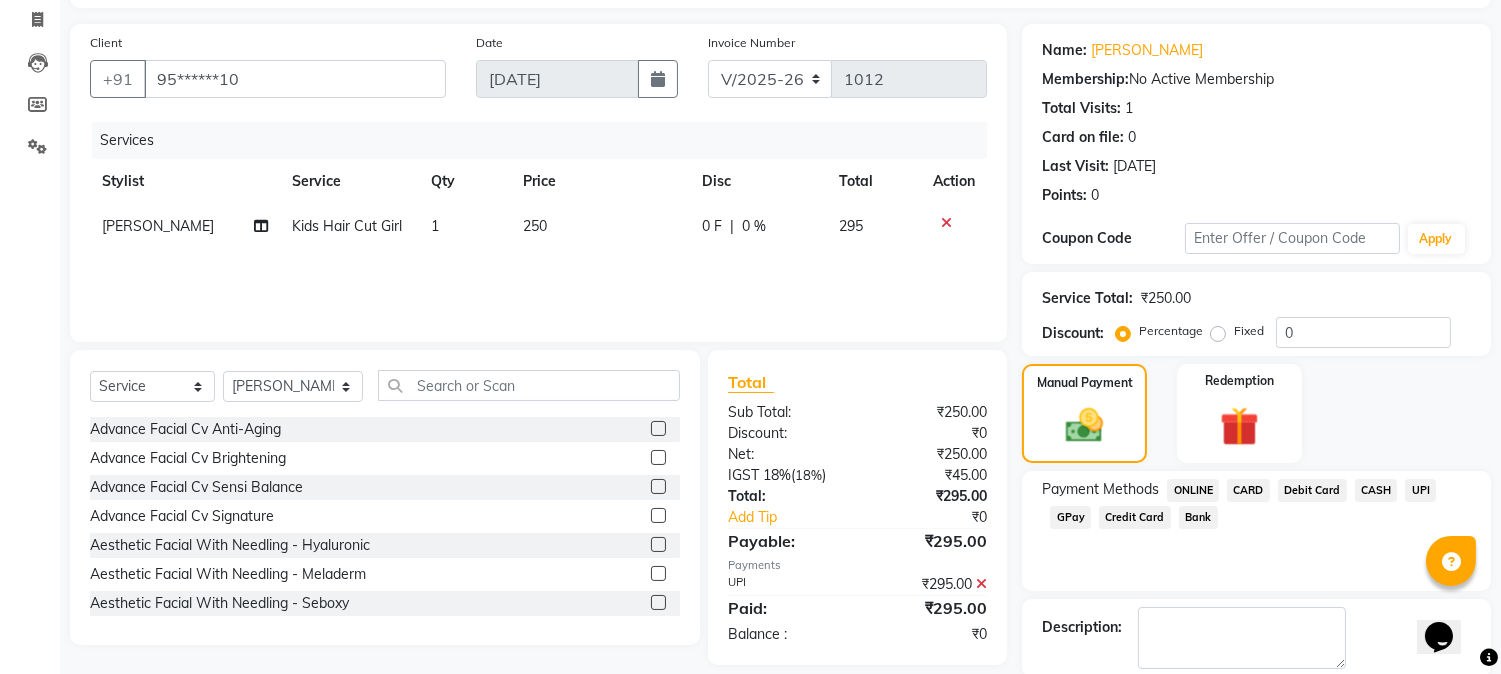 scroll, scrollTop: 225, scrollLeft: 0, axis: vertical 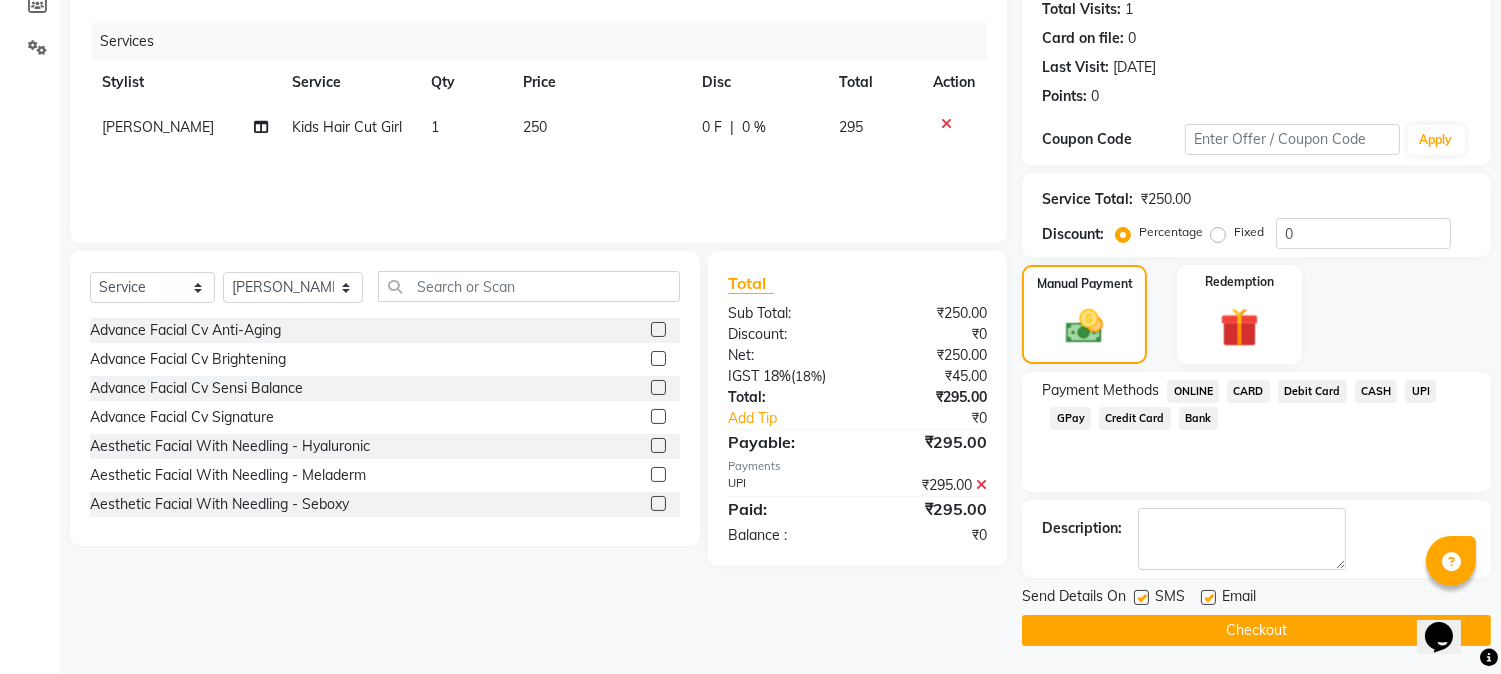 click on "Checkout" 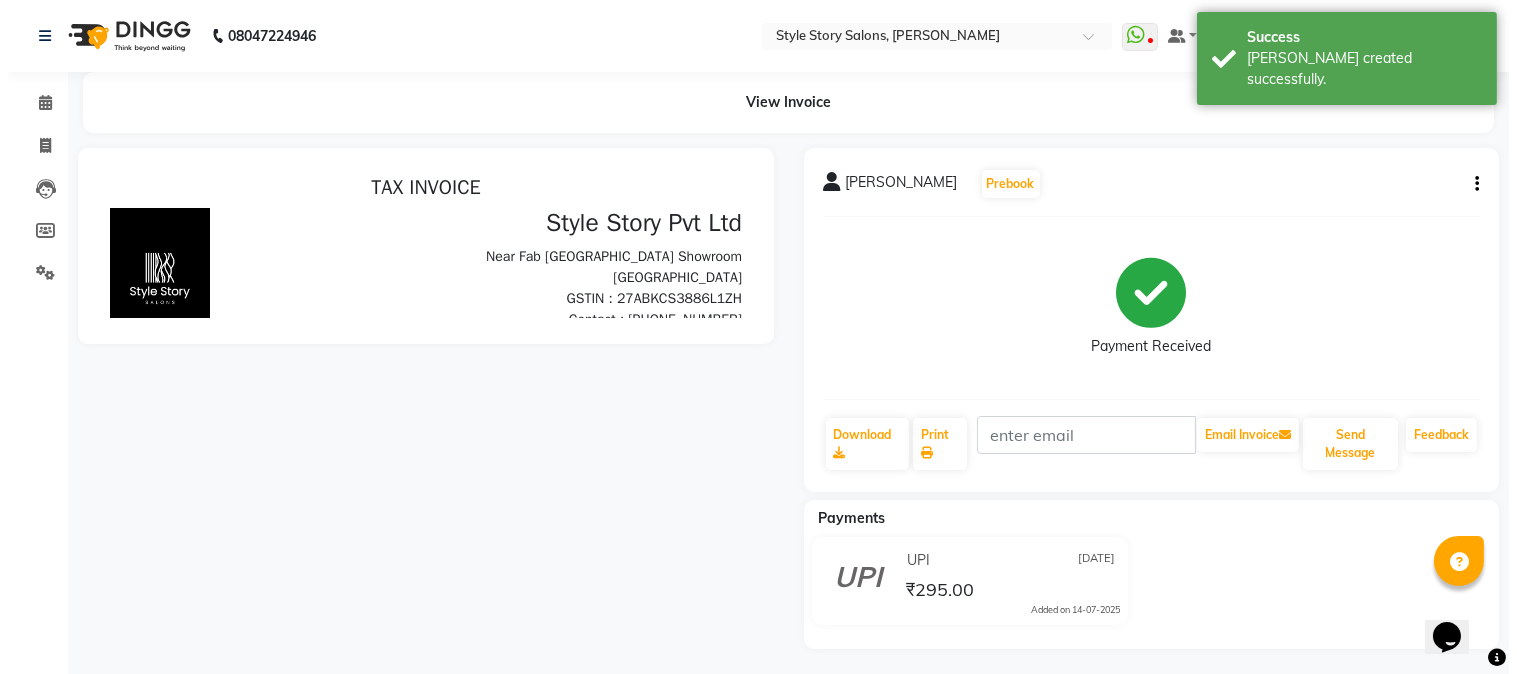 scroll, scrollTop: 0, scrollLeft: 0, axis: both 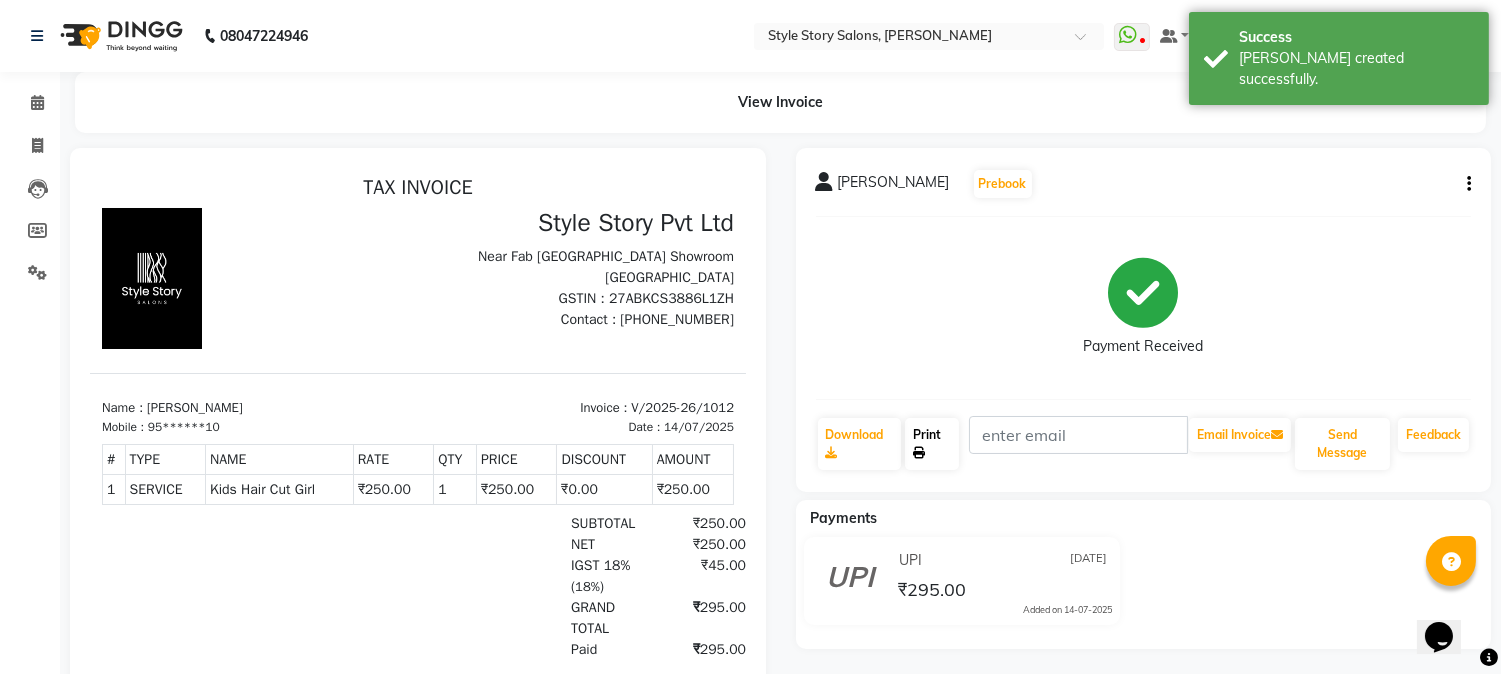 click on "Print" 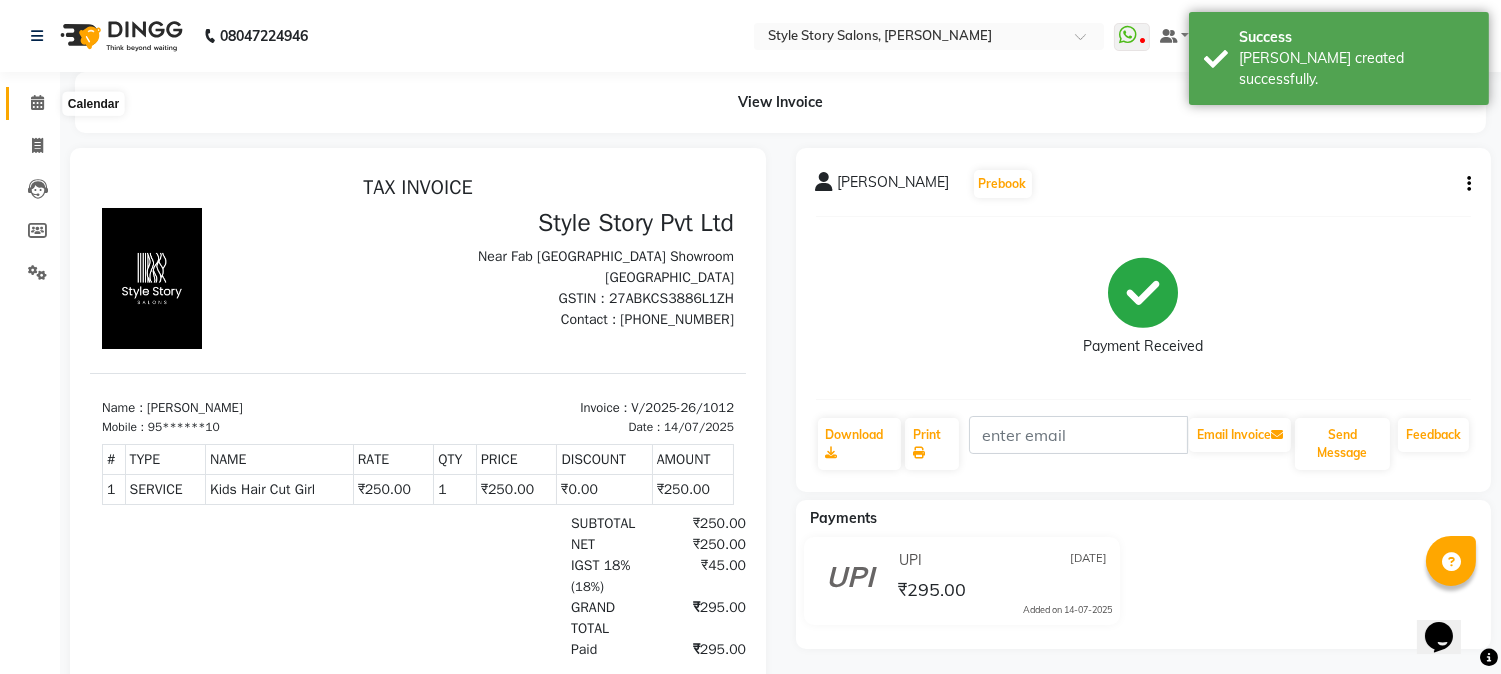 click 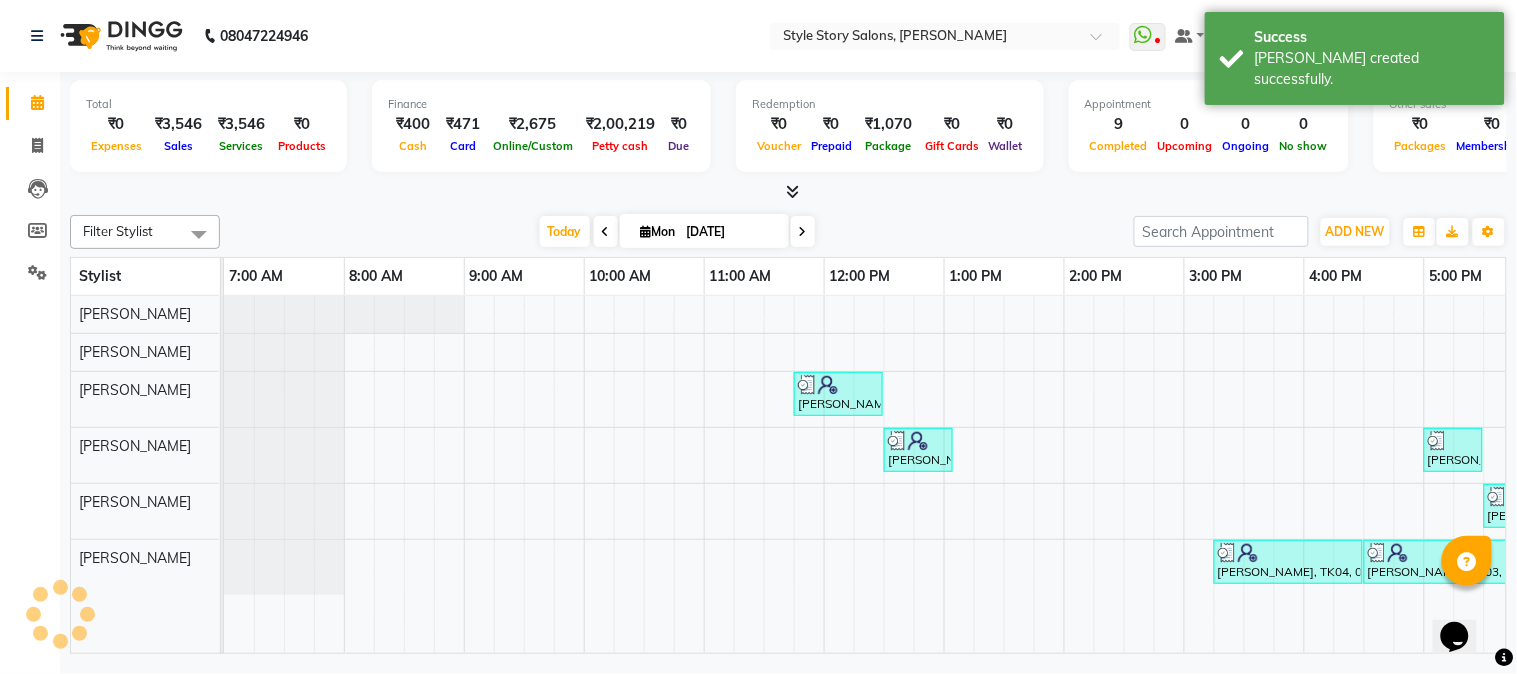 scroll, scrollTop: 0, scrollLeft: 0, axis: both 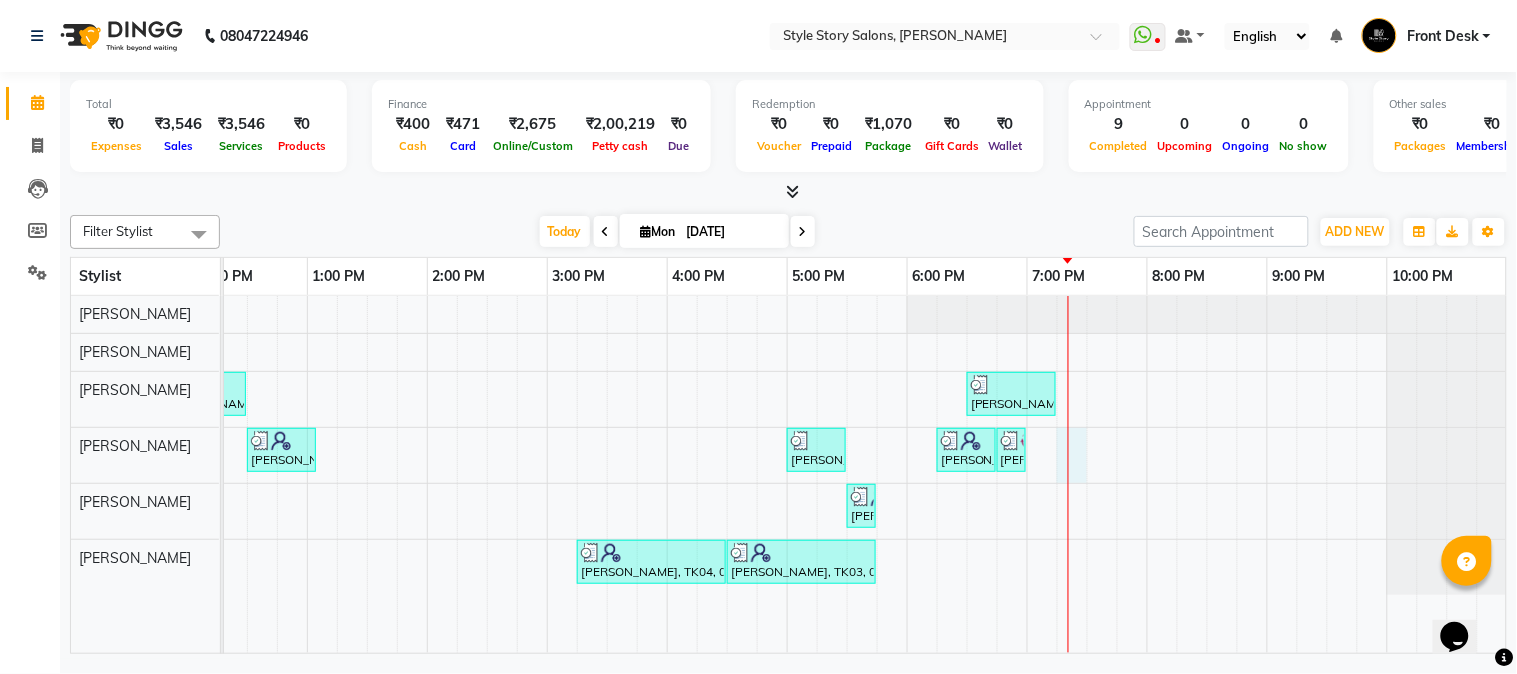 click on "[PERSON_NAME], TK01, 11:45 AM-12:30 PM, Hair Cut - Master - [DEMOGRAPHIC_DATA]     [PERSON_NAME], TK09, 06:30 PM-07:15 PM, Kids Hair Cut Girl     [PERSON_NAME], TK02, 12:30 PM-01:05 PM, [PERSON_NAME] Styling     [PERSON_NAME], TK05, 05:00 PM-05:30 PM, Hair Cut - Master - [DEMOGRAPHIC_DATA]     [PERSON_NAME], TK07, 06:15 PM-06:45 PM, Hair Cut - Master - [DEMOGRAPHIC_DATA]     Vishal Bajaj, TK10, 06:45 PM-07:00 PM, Hair Cut - Master - [DEMOGRAPHIC_DATA]     [PERSON_NAME] mam, TK06, 05:30 PM-05:45 PM, Threading Eyebrow,Threading Upperlip (₹50)     [PERSON_NAME], TK04, 03:15 PM-04:30 PM, Cocktail Pedicure     [PERSON_NAME], TK03, 04:30 PM-05:45 PM, Gel Polish Remove ( Per Nail )" at bounding box center (547, 475) 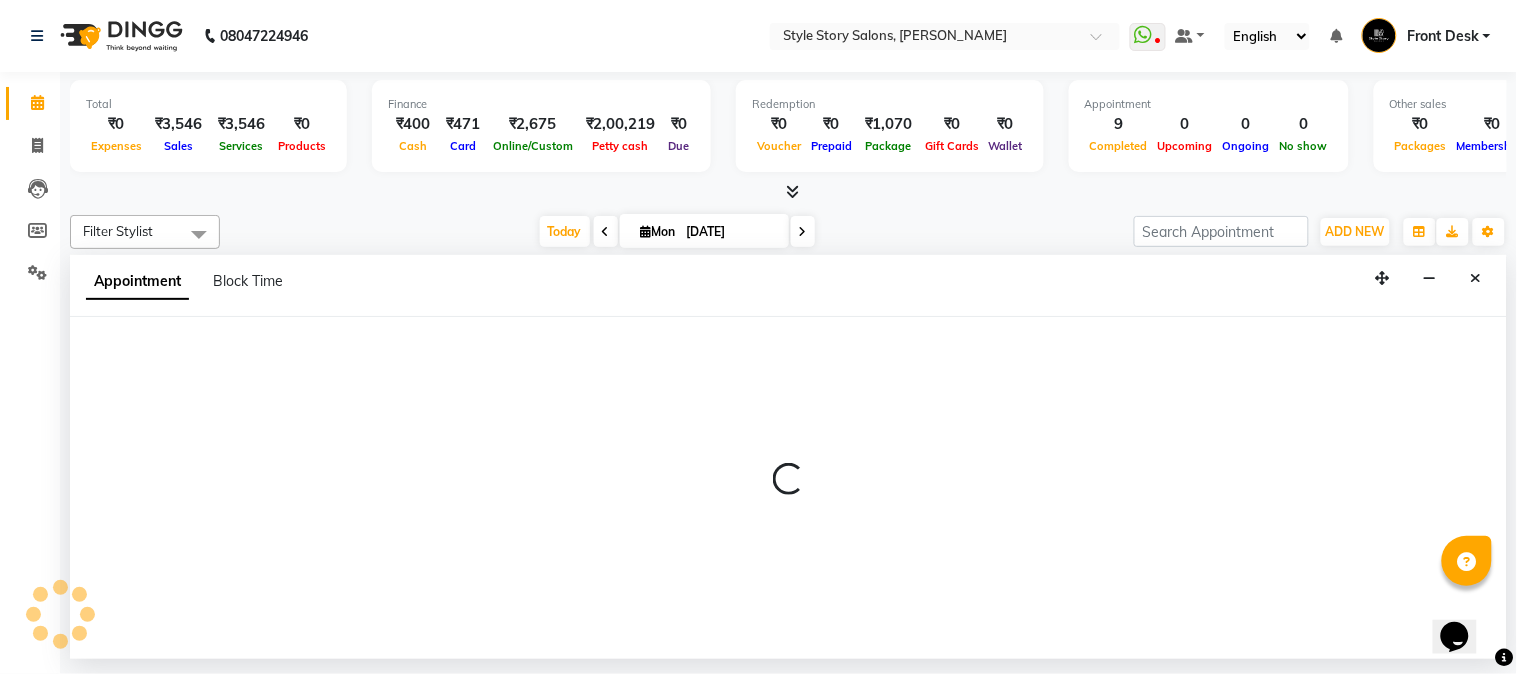 select on "62114" 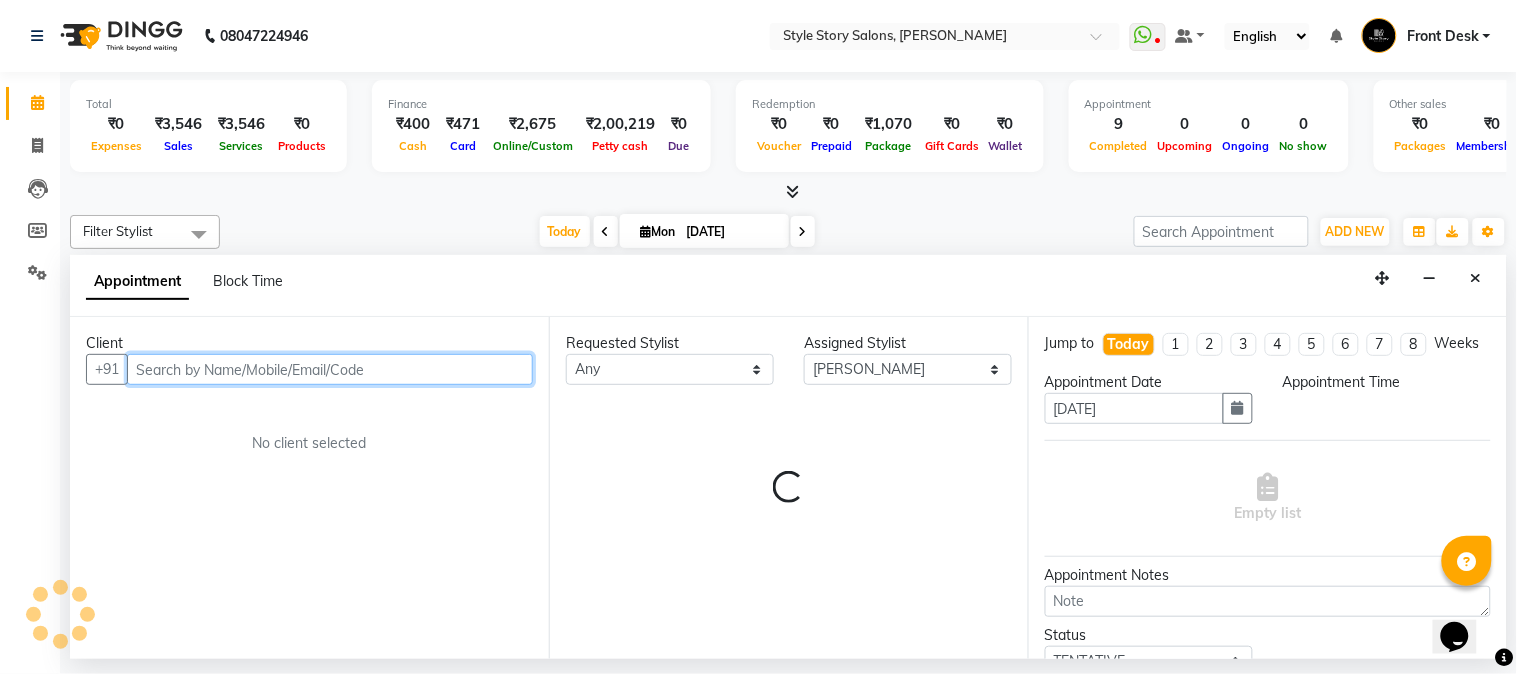 select on "1155" 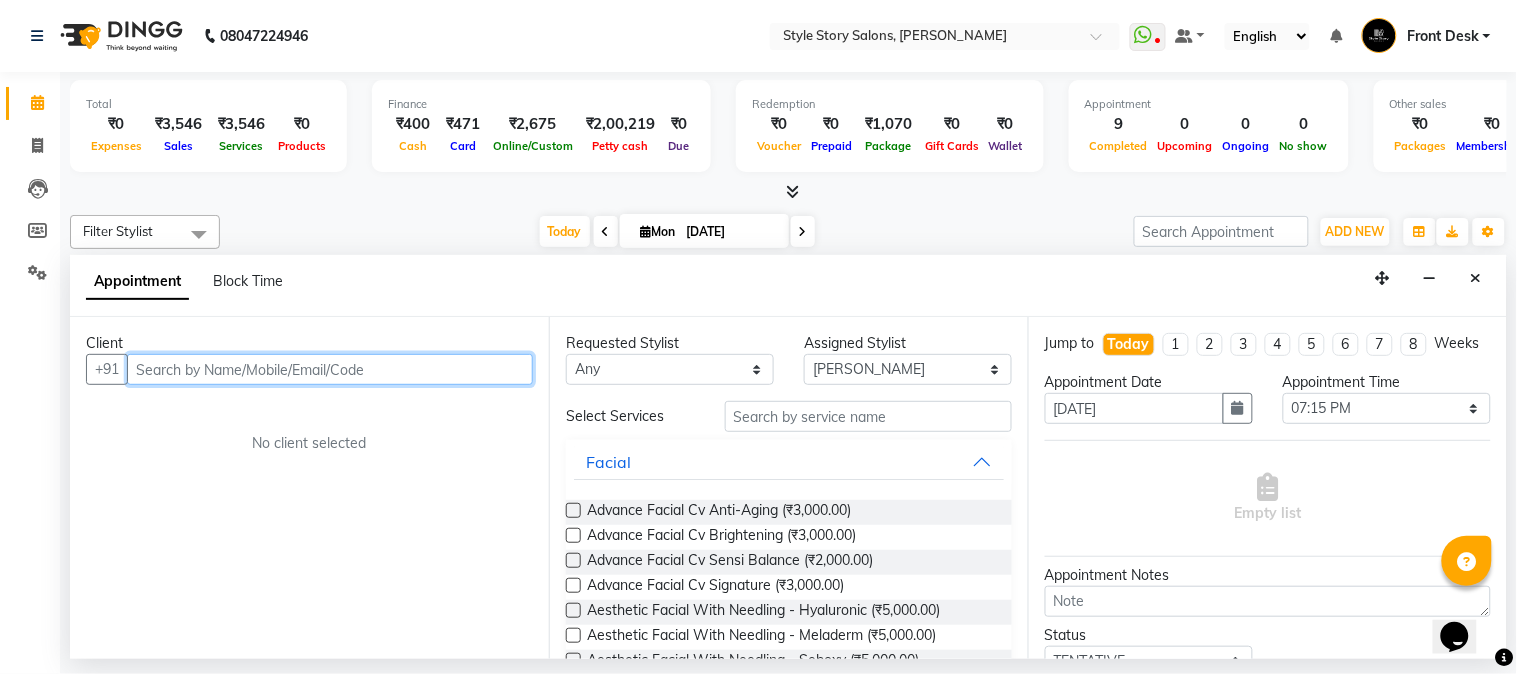 click at bounding box center [330, 369] 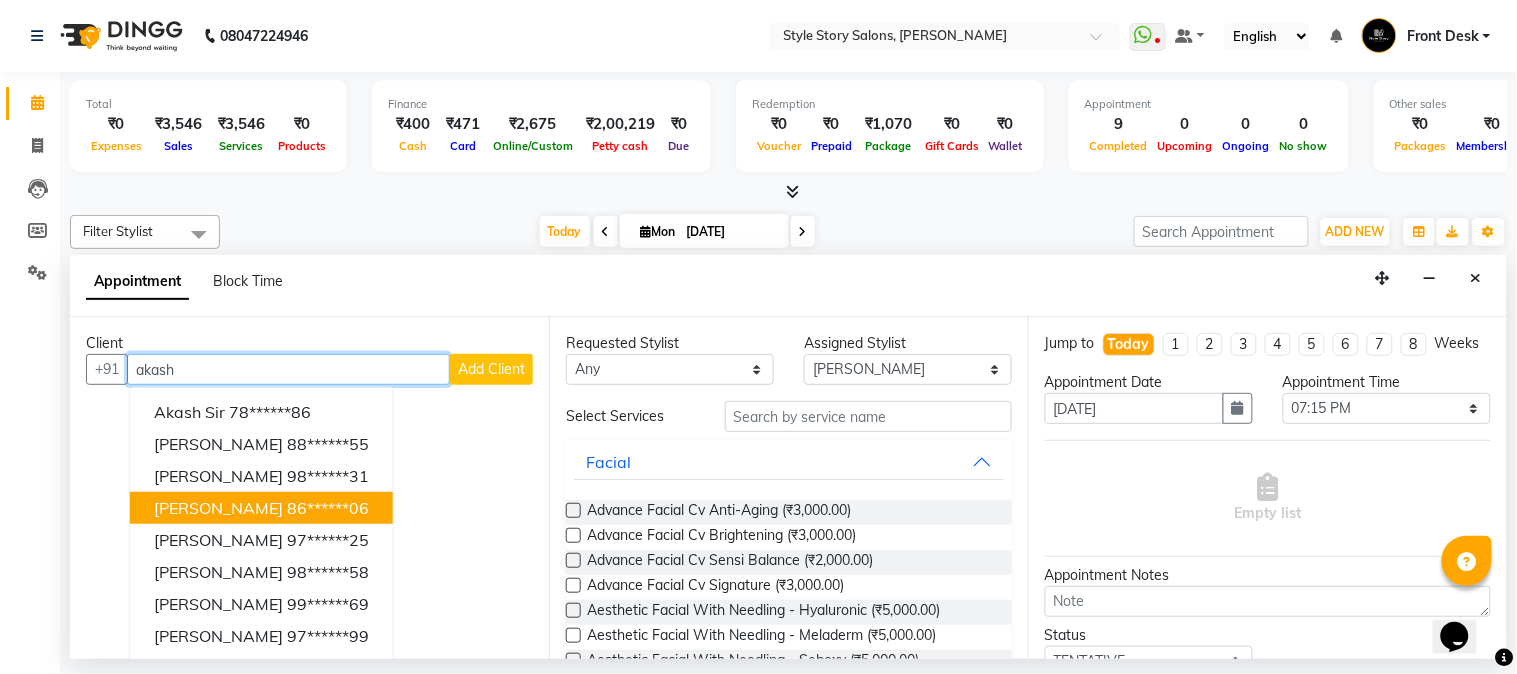click on "86******06" at bounding box center [328, 508] 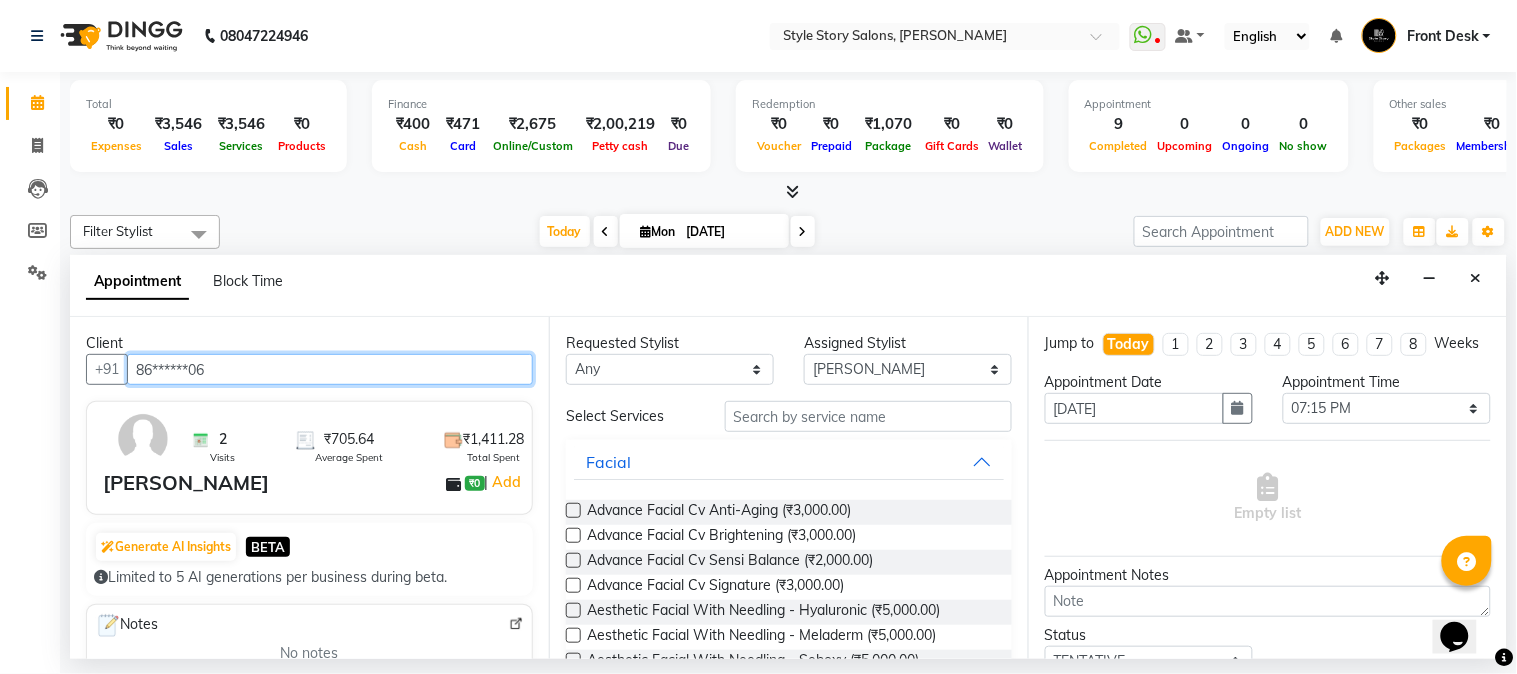 type on "86******06" 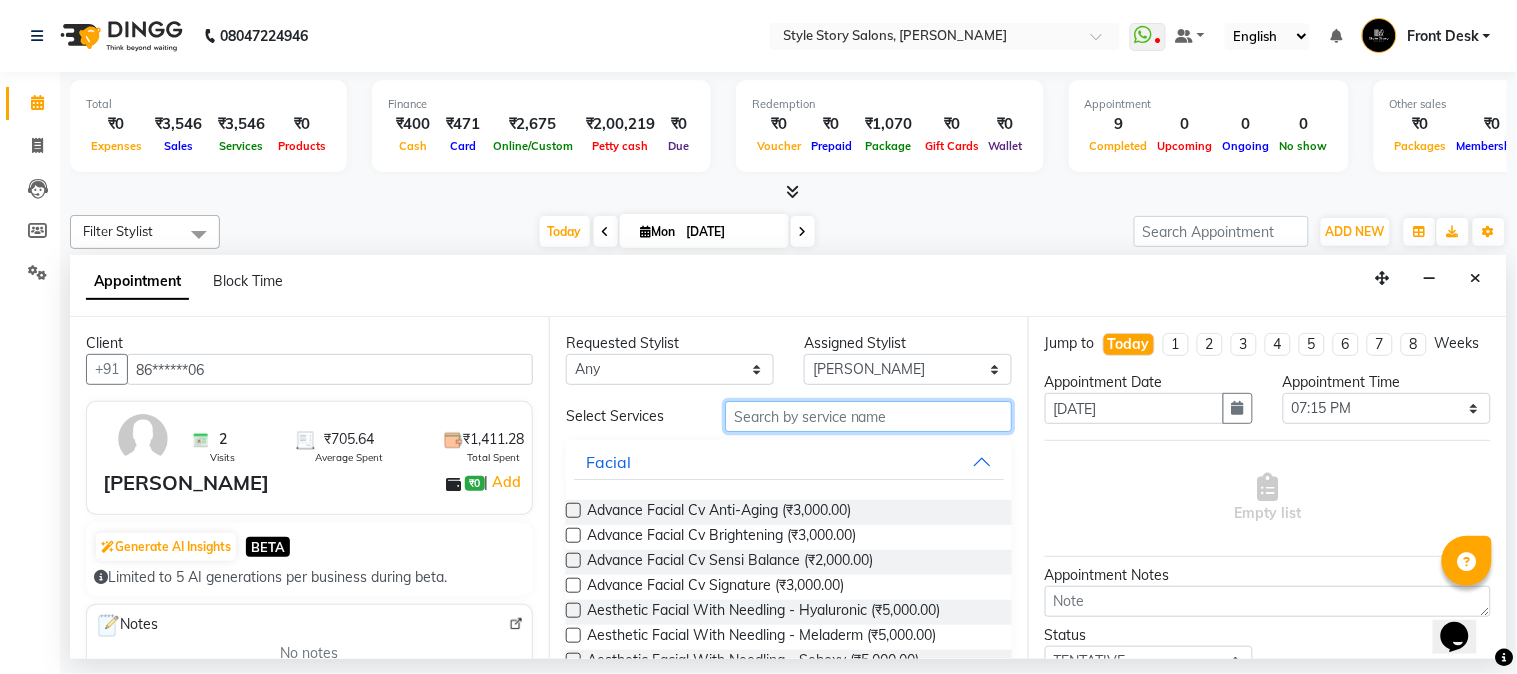 click at bounding box center [868, 416] 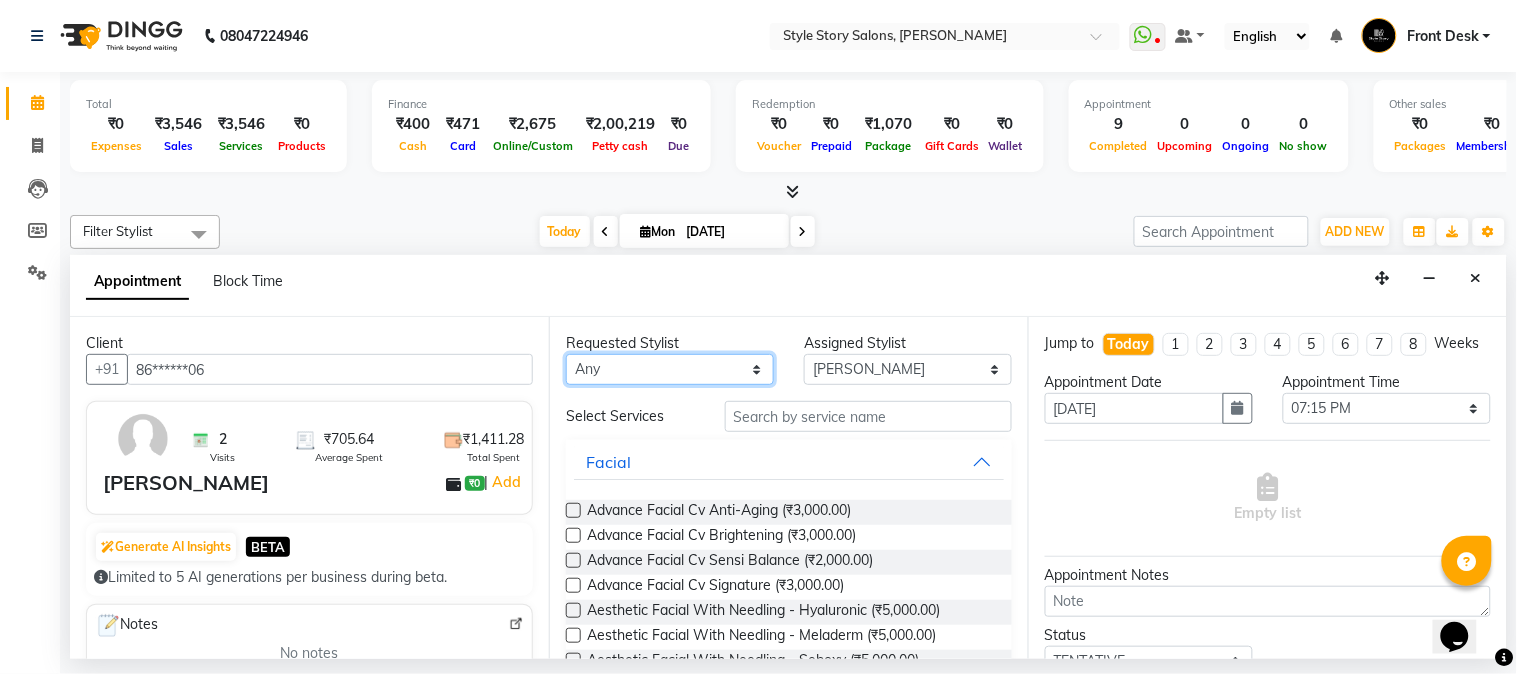 click on "Any [PERSON_NAME] [PERSON_NAME] [PERSON_NAME] [PERSON_NAME] [PERSON_NAME] [PERSON_NAME]" at bounding box center [670, 369] 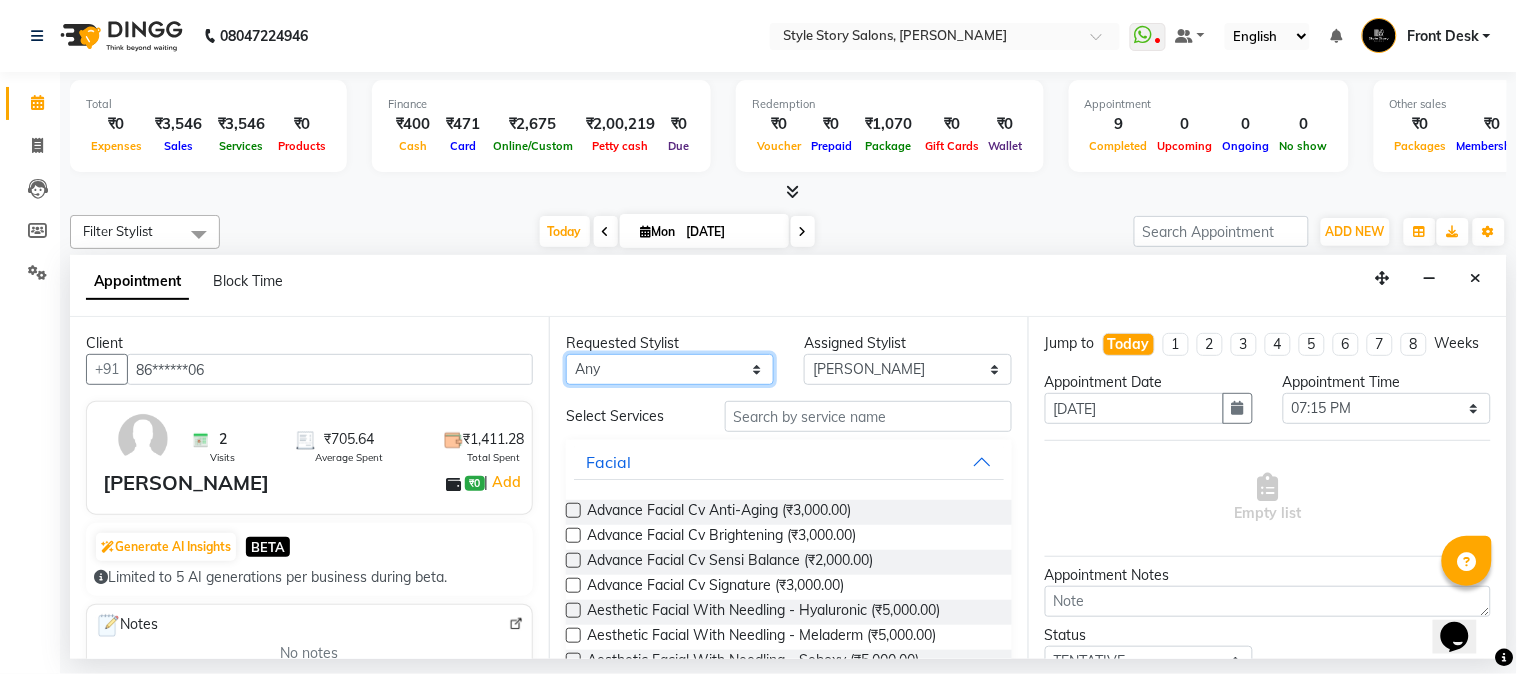 select on "62114" 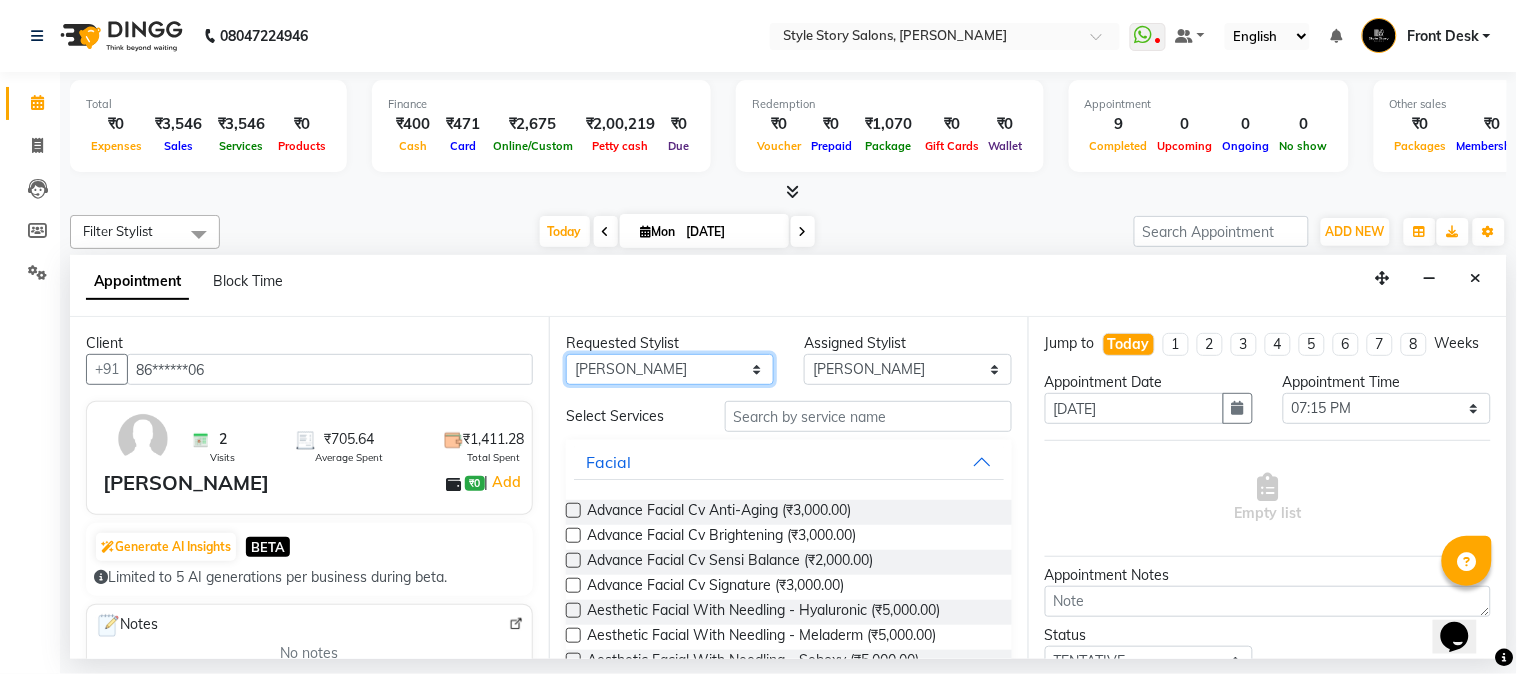 click on "Any [PERSON_NAME] [PERSON_NAME] [PERSON_NAME] [PERSON_NAME] [PERSON_NAME] [PERSON_NAME]" at bounding box center [670, 369] 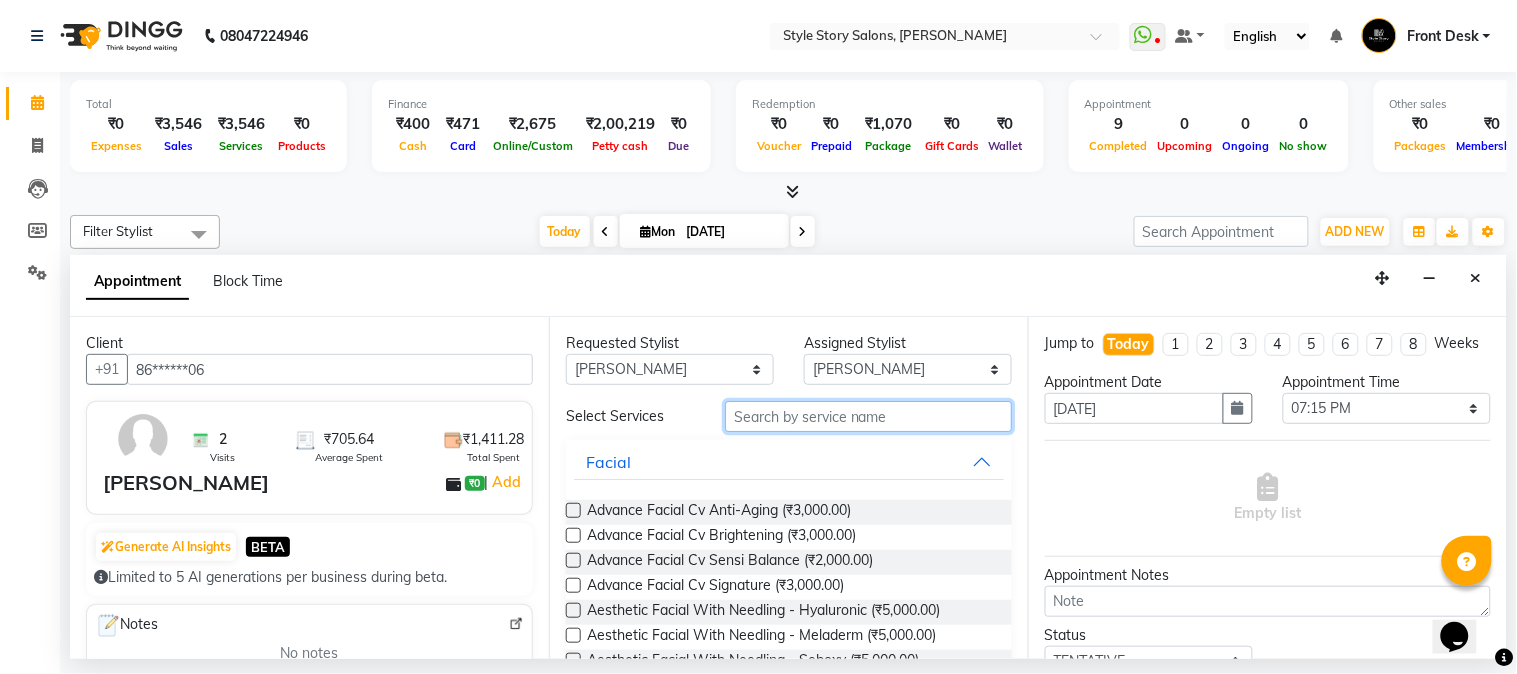 click at bounding box center (868, 416) 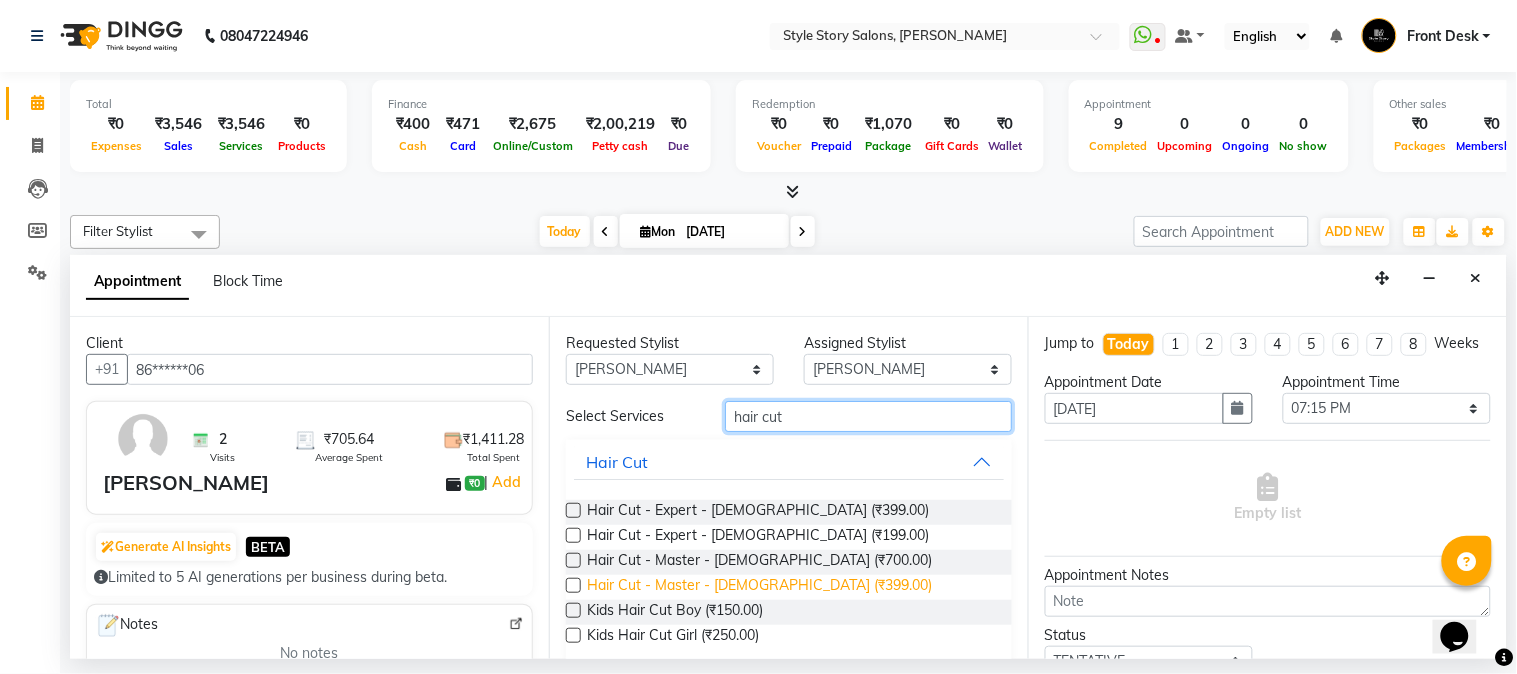 type on "hair cut" 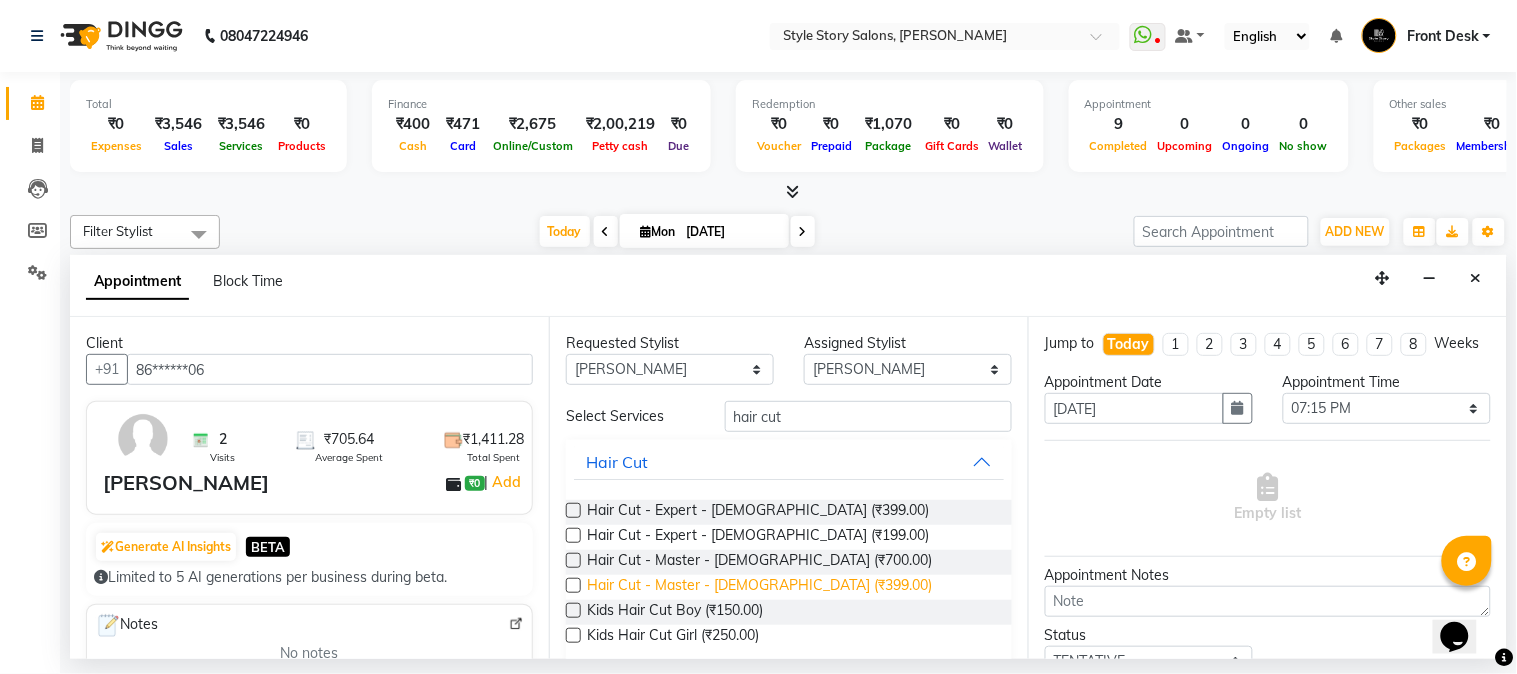 click on "Hair Cut - Master - [DEMOGRAPHIC_DATA] (₹399.00)" at bounding box center [759, 587] 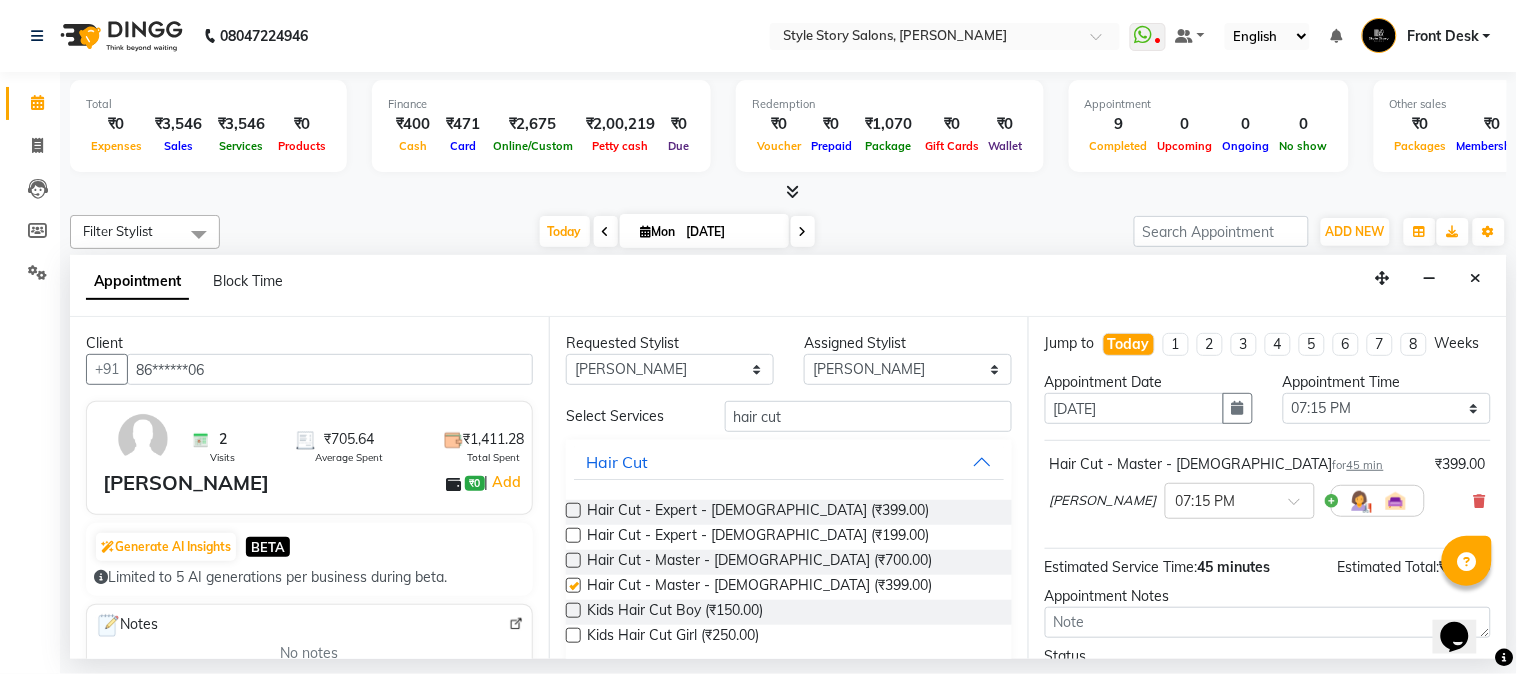 checkbox on "false" 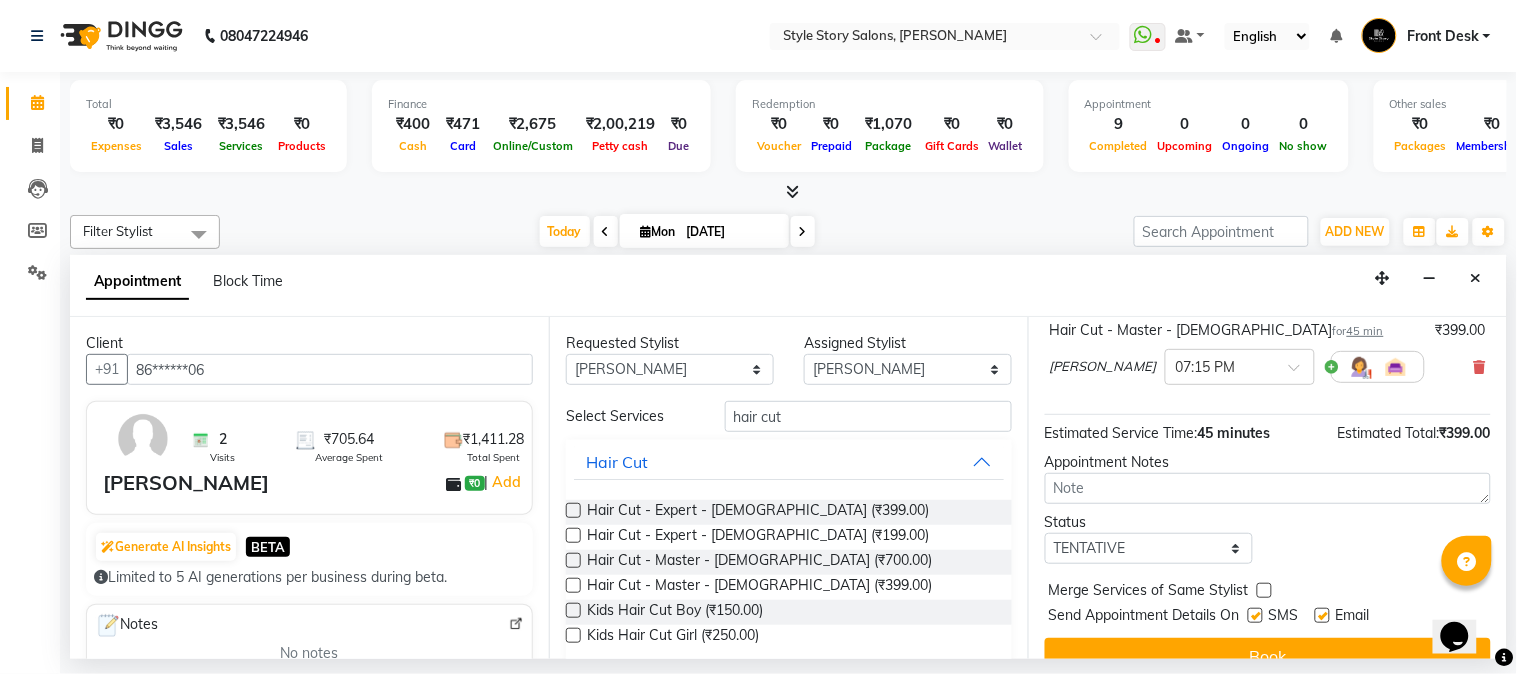 scroll, scrollTop: 183, scrollLeft: 0, axis: vertical 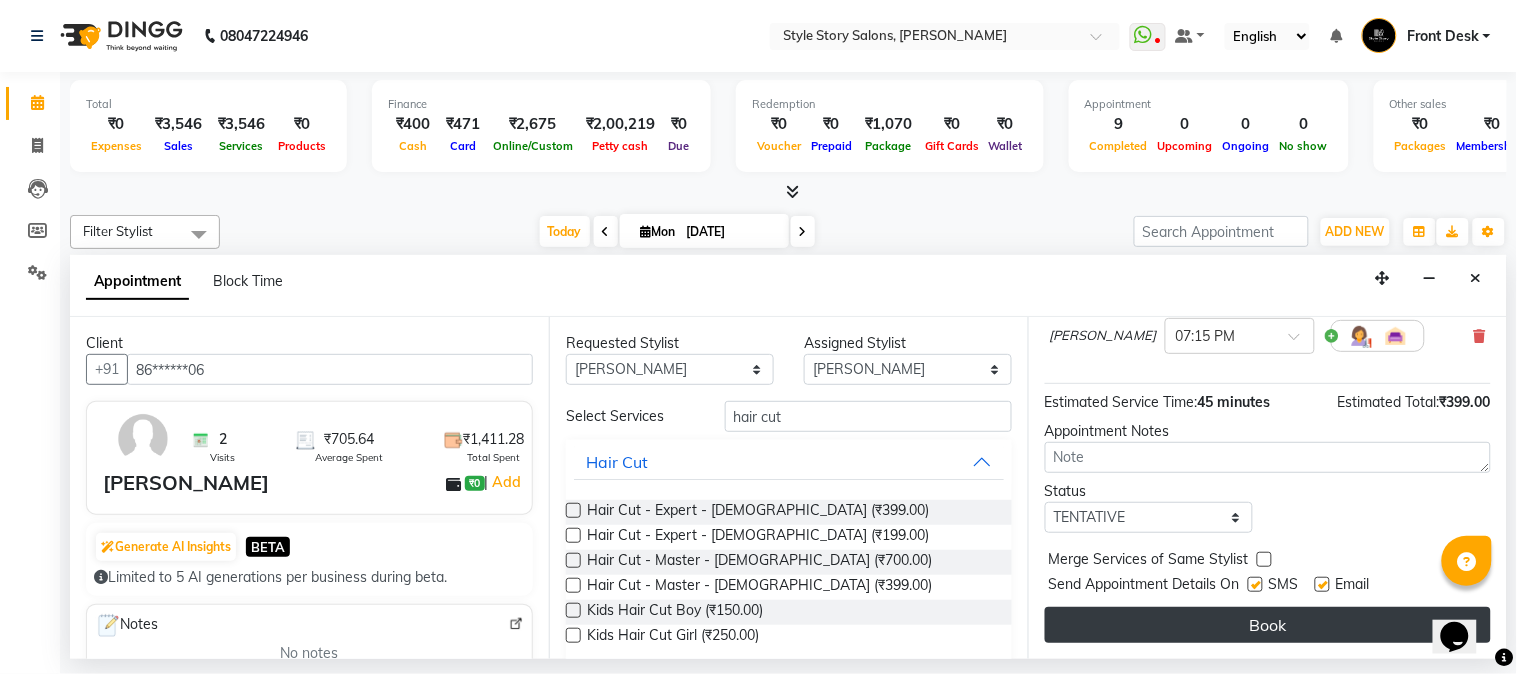 click on "Book" at bounding box center [1268, 625] 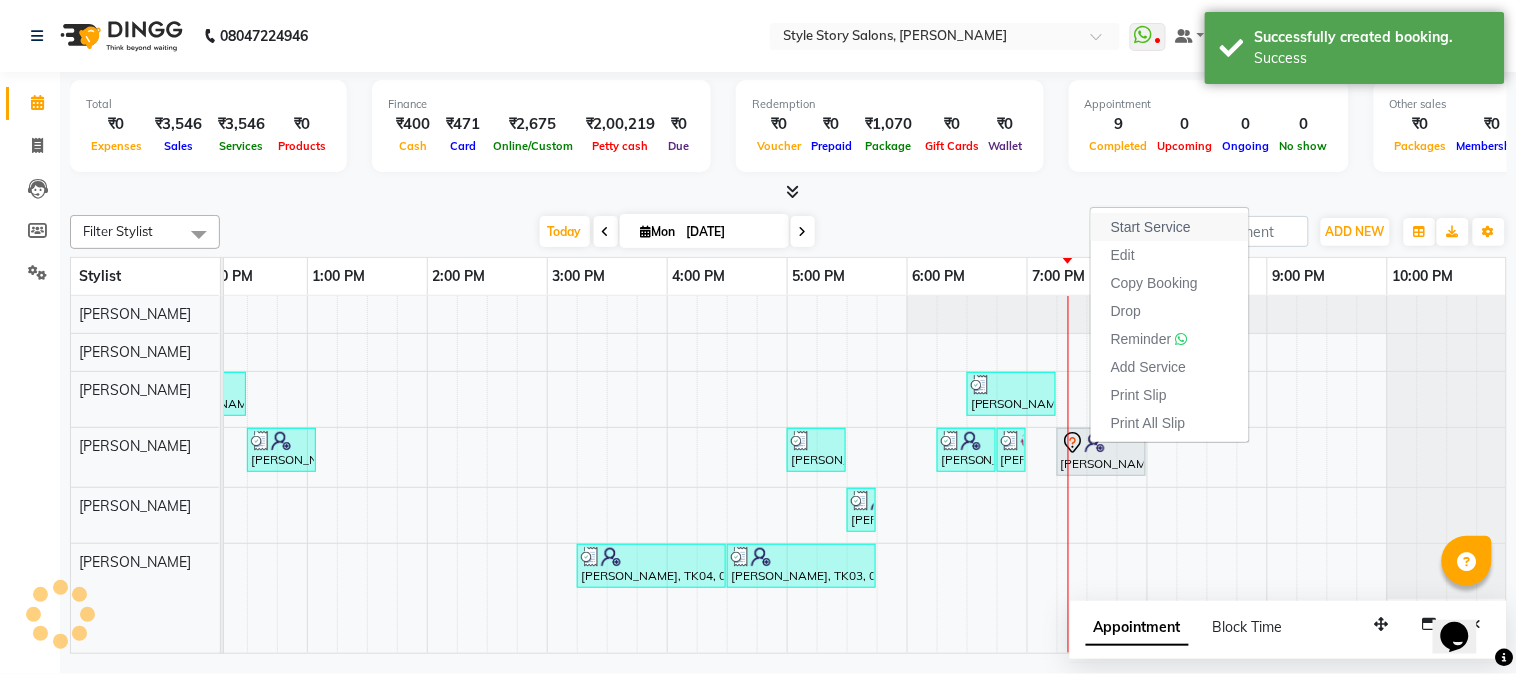 click on "Start Service" at bounding box center (1151, 227) 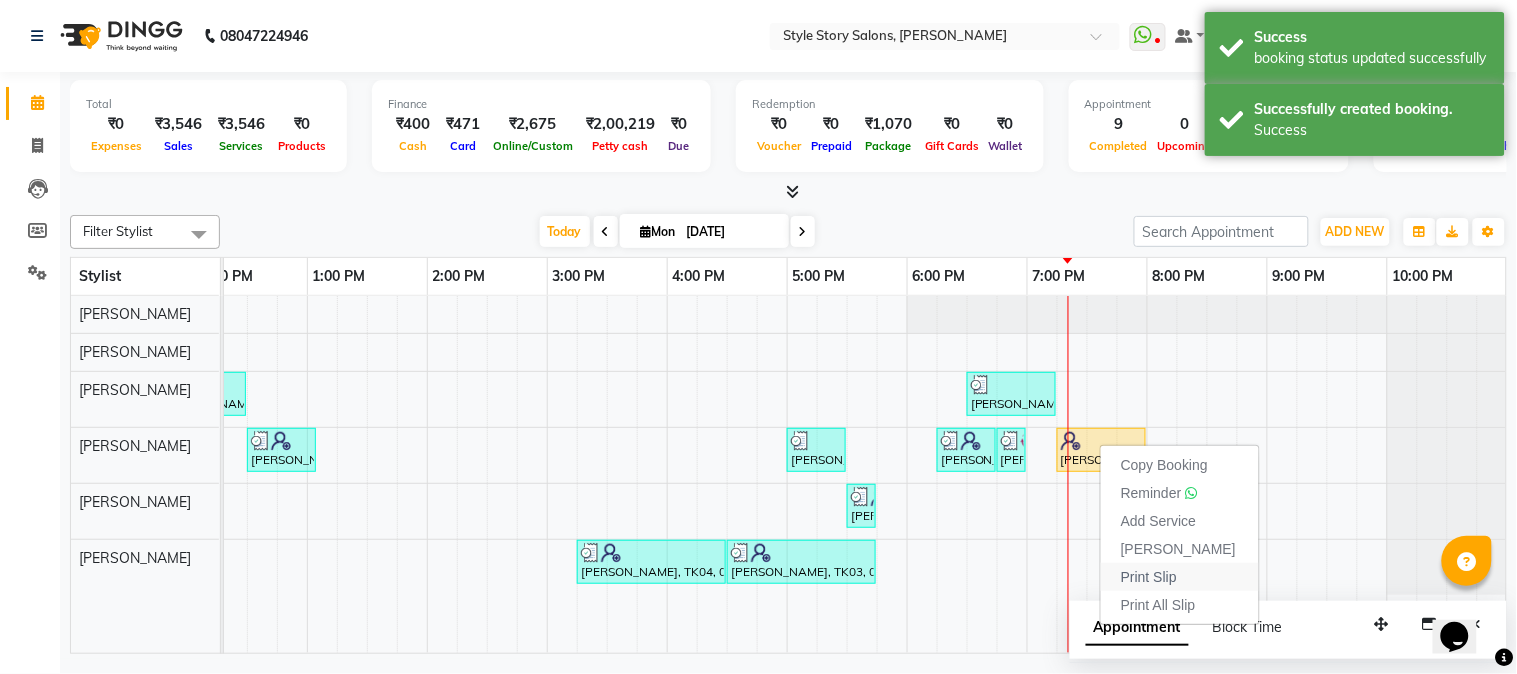 click on "Print Slip" at bounding box center [1149, 577] 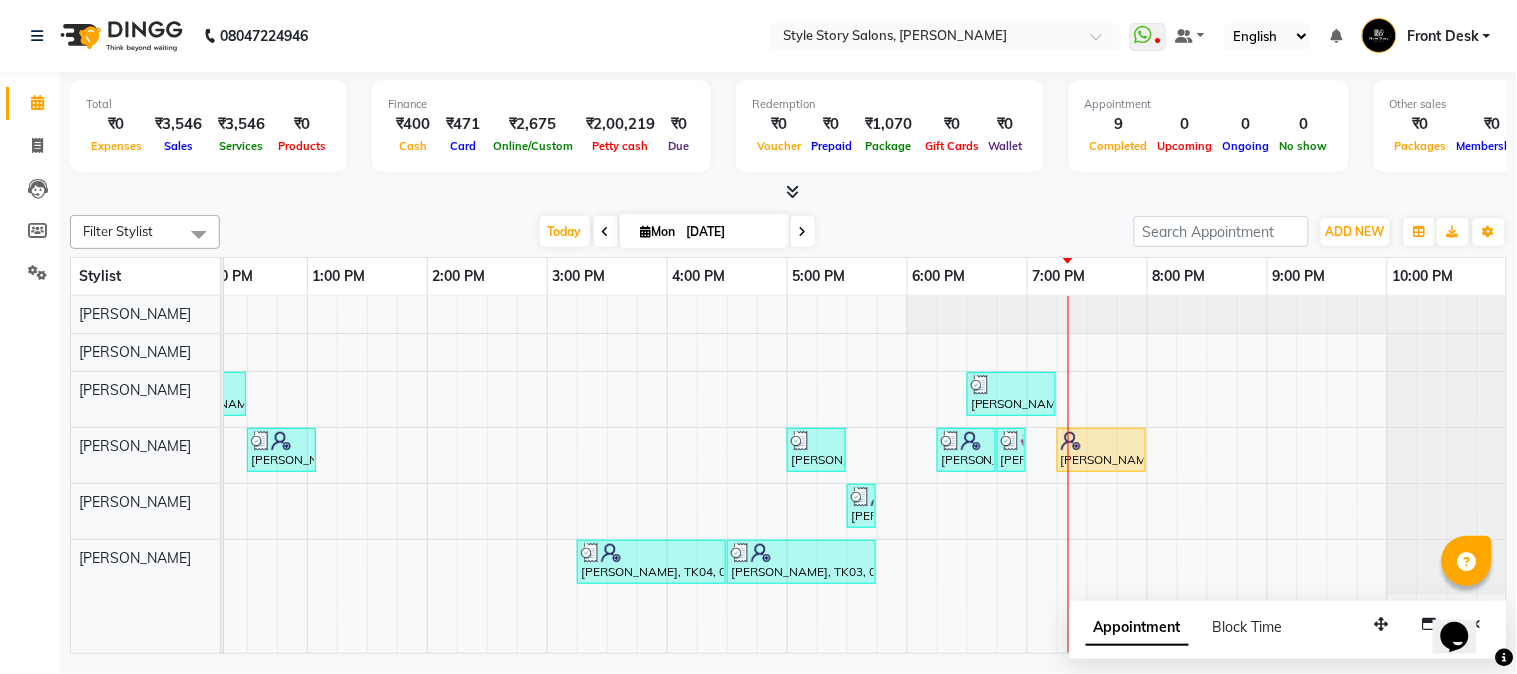 click at bounding box center (792, 191) 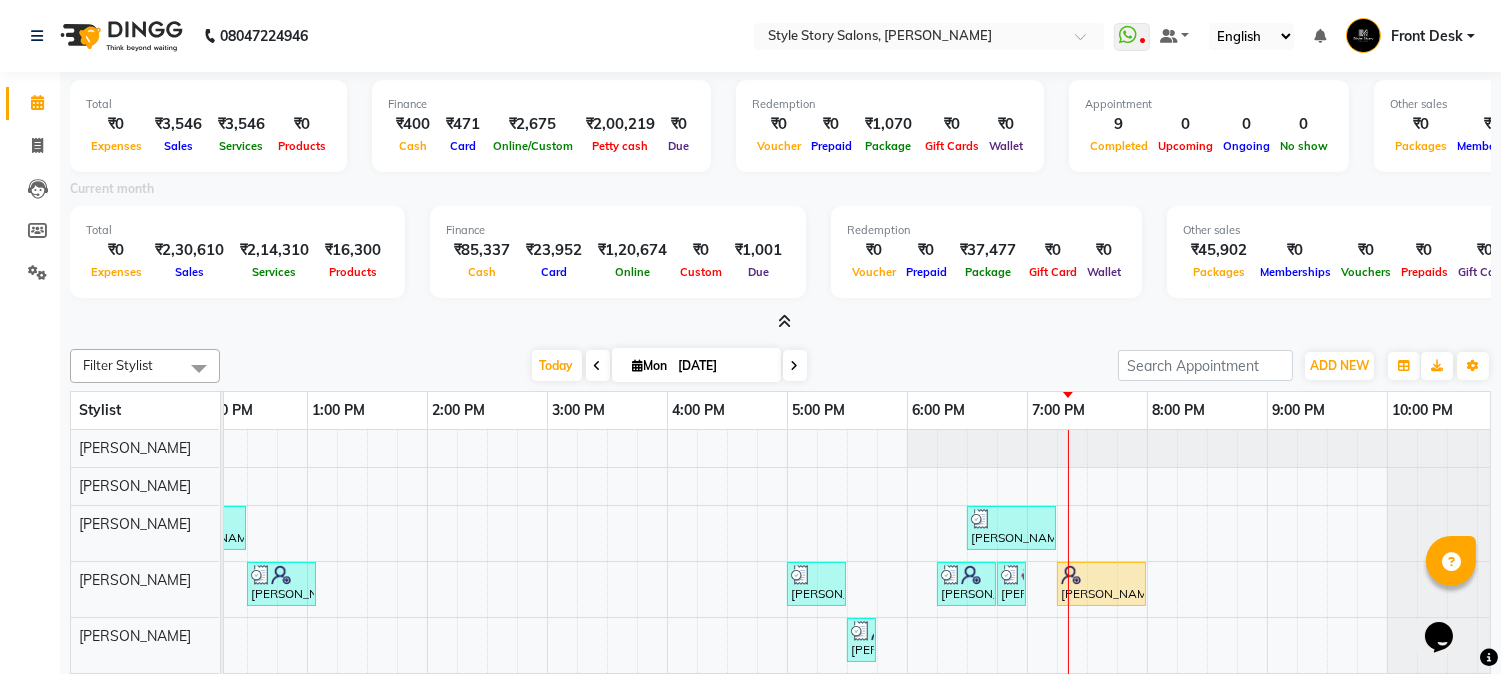 click at bounding box center (784, 321) 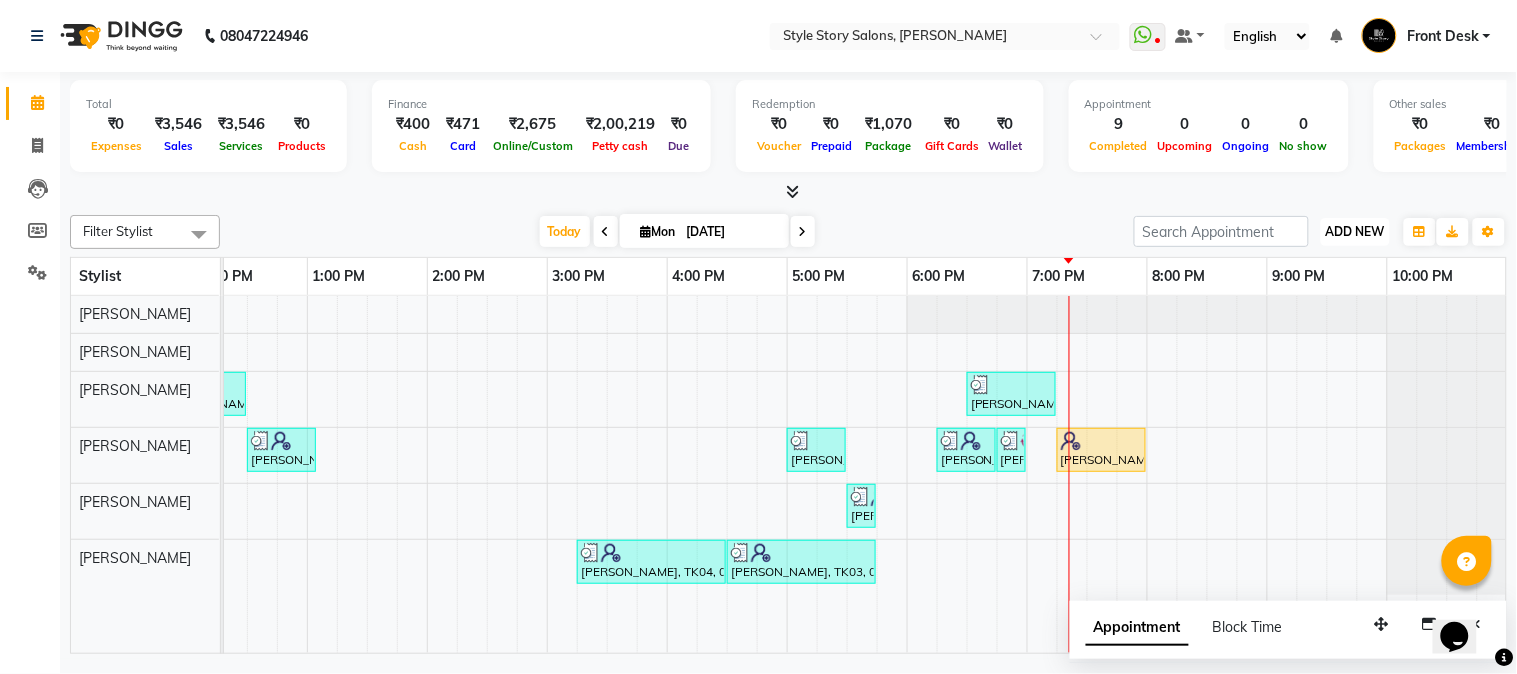 click on "ADD NEW Toggle Dropdown" at bounding box center (1355, 232) 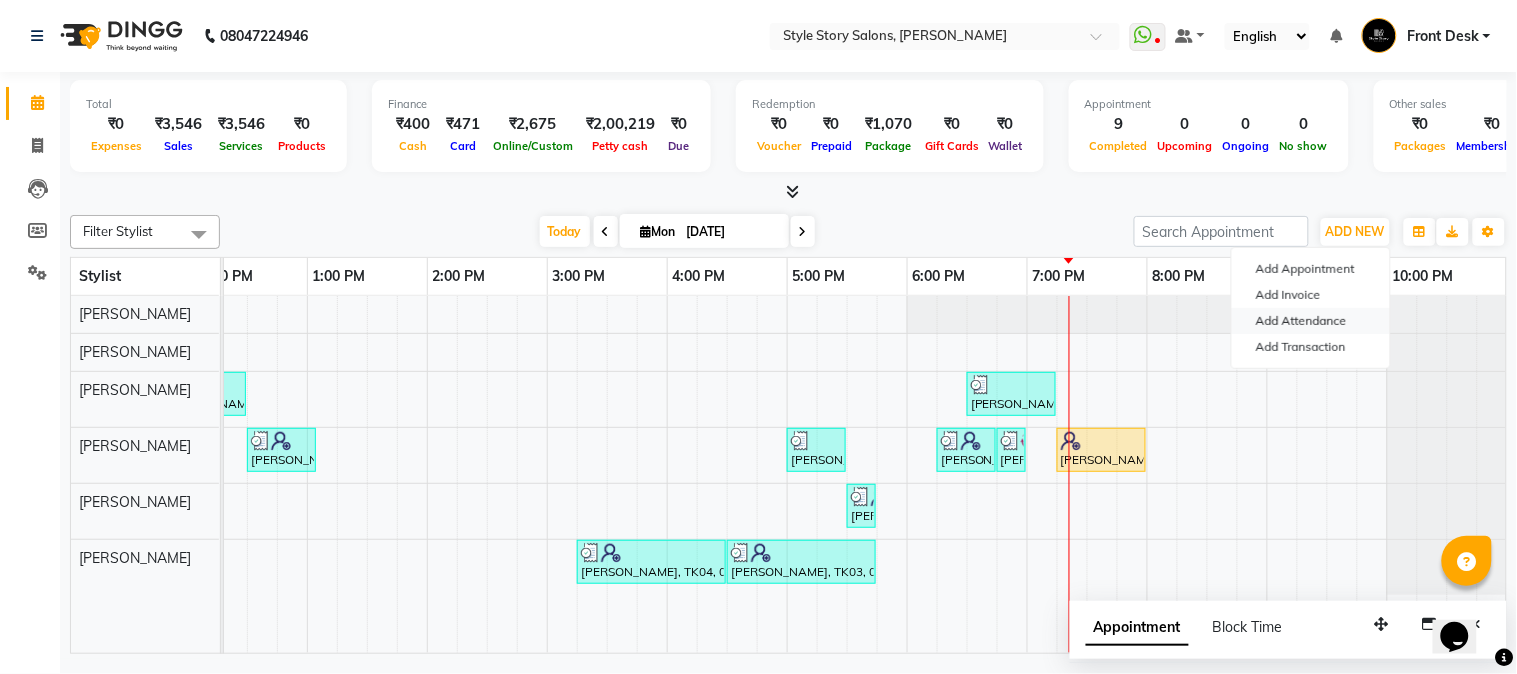 click on "Add Attendance" at bounding box center [1311, 321] 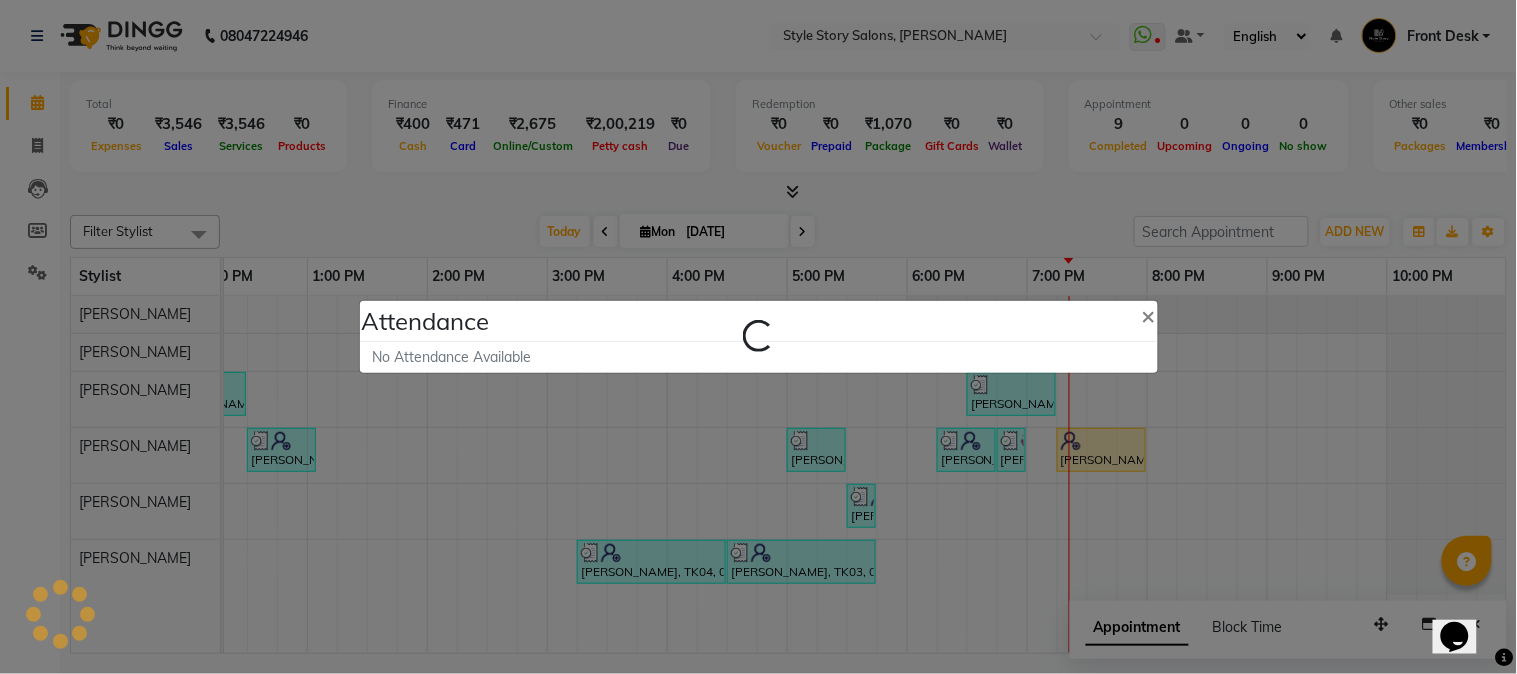 select on "A" 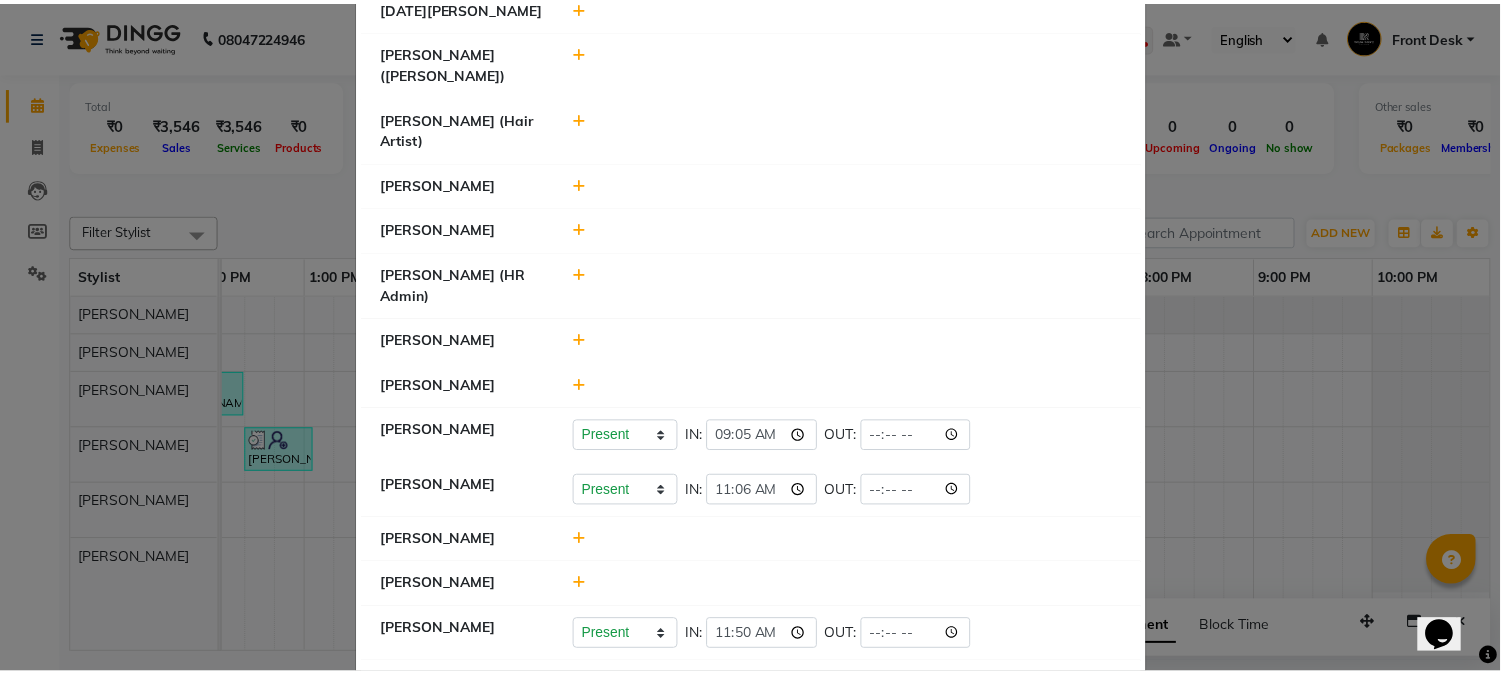 scroll, scrollTop: 971, scrollLeft: 0, axis: vertical 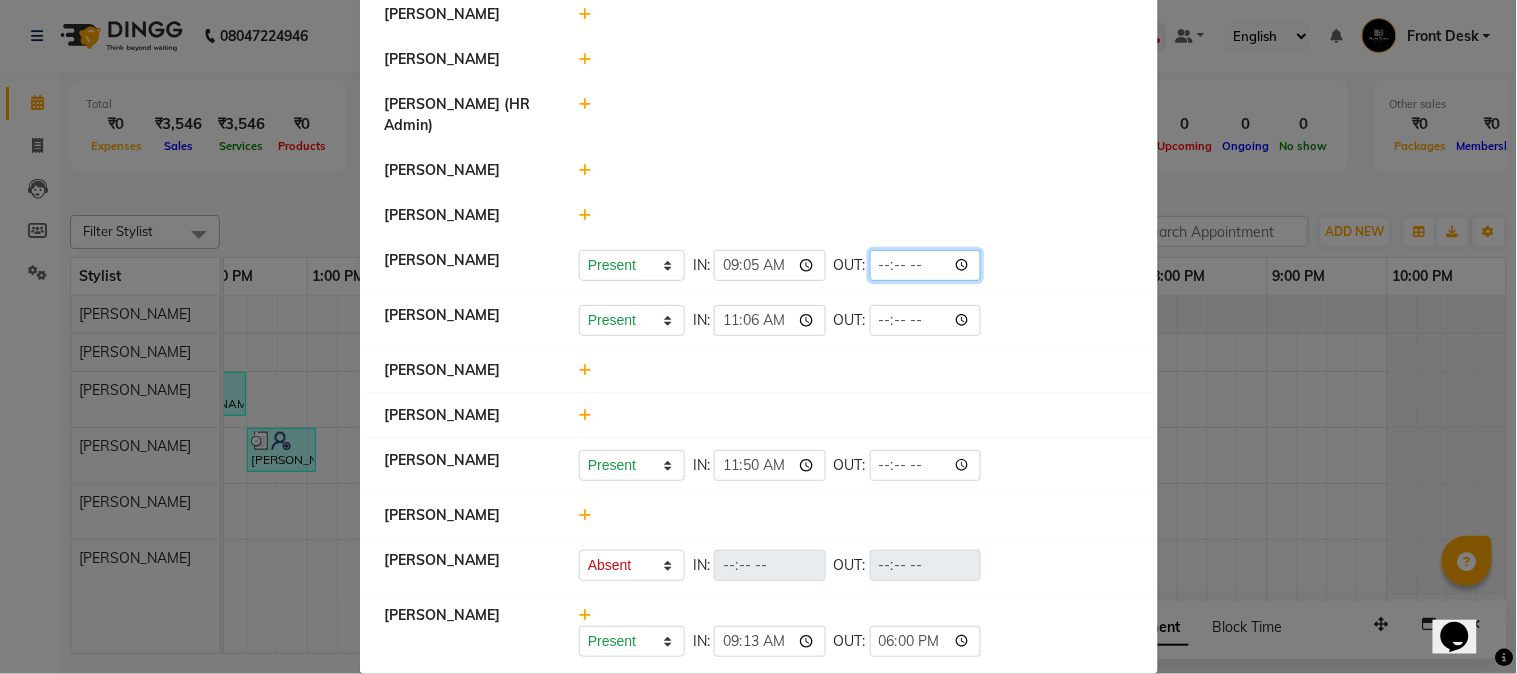 click 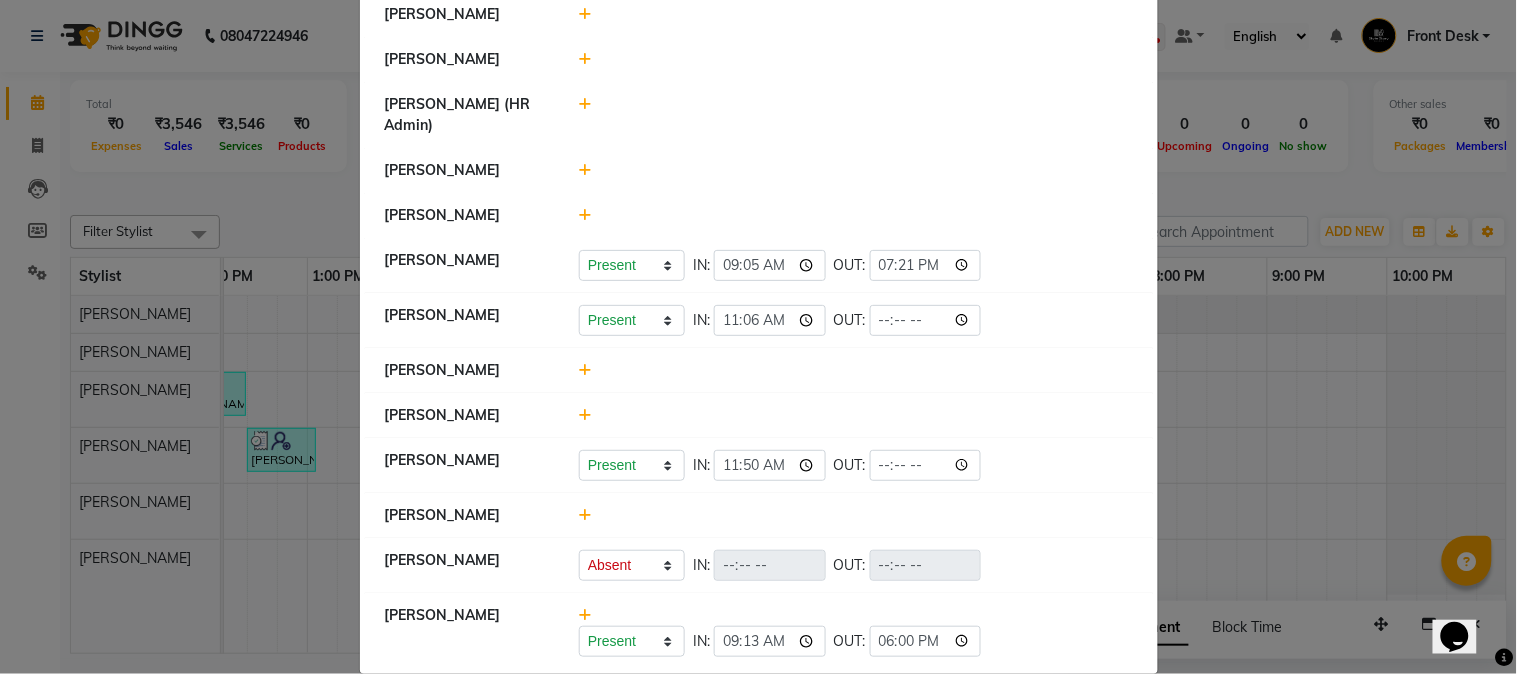 type on "19:21" 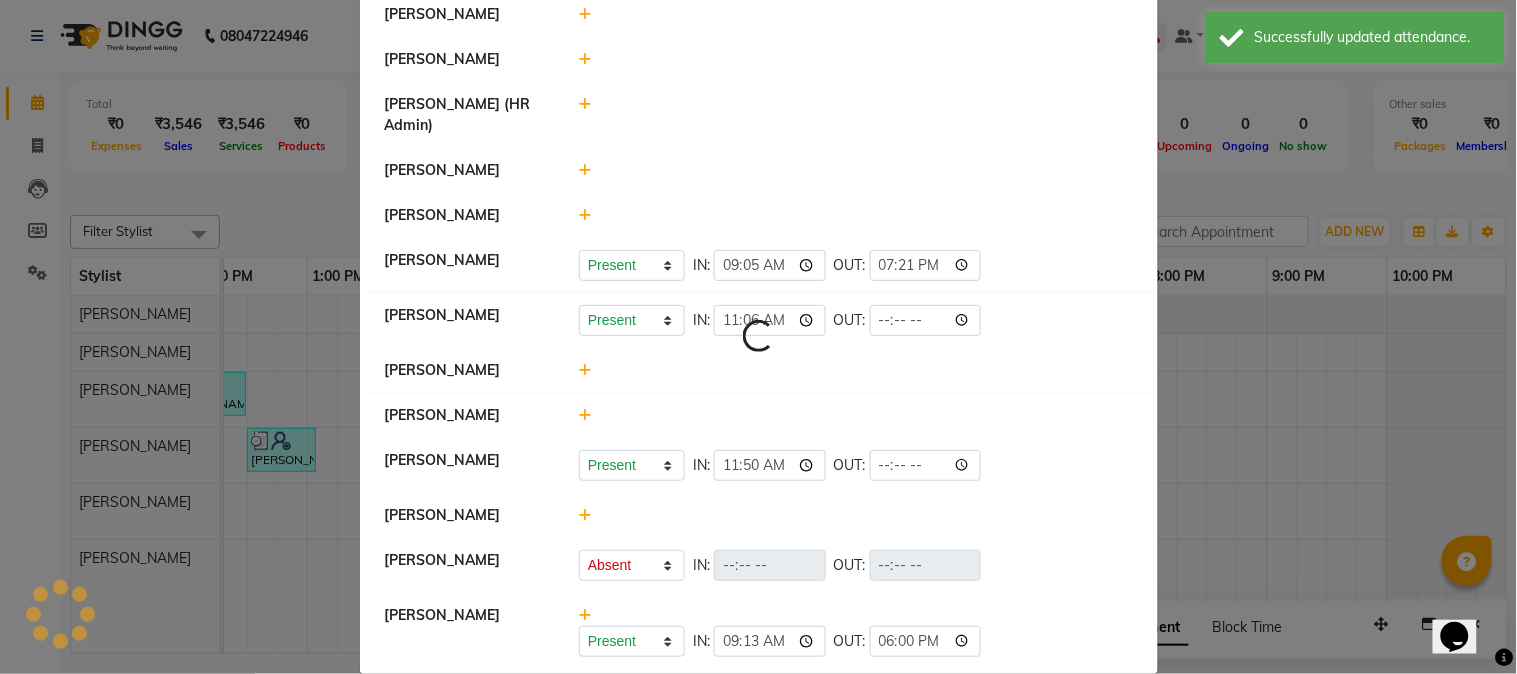 select on "A" 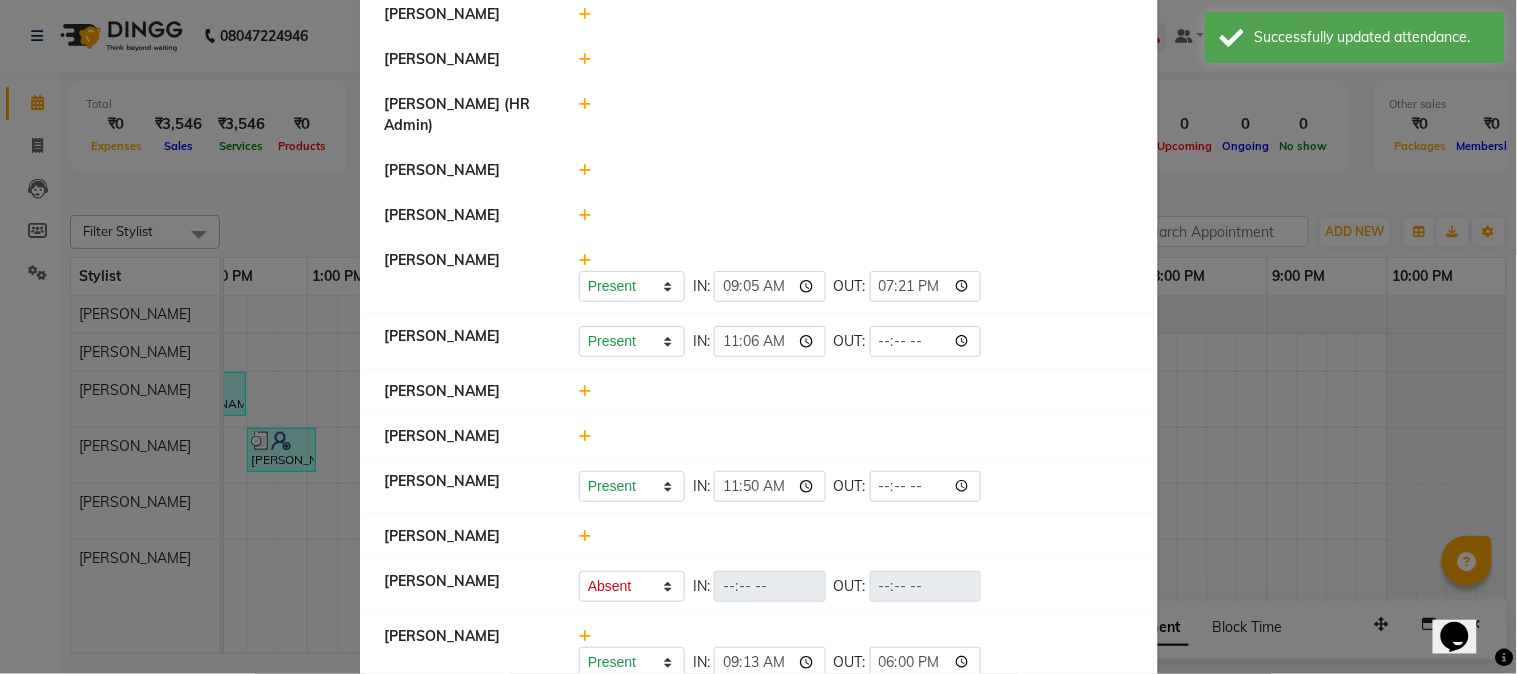 click on "Attendance ×  [PERSON_NAME] Inventory Manager   [PERSON_NAME] HR Manager   [PERSON_NAME]   [PERSON_NAME] Accountant   [PERSON_NAME] Front Desk   [PERSON_NAME] Front Desk   Present   Absent   Late   Half Day   Weekly Off  IN:  10:05 OUT:   [PERSON_NAME]   Ram Thakur    [PERSON_NAME]   [PERSON_NAME]   [PERSON_NAME]   [PERSON_NAME] Senior Accountant   Front Desk   [DATE][PERSON_NAME]    [PERSON_NAME] ([PERSON_NAME])   [PERSON_NAME] (Hair Artist)   [PERSON_NAME]   [PERSON_NAME]    [PERSON_NAME] (HR Admin)   [PERSON_NAME]   [PERSON_NAME]   Present   Absent   Late   Half Day   Weekly Off  IN:  09:05 OUT:  19:21  [PERSON_NAME]   Present   Absent   Late   Half Day   Weekly Off  IN:  11:06 OUT:   [PERSON_NAME]   [PERSON_NAME]   [PERSON_NAME]   Present   Absent   Late   Half Day   Weekly Off  IN:  11:50 OUT:   [PERSON_NAME]   [PERSON_NAME]   Present   Absent   Late   Half Day   Weekly Off  IN:  OUT:   [PERSON_NAME]   Present   Absent   Late   Half Day   Weekly Off  IN:  09:13 OUT:  18:00" 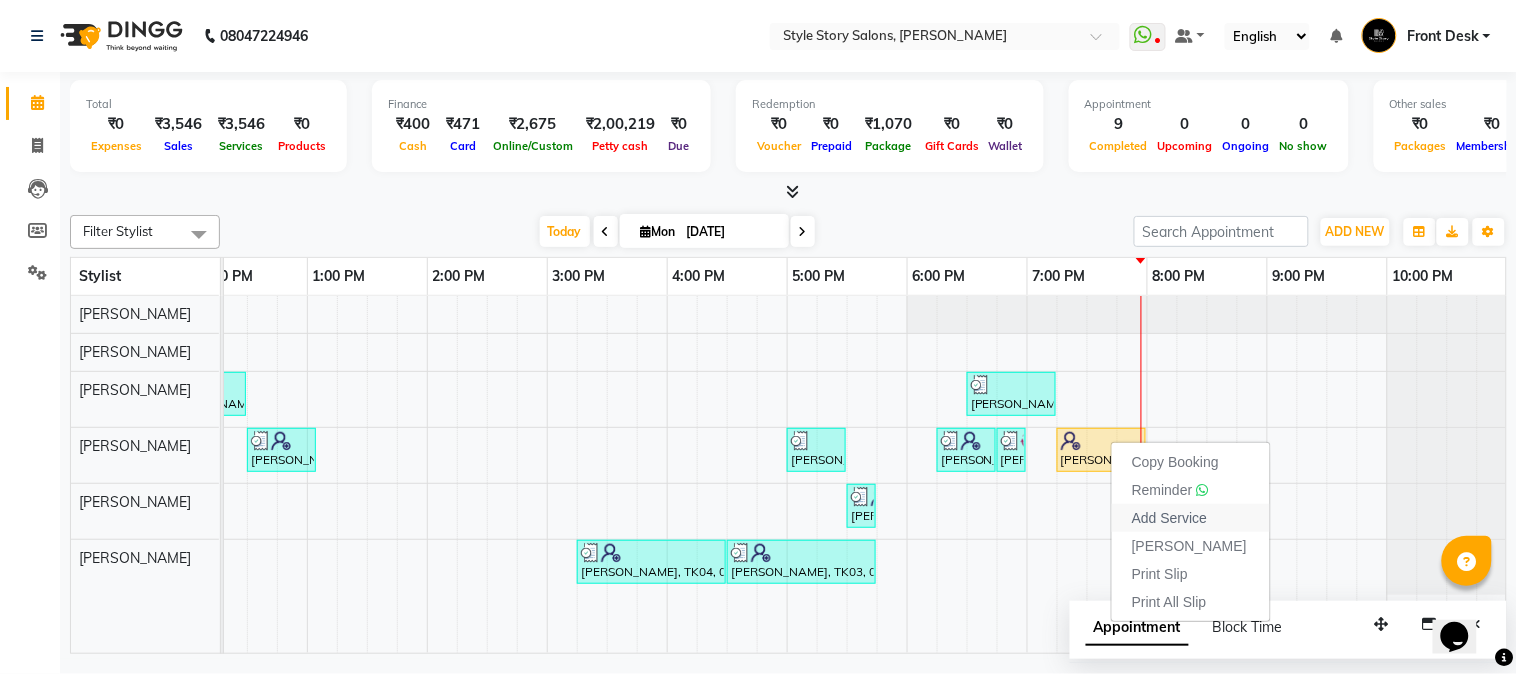click on "Add Service" at bounding box center (1169, 518) 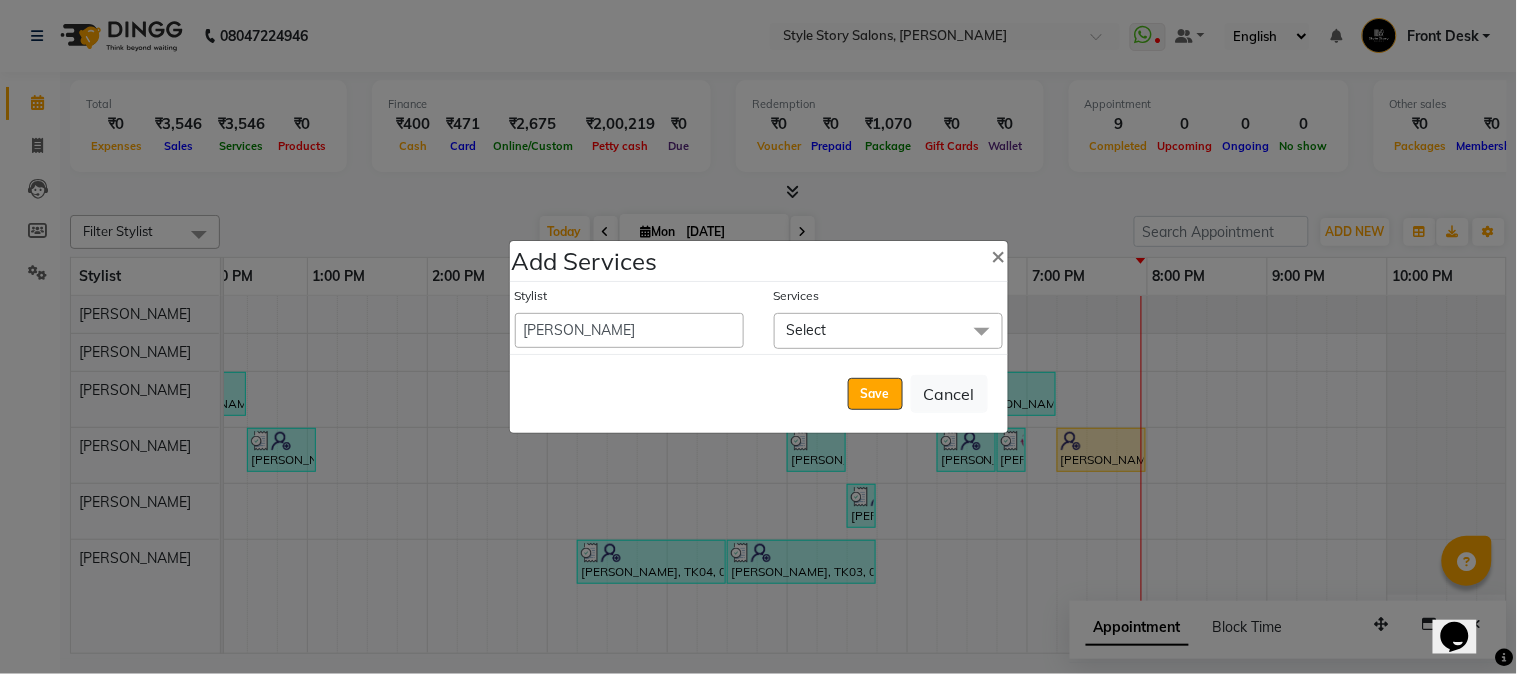 click on "Select" 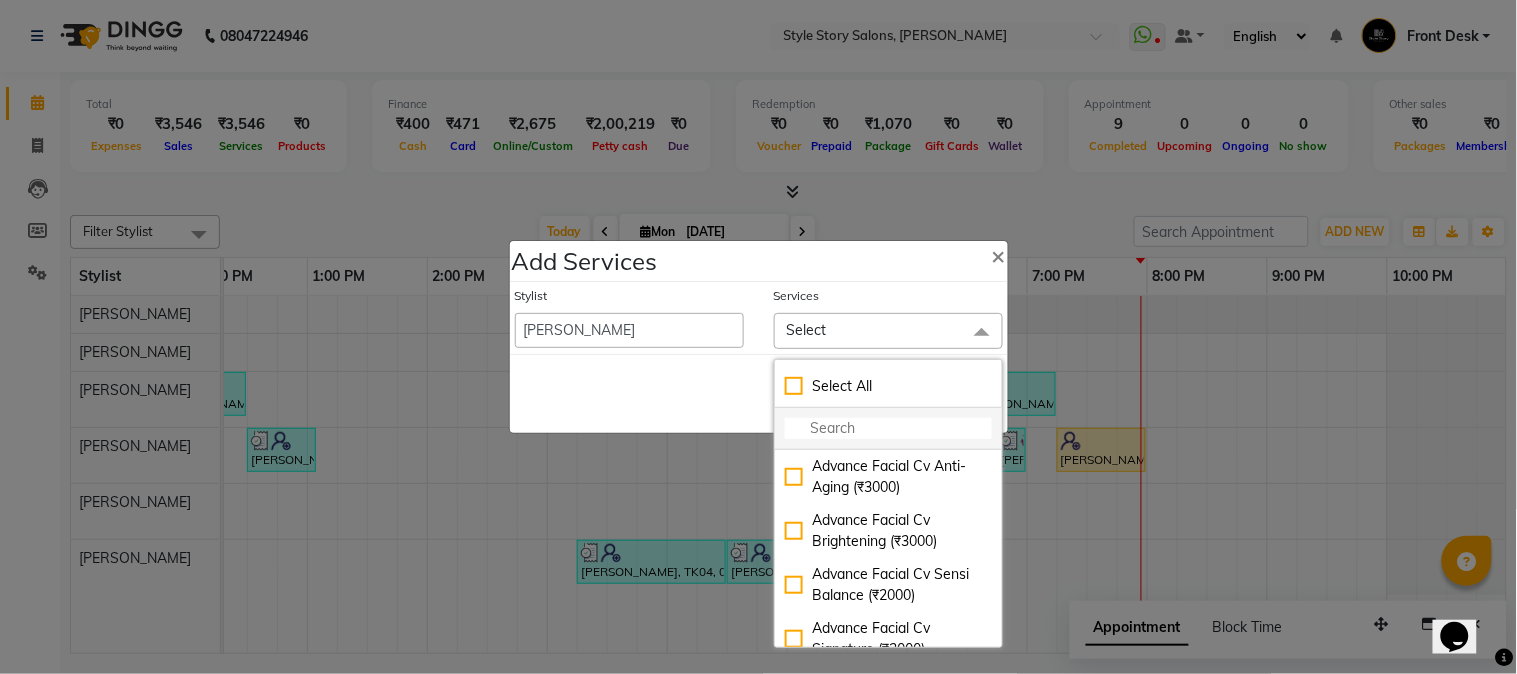 click 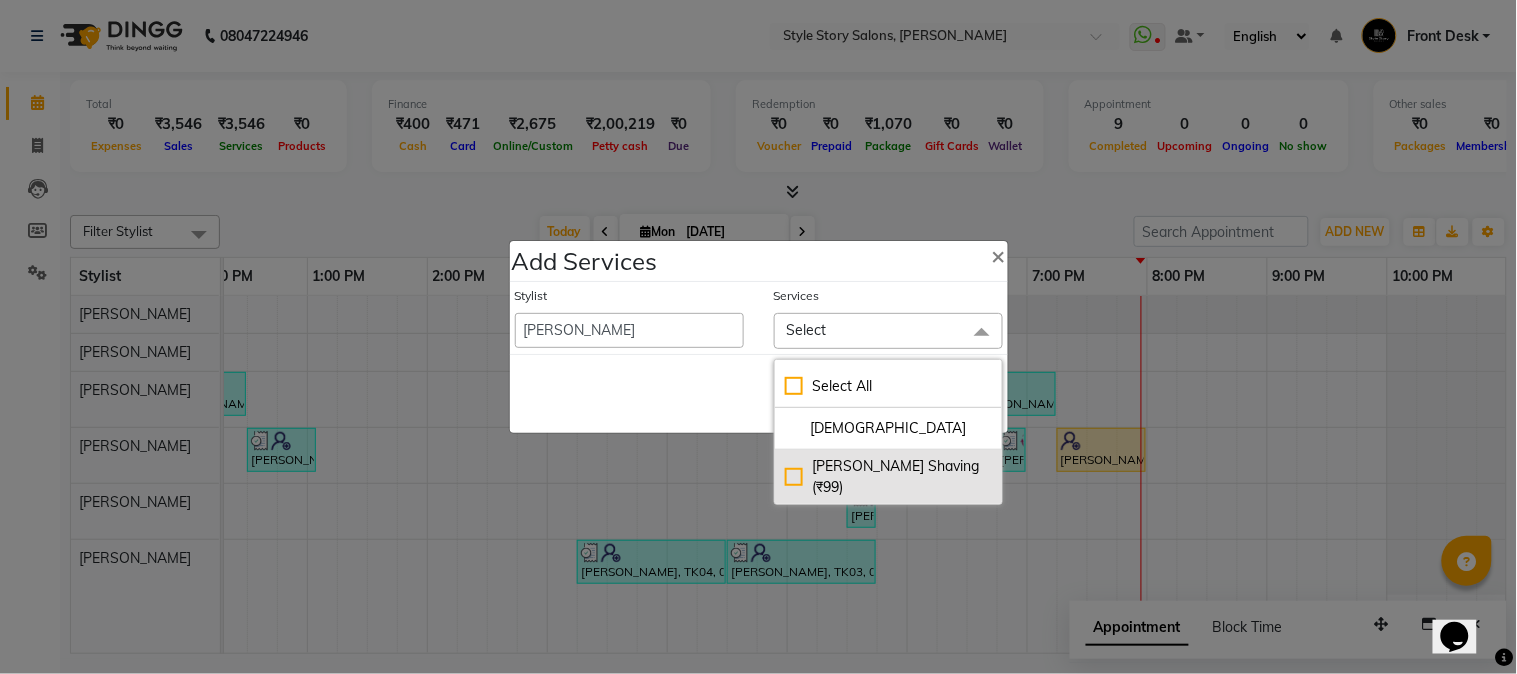 type on "[DEMOGRAPHIC_DATA]" 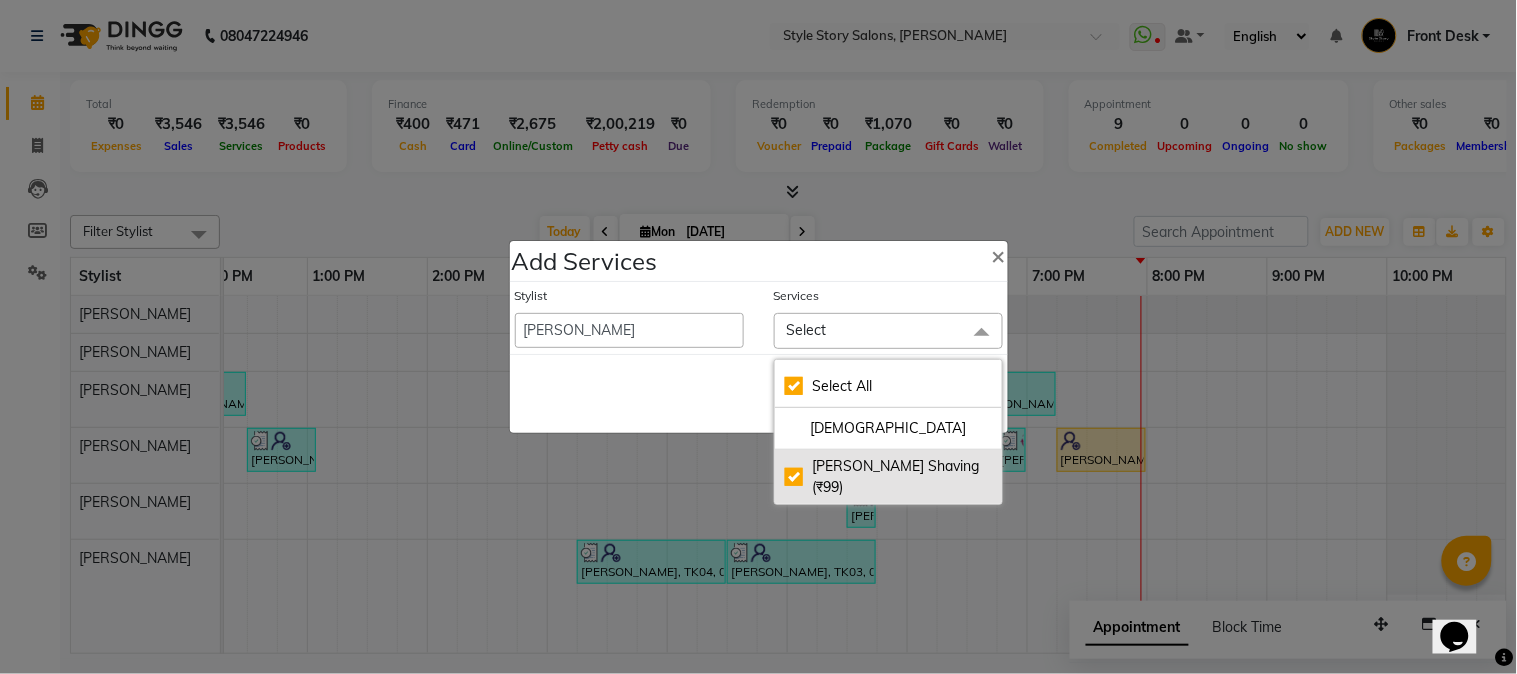 checkbox on "true" 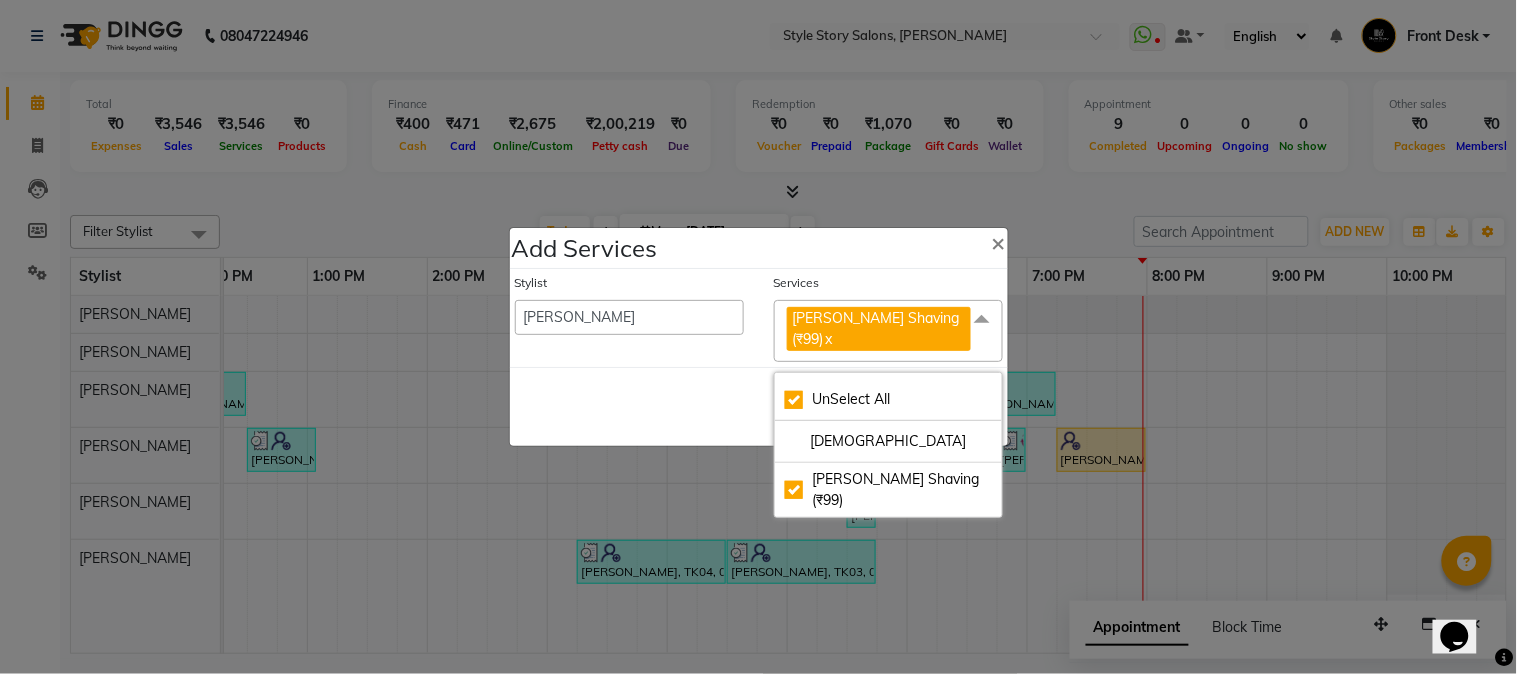 click on "Save   Cancel" 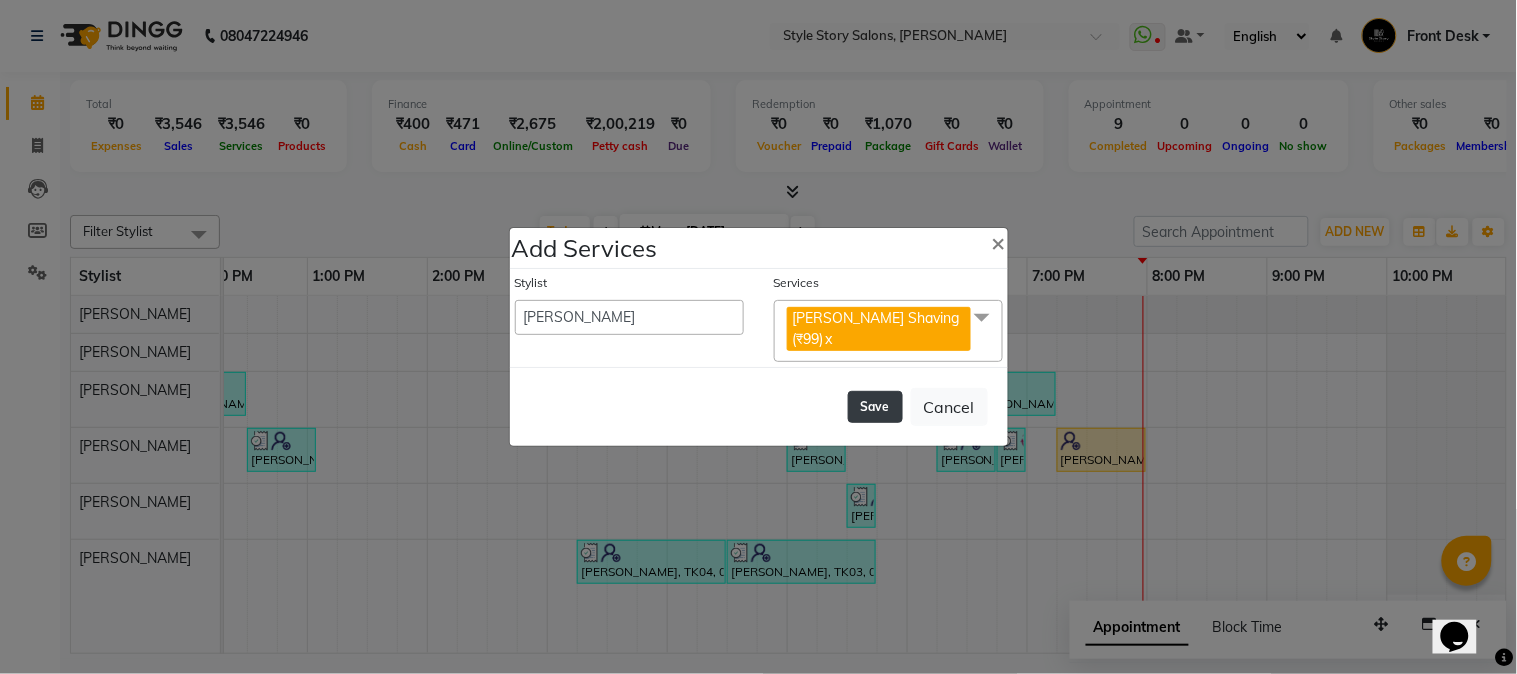 click on "Save" 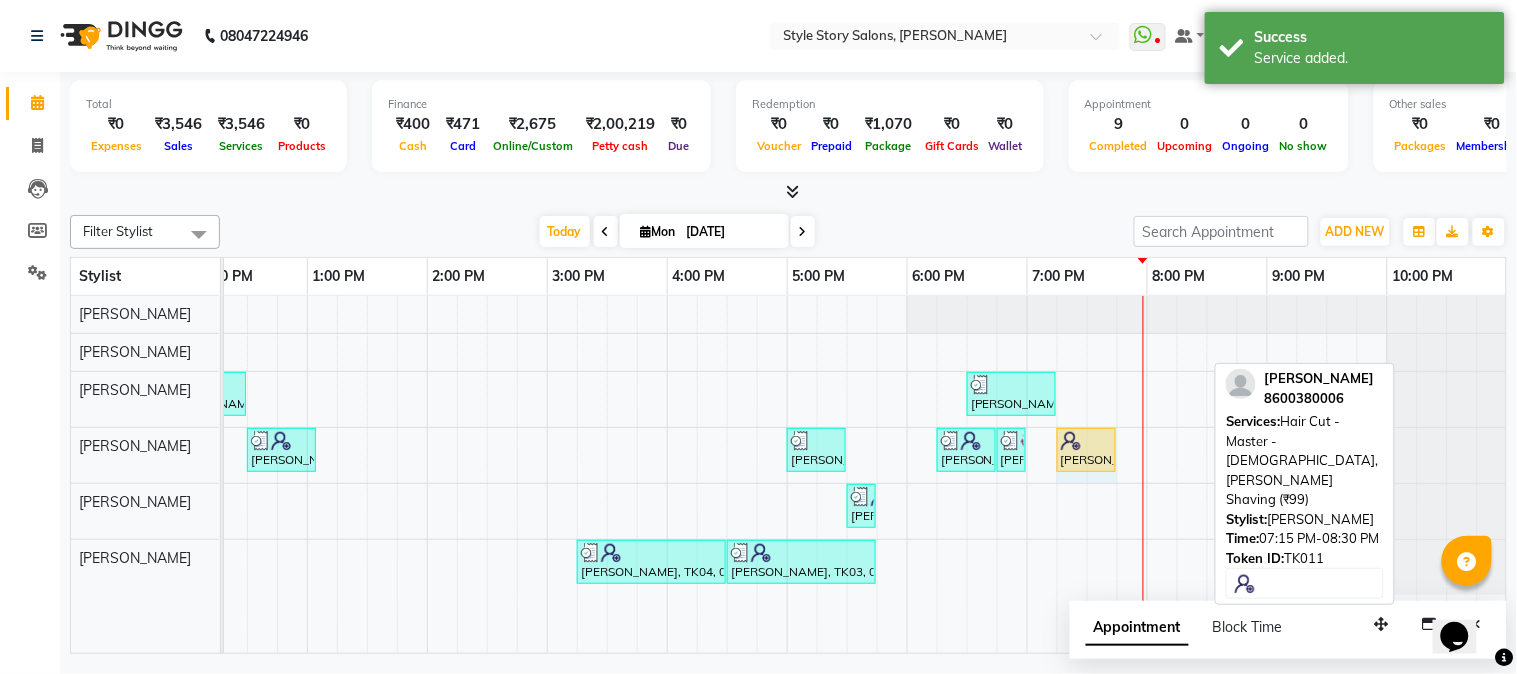 drag, startPoint x: 1207, startPoint y: 451, endPoint x: 1144, endPoint y: 453, distance: 63.03174 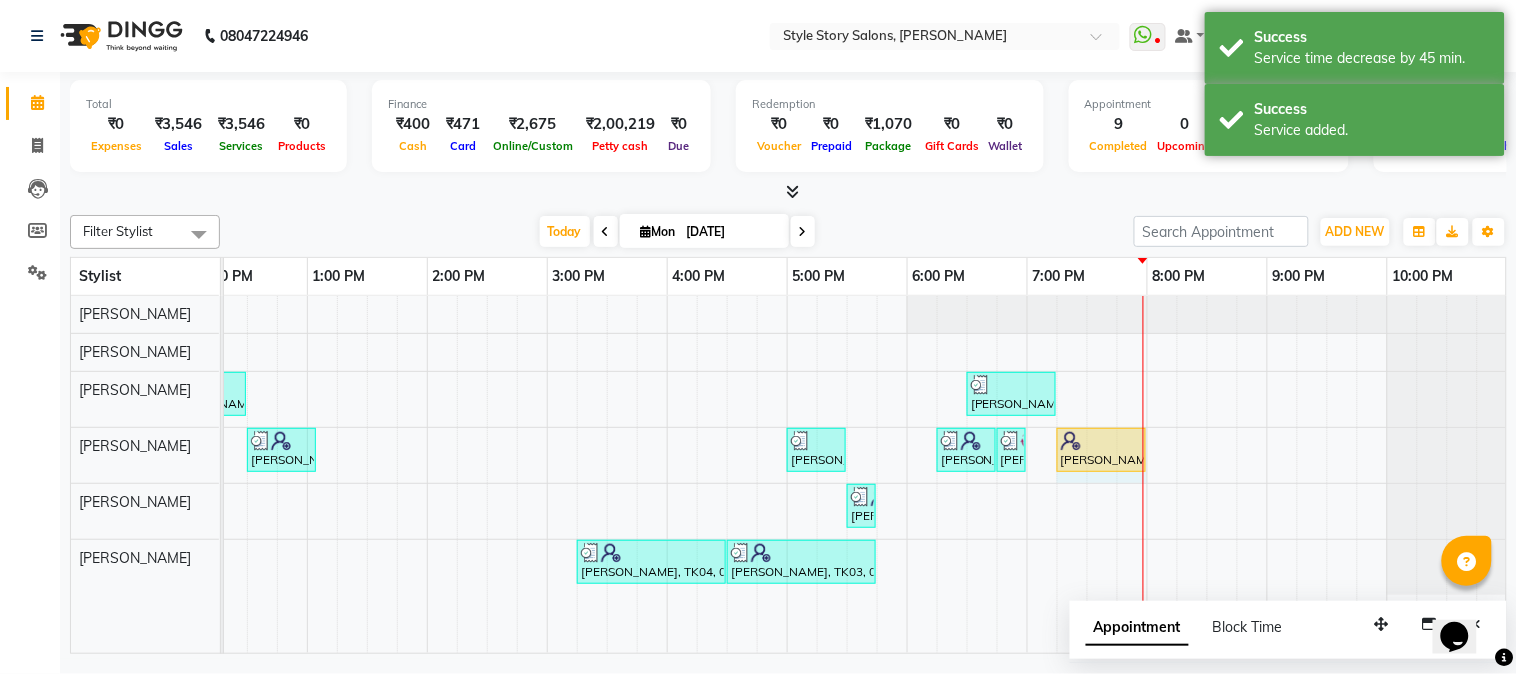 click on "[PERSON_NAME], TK02, 12:30 PM-01:05 PM, [PERSON_NAME] Styling     [PERSON_NAME], TK05, 05:00 PM-05:30 PM, Hair Cut - Master - [DEMOGRAPHIC_DATA]     [PERSON_NAME], TK07, 06:15 PM-06:45 PM, Hair Cut - Master - [DEMOGRAPHIC_DATA]     Vishal Bajaj, TK10, 06:45 PM-07:00 PM, Hair Cut - Master - [DEMOGRAPHIC_DATA]     [PERSON_NAME], TK11, 07:15 PM-07:45 PM, Hair Cut - Master - [DEMOGRAPHIC_DATA],[PERSON_NAME] Shaving (₹99)     [PERSON_NAME], TK11, 07:15 PM-07:45 PM, Hair Cut - Master - [DEMOGRAPHIC_DATA],[PERSON_NAME] Shaving (₹99)" at bounding box center (-413, 455) 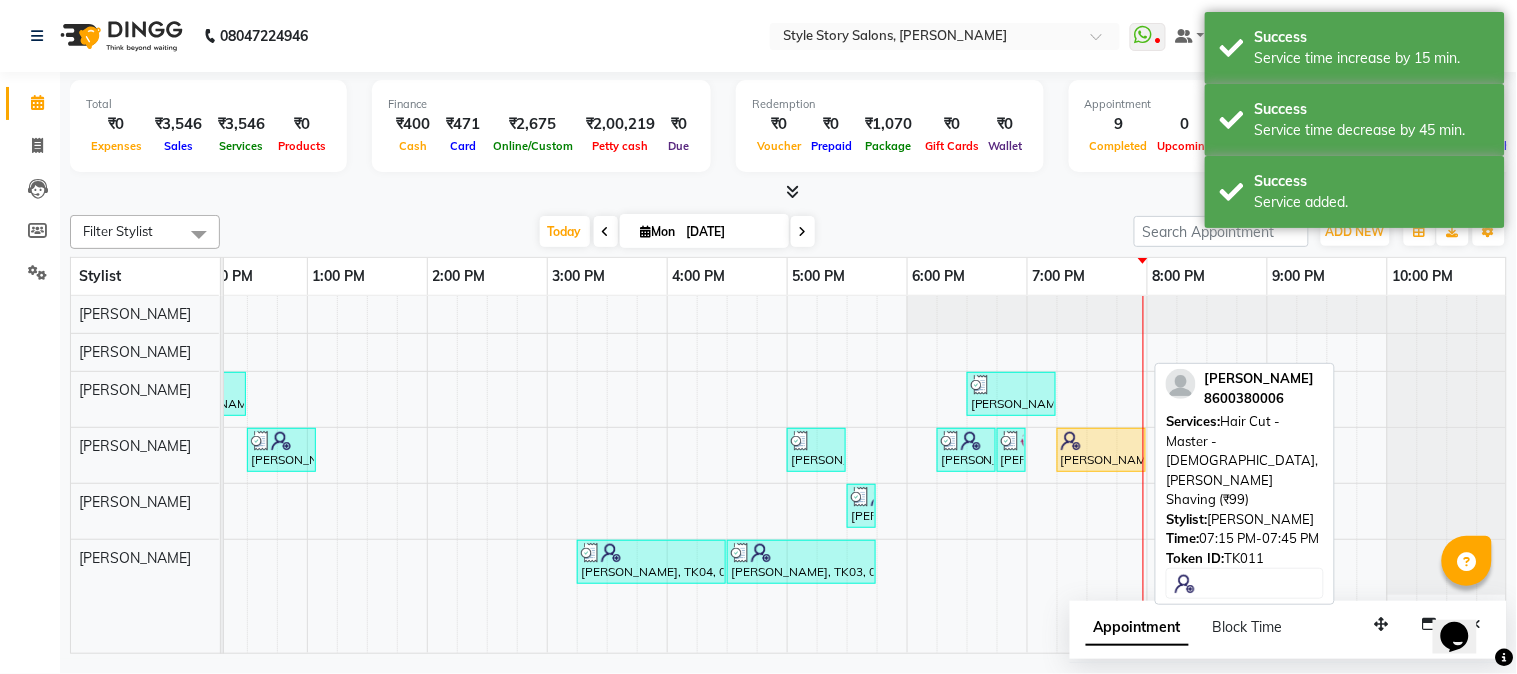 click on "[PERSON_NAME], TK11, 07:15 PM-08:00 PM, Hair Cut - Master - [DEMOGRAPHIC_DATA],[PERSON_NAME] Shaving (₹99)" at bounding box center [1101, 450] 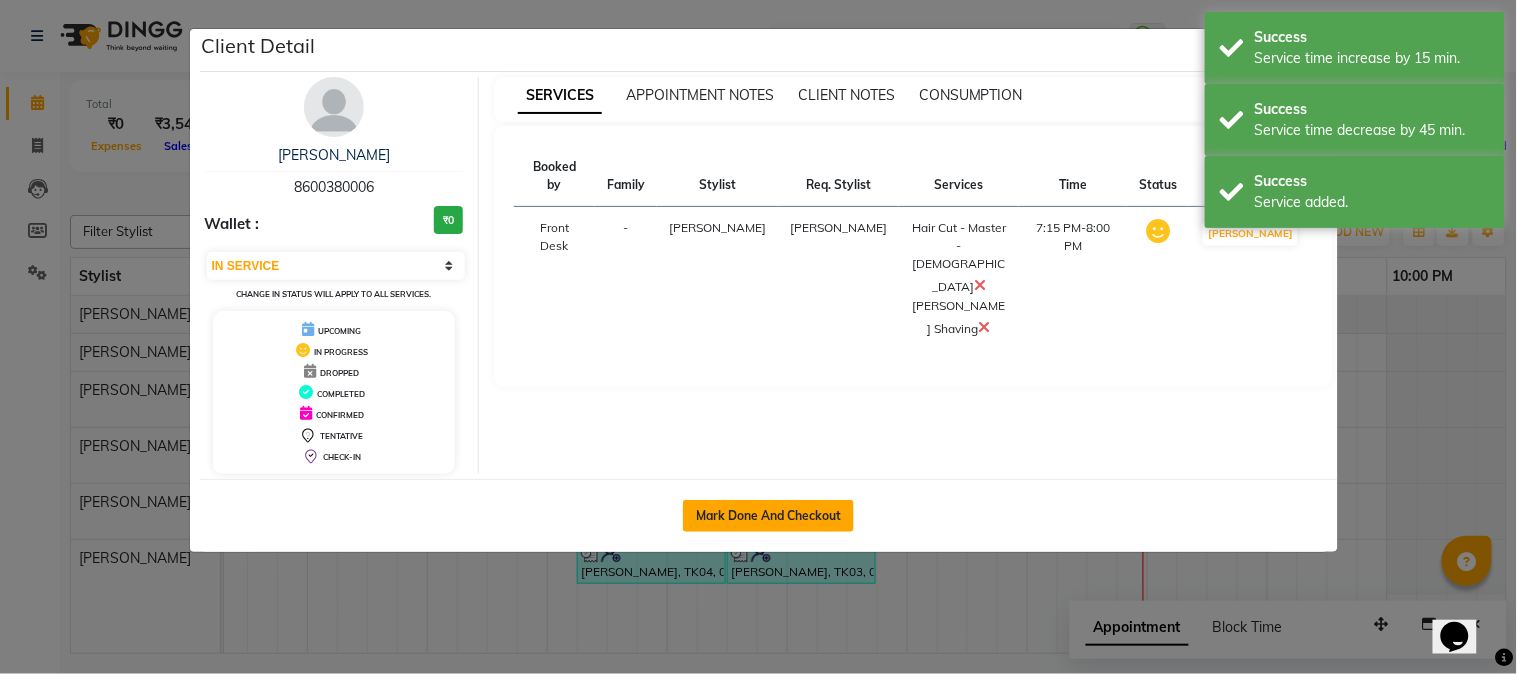 click on "Mark Done And Checkout" 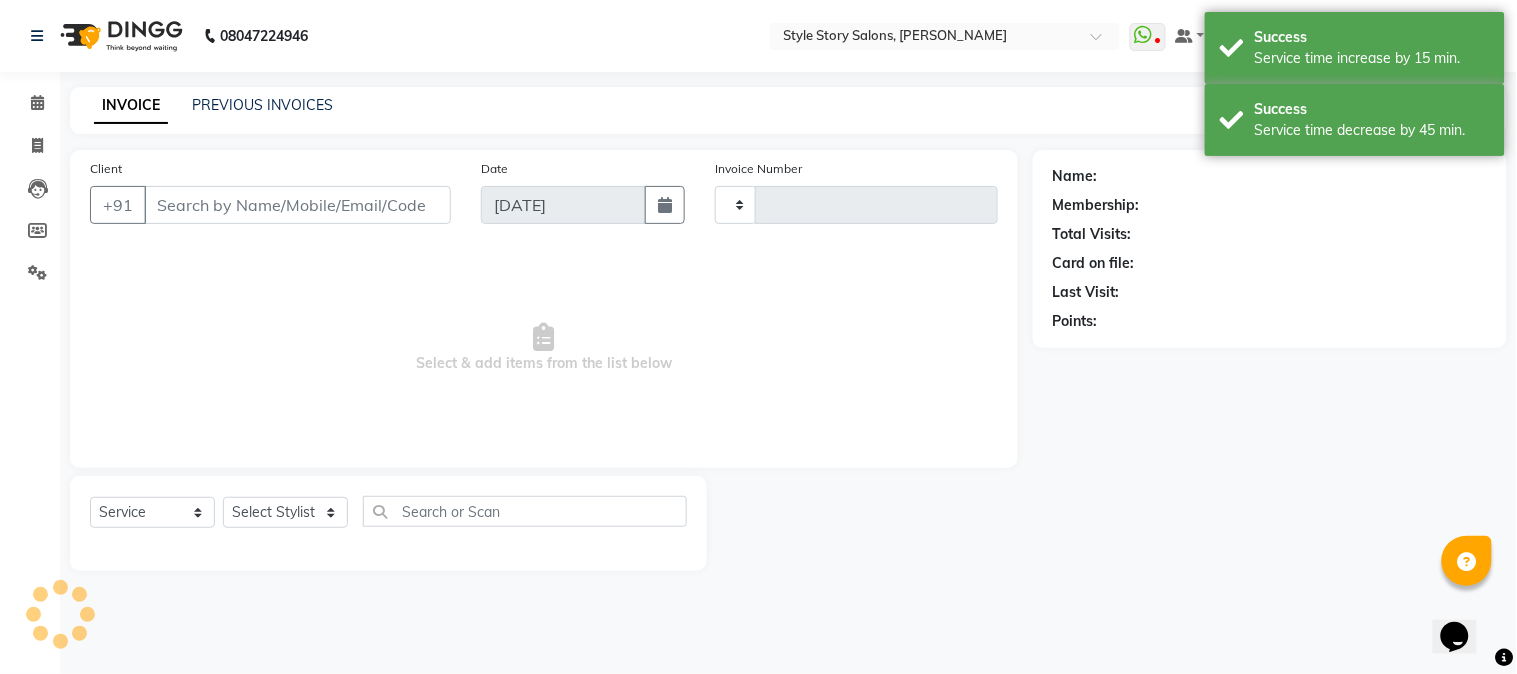 type on "1013" 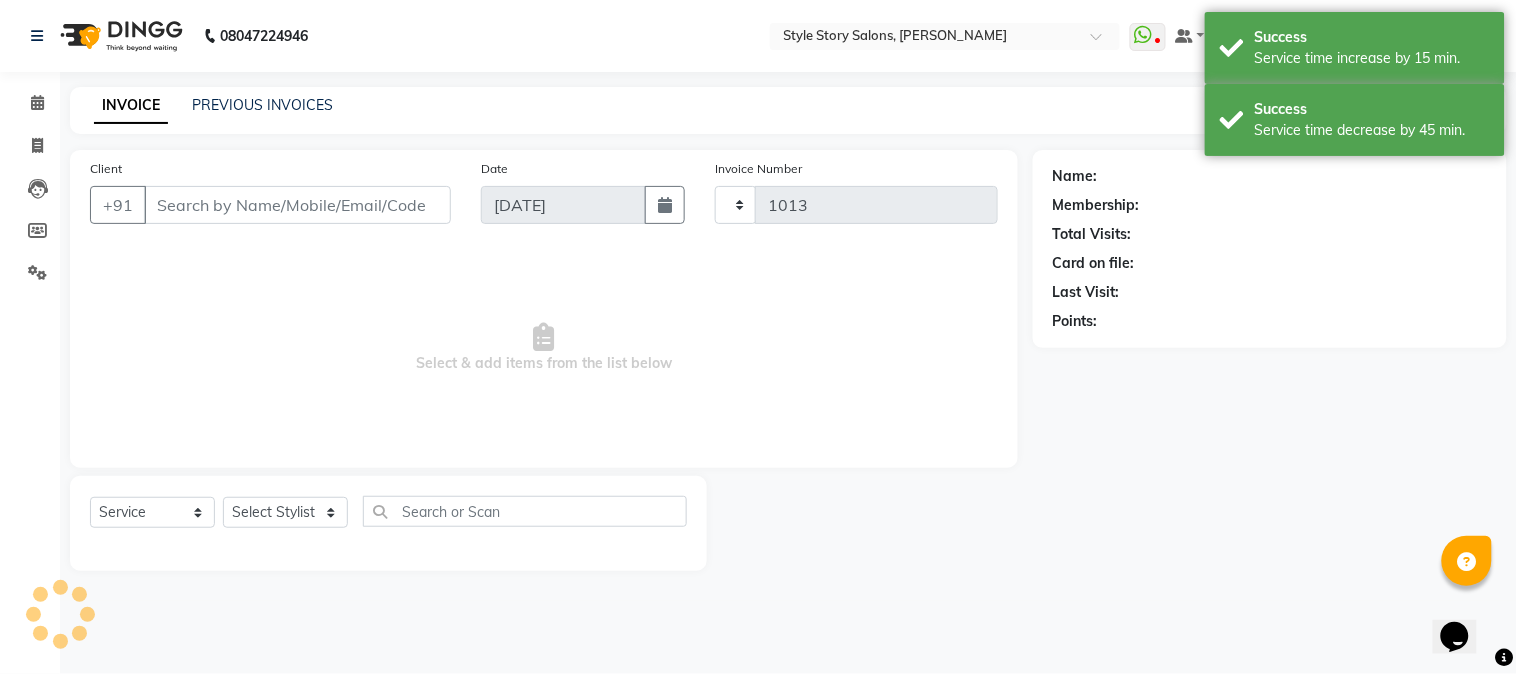 select on "6249" 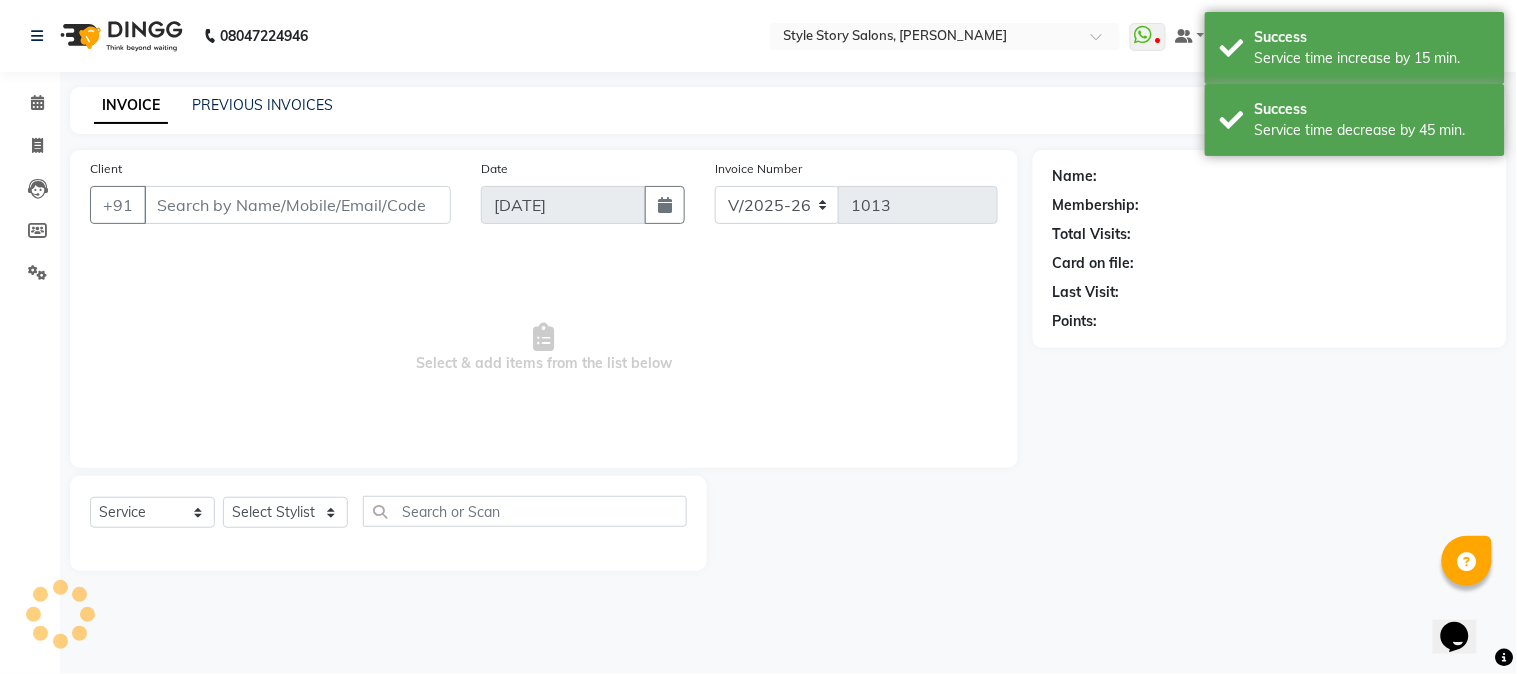 type on "86******06" 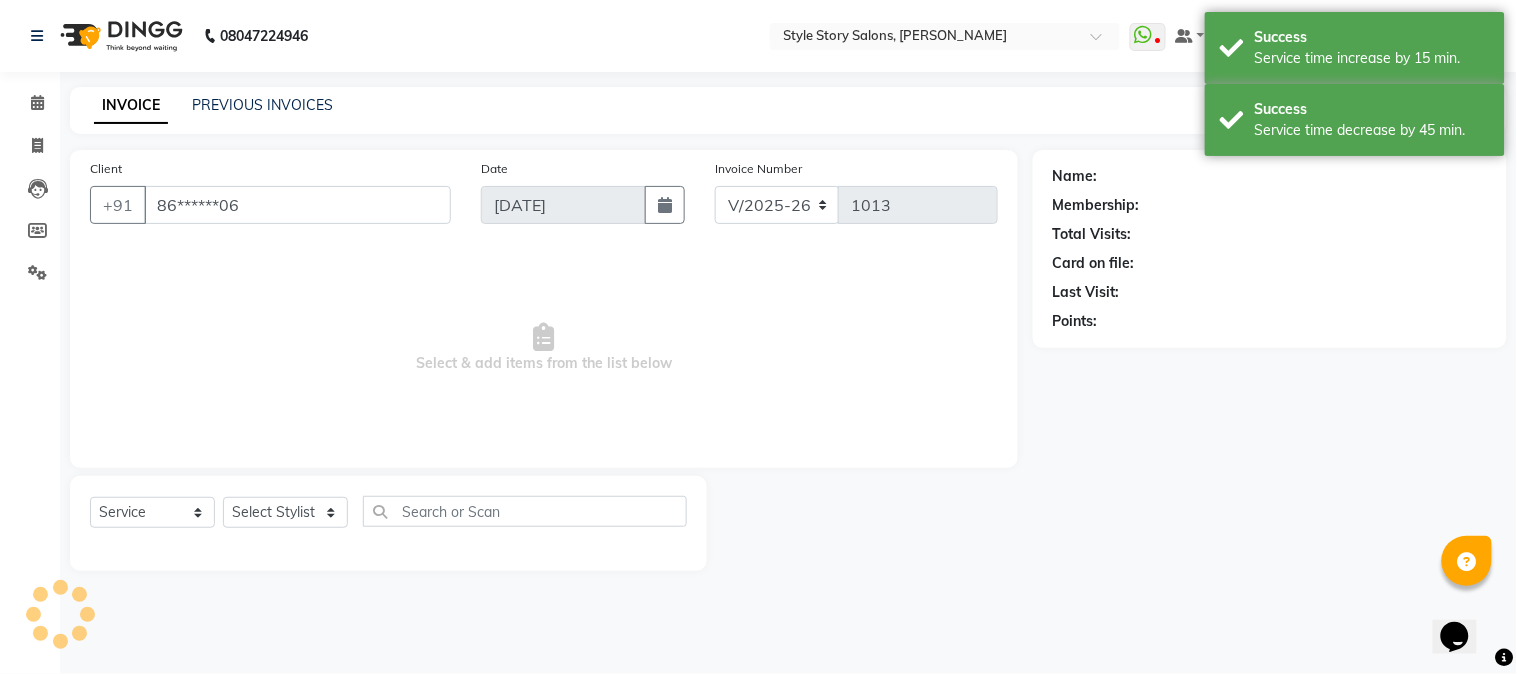 select on "62114" 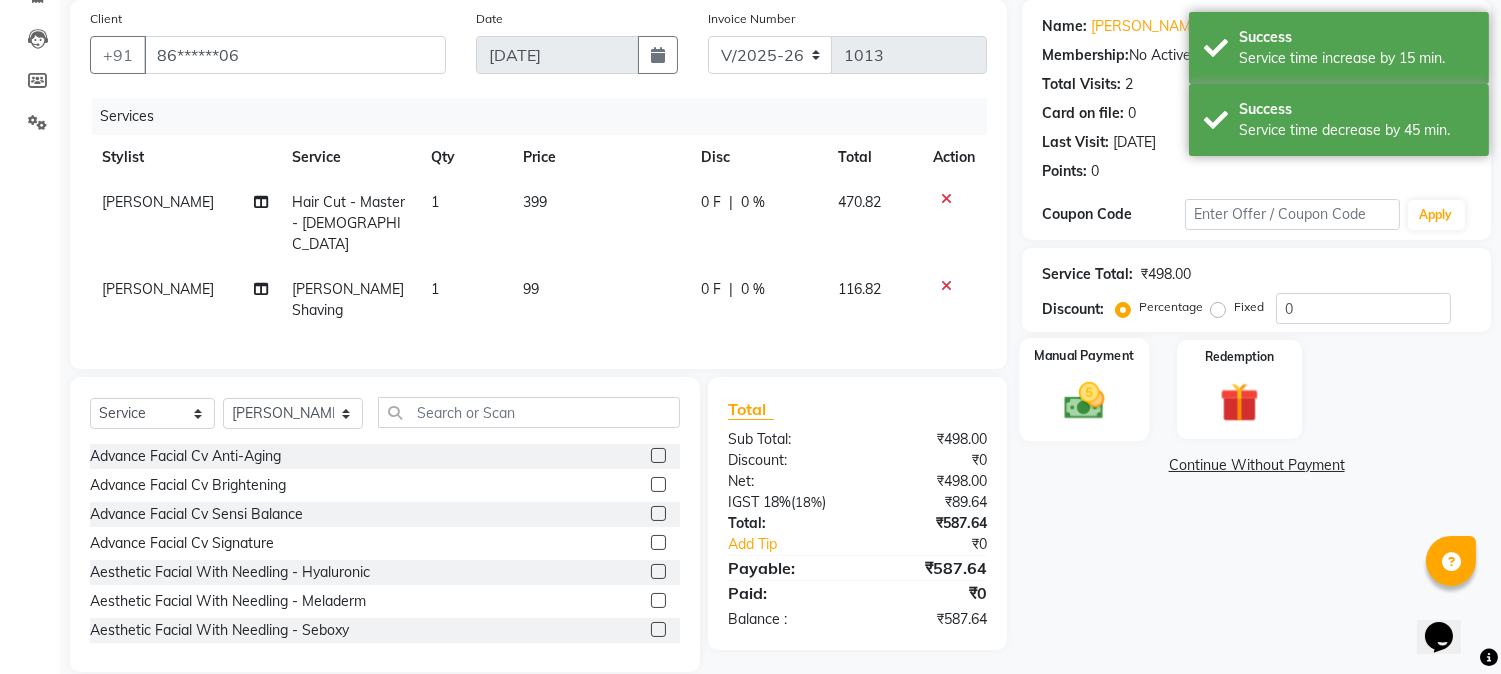 scroll, scrollTop: 152, scrollLeft: 0, axis: vertical 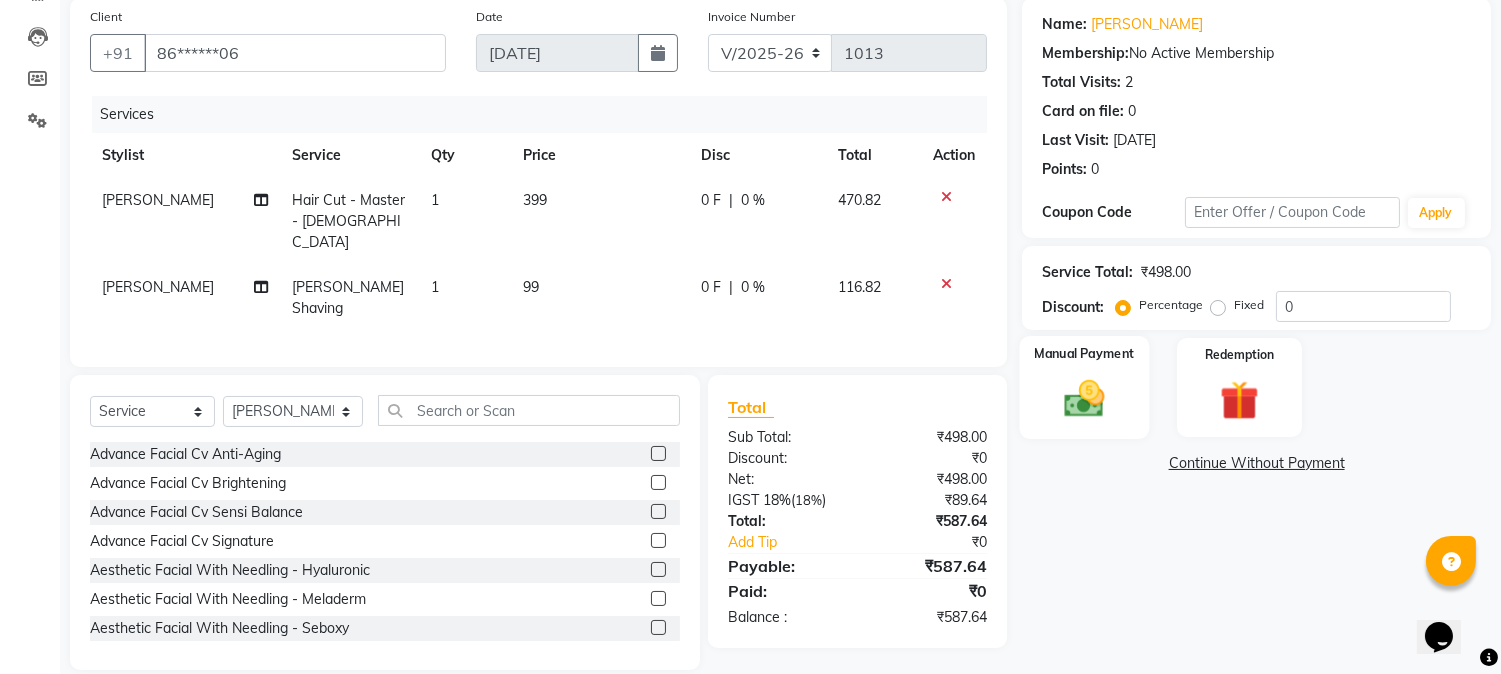 click 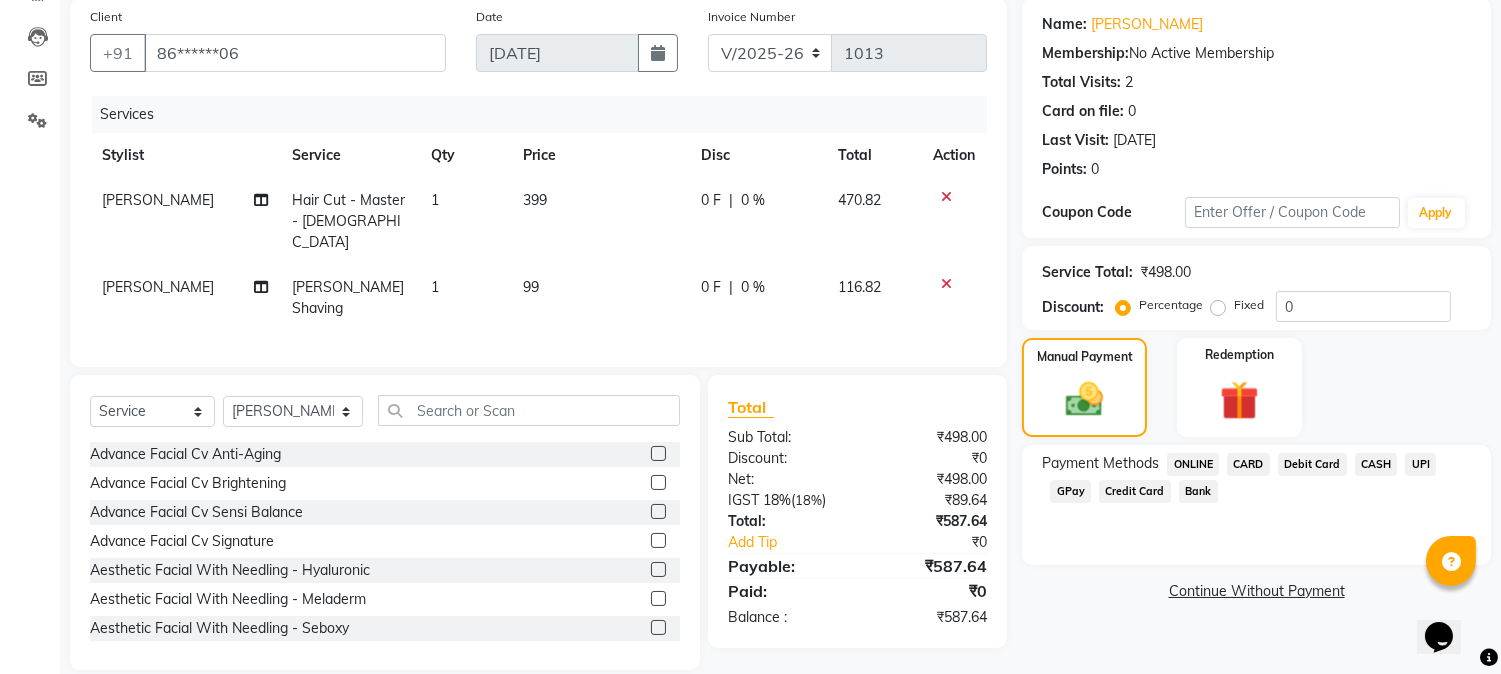 click on "UPI" 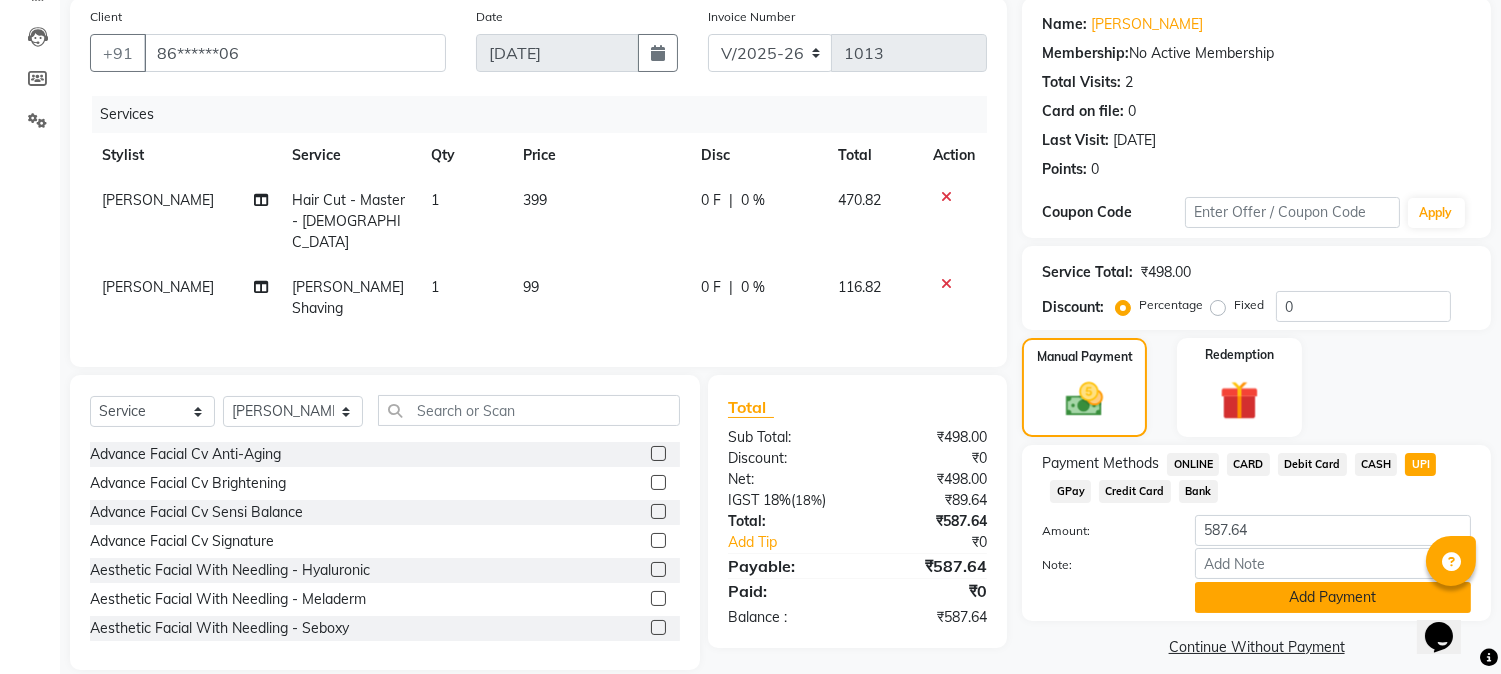 click on "Add Payment" 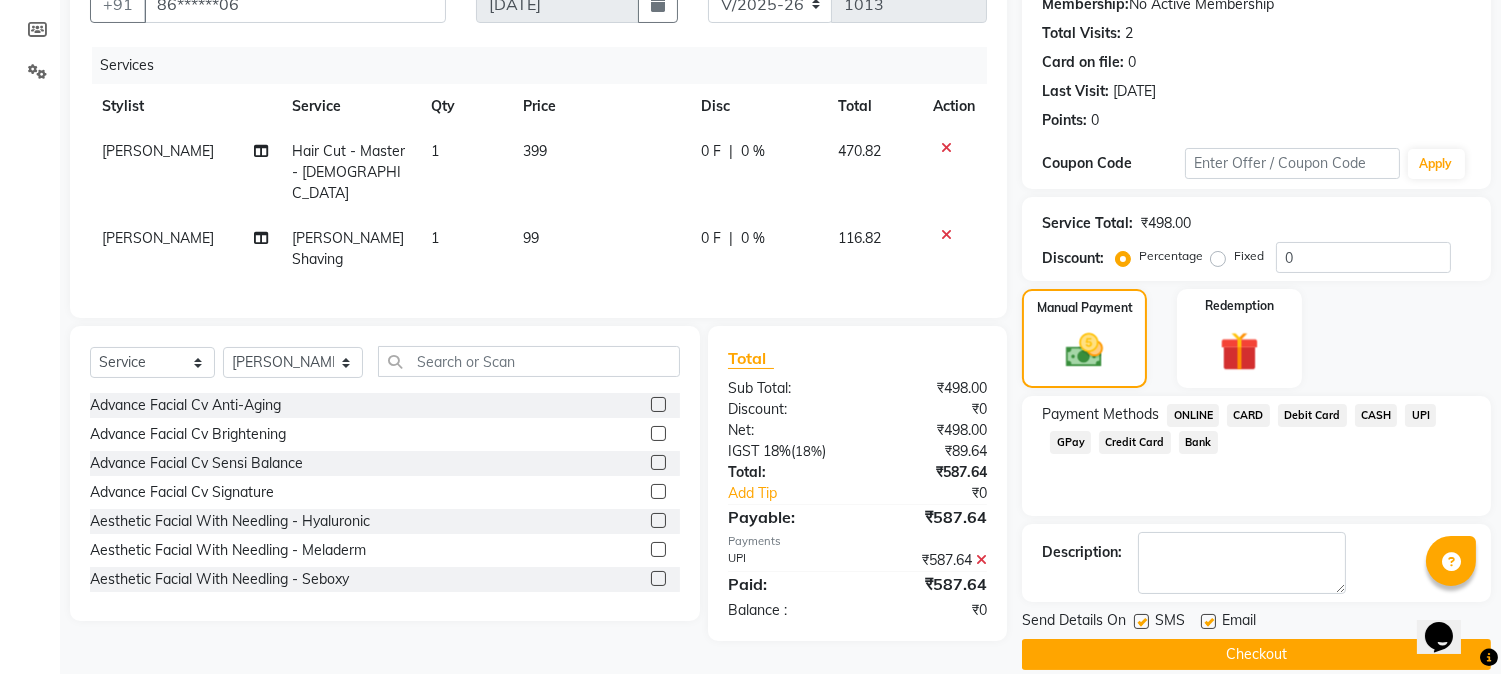 scroll, scrollTop: 225, scrollLeft: 0, axis: vertical 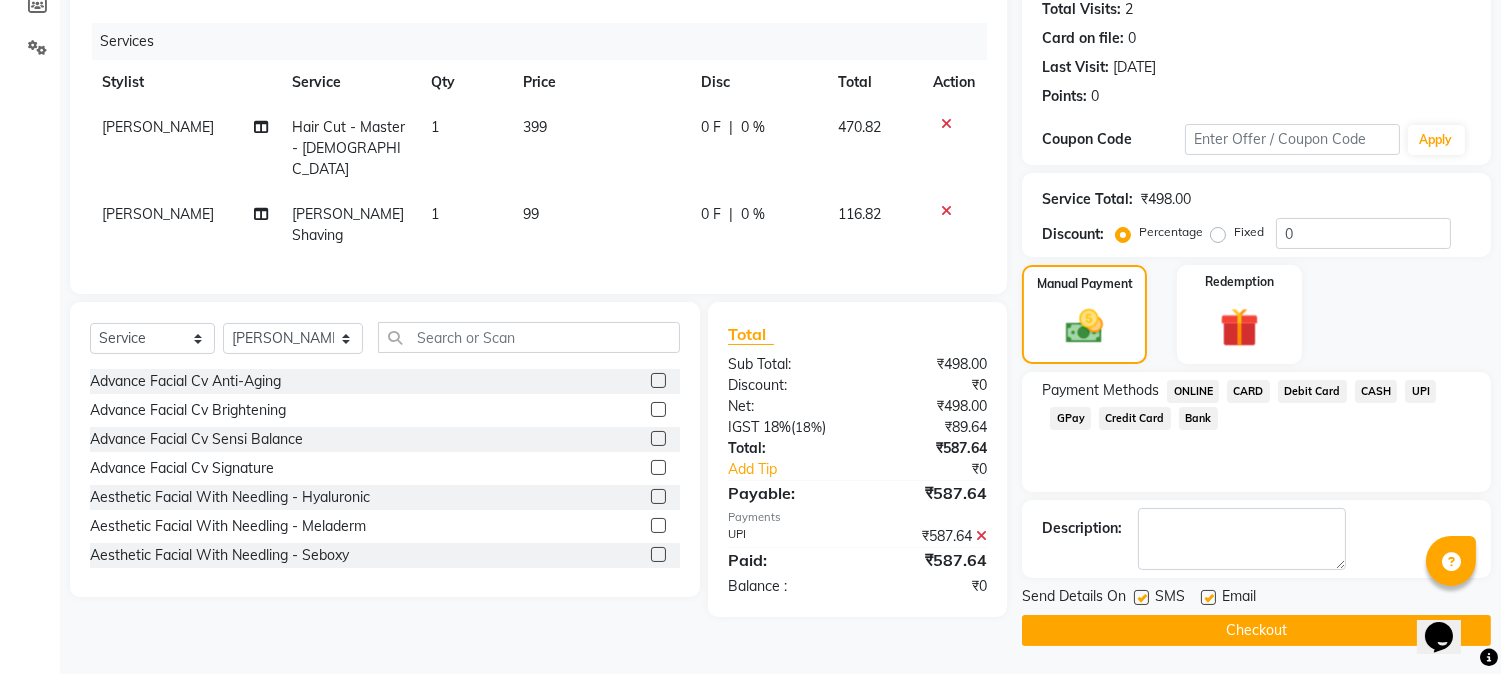 click on "Checkout" 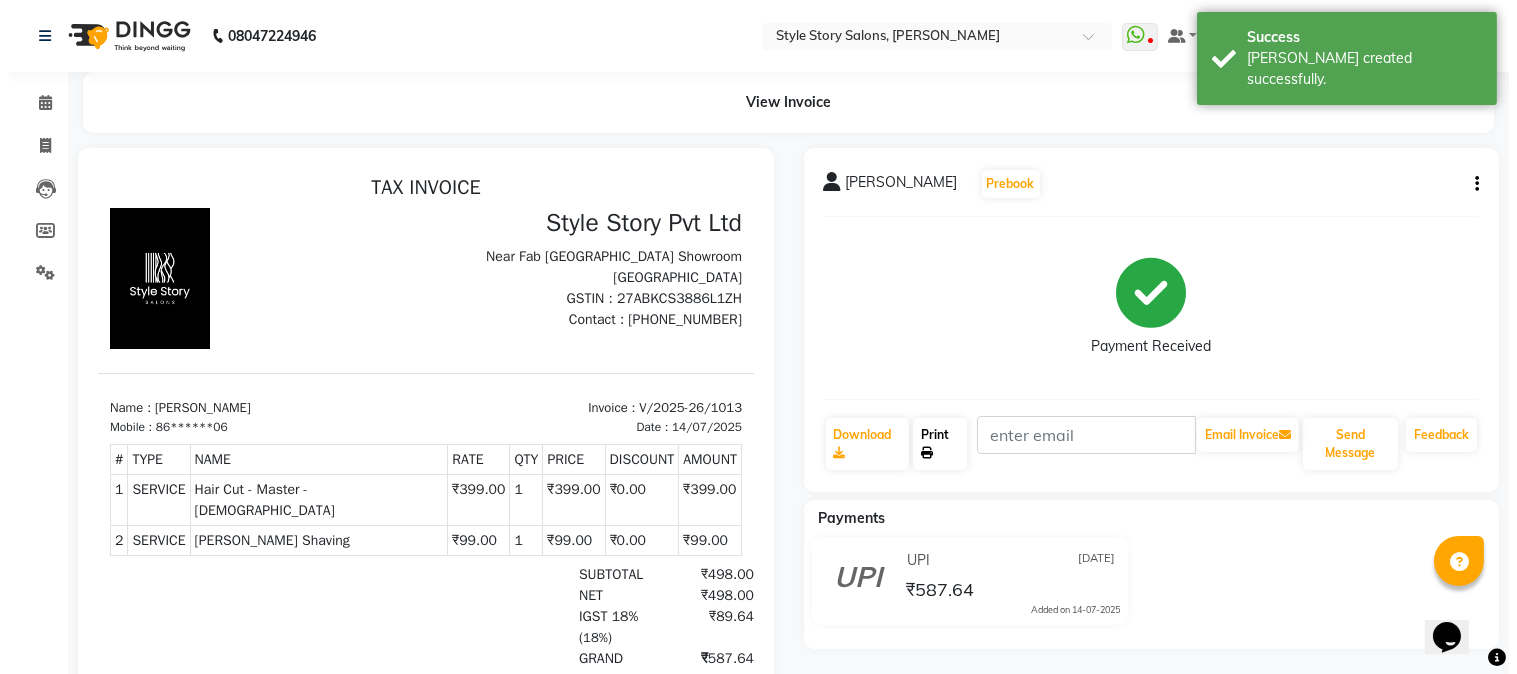 scroll, scrollTop: 0, scrollLeft: 0, axis: both 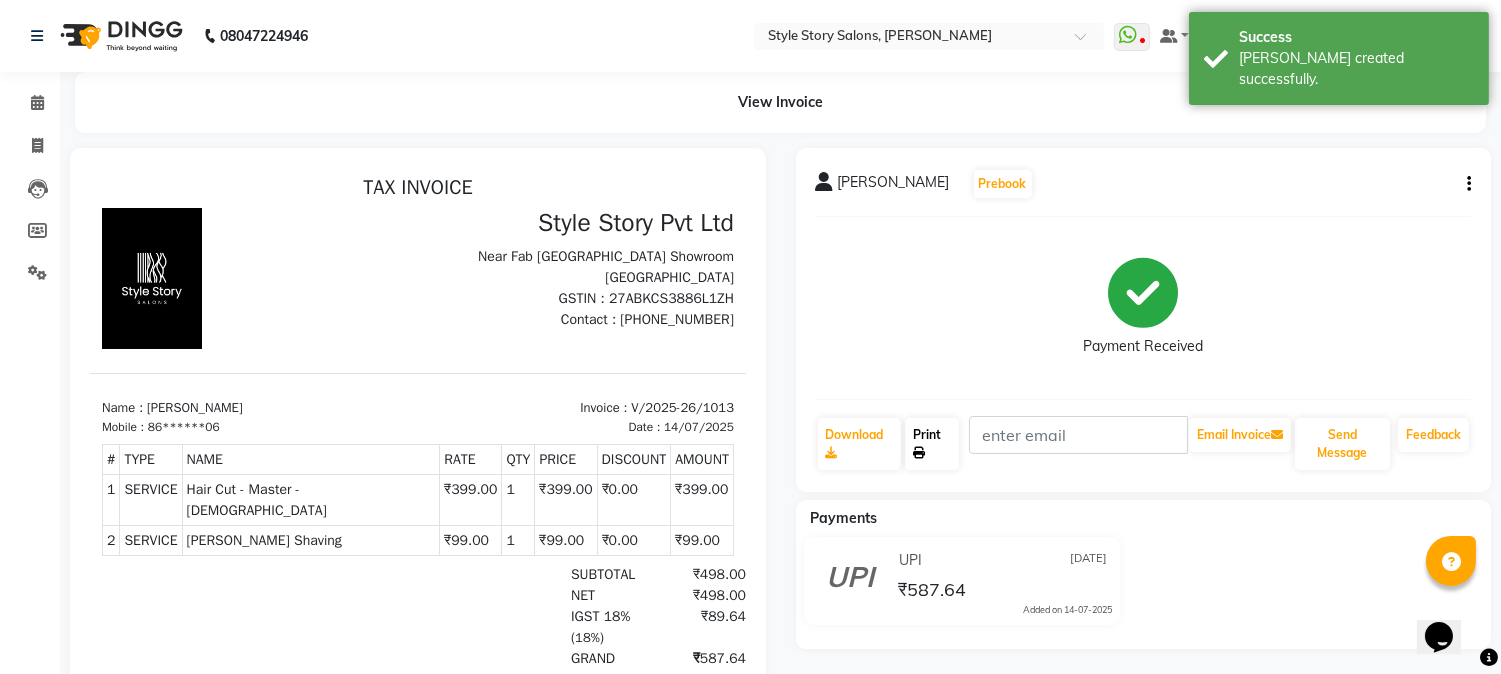 click on "Print" 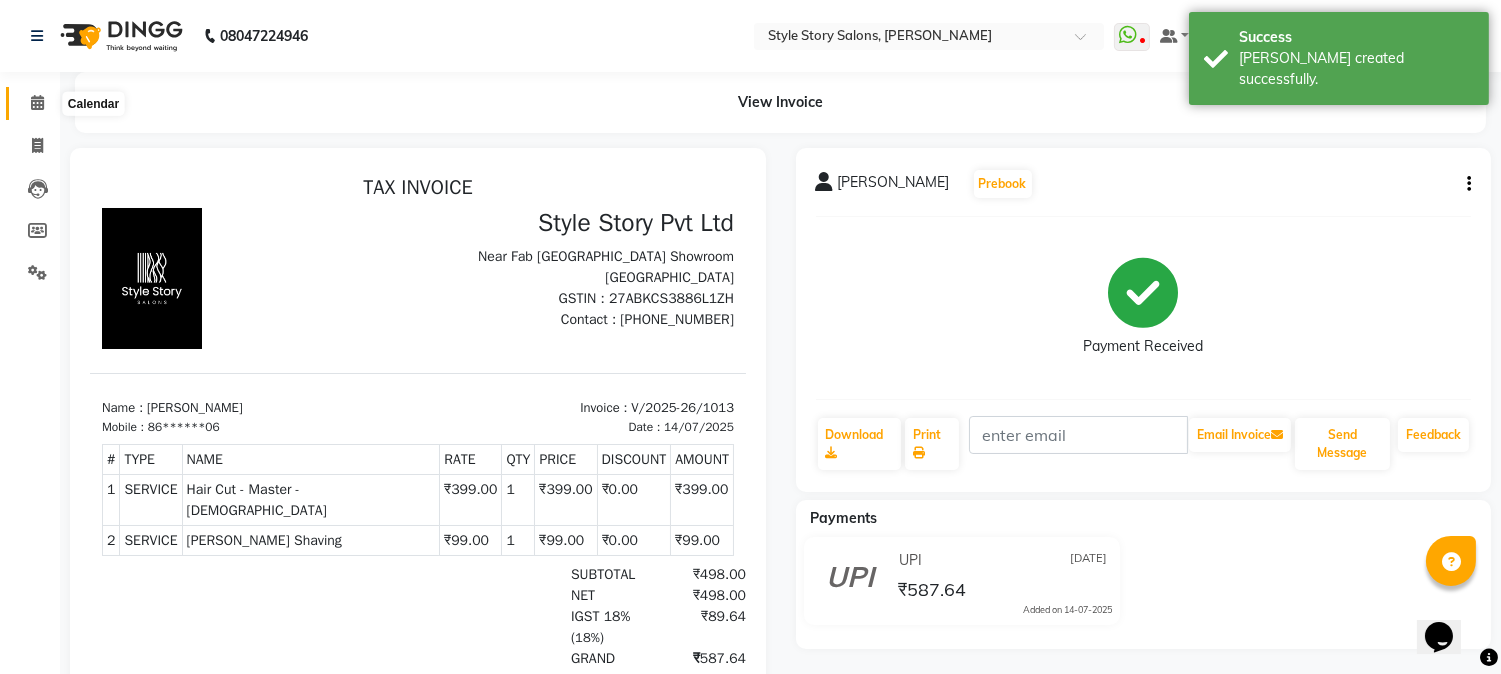 click 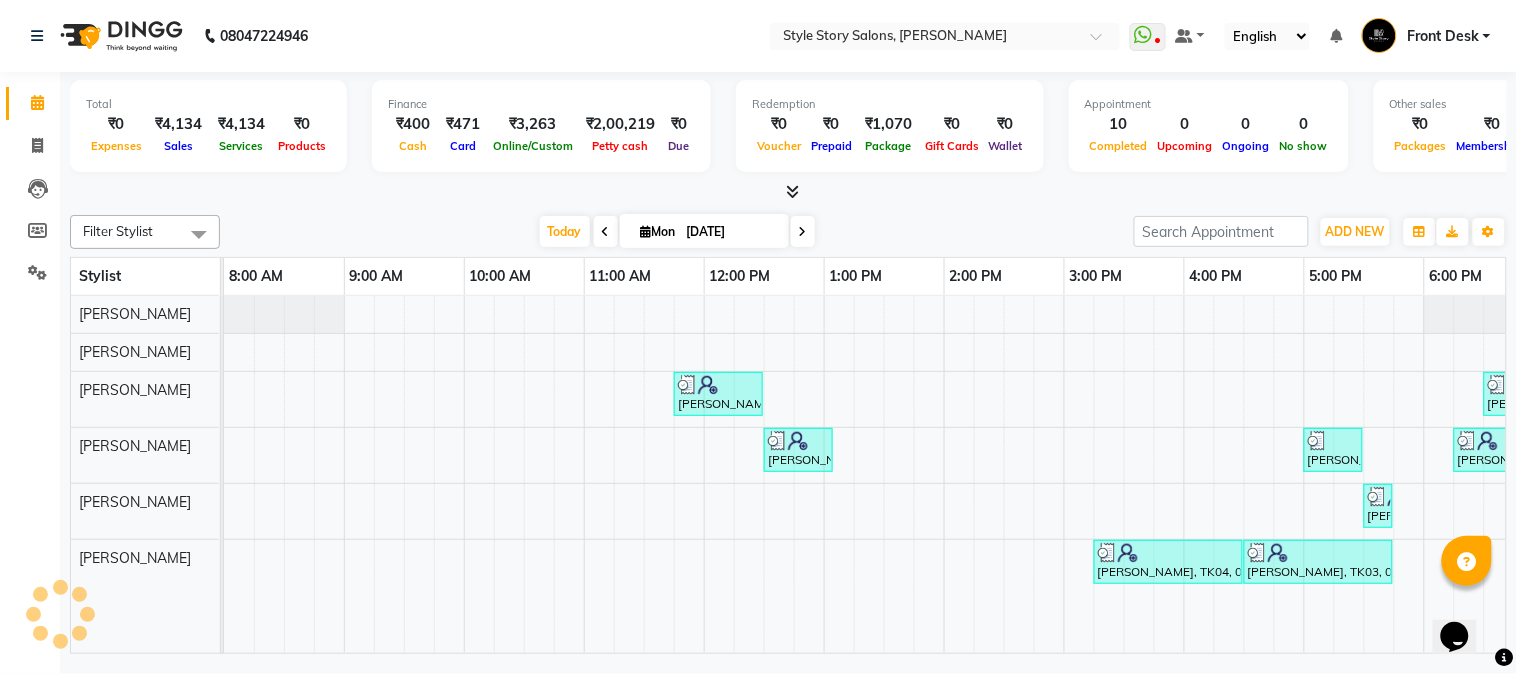 scroll, scrollTop: 0, scrollLeft: 0, axis: both 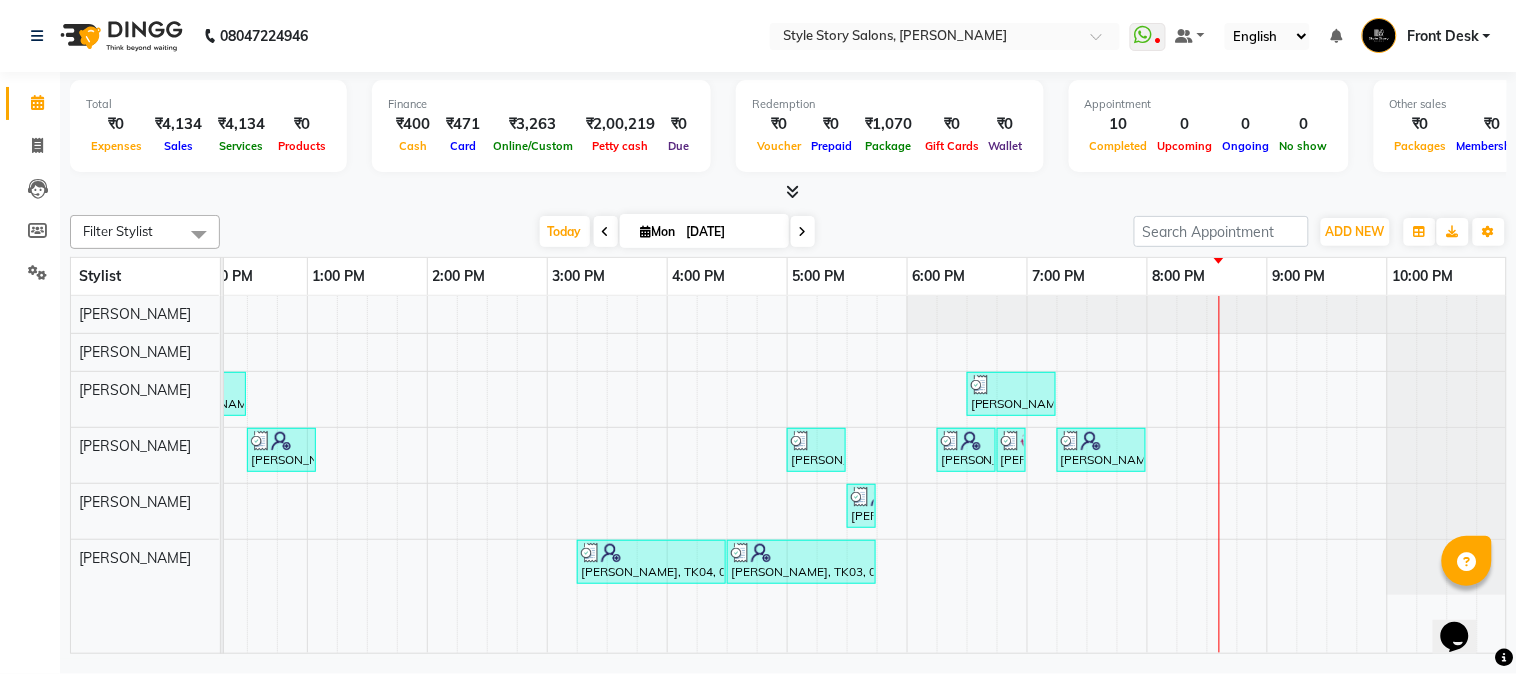 click on "[PERSON_NAME], TK01, 11:45 AM-12:30 PM, Hair Cut - Master - [DEMOGRAPHIC_DATA]     [PERSON_NAME], TK09, 06:30 PM-07:15 PM, Kids Hair Cut Girl     [PERSON_NAME], TK02, 12:30 PM-01:05 PM, [PERSON_NAME] Styling     [PERSON_NAME], TK05, 05:00 PM-05:30 PM, Hair Cut - Master - [DEMOGRAPHIC_DATA]     [PERSON_NAME], TK07, 06:15 PM-06:45 PM, Hair Cut - Master - [DEMOGRAPHIC_DATA]     Vishal Bajaj, TK10, 06:45 PM-07:00 PM, Hair Cut - Master - [DEMOGRAPHIC_DATA]     [PERSON_NAME], TK11, 07:15 PM-08:00 PM, Hair Cut - Master - [DEMOGRAPHIC_DATA],[PERSON_NAME] Shaving (₹99)     [PERSON_NAME] mam, TK06, 05:30 PM-05:45 PM, Threading Eyebrow,Threading Upperlip (₹50)     [PERSON_NAME], TK04, 03:15 PM-04:30 PM, Cocktail Pedicure     [PERSON_NAME], TK03, 04:30 PM-05:45 PM, Gel Polish Remove ( Per Nail )" at bounding box center (547, 475) 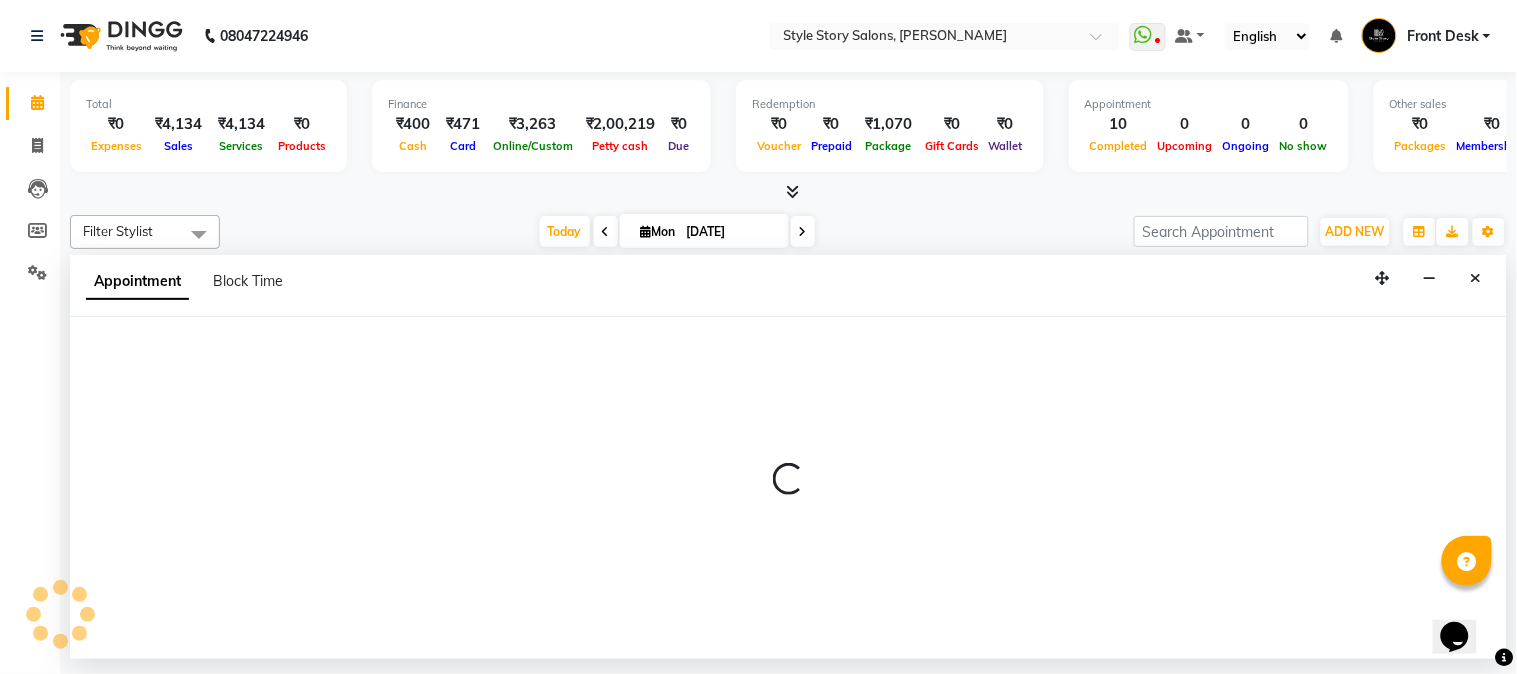 select on "62114" 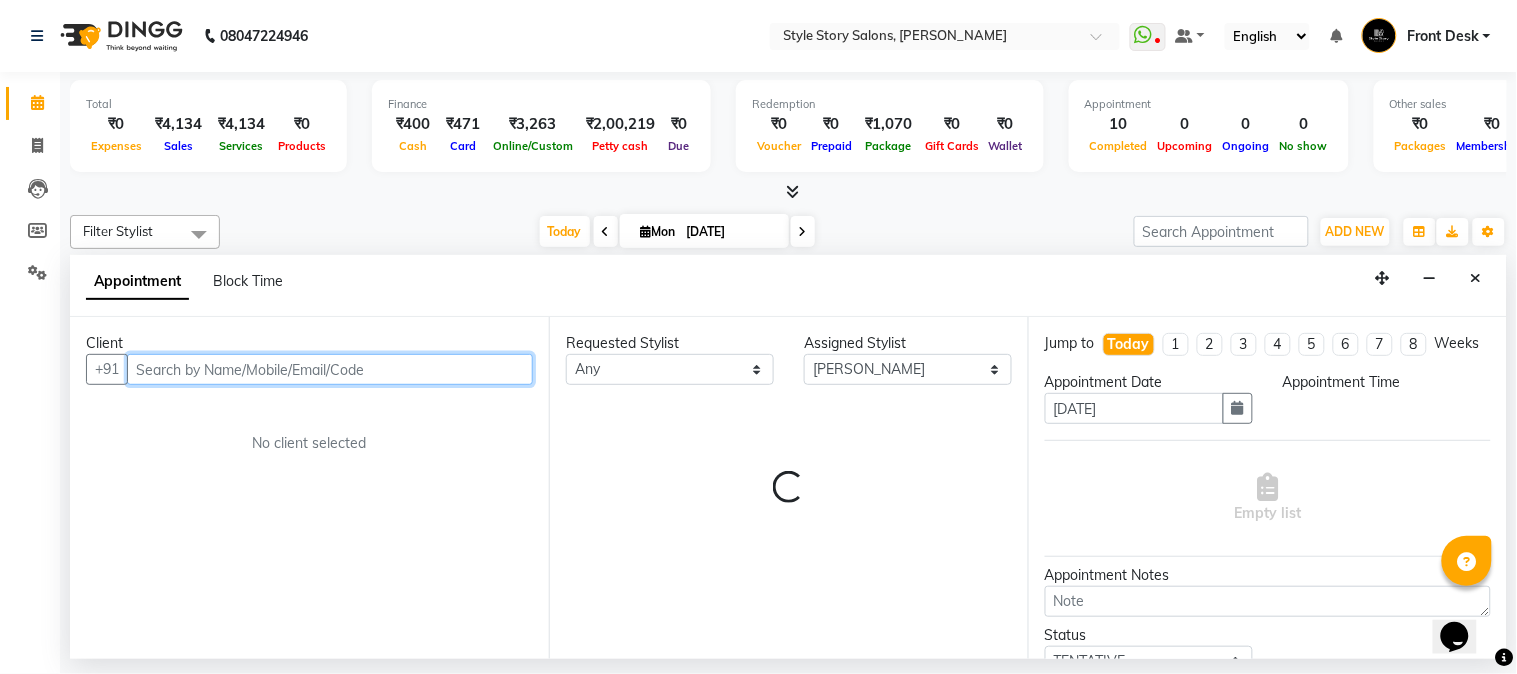 select on "1230" 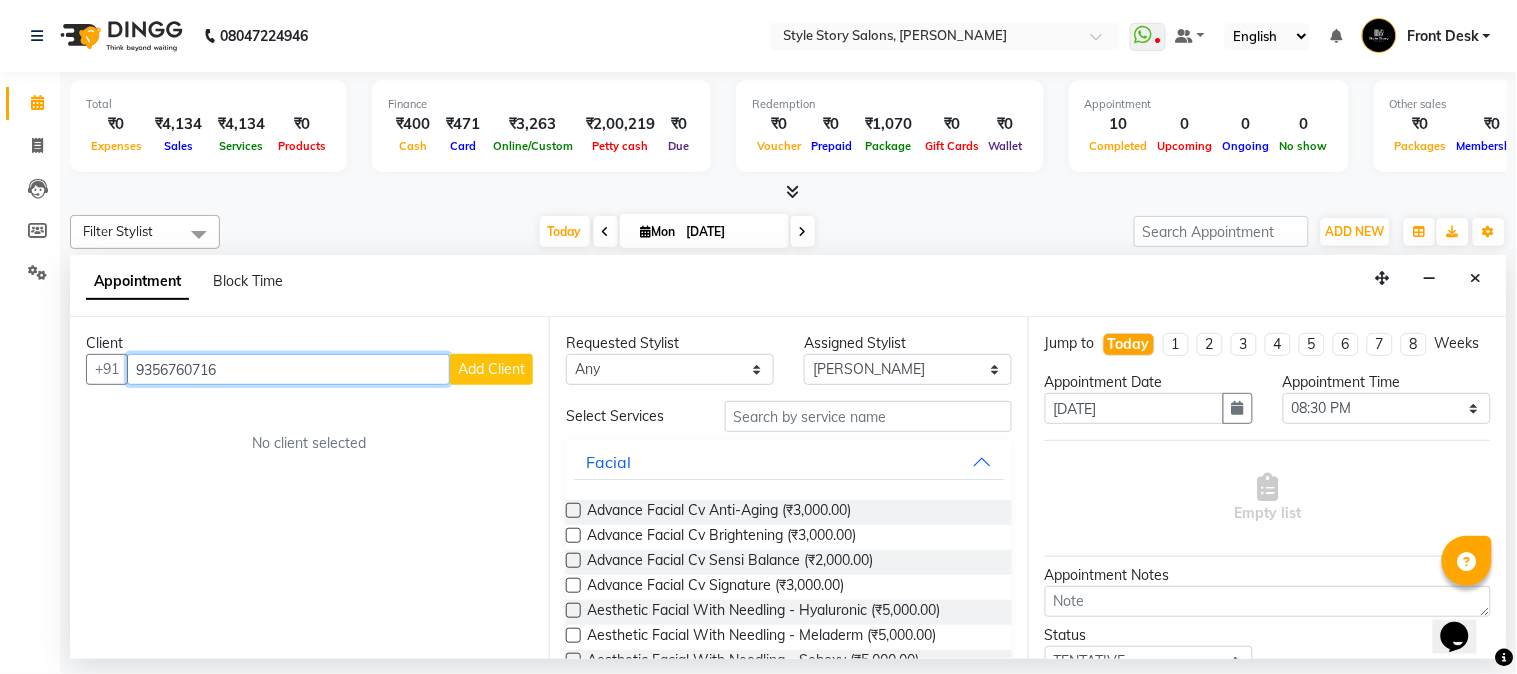 type on "9356760716" 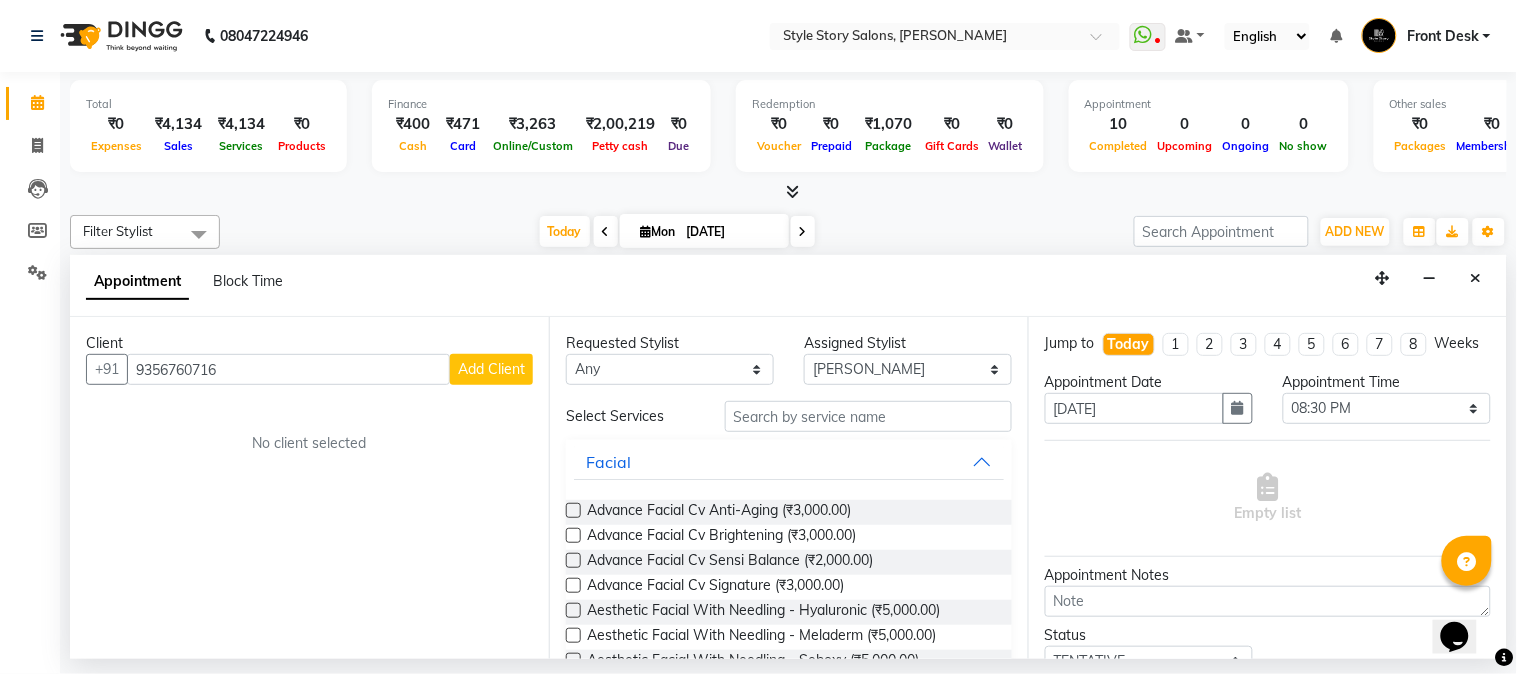 click on "Add Client" at bounding box center [491, 369] 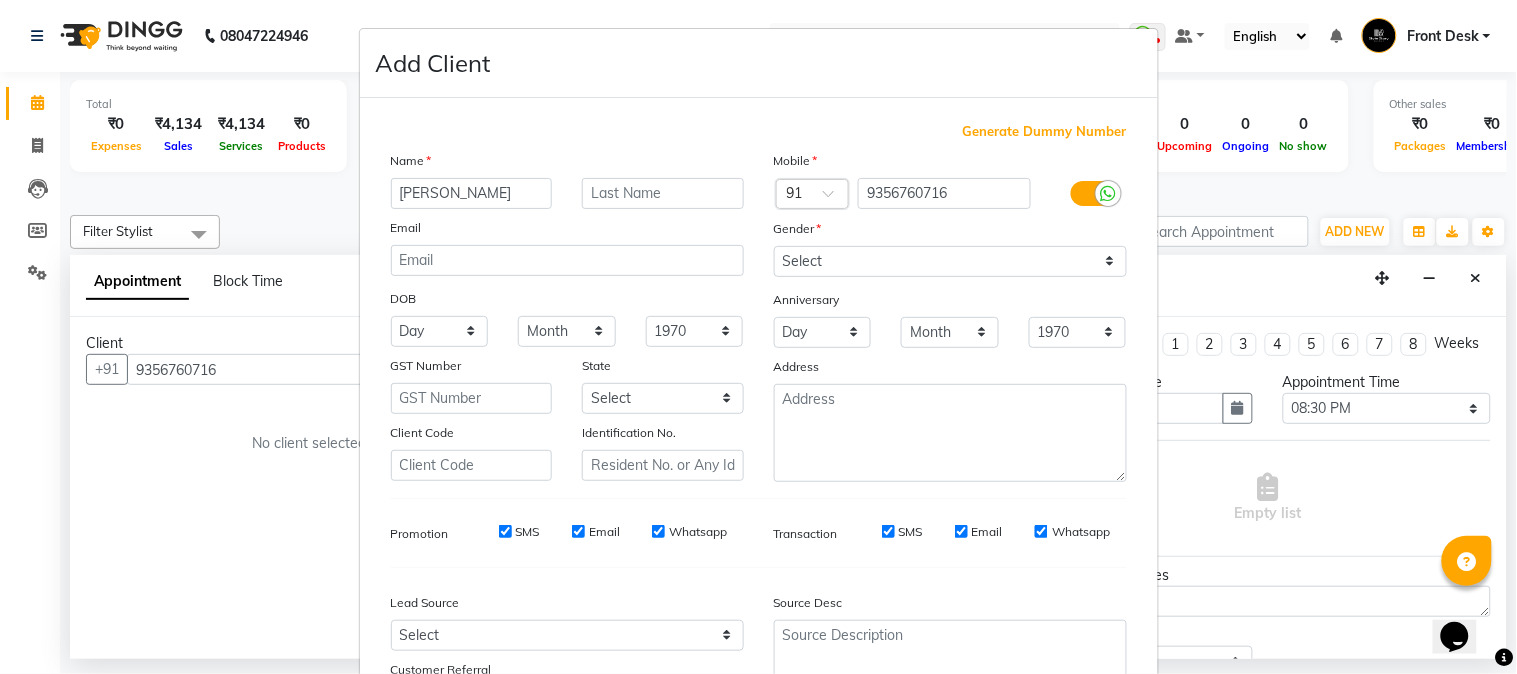 type on "[PERSON_NAME]" 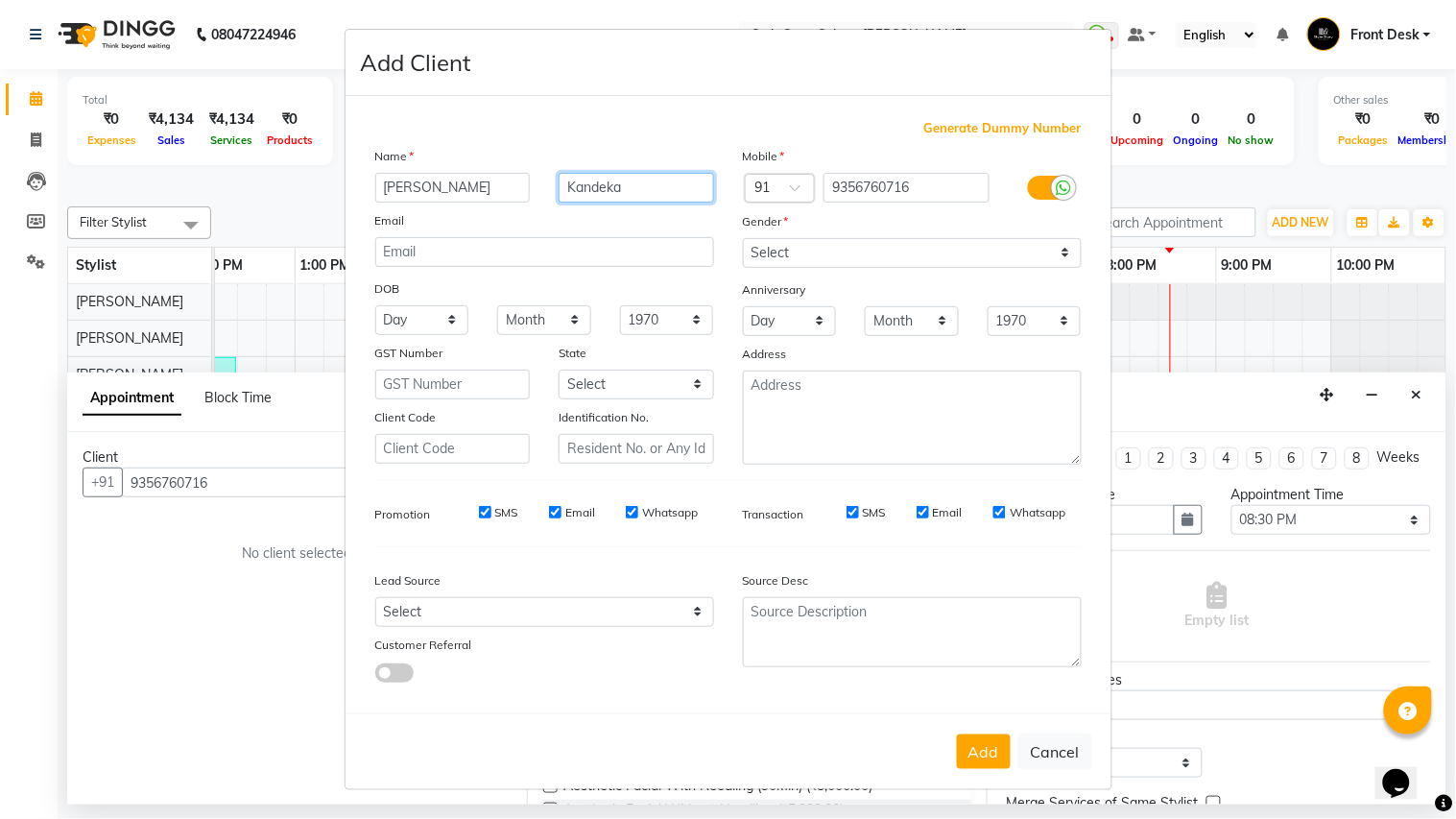 type on "Kandeka" 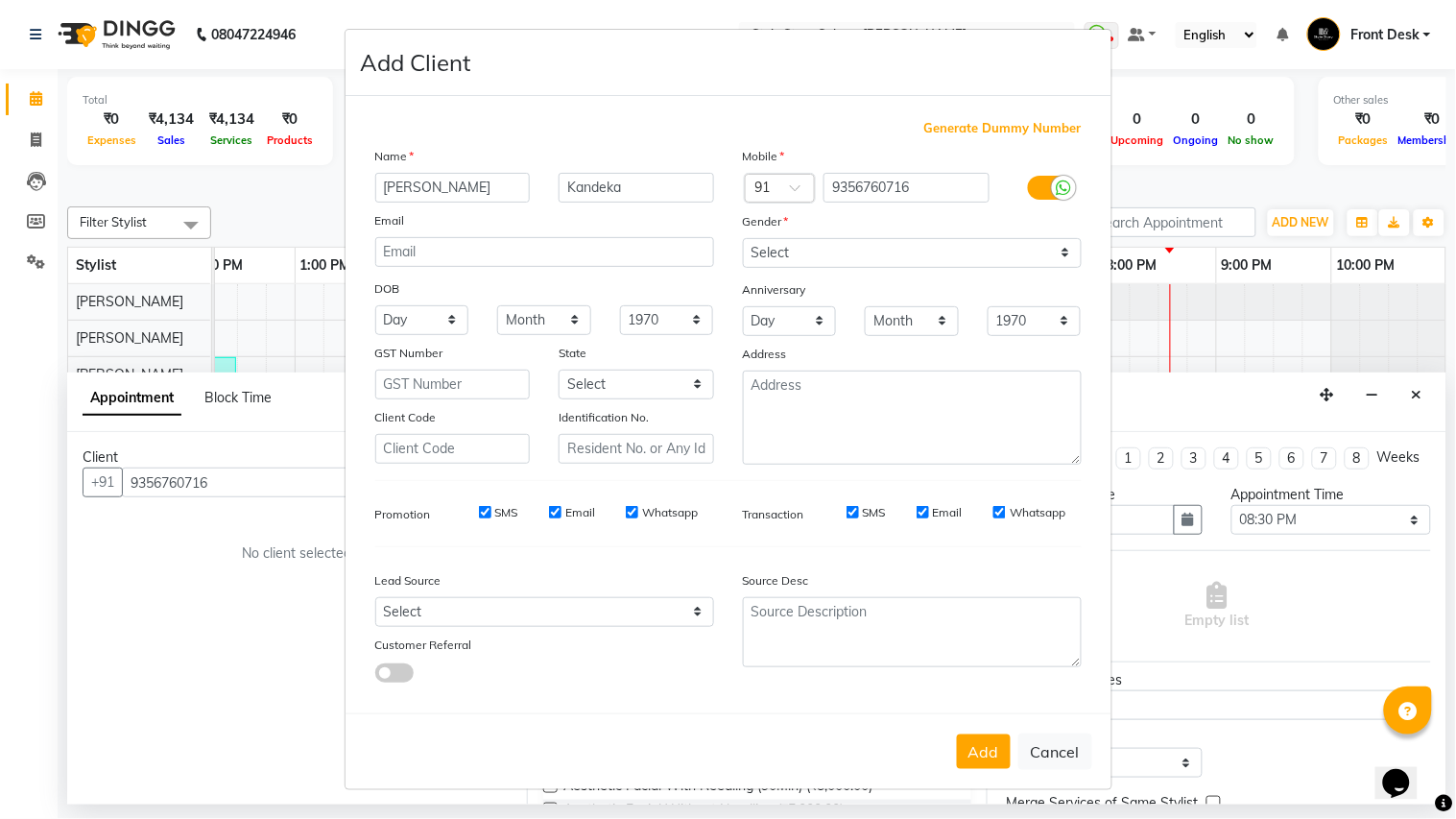 type 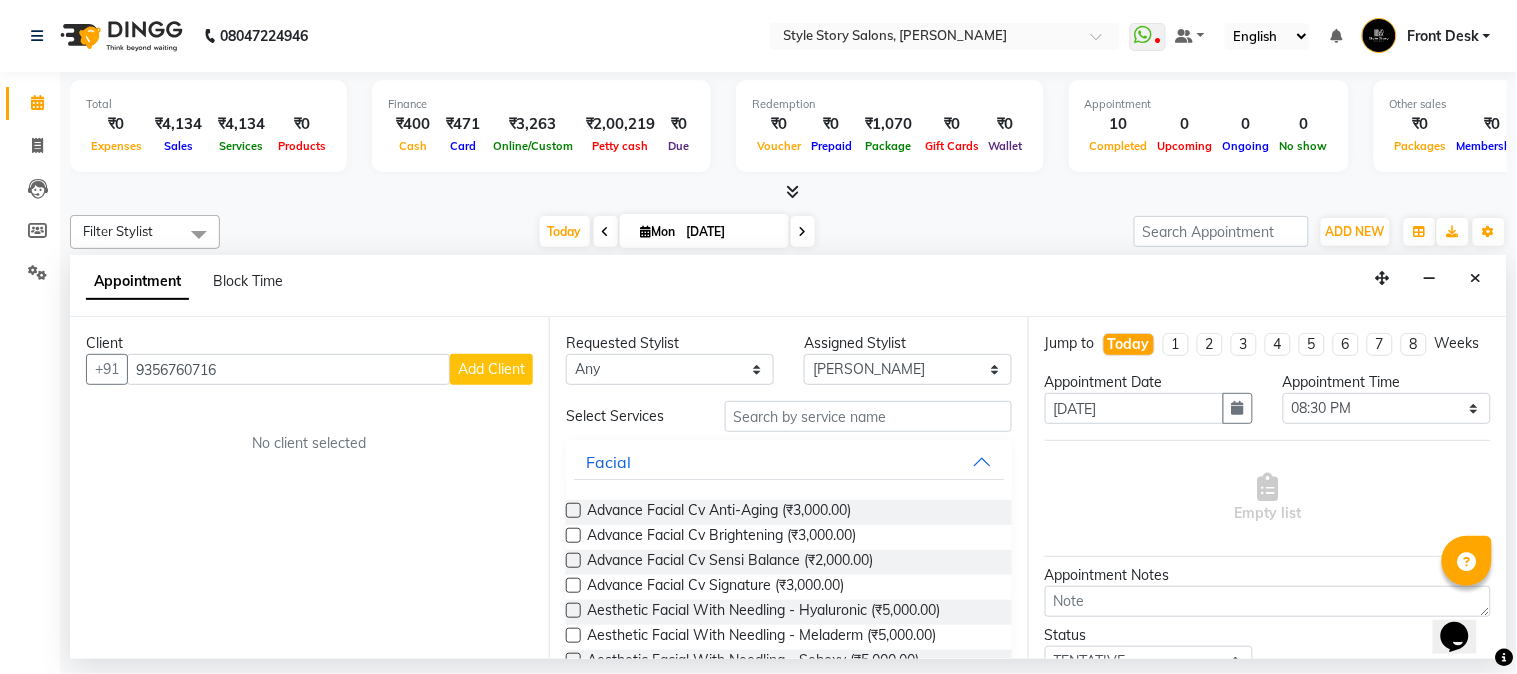 click on "Add Client" at bounding box center (491, 369) 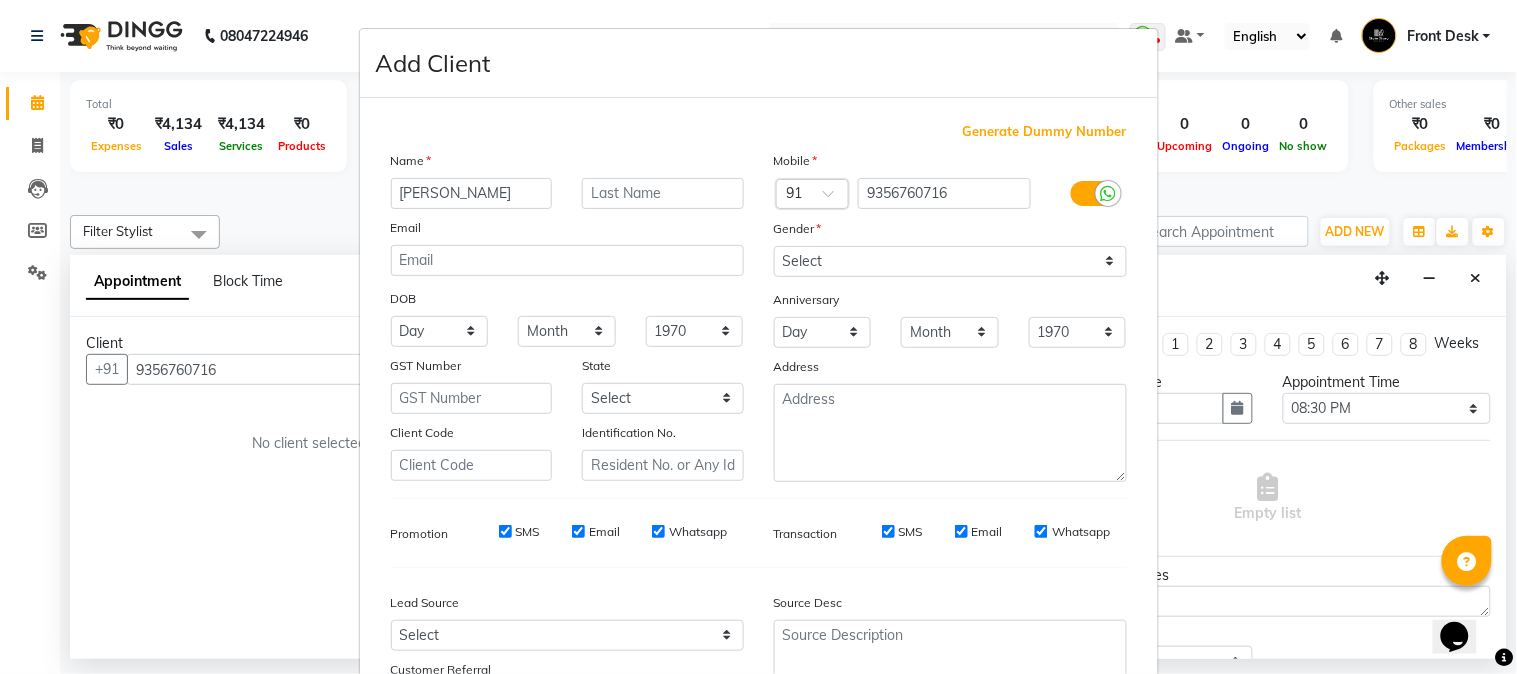 type on "[PERSON_NAME]" 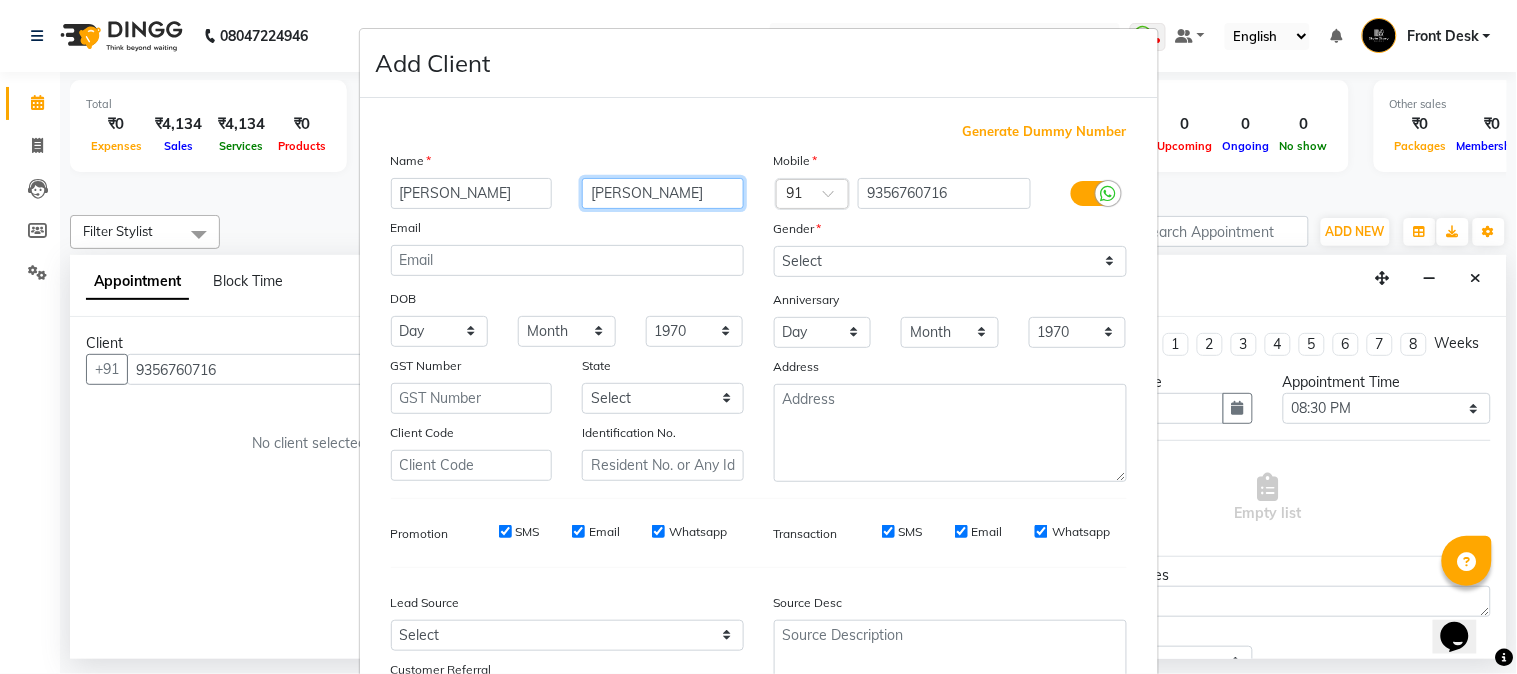 type on "[PERSON_NAME]" 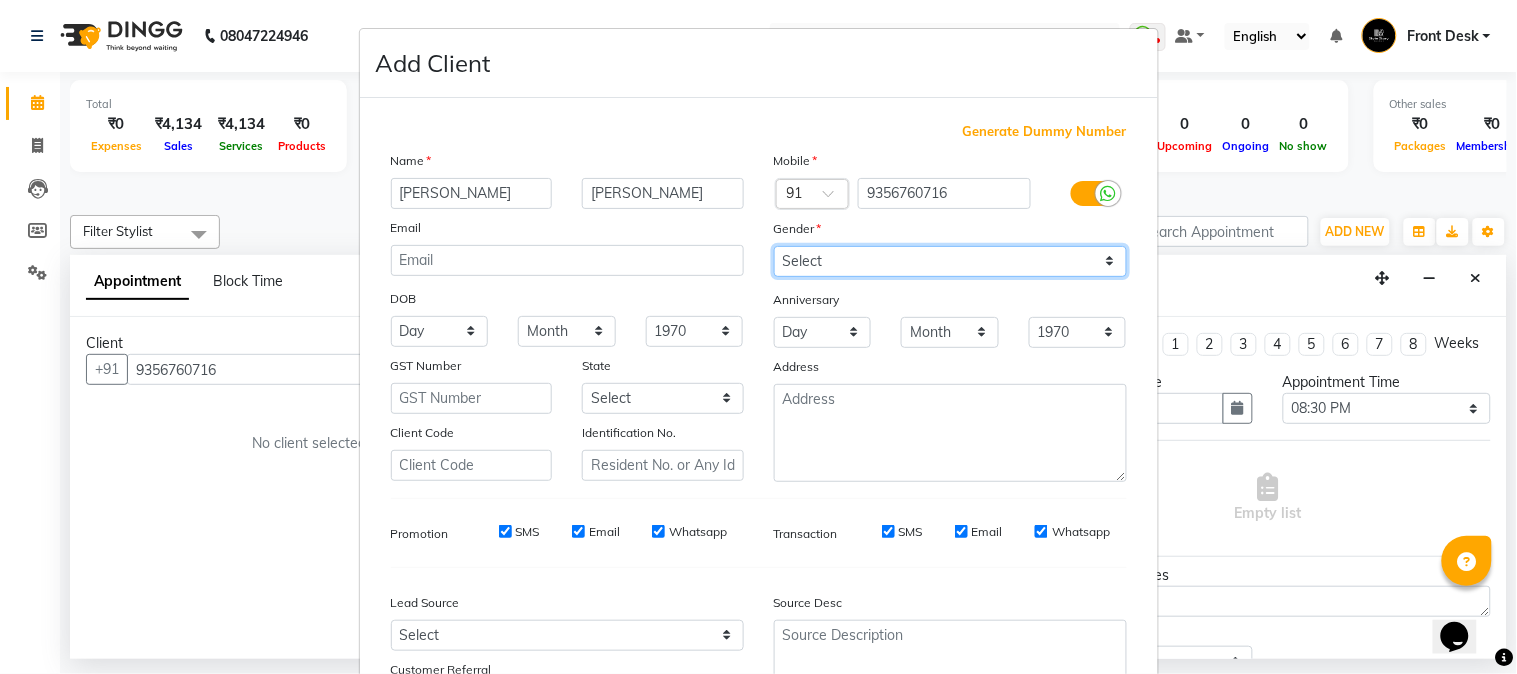 click on "Select [DEMOGRAPHIC_DATA] [DEMOGRAPHIC_DATA] Other Prefer Not To Say" at bounding box center (950, 261) 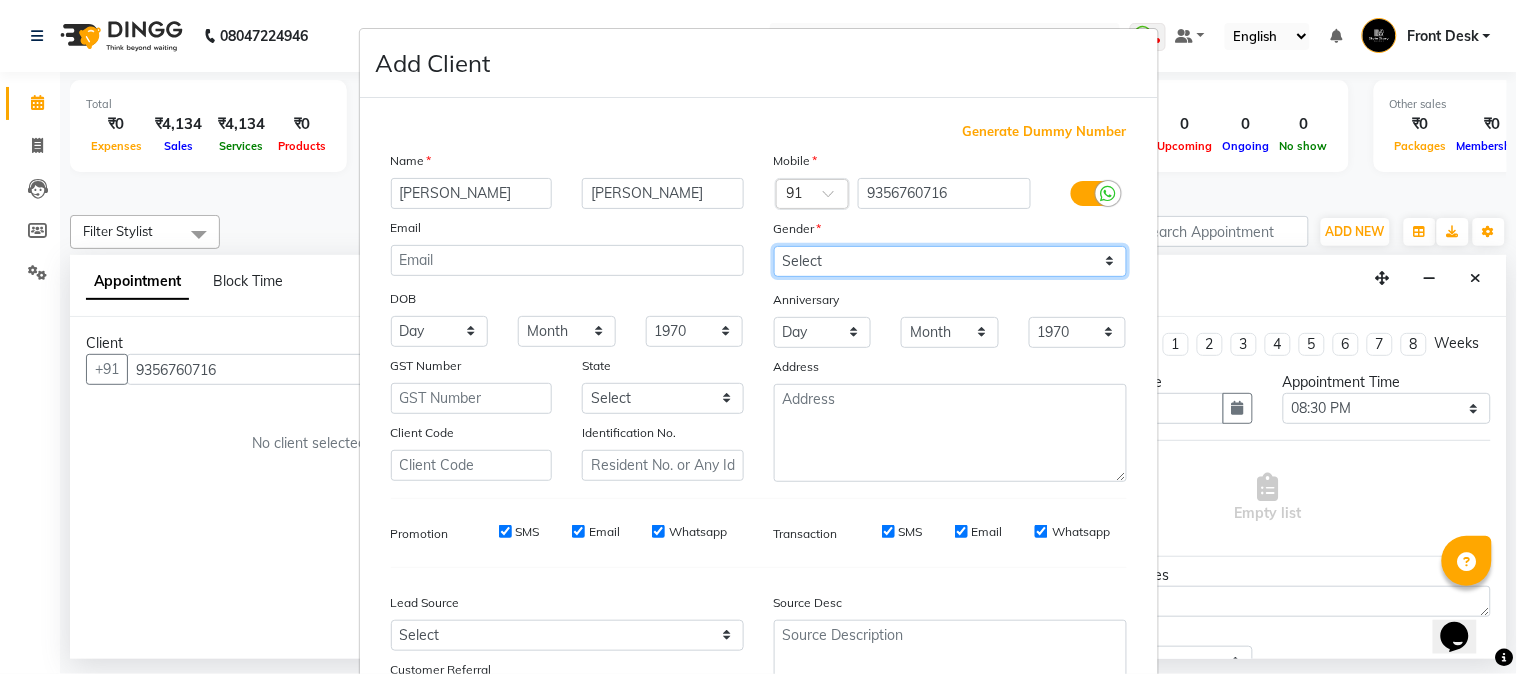 select on "[DEMOGRAPHIC_DATA]" 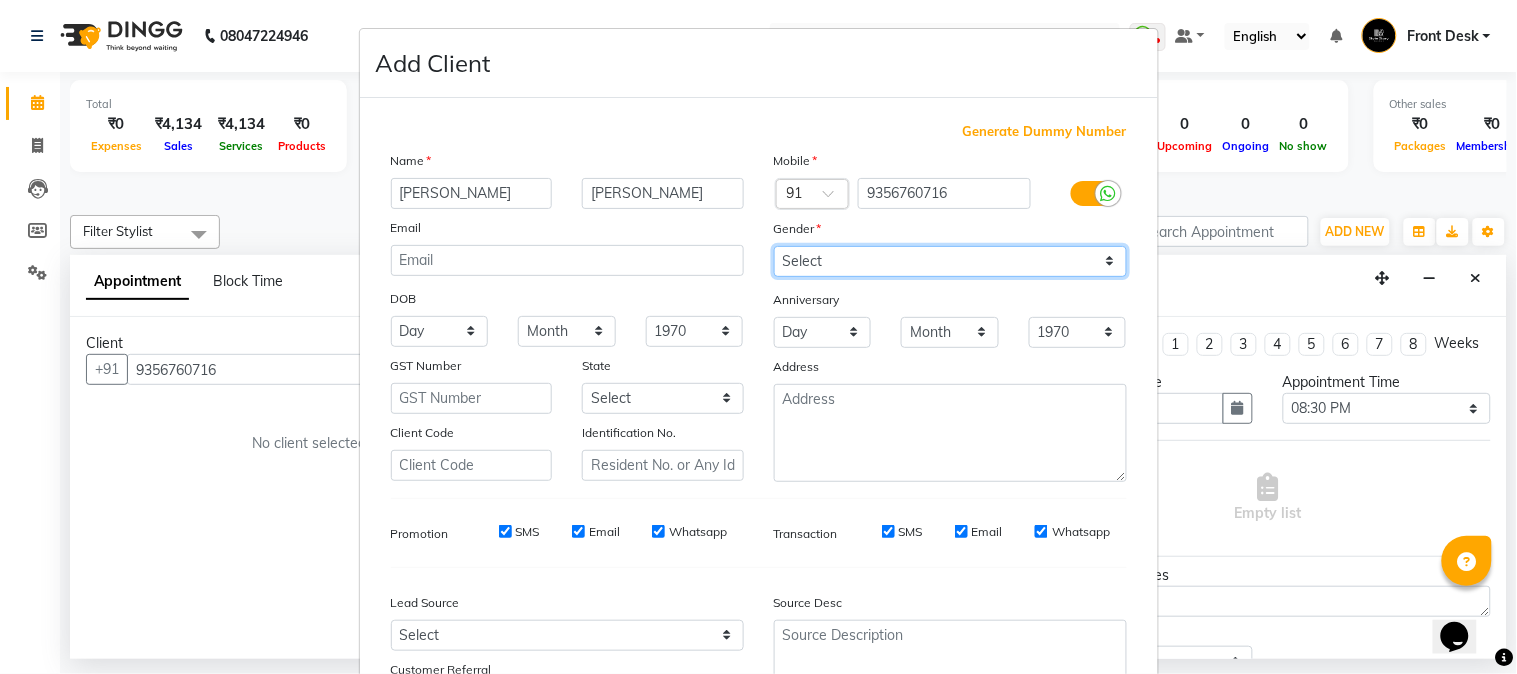 click on "Select [DEMOGRAPHIC_DATA] [DEMOGRAPHIC_DATA] Other Prefer Not To Say" at bounding box center [950, 261] 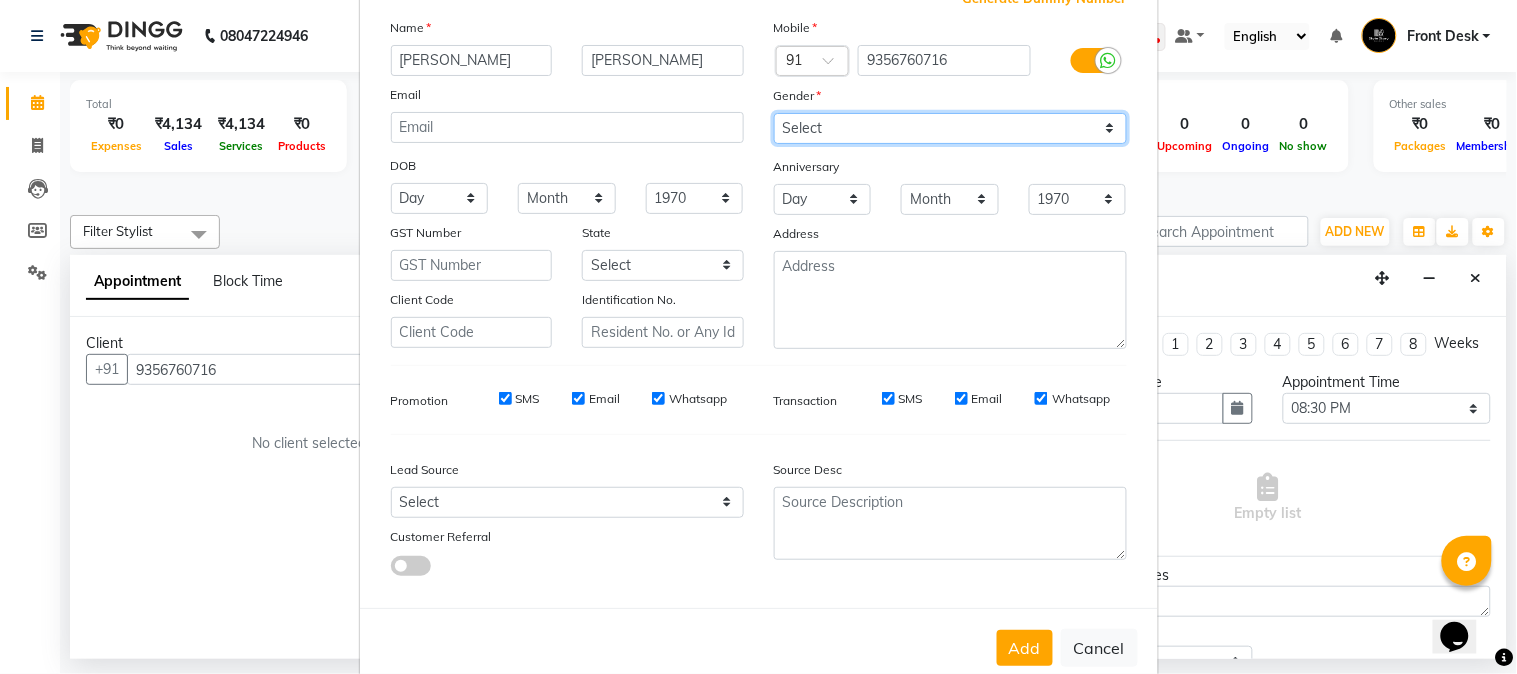 scroll, scrollTop: 176, scrollLeft: 0, axis: vertical 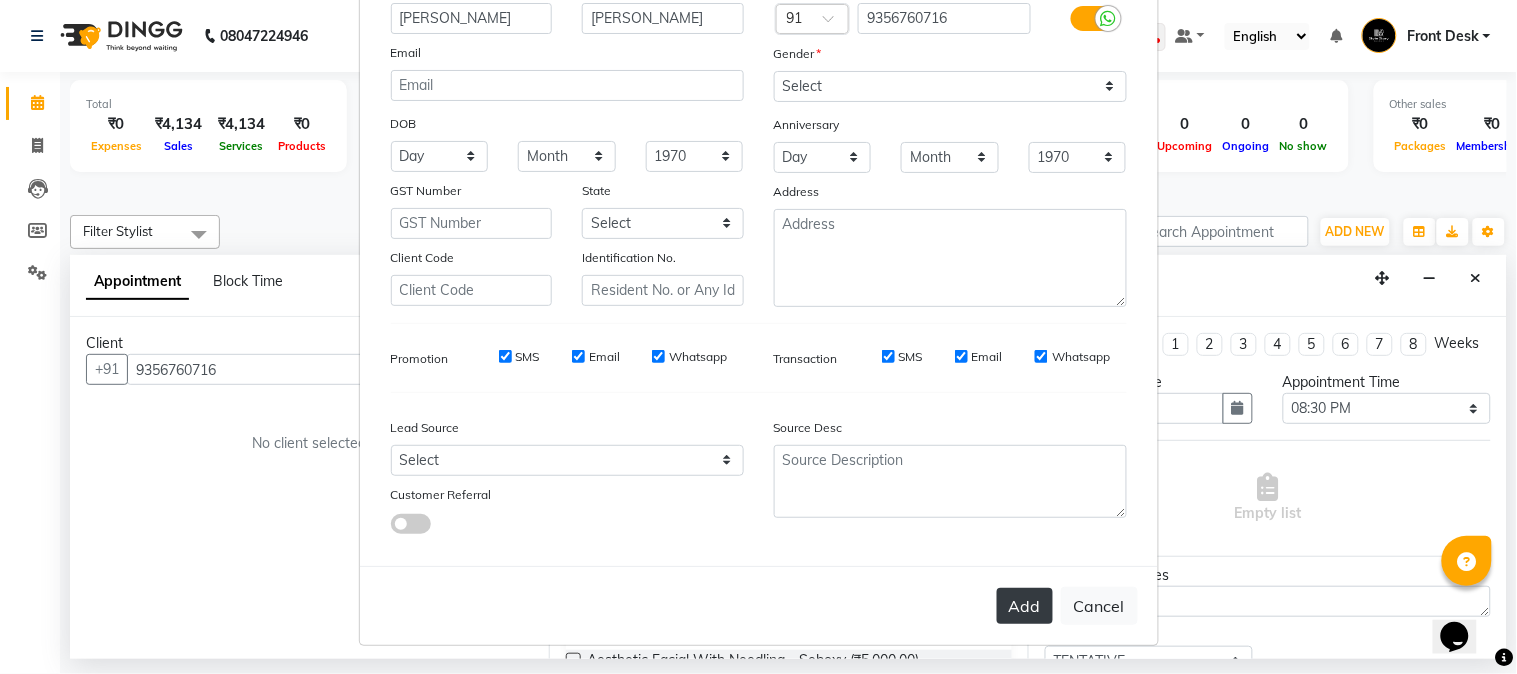 click on "Add" at bounding box center [1025, 606] 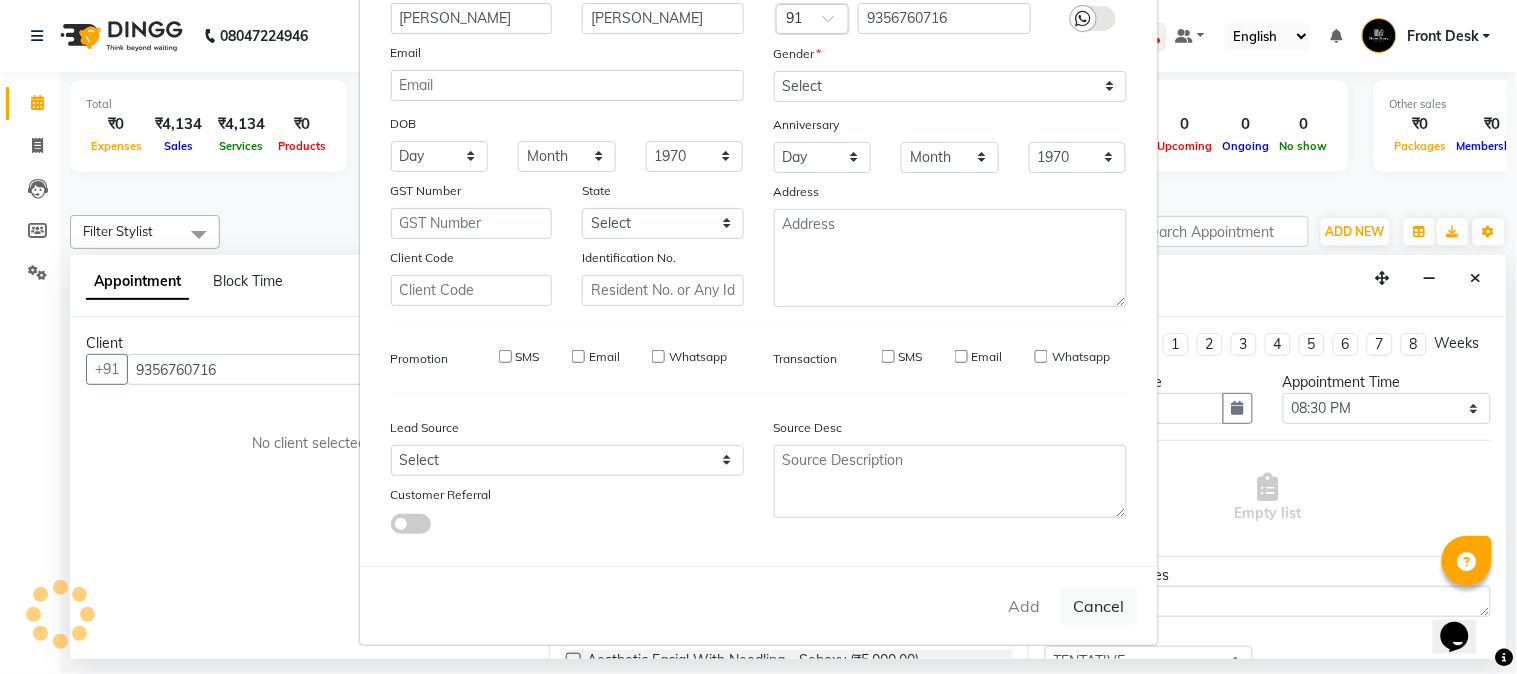 type on "93******16" 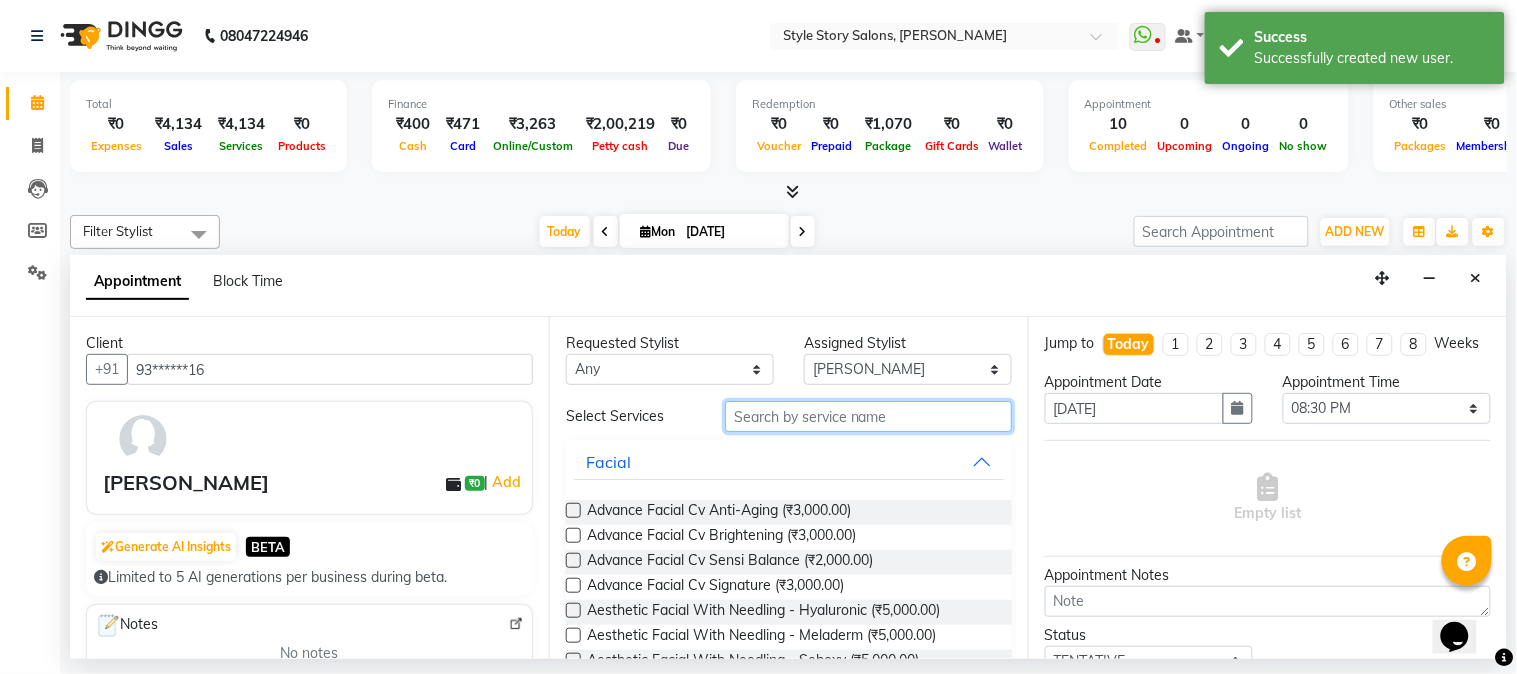 click at bounding box center (868, 416) 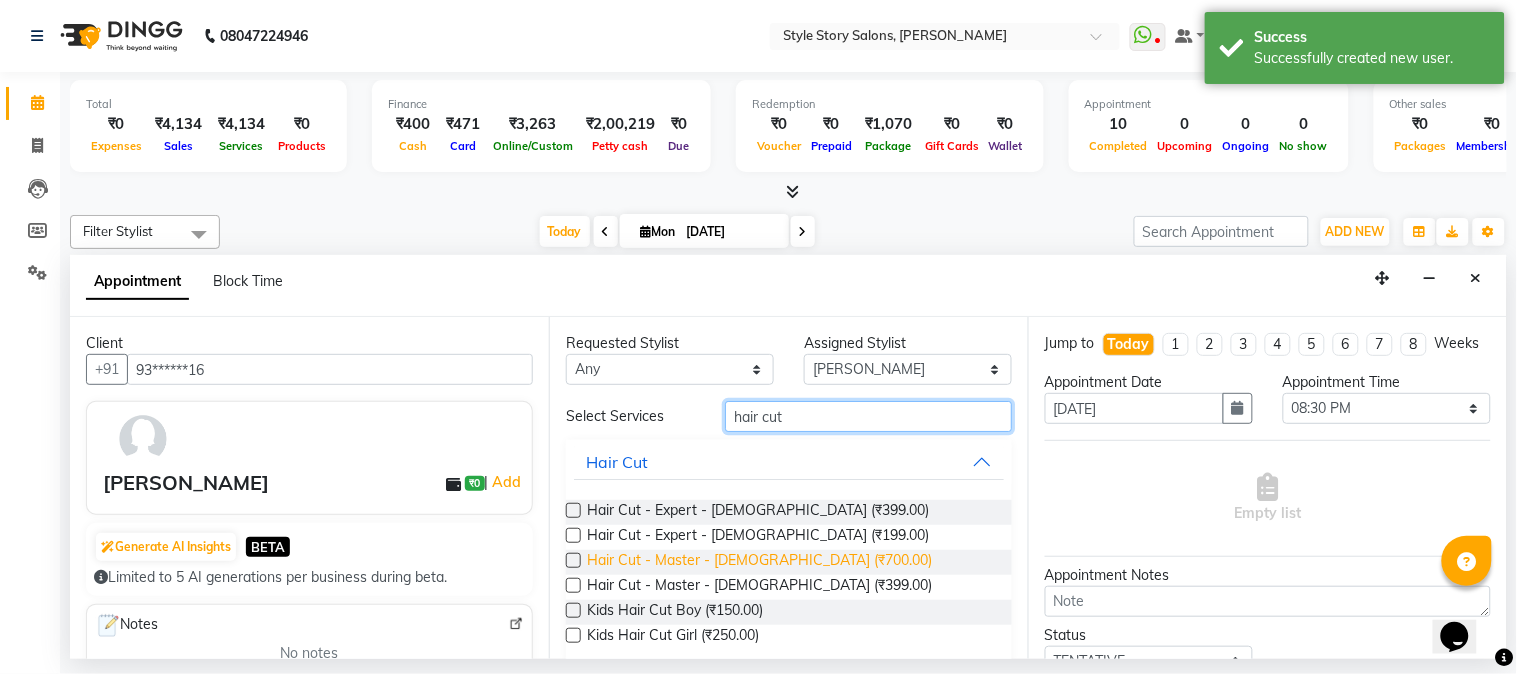 type on "hair cut" 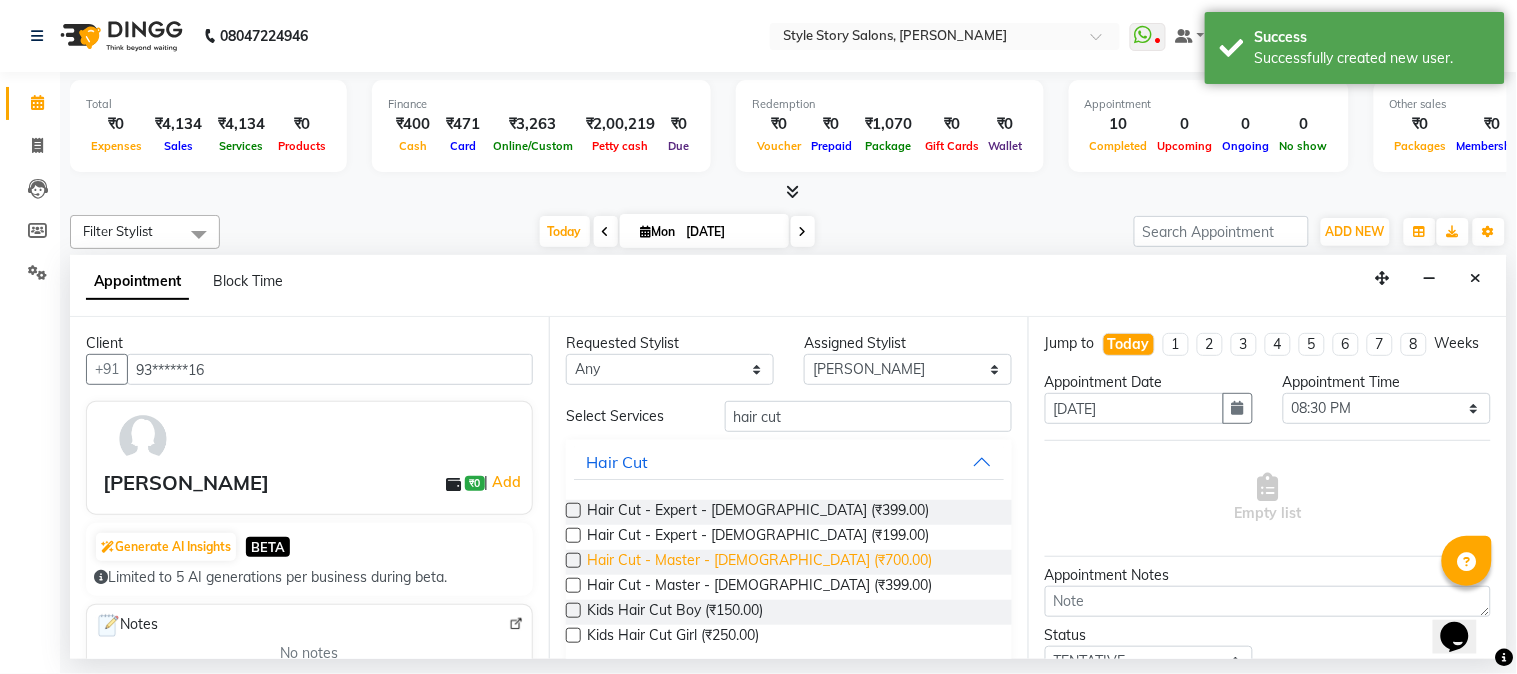 click on "Hair Cut - Master - [DEMOGRAPHIC_DATA] (₹700.00)" at bounding box center (759, 562) 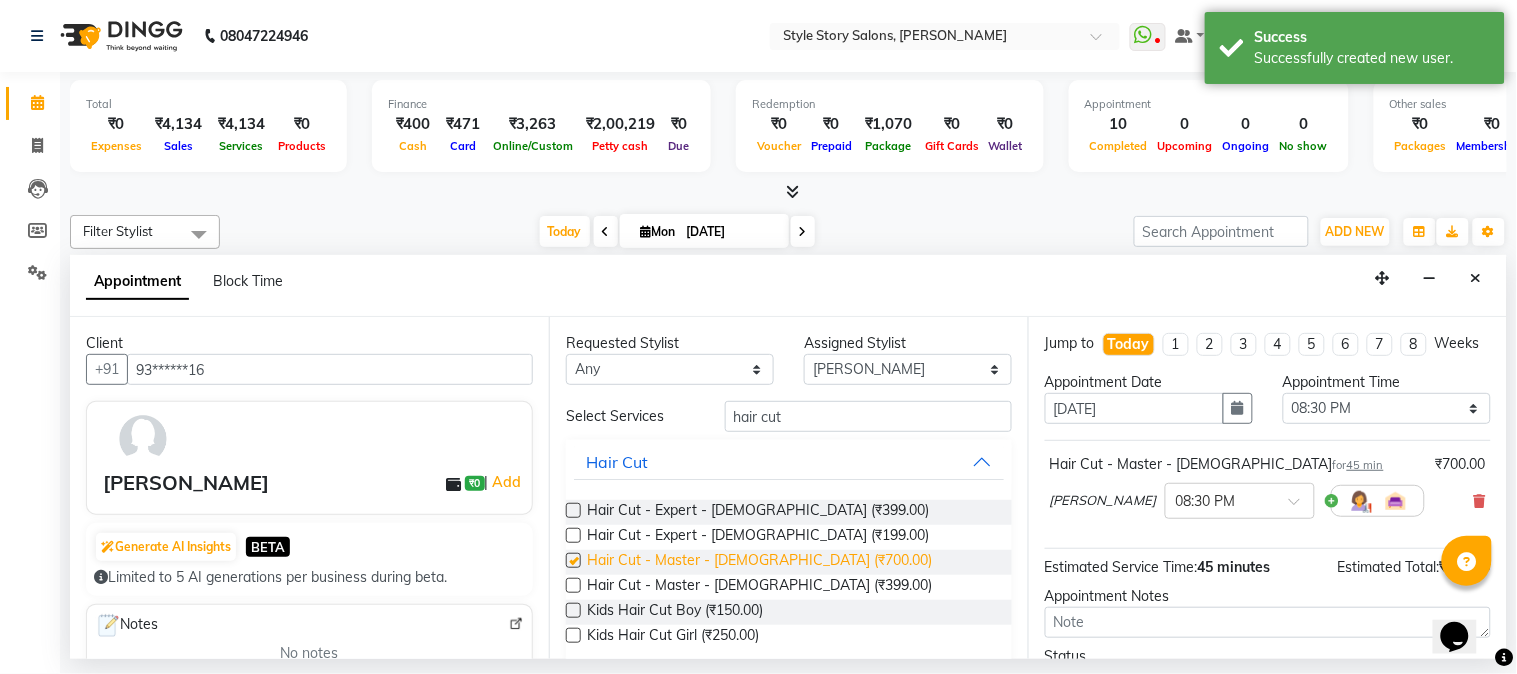 checkbox on "false" 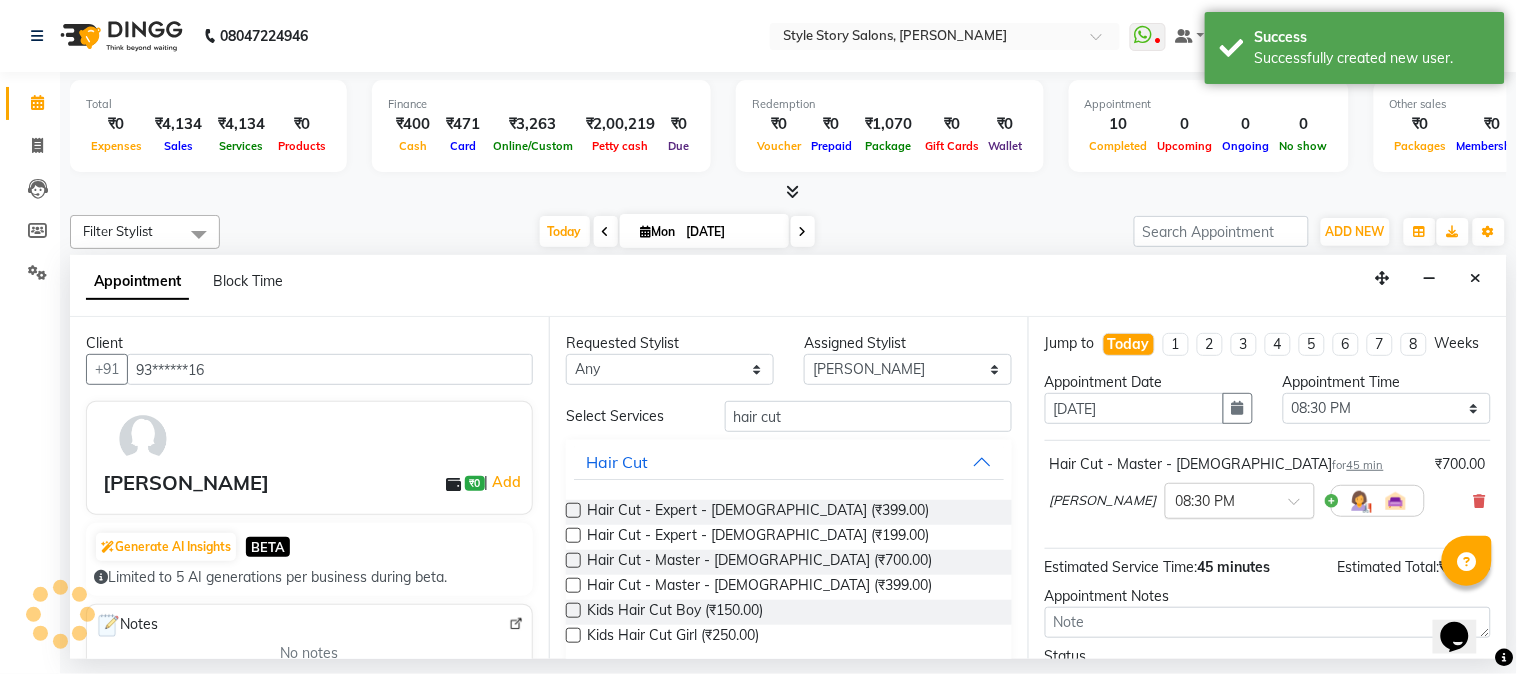 scroll, scrollTop: 183, scrollLeft: 0, axis: vertical 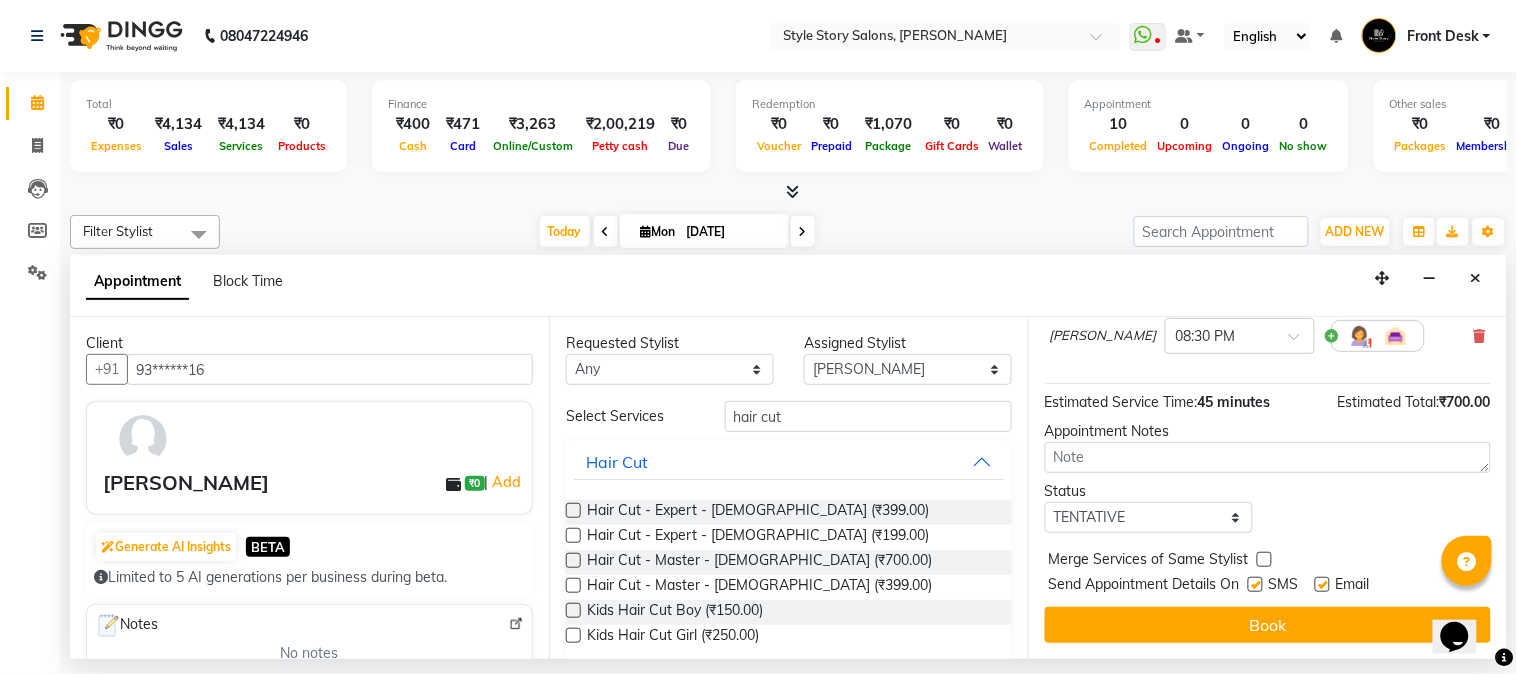 click at bounding box center [1322, 584] 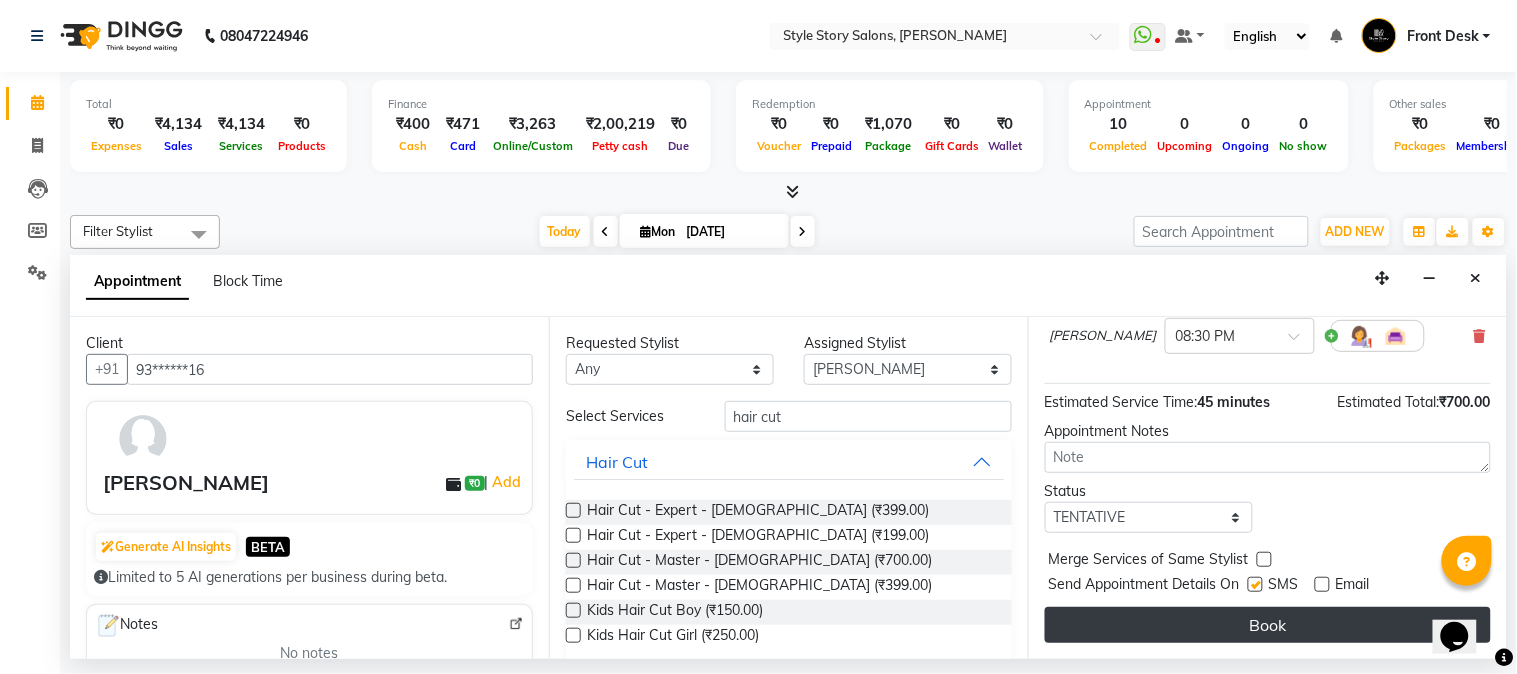 click on "Book" at bounding box center [1268, 625] 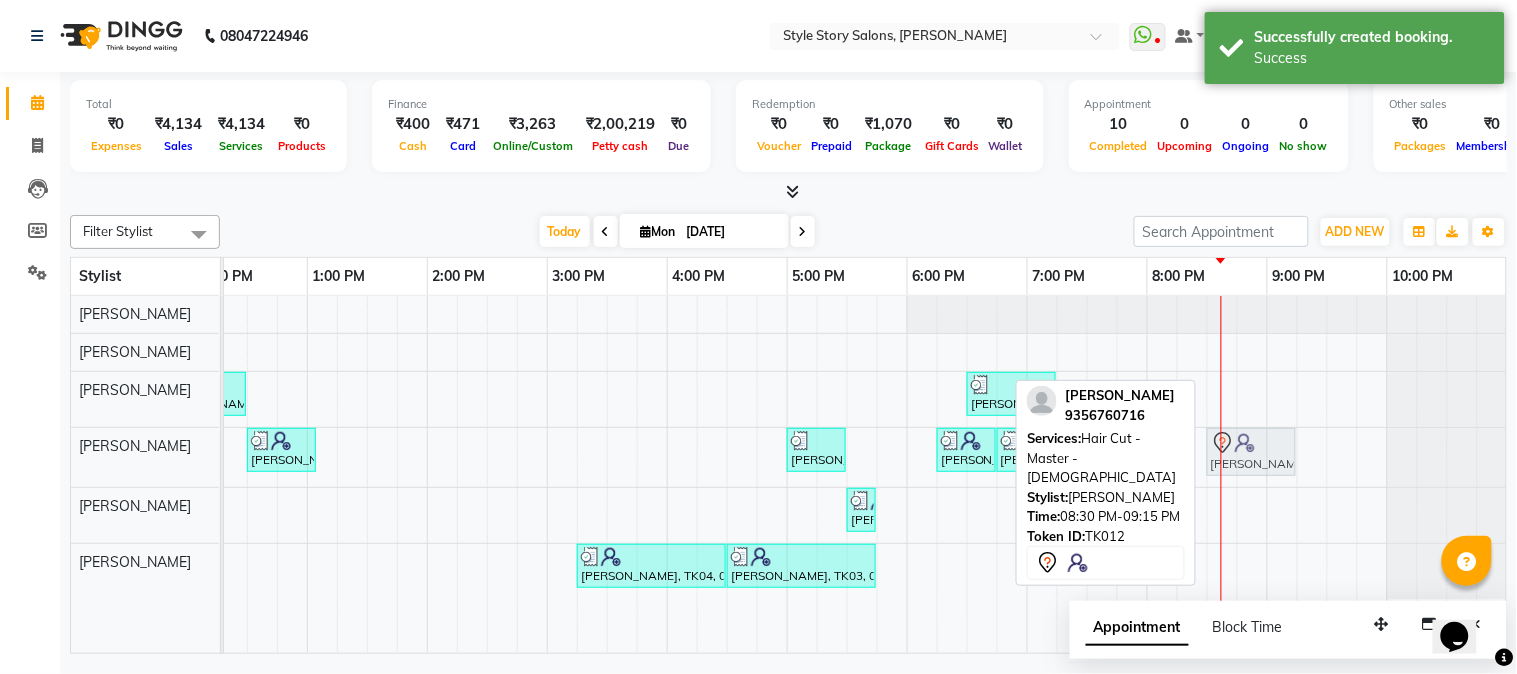 click on "[PERSON_NAME], TK02, 12:30 PM-01:05 PM, [PERSON_NAME] Styling     [PERSON_NAME], TK05, 05:00 PM-05:30 PM, Hair Cut - Master - [DEMOGRAPHIC_DATA]     [PERSON_NAME], TK07, 06:15 PM-06:45 PM, Hair Cut - Master - [DEMOGRAPHIC_DATA]     Vishal Bajaj, TK10, 06:45 PM-07:00 PM, Hair Cut - Master - [DEMOGRAPHIC_DATA]     [PERSON_NAME], TK11, 07:15 PM-08:00 PM, Hair Cut - Master - [DEMOGRAPHIC_DATA],[PERSON_NAME] Shaving (₹99)             [PERSON_NAME], TK12, 08:30 PM-09:15 PM, Hair Cut - Master - [DEMOGRAPHIC_DATA]             [PERSON_NAME], TK12, 08:30 PM-09:15 PM, Hair Cut - Master - [DEMOGRAPHIC_DATA]" at bounding box center [-413, 457] 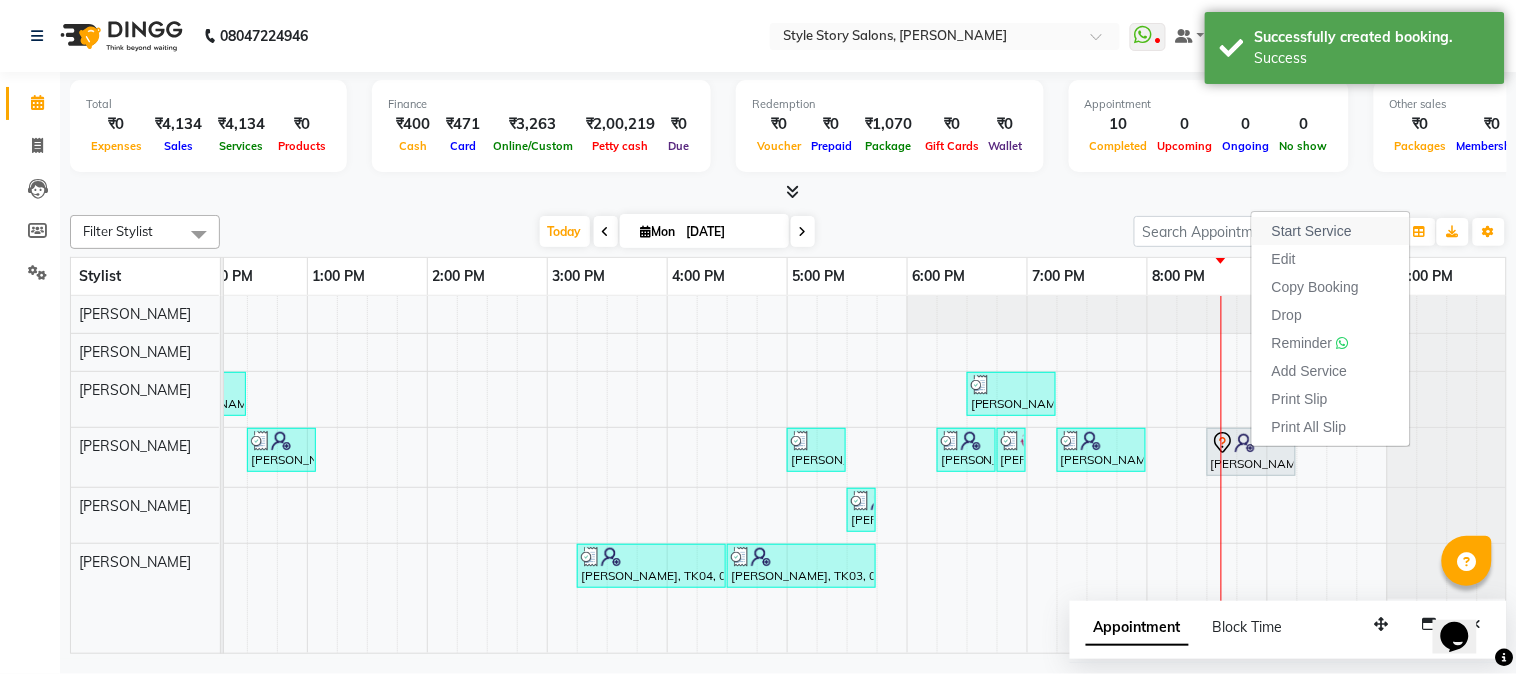 click on "Start Service" at bounding box center (1312, 231) 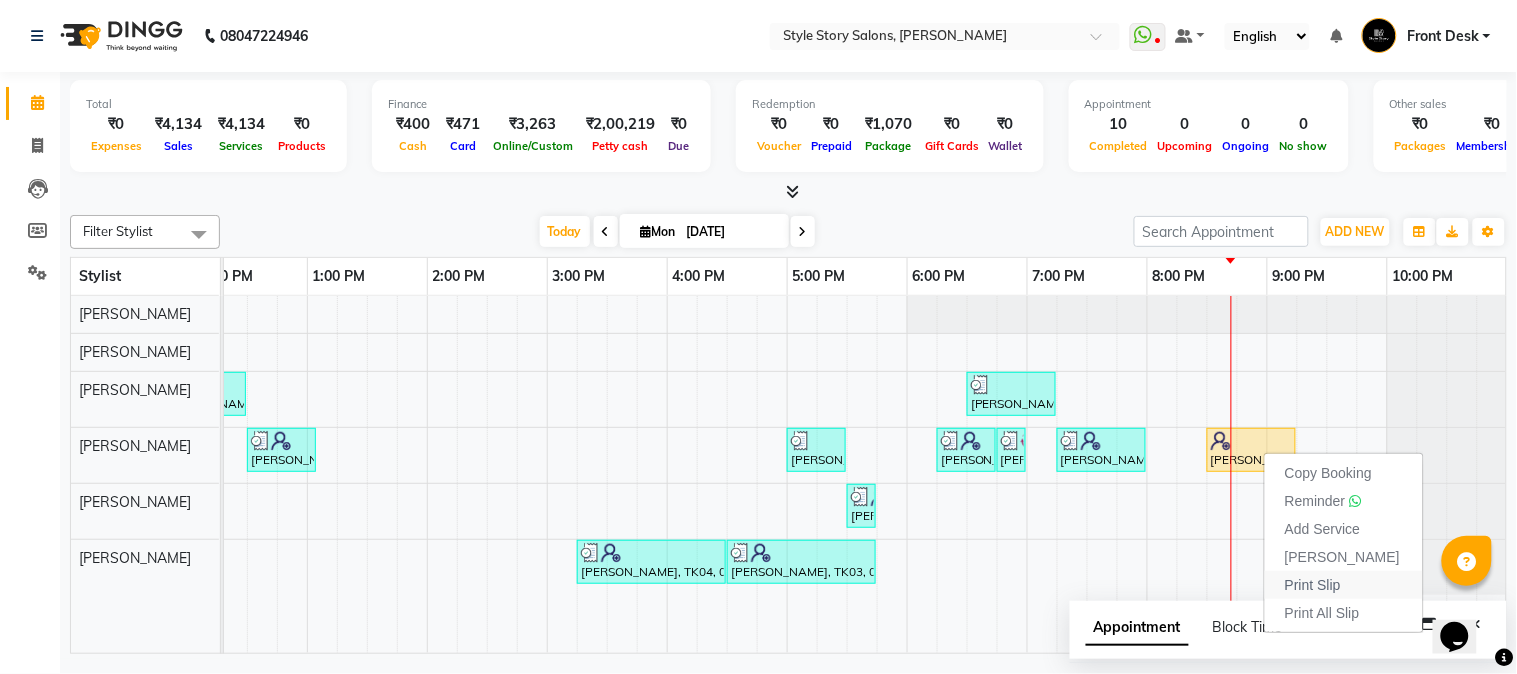 click on "Print Slip" at bounding box center (1344, 585) 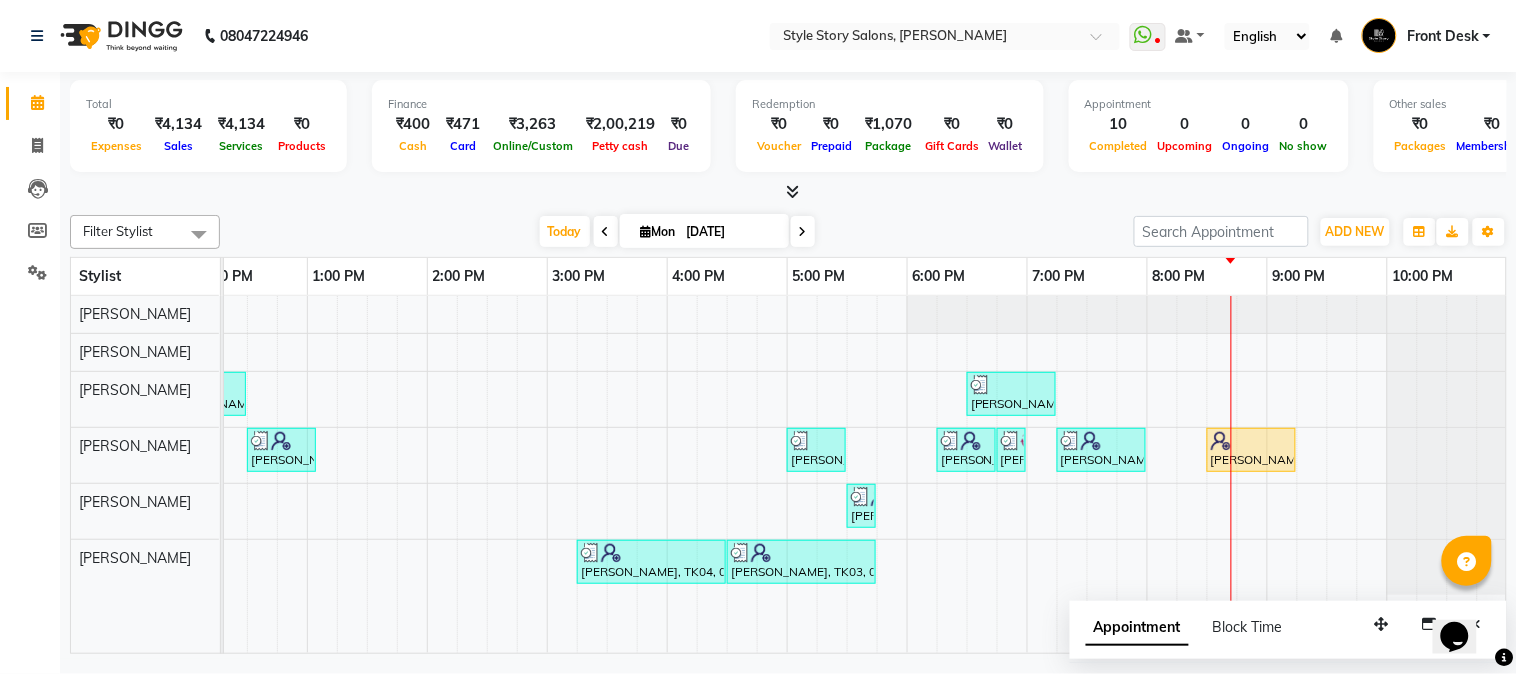 click at bounding box center (792, 191) 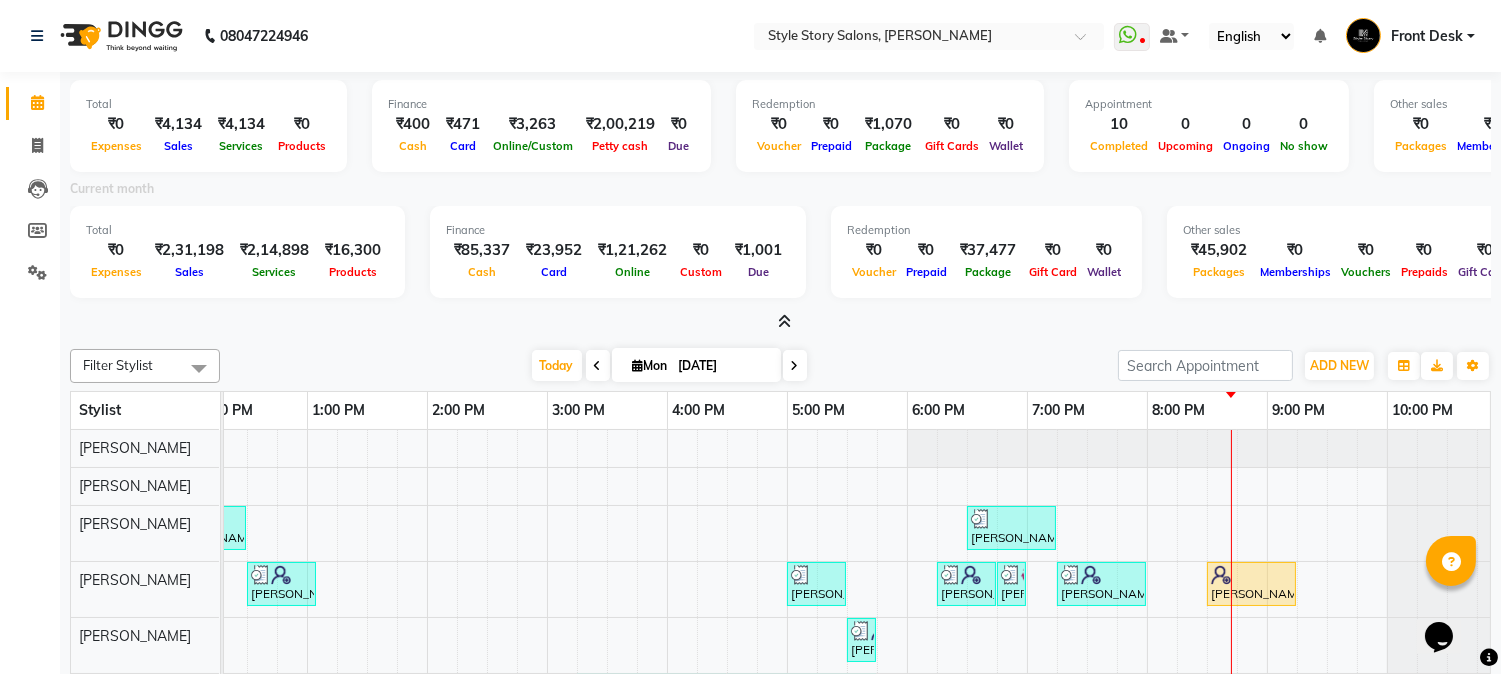 click at bounding box center (780, 322) 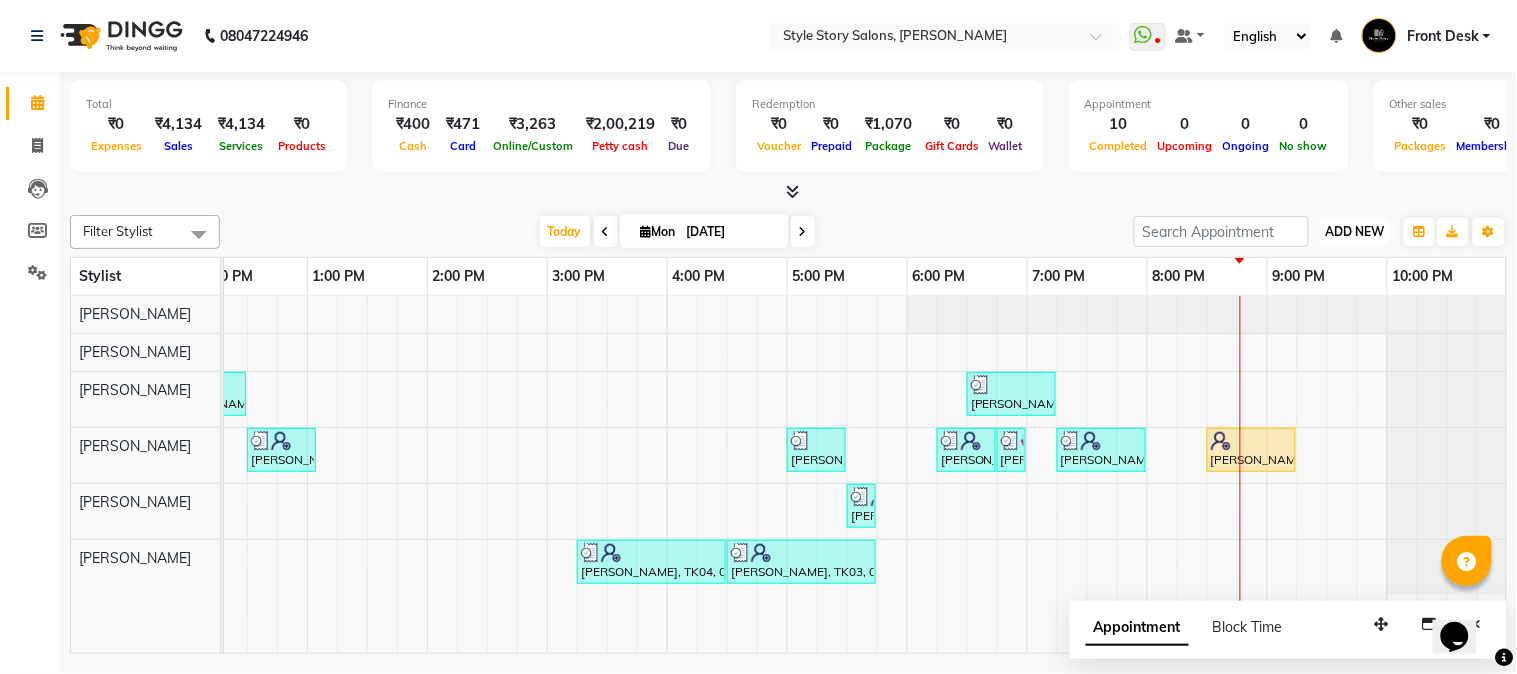 click on "ADD NEW" at bounding box center [1355, 231] 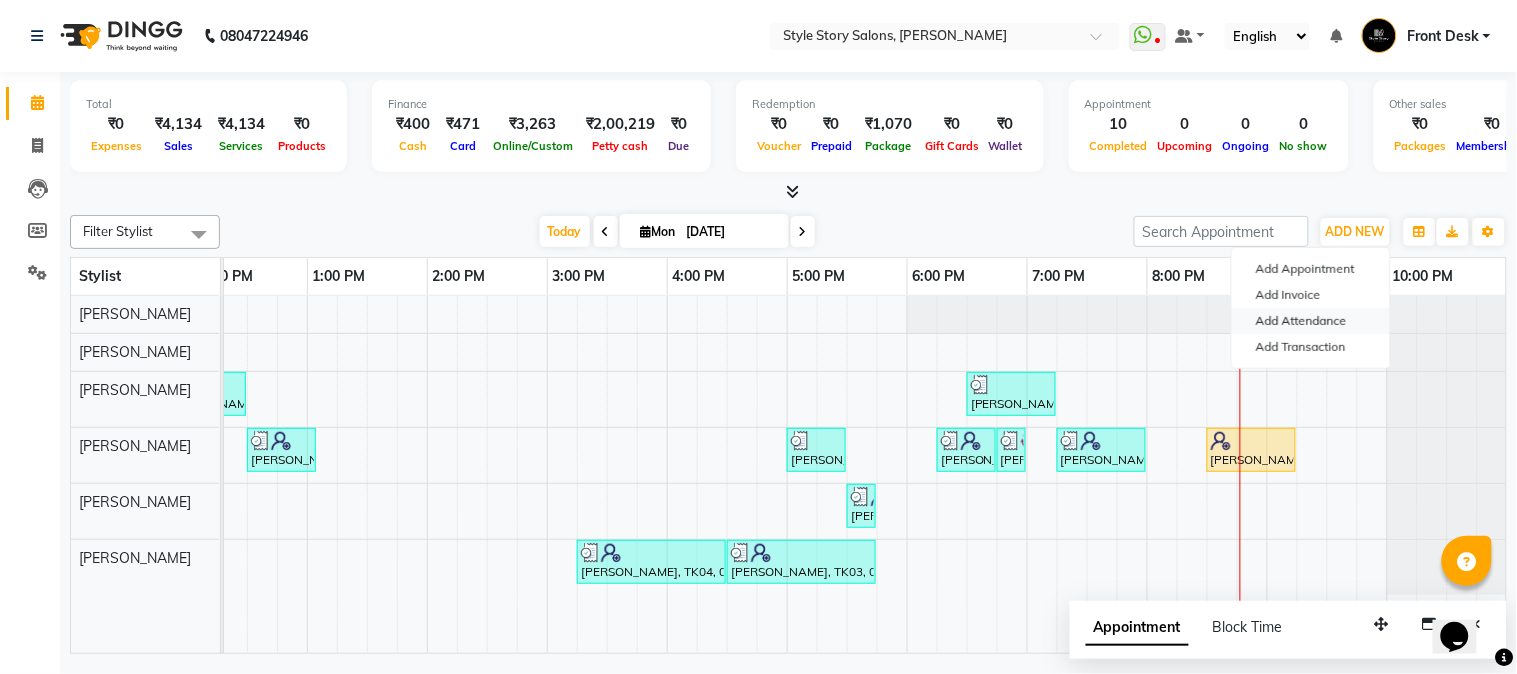 click on "Add Attendance" at bounding box center (1311, 321) 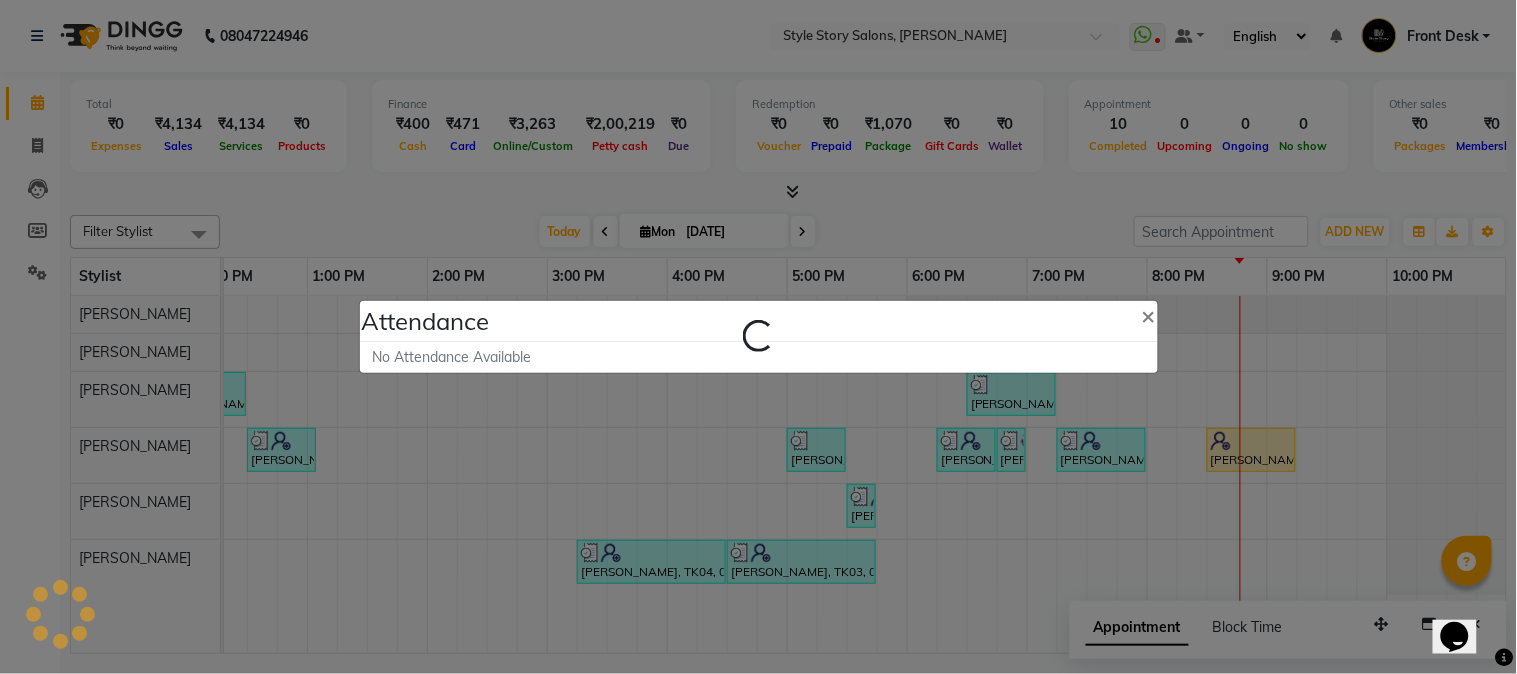 select on "A" 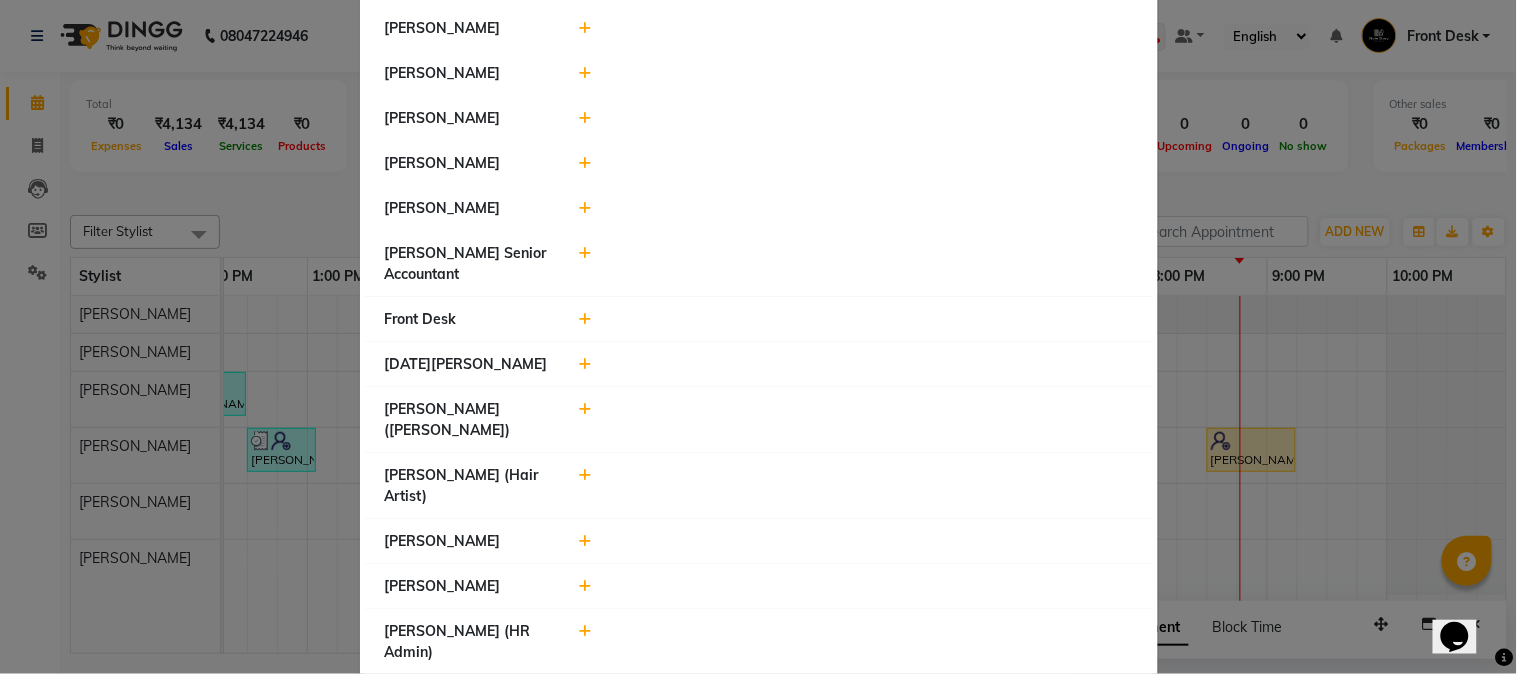 scroll, scrollTop: 991, scrollLeft: 0, axis: vertical 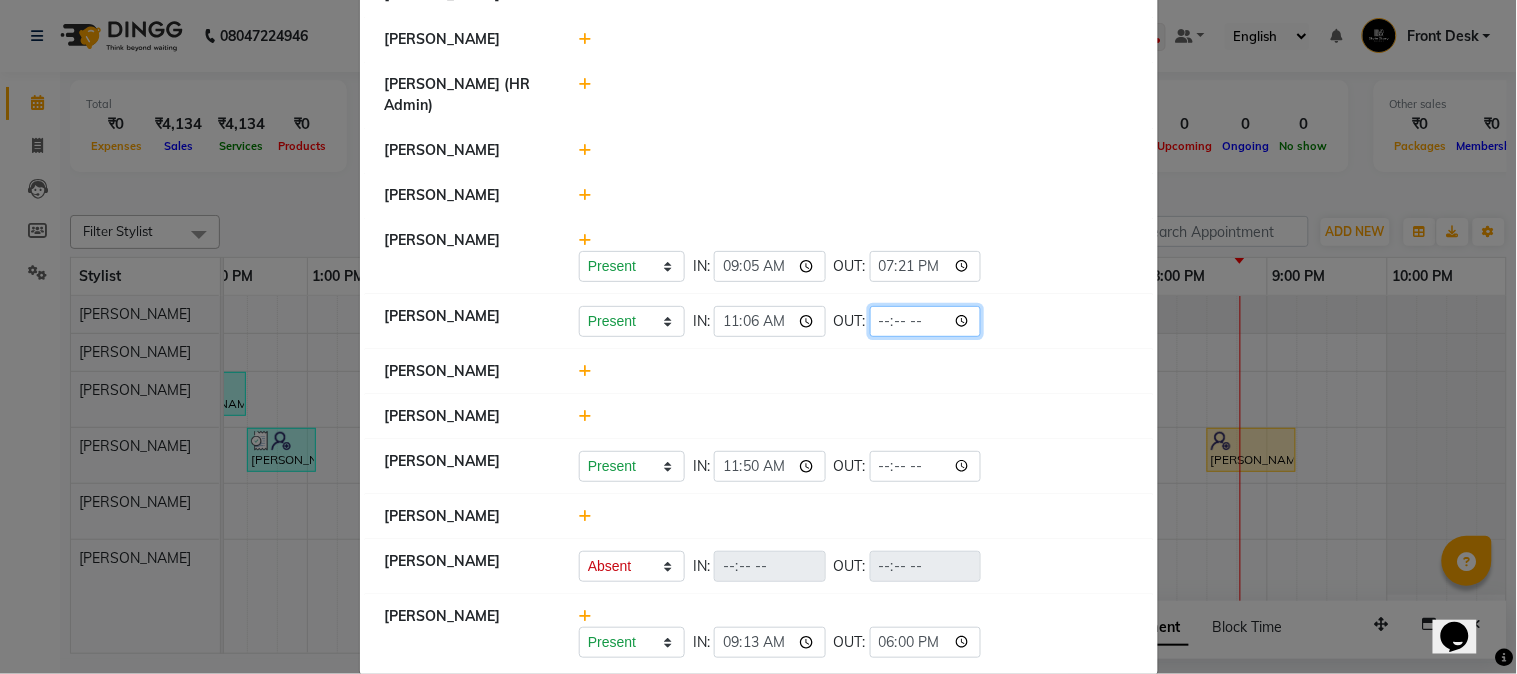 click 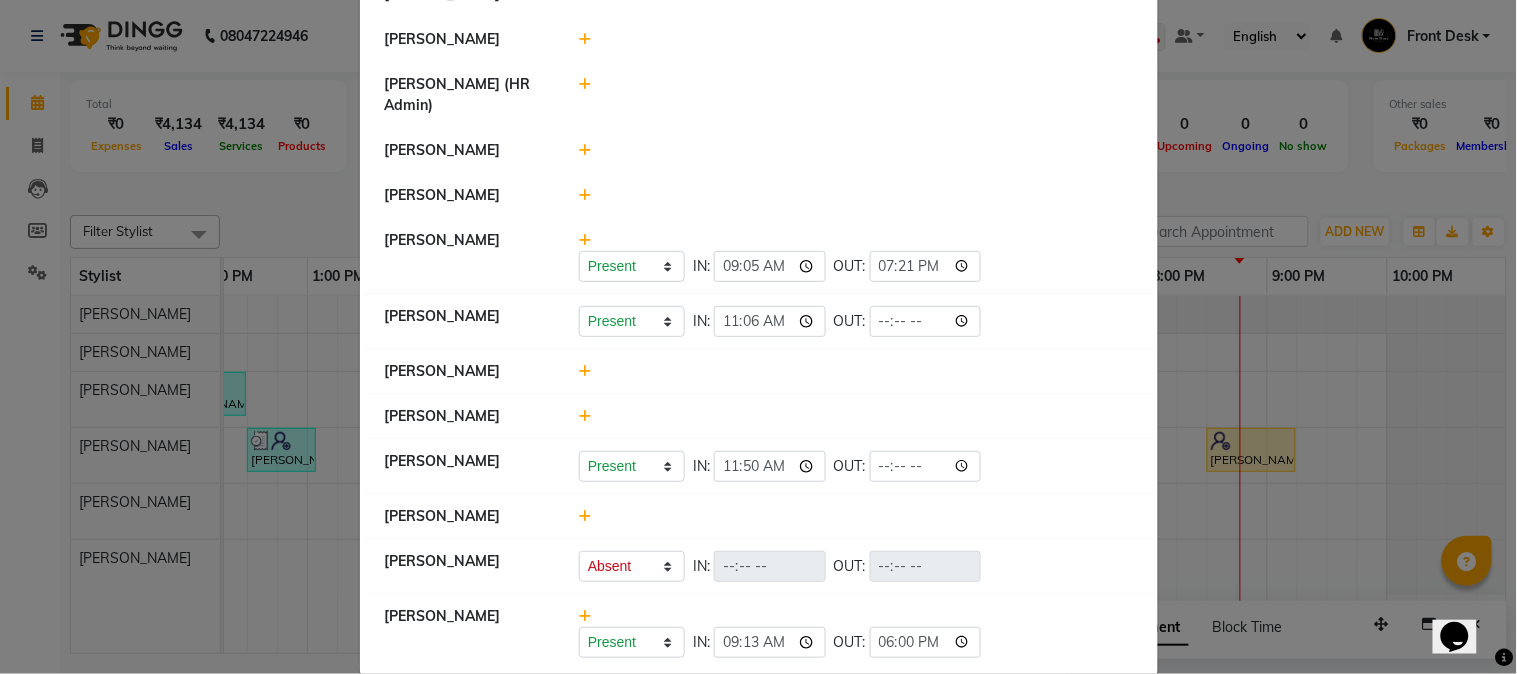 click 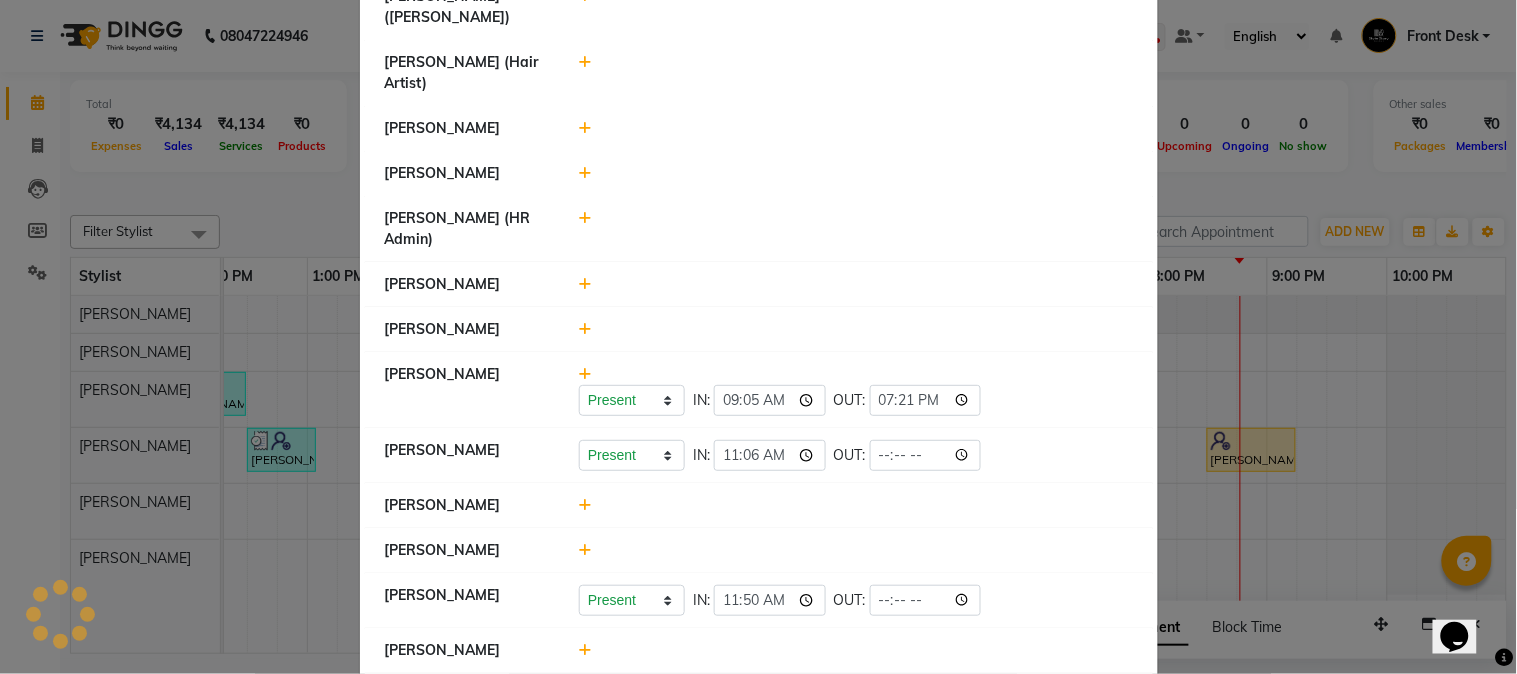 scroll, scrollTop: 991, scrollLeft: 0, axis: vertical 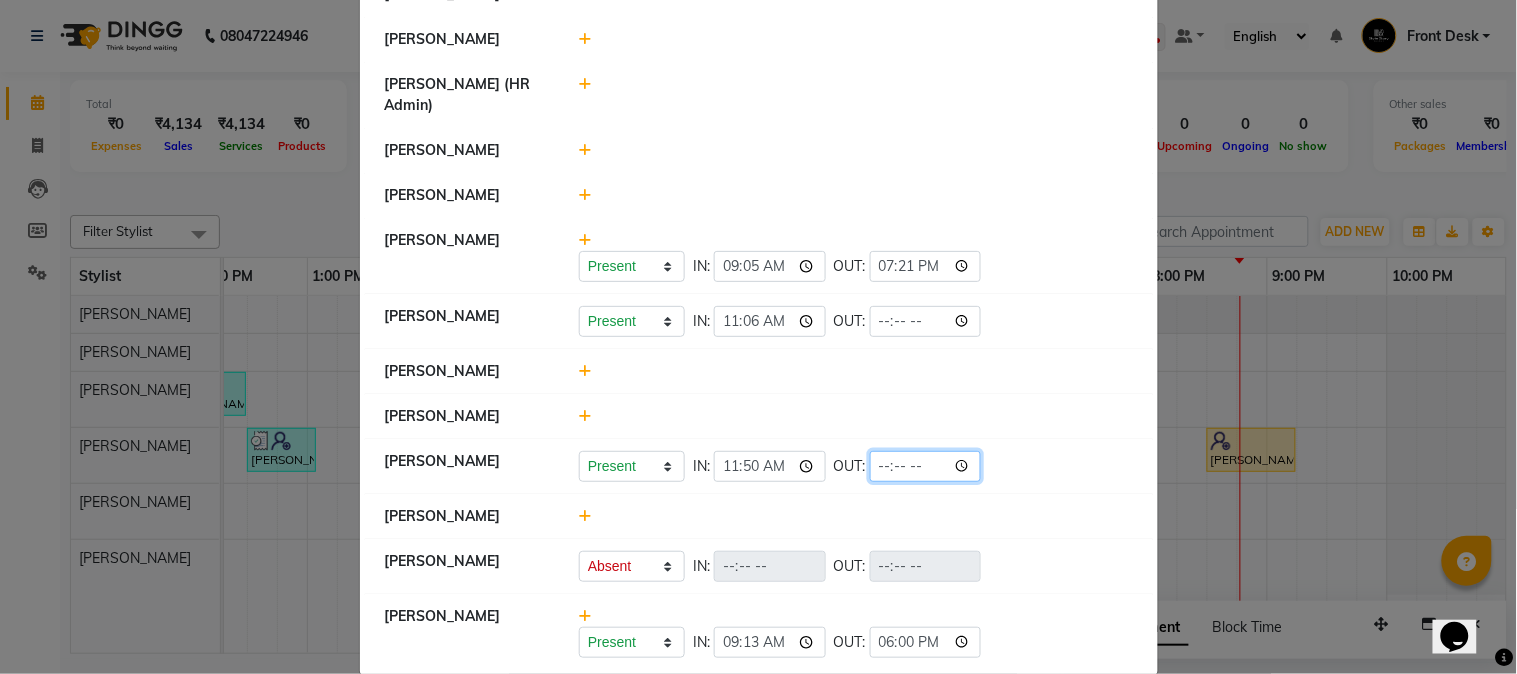 click 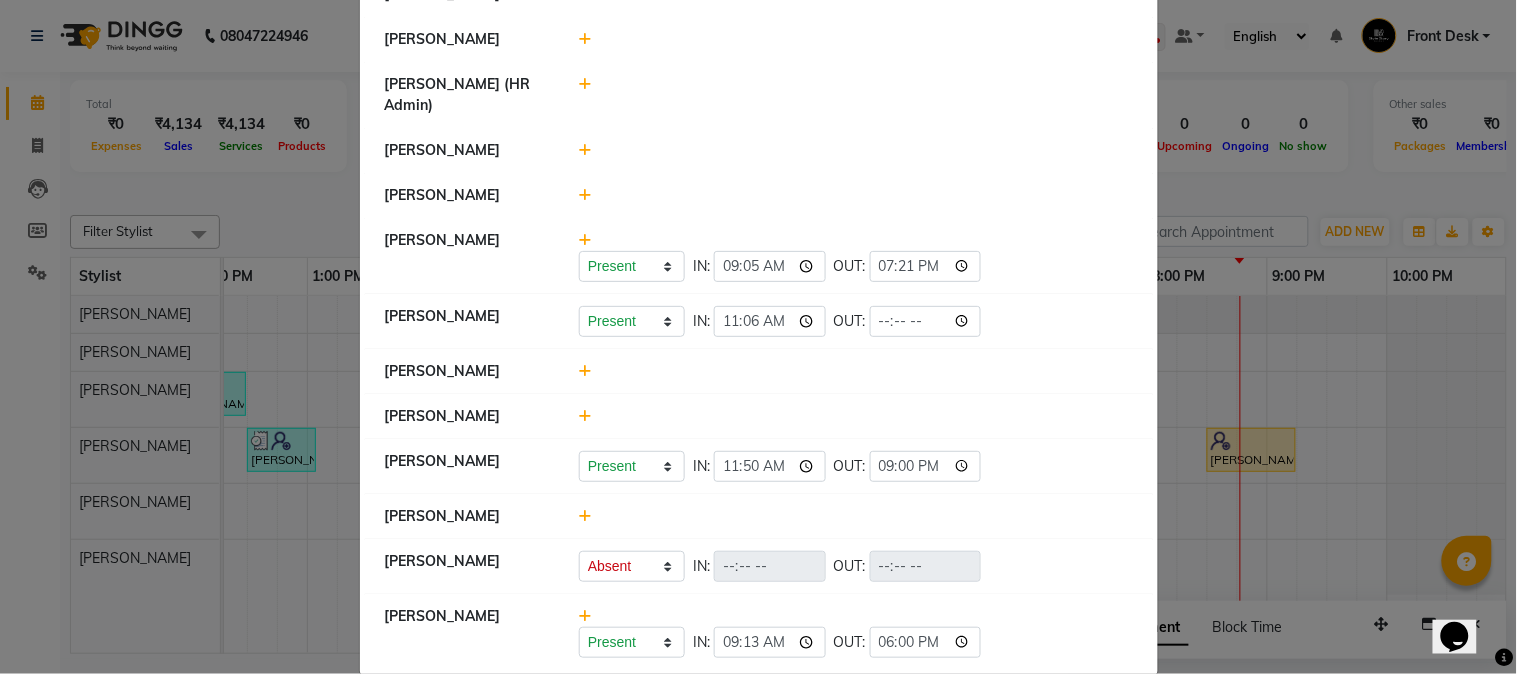 type on "21:00" 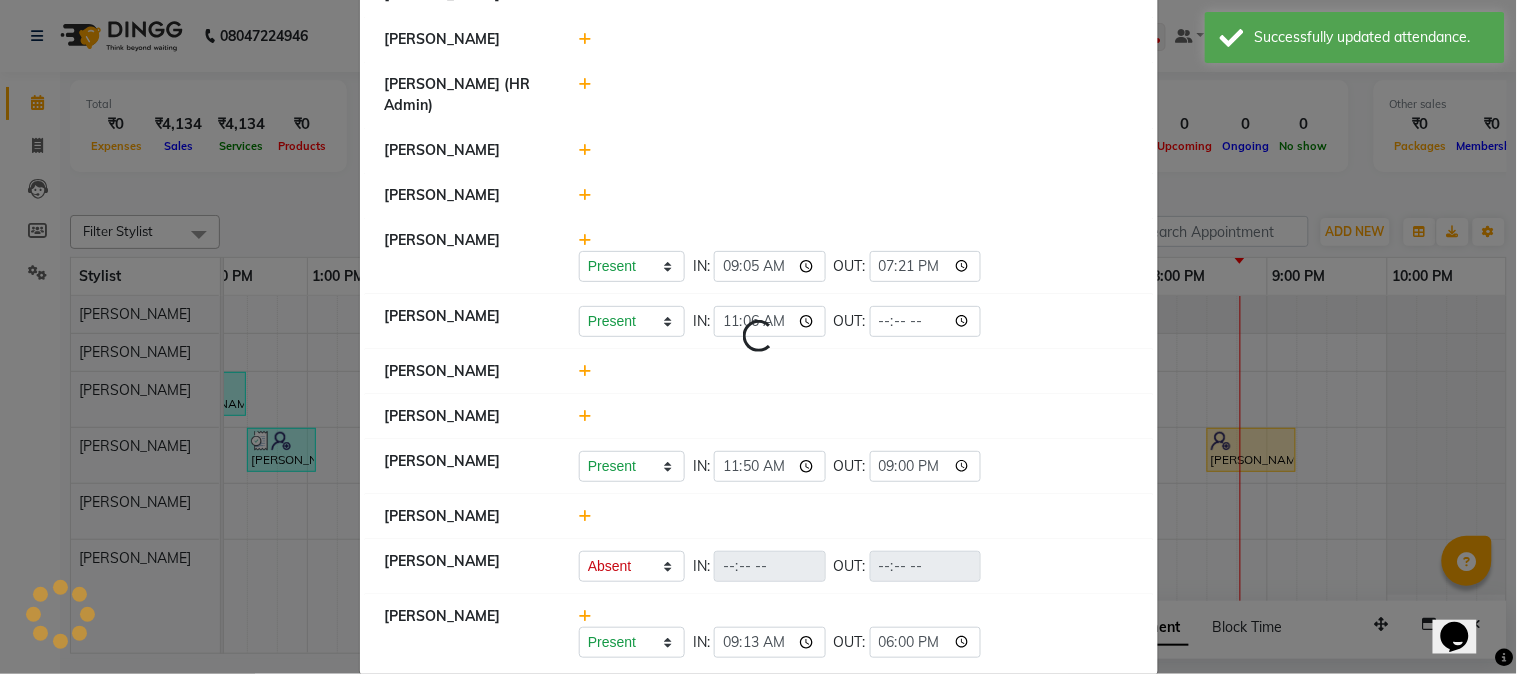 select on "A" 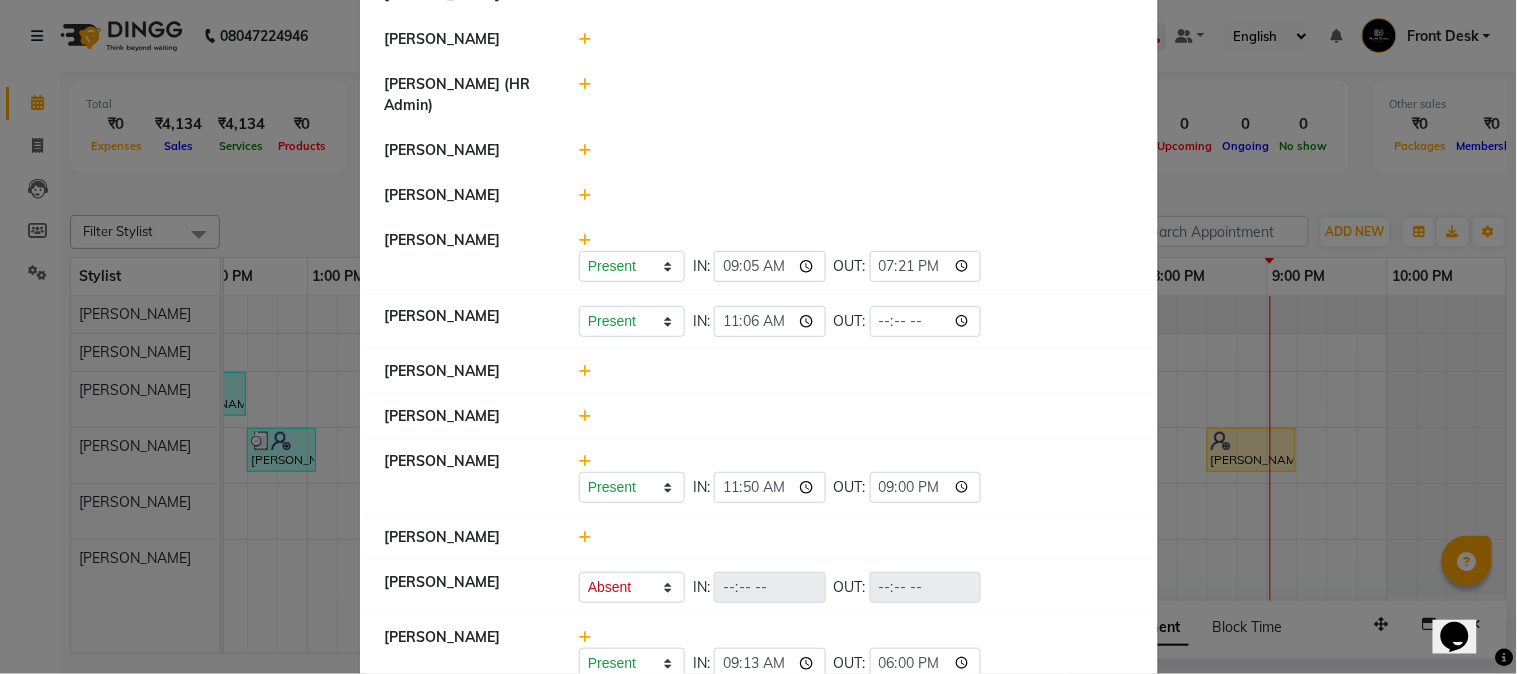click on "Attendance ×  [PERSON_NAME] Inventory Manager   [PERSON_NAME] HR Manager   [PERSON_NAME]   [PERSON_NAME] Accountant   [PERSON_NAME] Front Desk   [PERSON_NAME] Front Desk   Present   Absent   Late   Half Day   Weekly Off  IN:  10:05 OUT:   [PERSON_NAME]   Ram Thakur    [PERSON_NAME]   [PERSON_NAME]   [PERSON_NAME]   [PERSON_NAME] Senior Accountant   Front Desk   [DATE][PERSON_NAME]    [PERSON_NAME] ([PERSON_NAME])   [PERSON_NAME] (Hair Artist)   [PERSON_NAME]   [PERSON_NAME]    [PERSON_NAME] (HR Admin)   [PERSON_NAME]   [PERSON_NAME]   Present   Absent   Late   Half Day   Weekly Off  IN:  09:05 OUT:  19:21  [PERSON_NAME]   Present   Absent   Late   Half Day   Weekly Off  IN:  11:06 OUT:   [PERSON_NAME]   [PERSON_NAME]   [PERSON_NAME]   Present   Absent   Late   Half Day   Weekly Off  IN:  11:50 OUT:  21:00  [PERSON_NAME]   [PERSON_NAME]   Present   Absent   Late   Half Day   Weekly Off  IN:  OUT:   [PERSON_NAME]   Present   Absent   Late   Half Day   Weekly Off  IN:  09:13 OUT:  18:00" 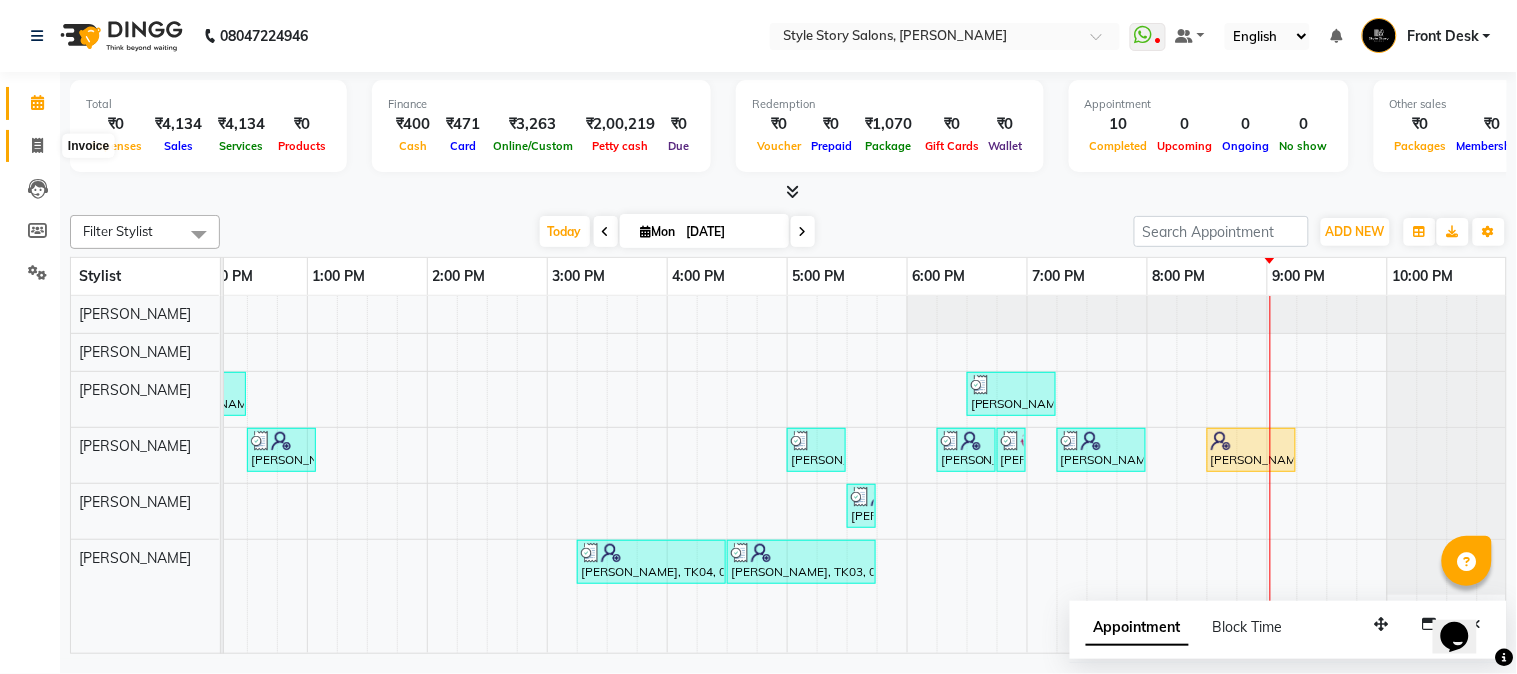 click 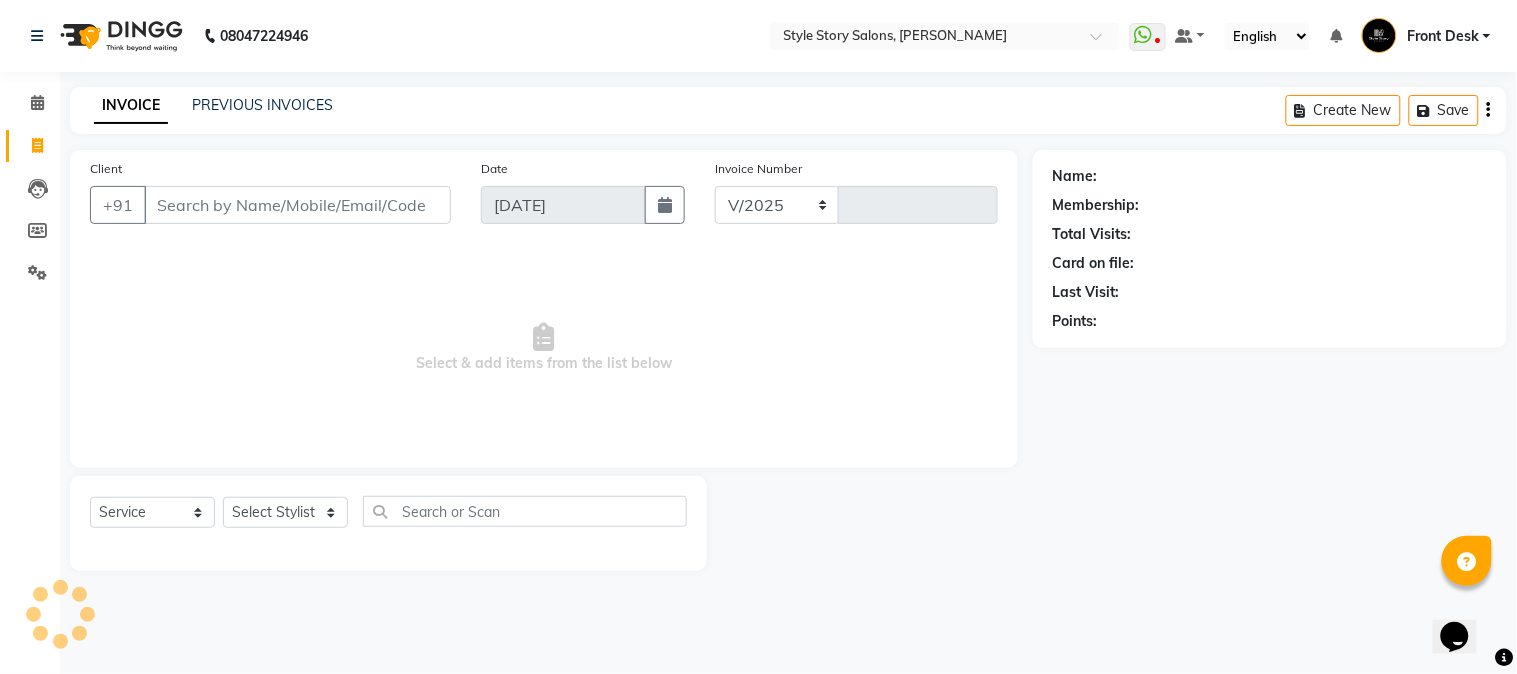 select on "6249" 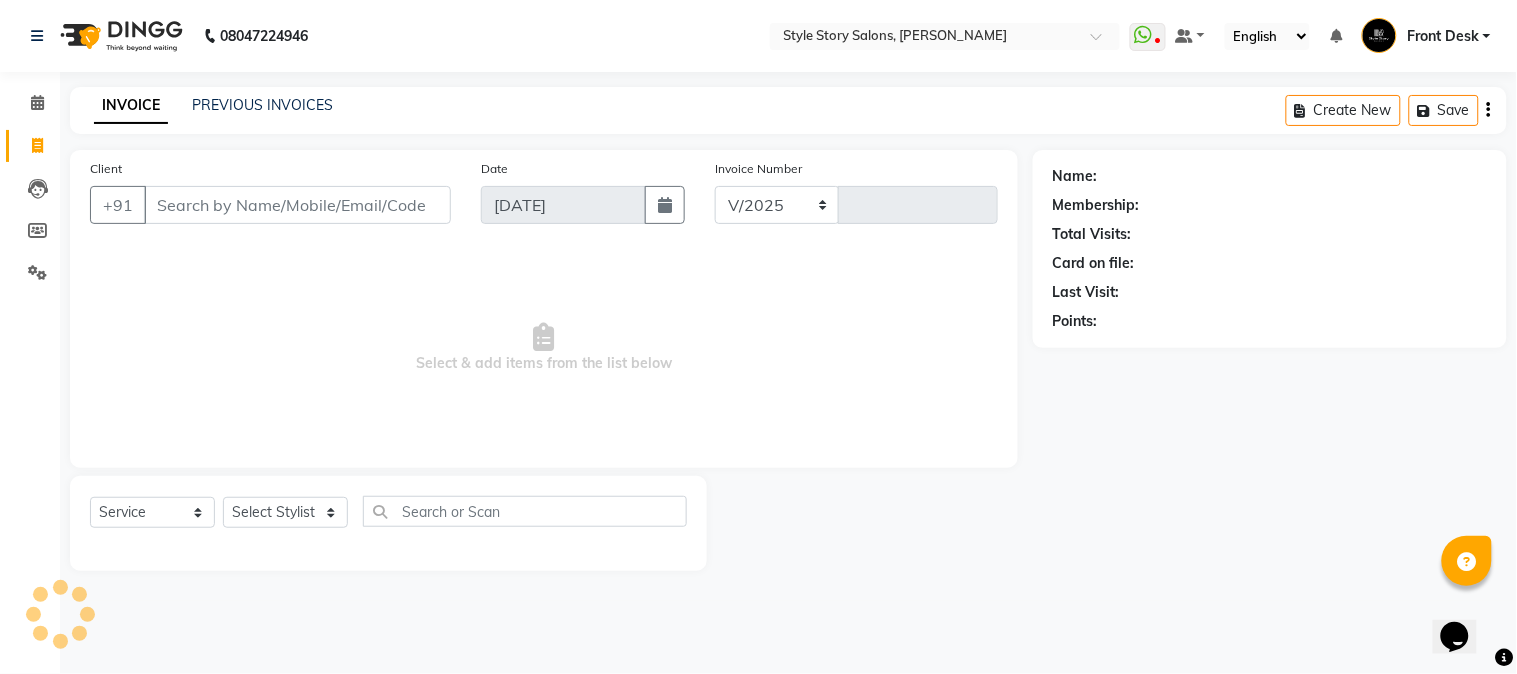 type on "1014" 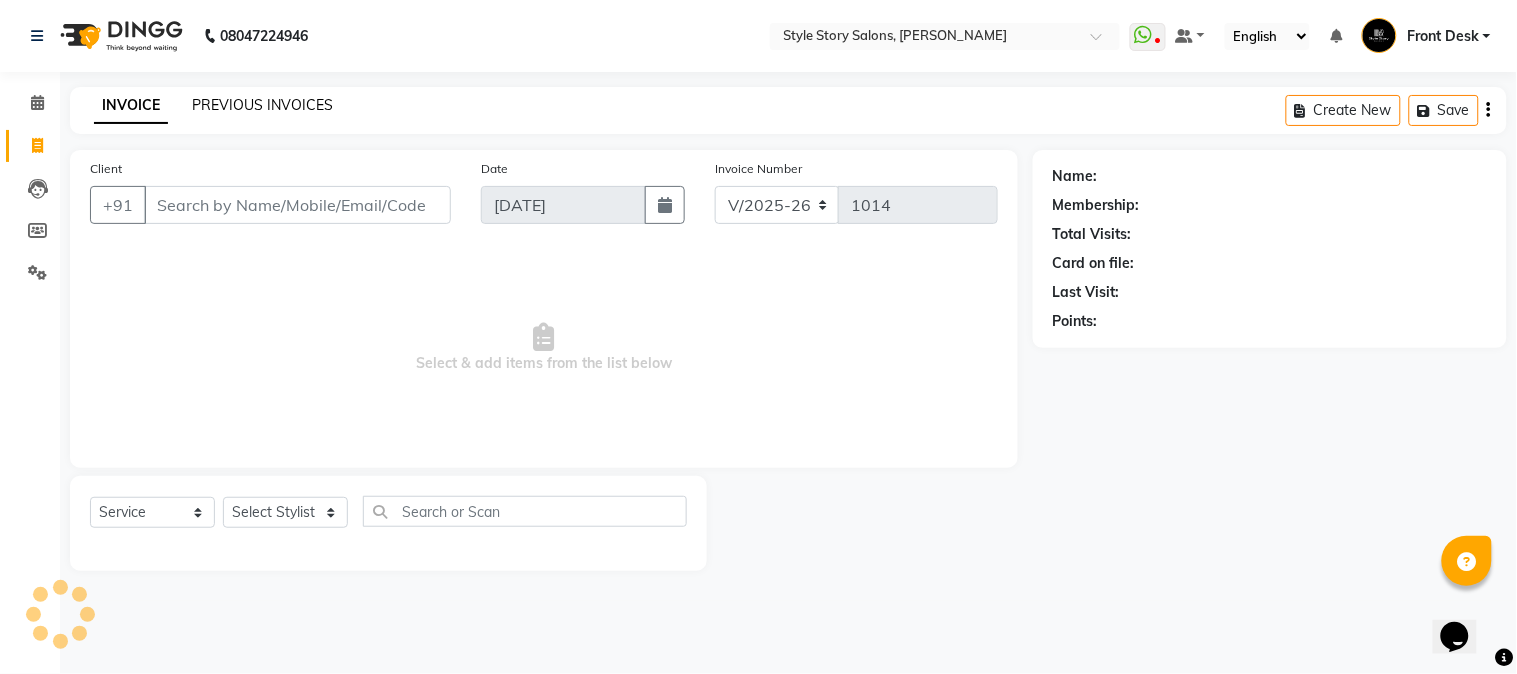 click on "PREVIOUS INVOICES" 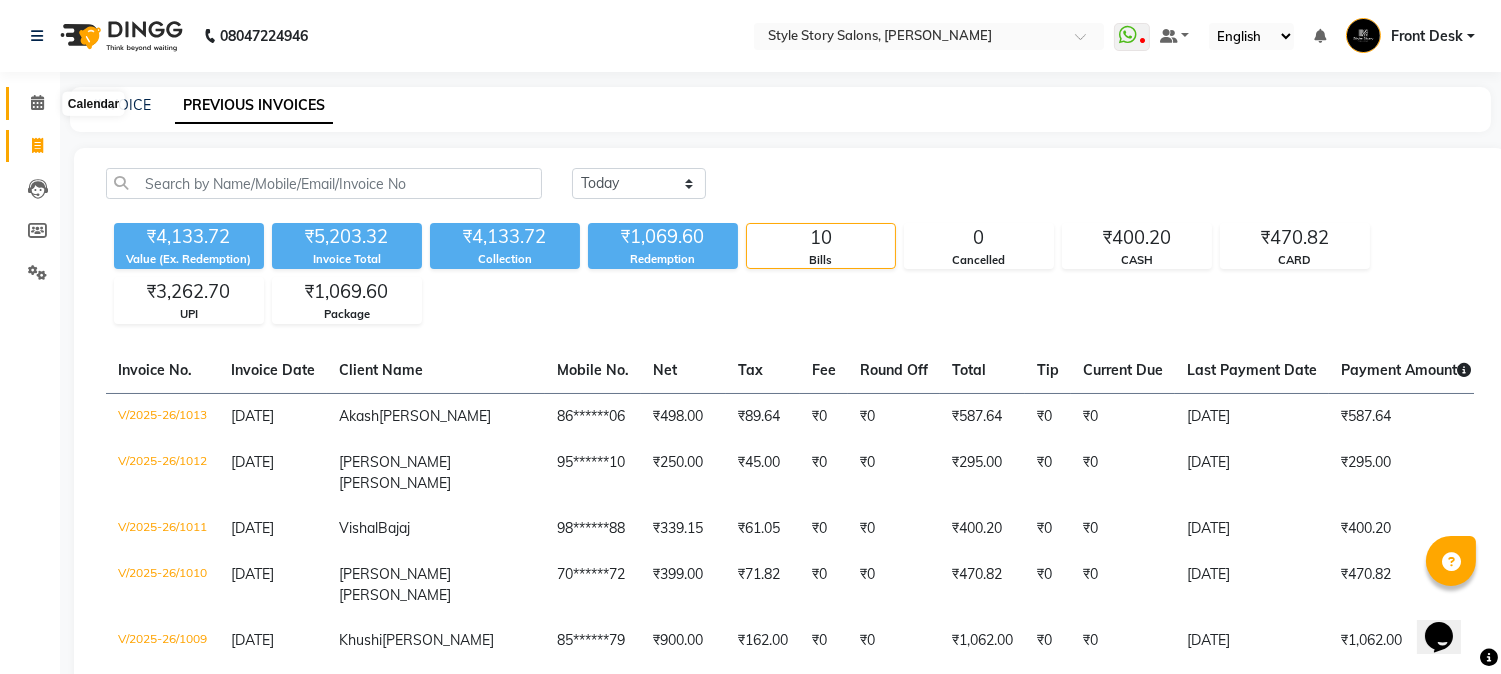 click 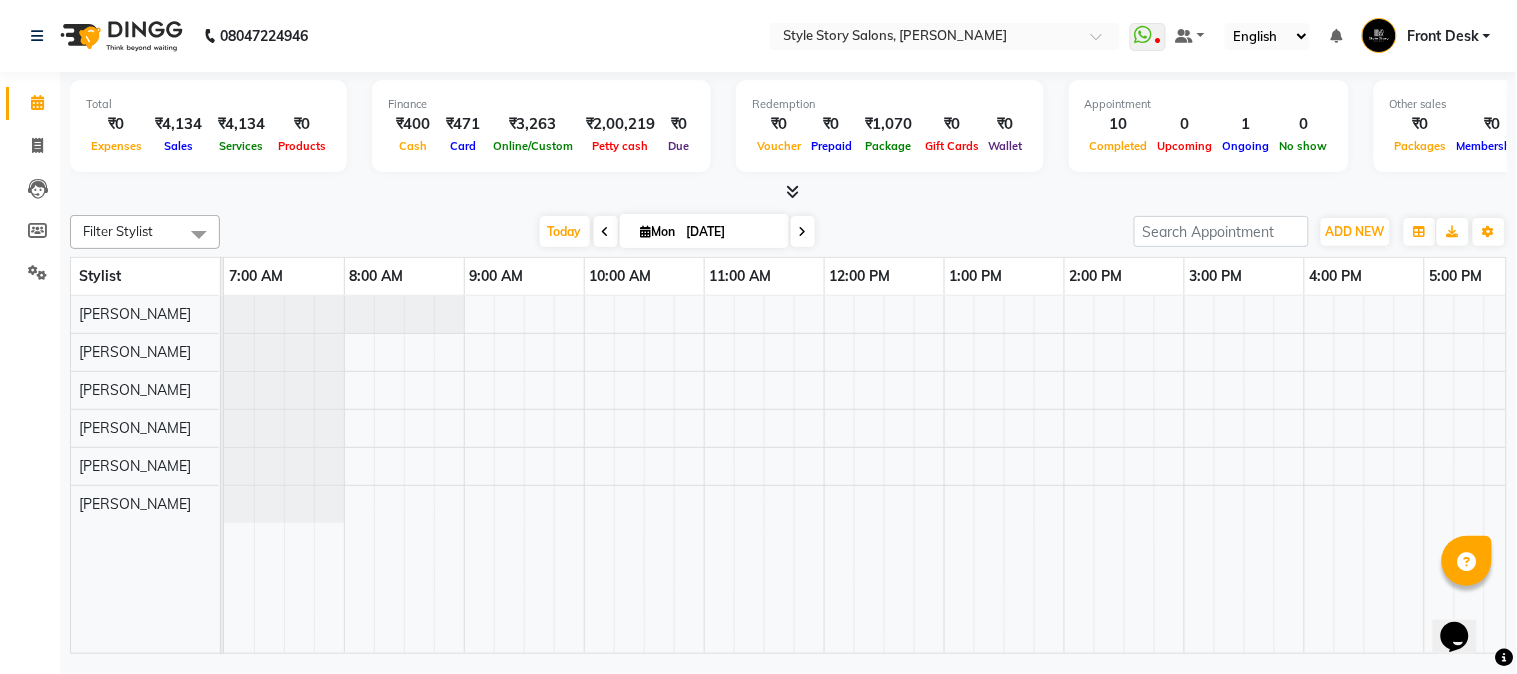 scroll, scrollTop: 0, scrollLeft: 637, axis: horizontal 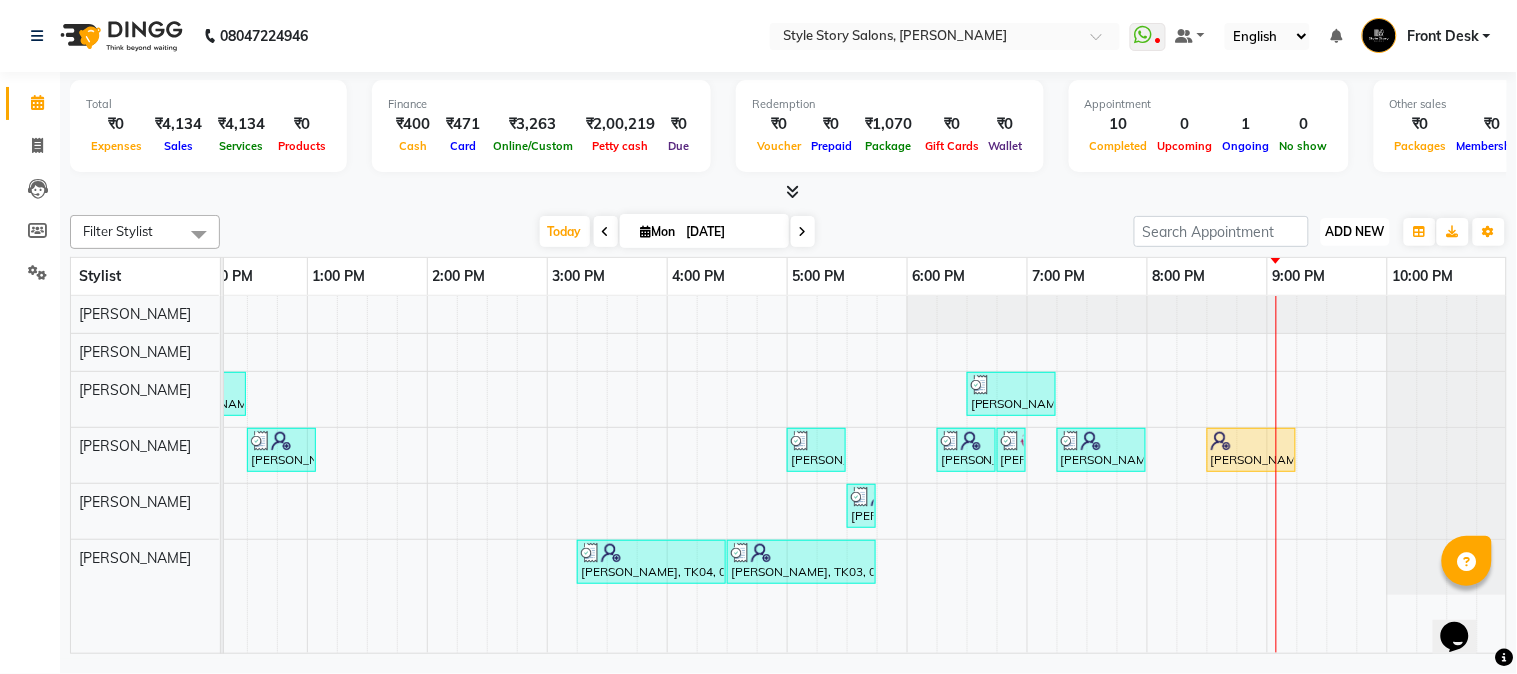 click on "ADD NEW" at bounding box center (1355, 231) 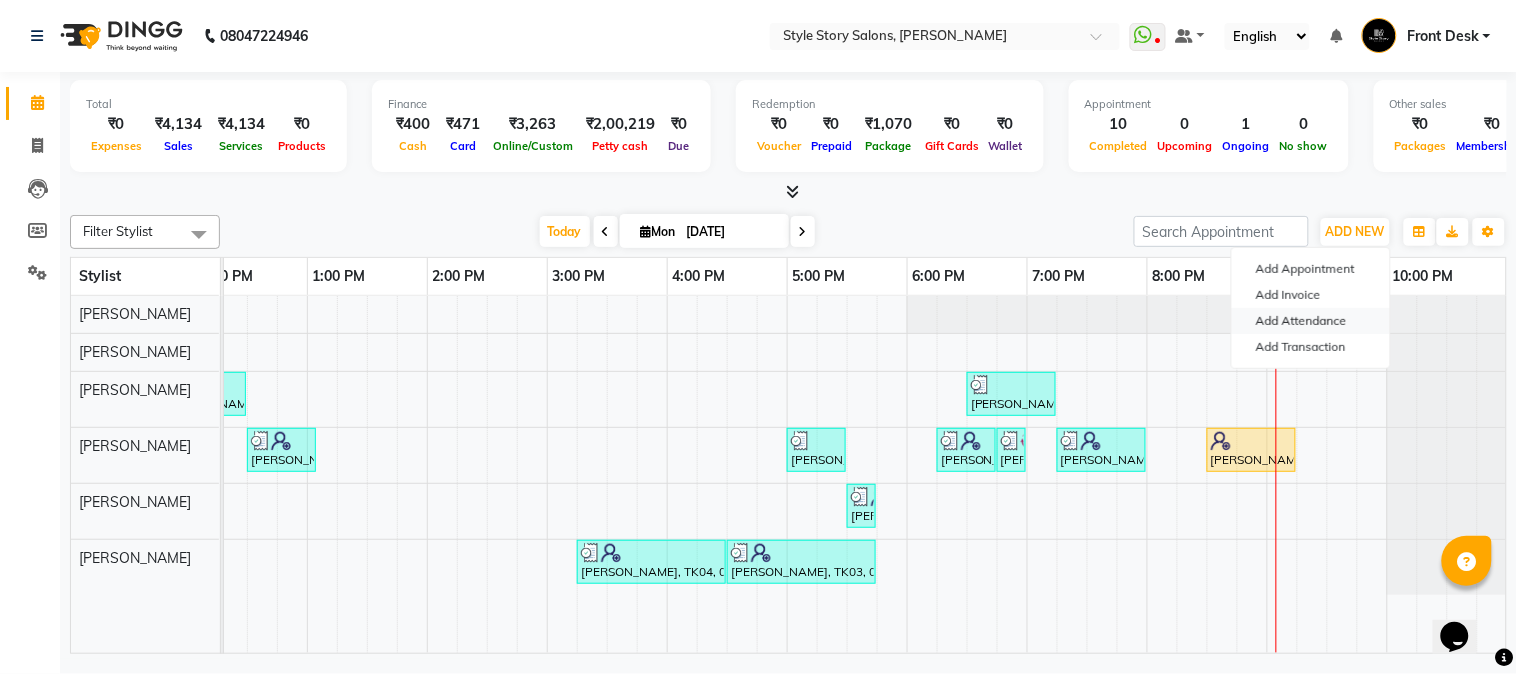 click on "Add Attendance" at bounding box center (1311, 321) 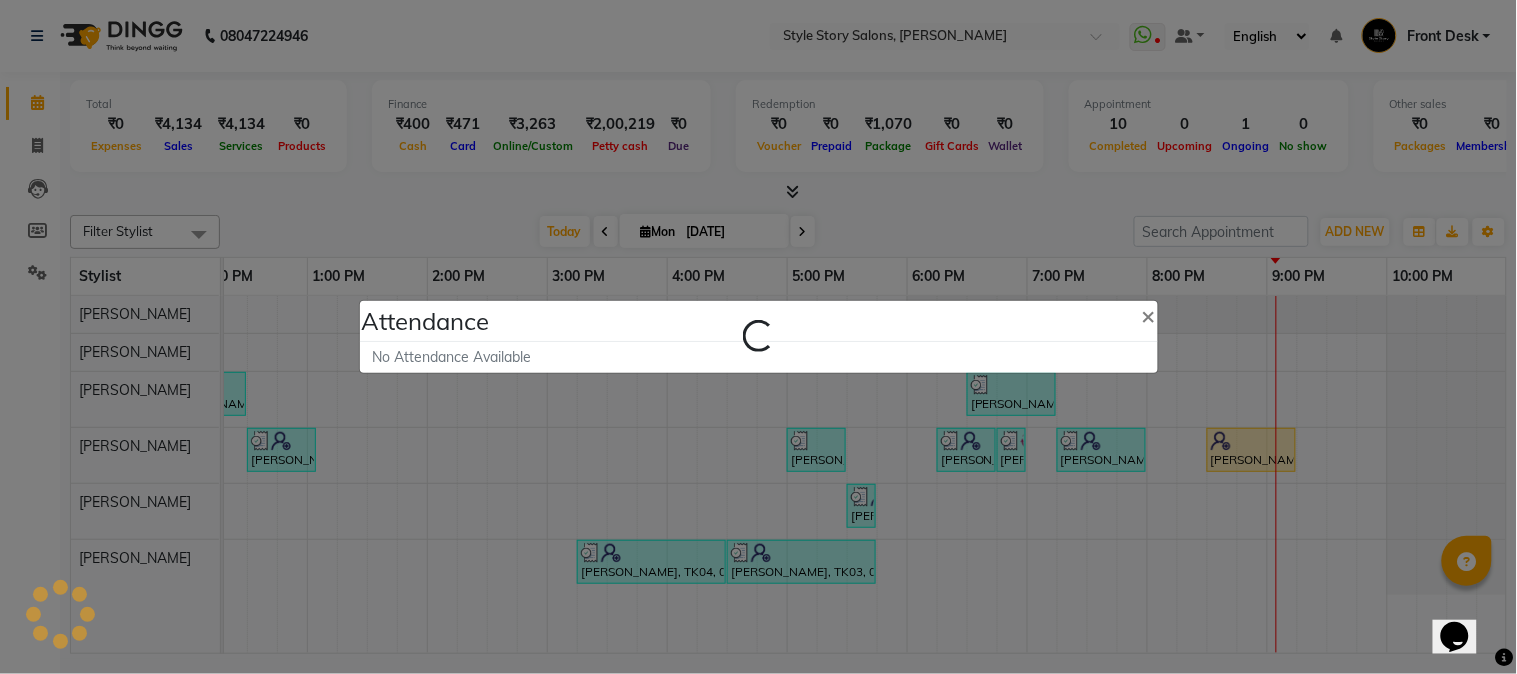 select on "A" 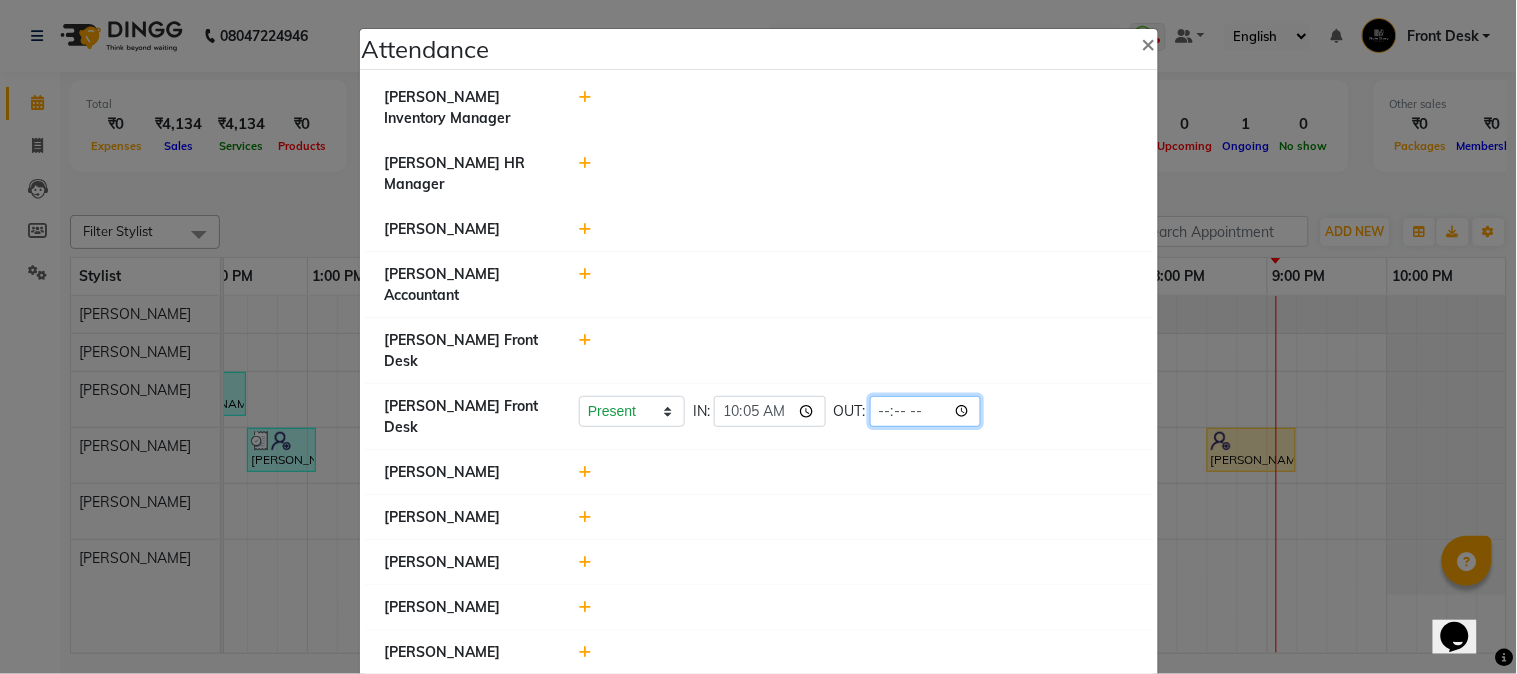 click 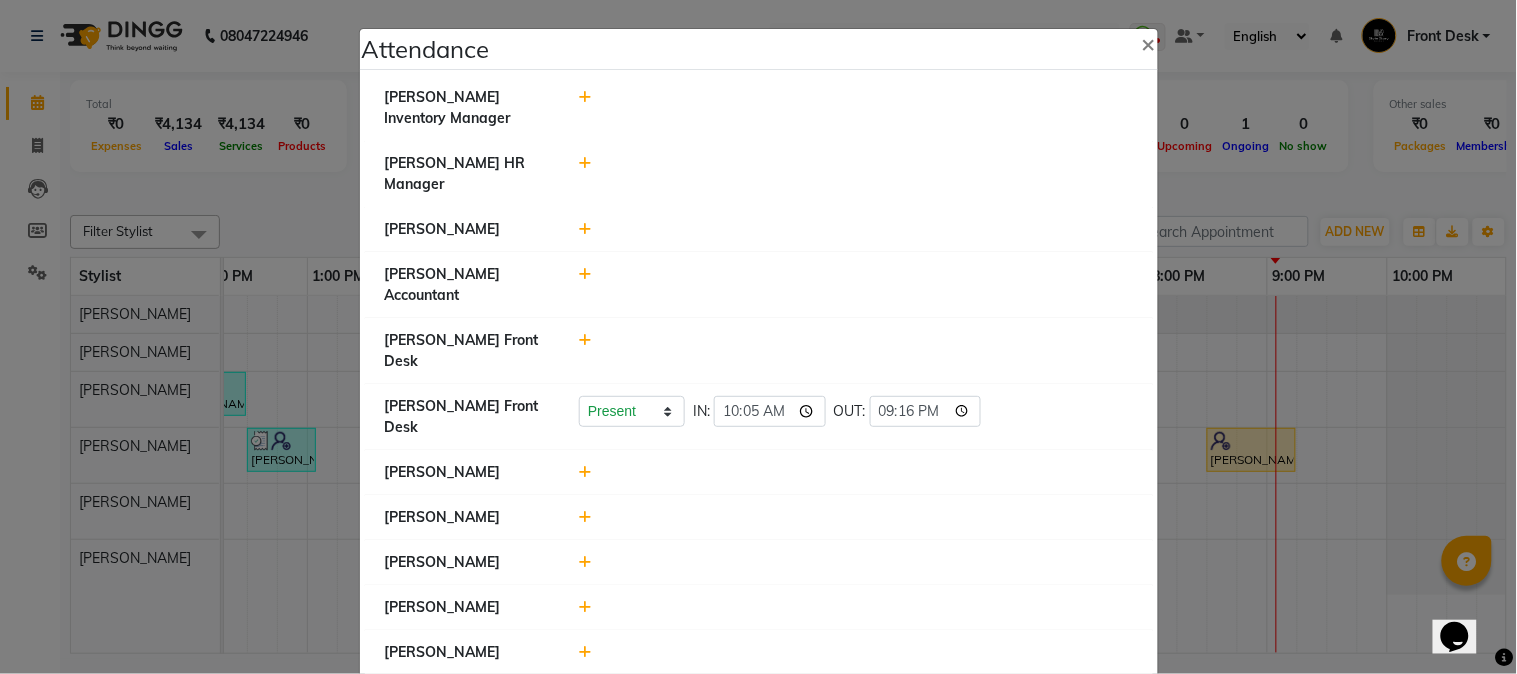 type on "21:16" 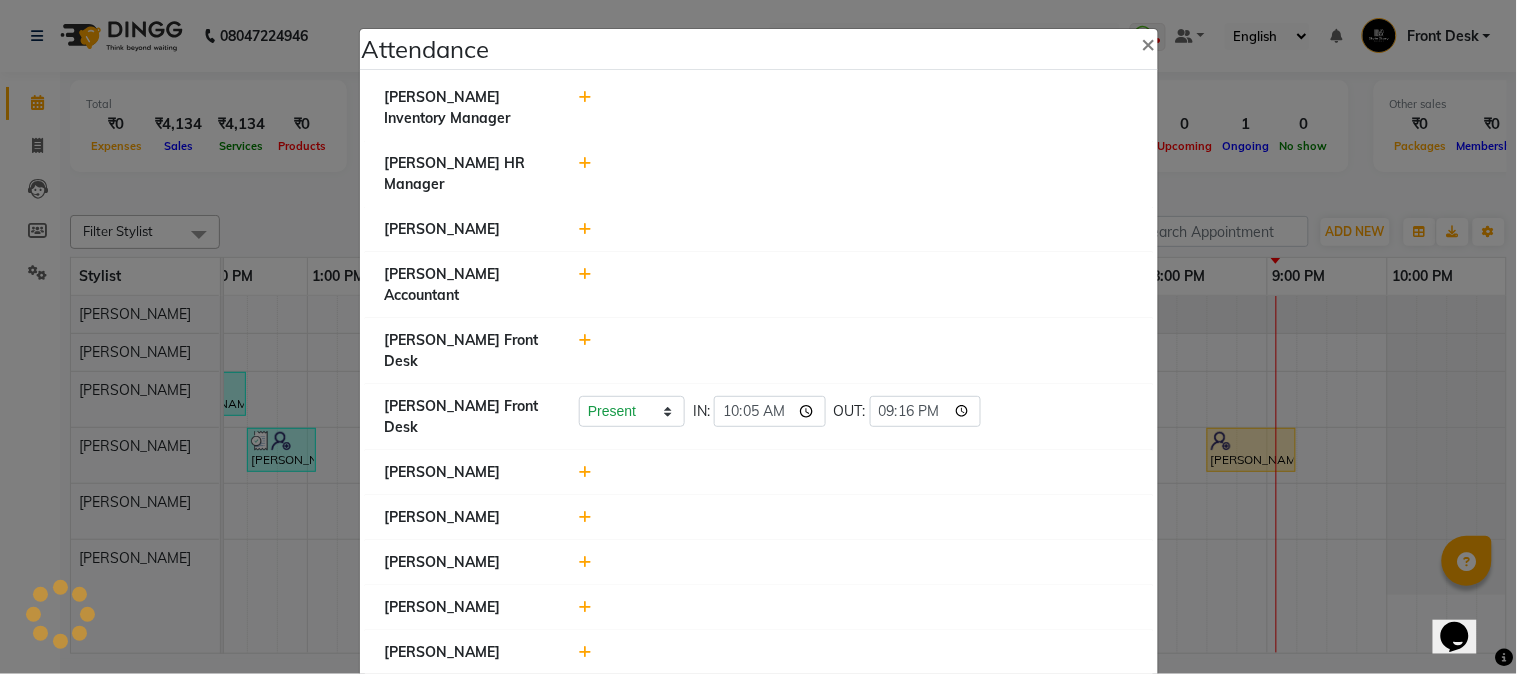 click on "[PERSON_NAME] Front Desk" 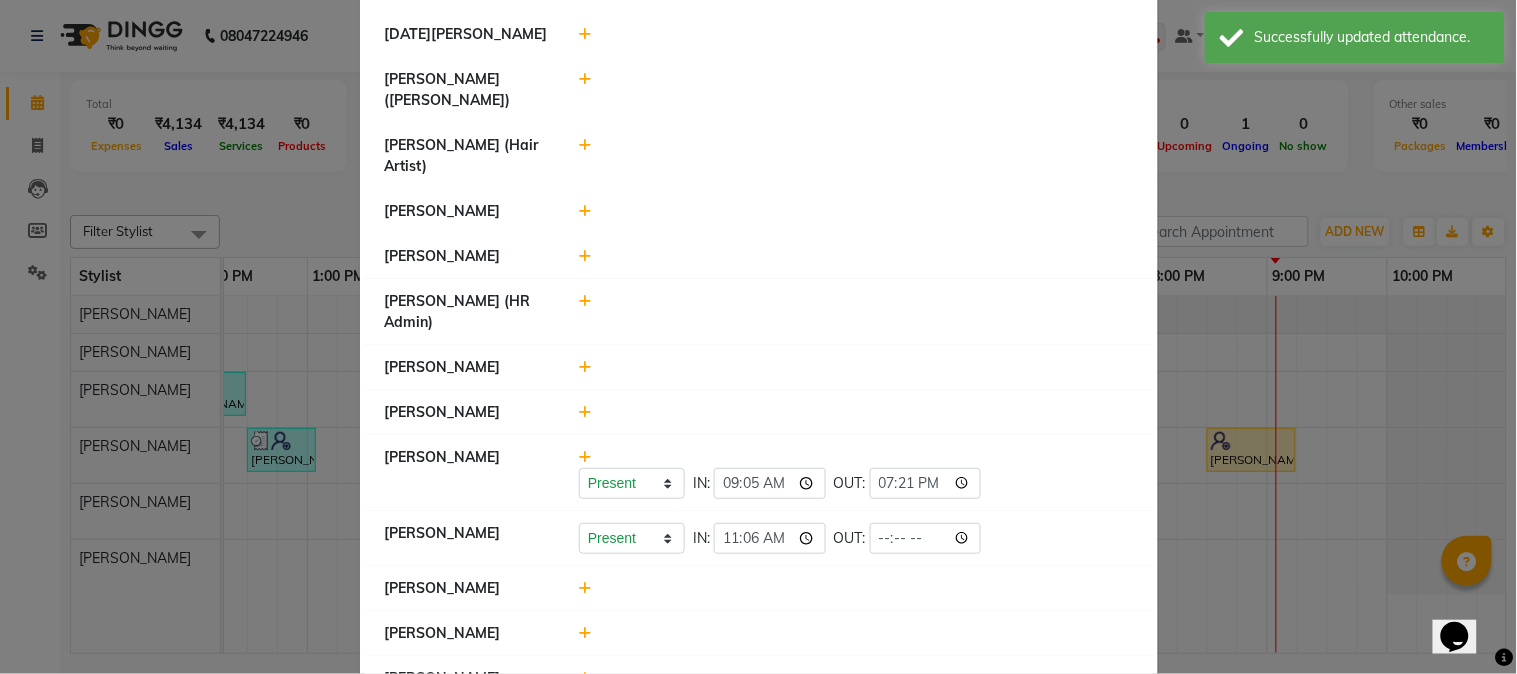 scroll, scrollTop: 1033, scrollLeft: 0, axis: vertical 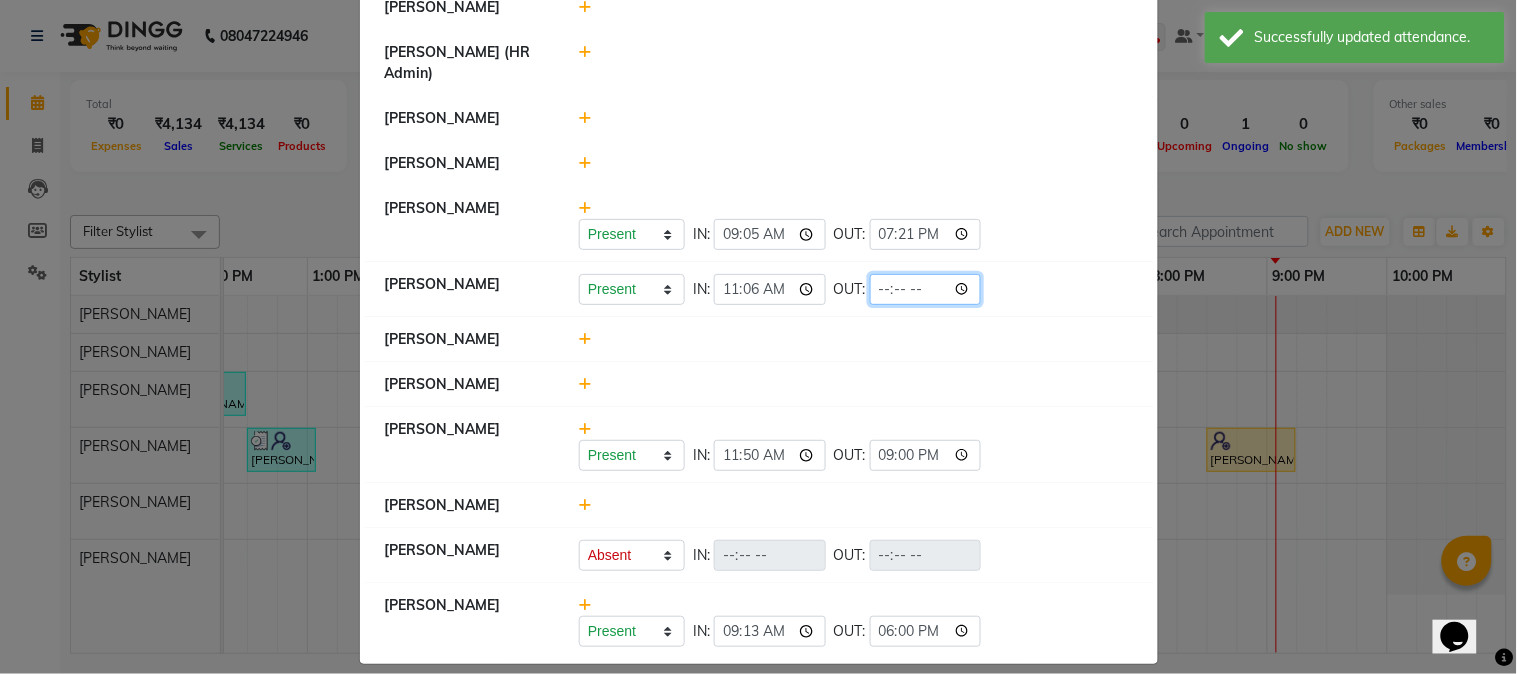 click 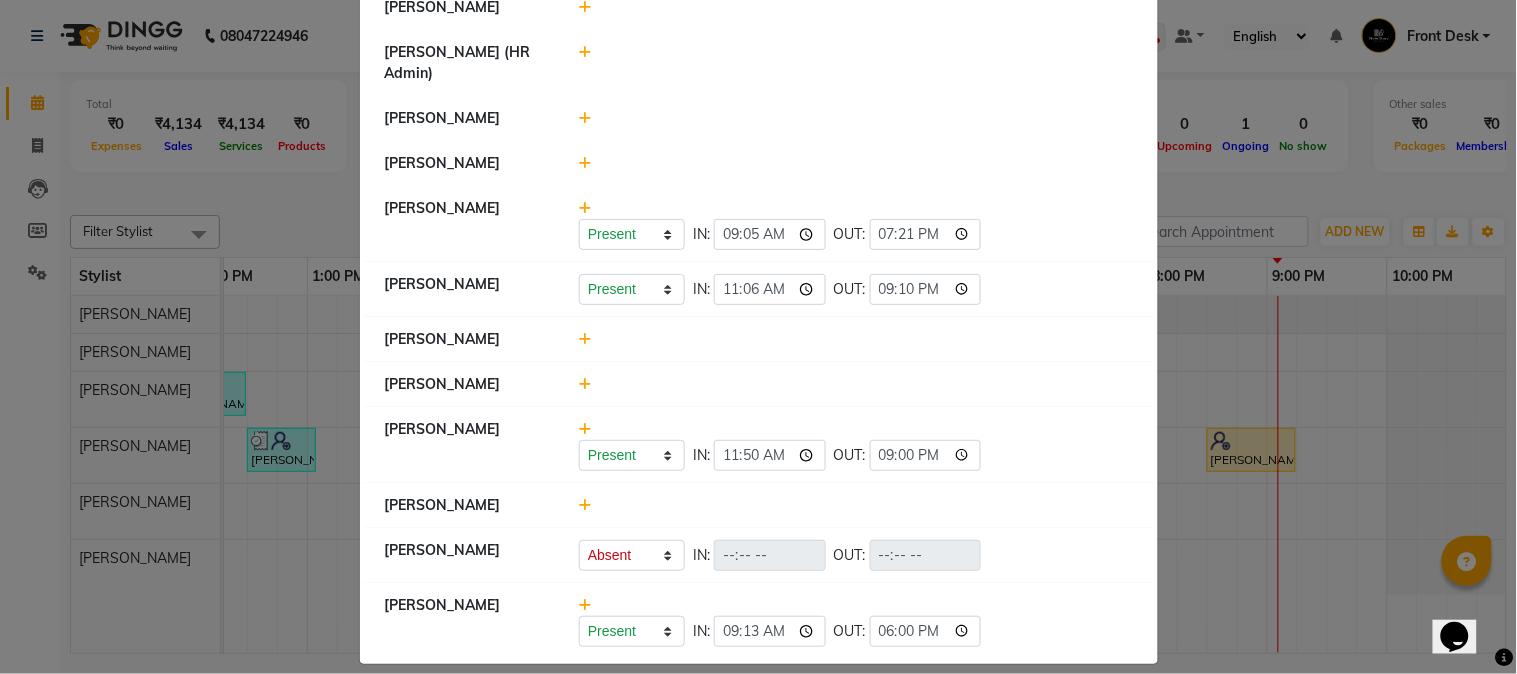 type on "21:10" 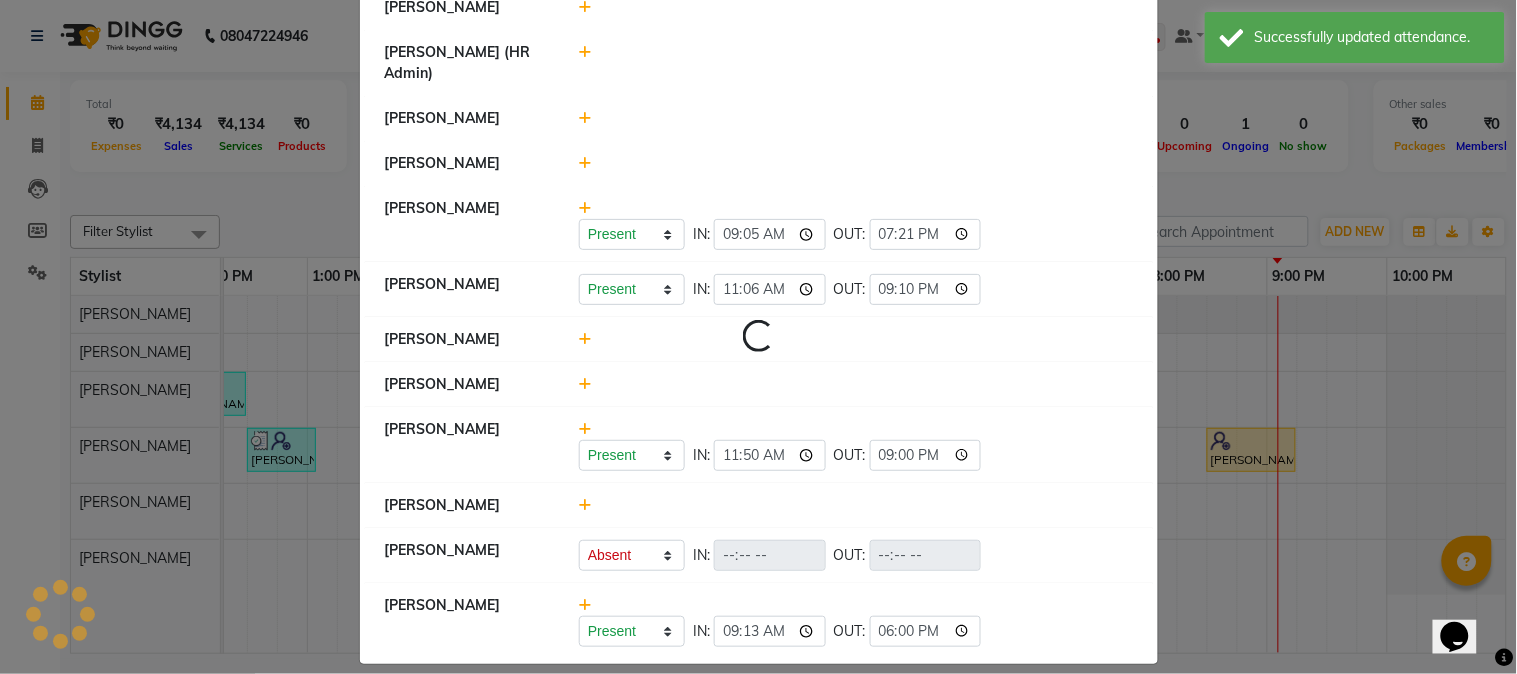 select on "A" 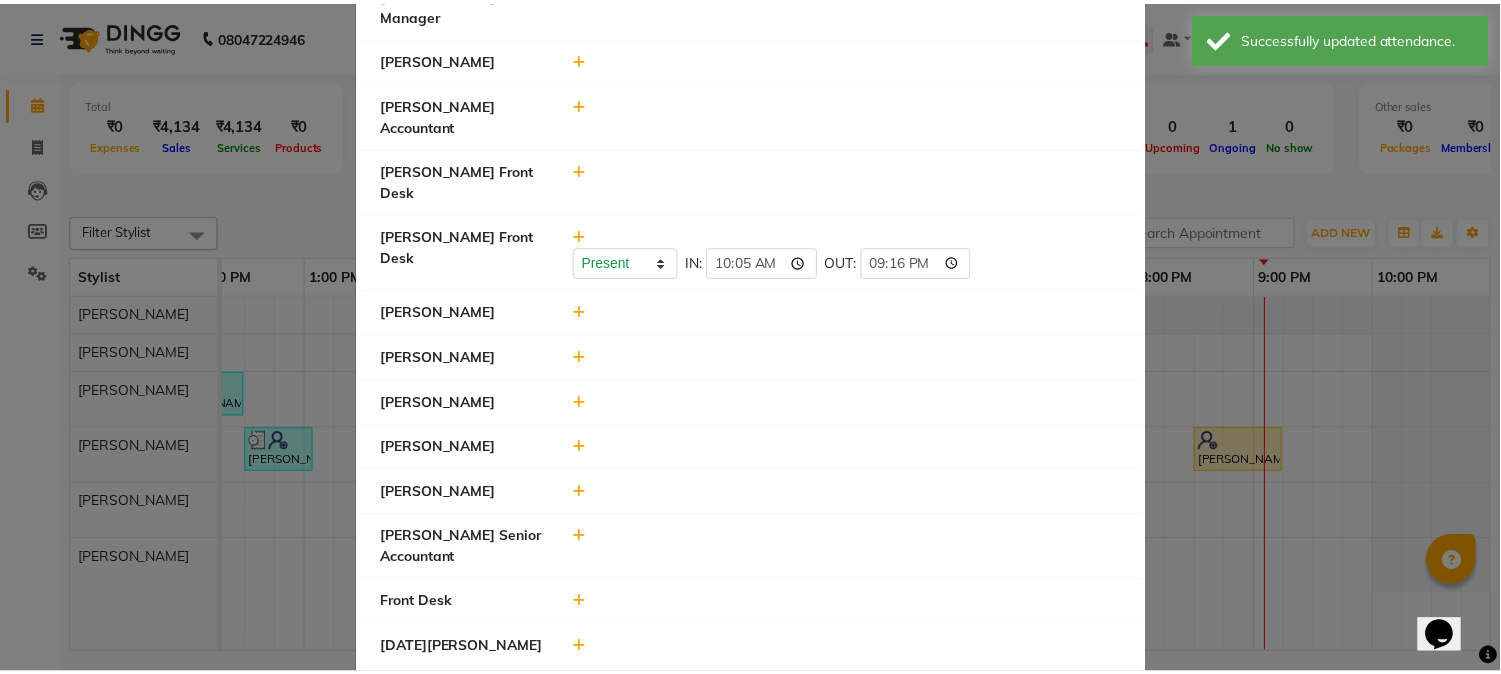 scroll, scrollTop: 0, scrollLeft: 0, axis: both 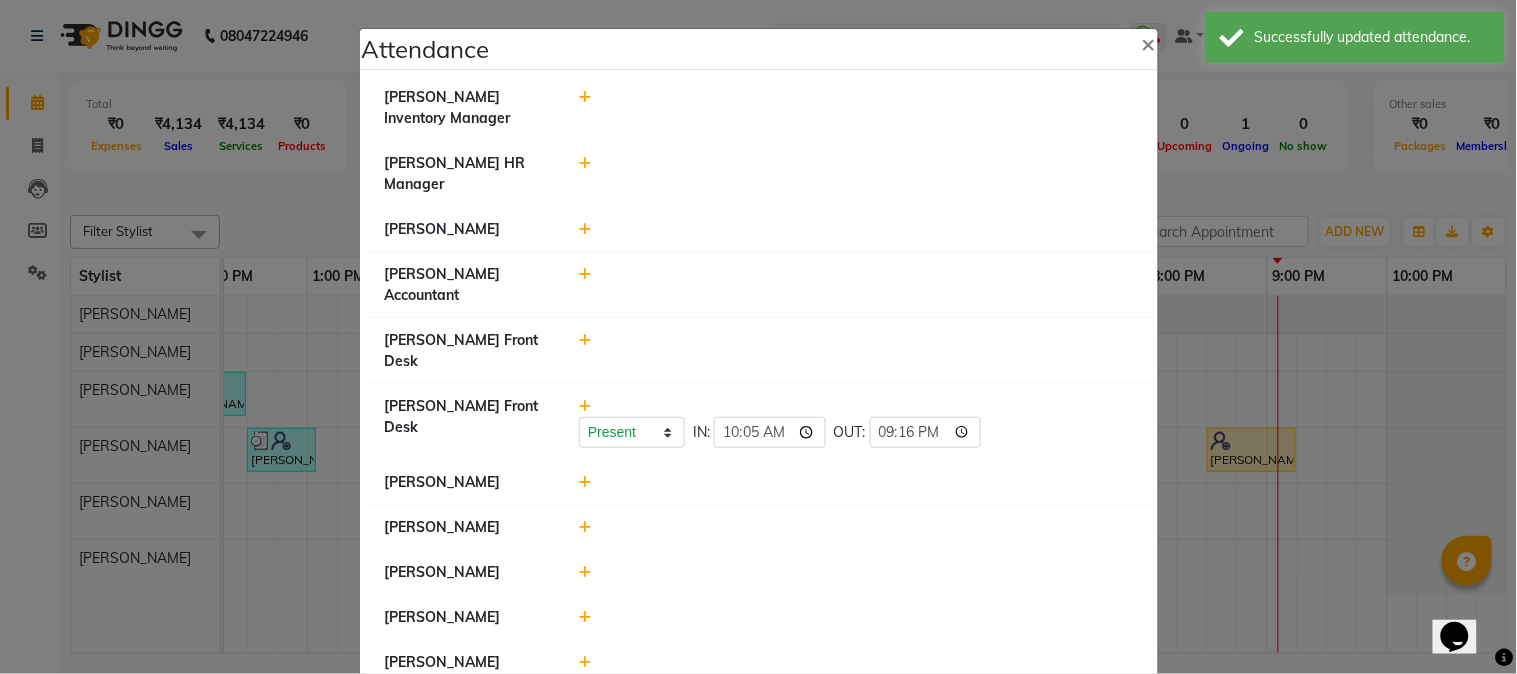 click on "Attendance ×  [PERSON_NAME] Inventory Manager   [PERSON_NAME] HR Manager   [PERSON_NAME]   [PERSON_NAME] Accountant   [PERSON_NAME] Front Desk   [PERSON_NAME] Front Desk   Present   Absent   Late   Half Day   Weekly Off  IN:  10:05 OUT:  21:16  [PERSON_NAME]   [PERSON_NAME]    [PERSON_NAME]   [PERSON_NAME]   [PERSON_NAME]   [PERSON_NAME] Senior Accountant   Front Desk   [DATE][PERSON_NAME]    [PERSON_NAME] ([PERSON_NAME])   [PERSON_NAME] (Hair Artist)   [PERSON_NAME]   [PERSON_NAME]    [PERSON_NAME] (HR Admin)   [PERSON_NAME]   [PERSON_NAME]   Present   Absent   Late   Half Day   Weekly Off  IN:  09:05 OUT:  19:21  [PERSON_NAME]   Present   Absent   Late   Half Day   Weekly Off  IN:  11:06 OUT:  21:10  [PERSON_NAME]   [PERSON_NAME]   [PERSON_NAME]   Present   Absent   Late   Half Day   Weekly Off  IN:  11:50 OUT:  21:00  [PERSON_NAME]   [PERSON_NAME]   Present   Absent   Late   Half Day   Weekly Off  IN:  OUT:   [PERSON_NAME]   Present   Absent   Late   Half Day   Weekly Off  IN:  09:13 OUT:  18:00" 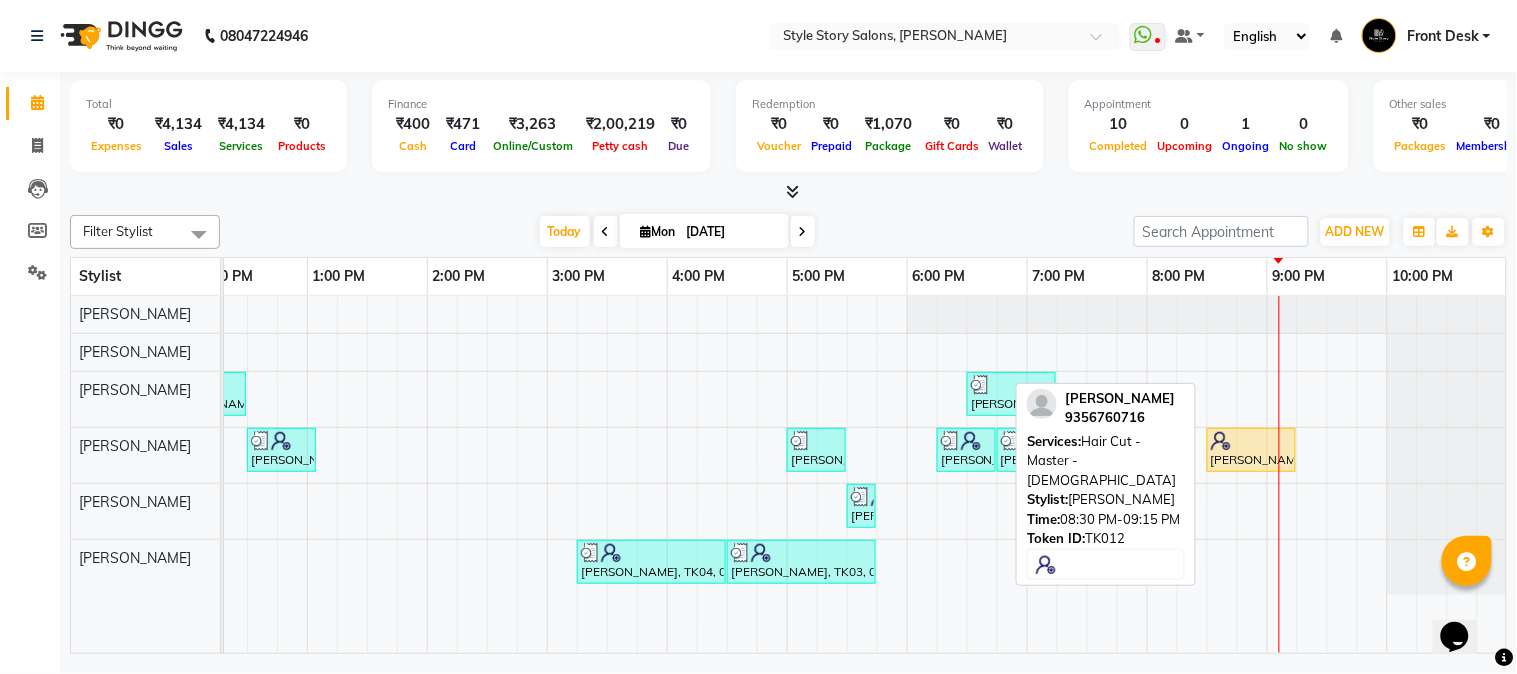 click at bounding box center [1251, 441] 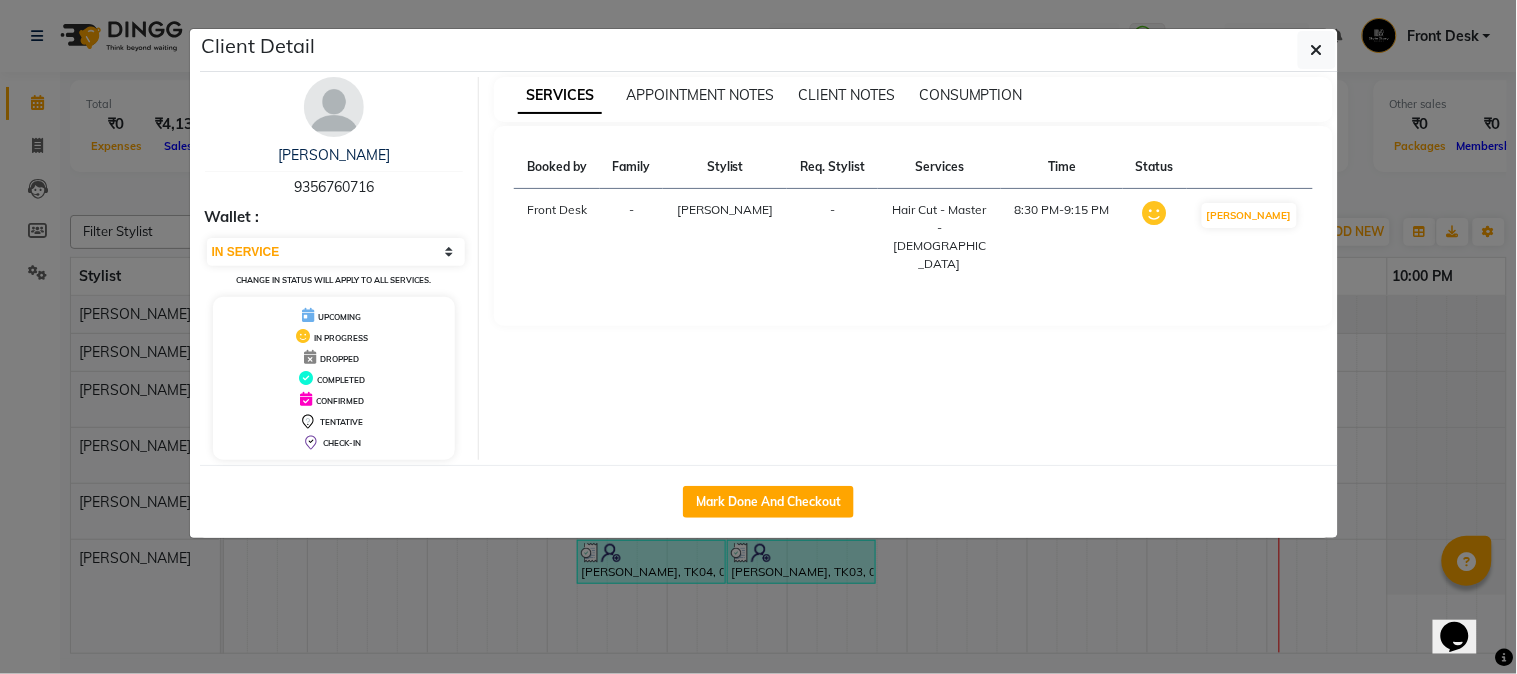 click on "Client Detail  [PERSON_NAME]   9356760716 Wallet : Select IN SERVICE CONFIRMED TENTATIVE CHECK IN MARK DONE DROPPED UPCOMING Change in status will apply to all services. UPCOMING IN PROGRESS DROPPED COMPLETED CONFIRMED TENTATIVE CHECK-IN SERVICES APPOINTMENT NOTES CLIENT NOTES CONSUMPTION Booked by Family Stylist Req. Stylist Services Time Status  Front Desk  - [PERSON_NAME] -  Hair Cut - Master - [DEMOGRAPHIC_DATA]   8:30 PM-9:15 PM   MARK DONE   Mark Done And Checkout" 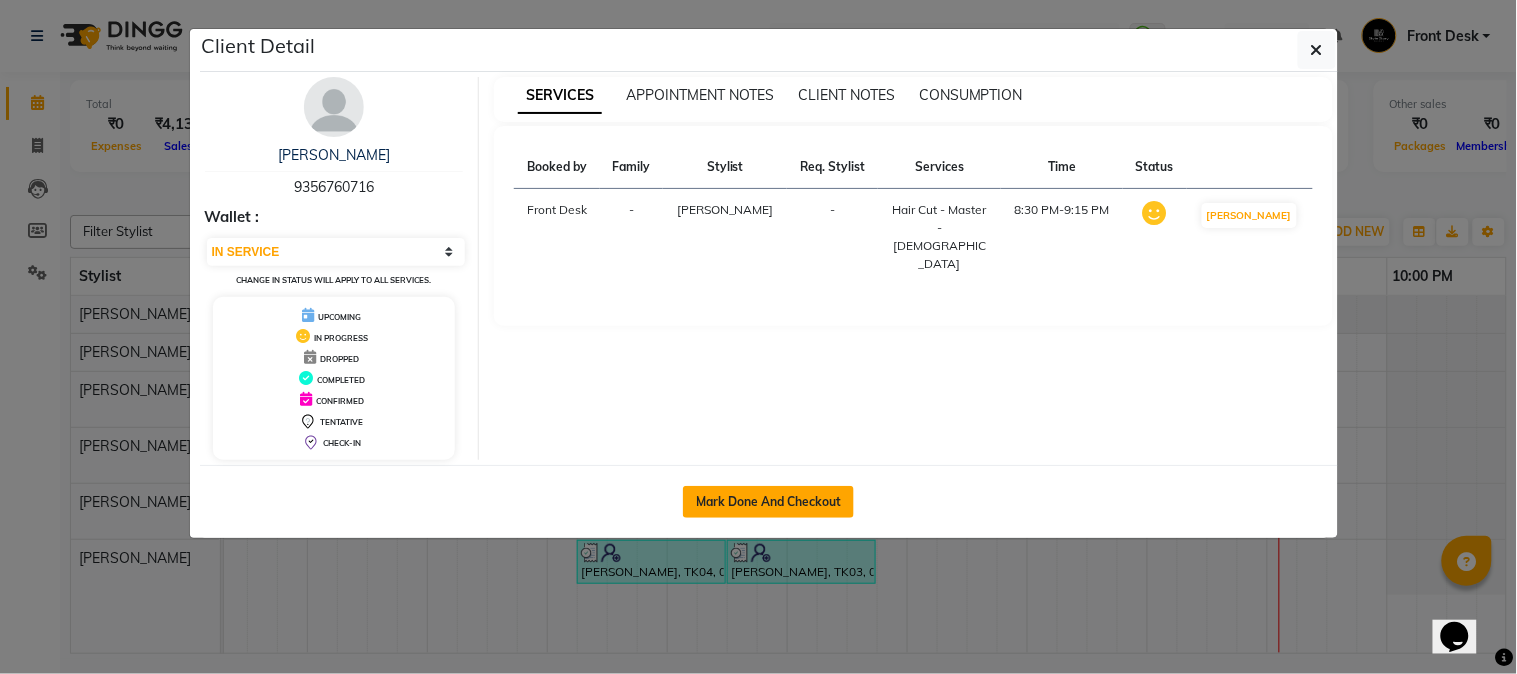 click on "Mark Done And Checkout" 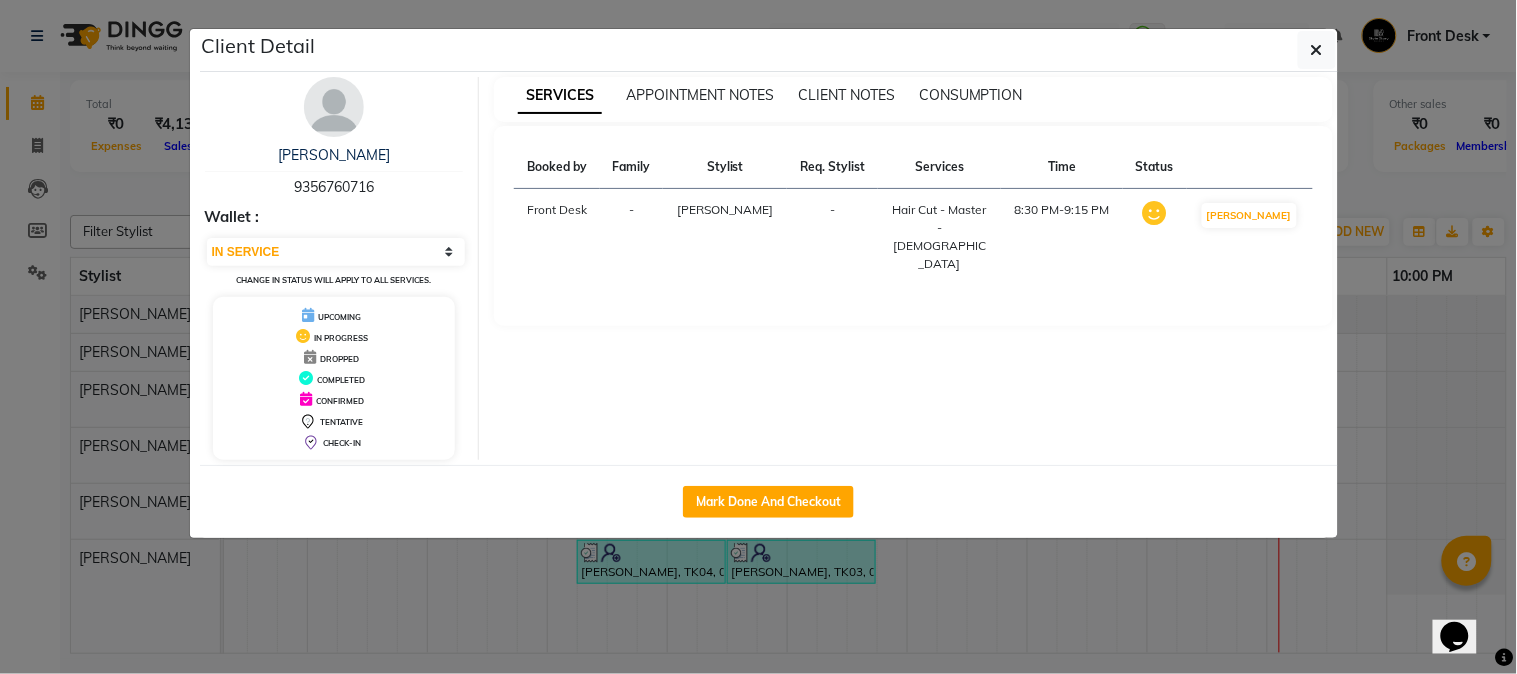 select on "service" 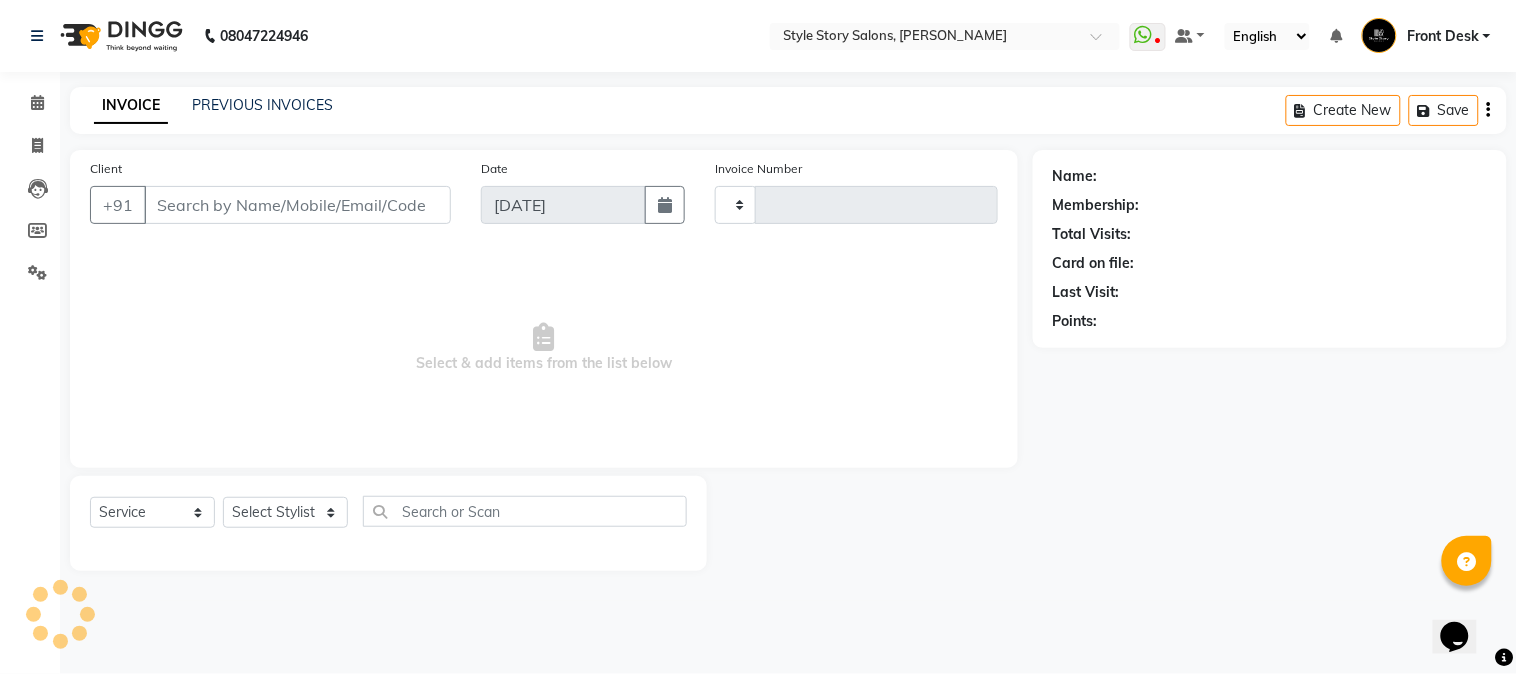 type on "1014" 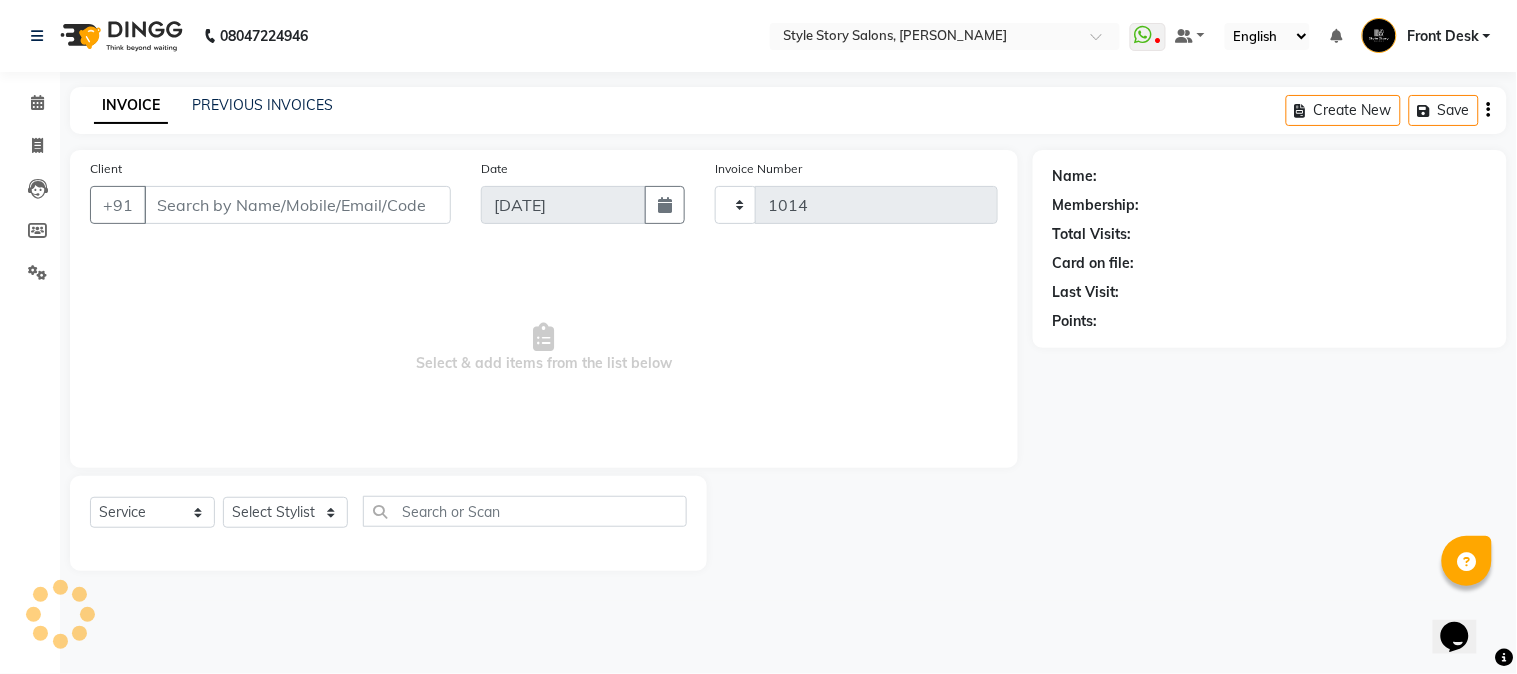 select on "6249" 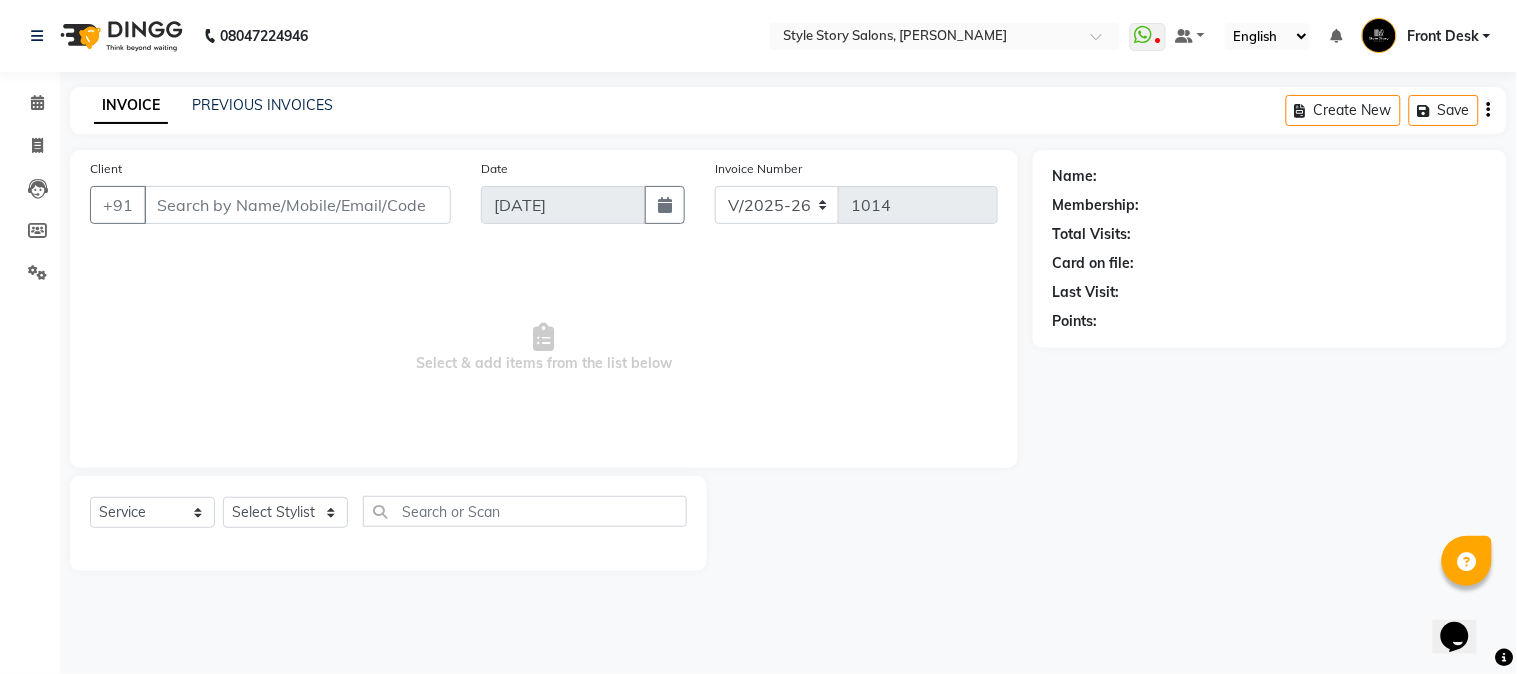 type on "93******16" 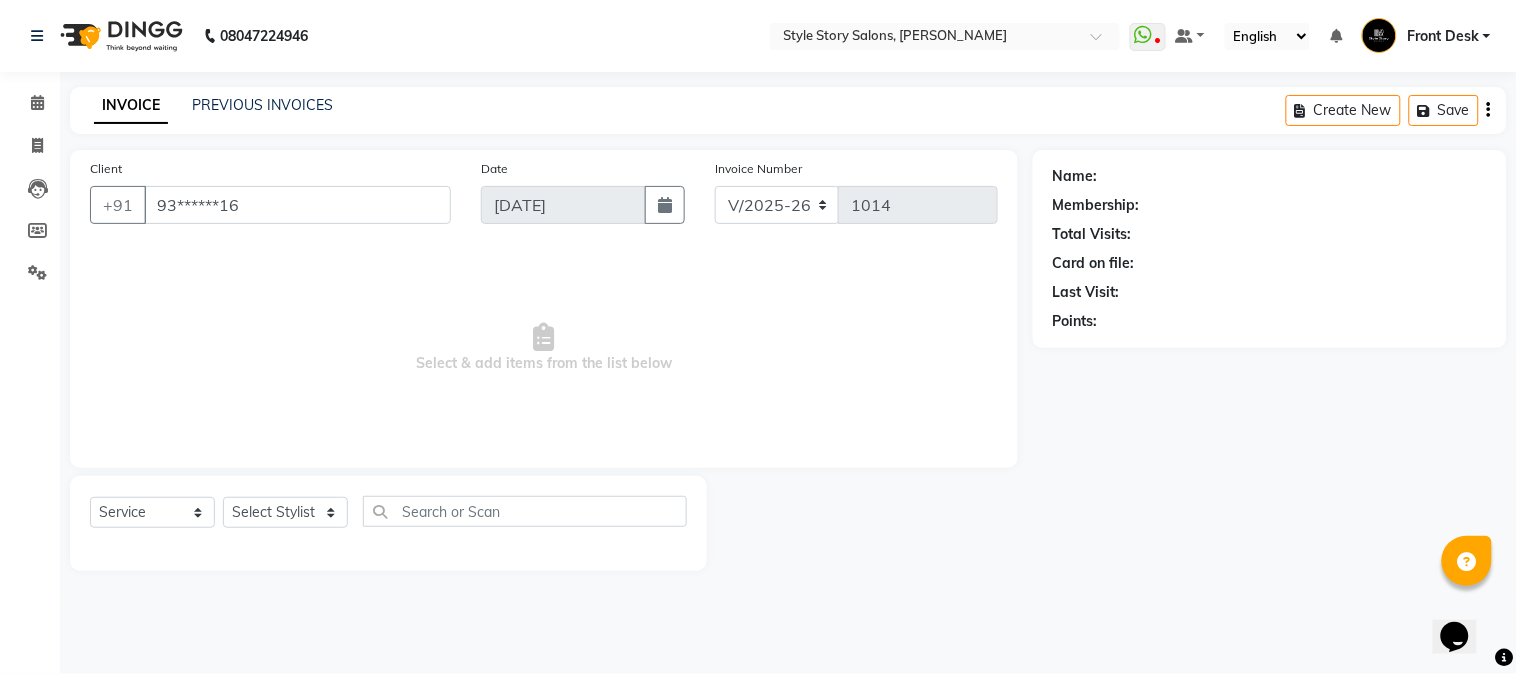 select on "62114" 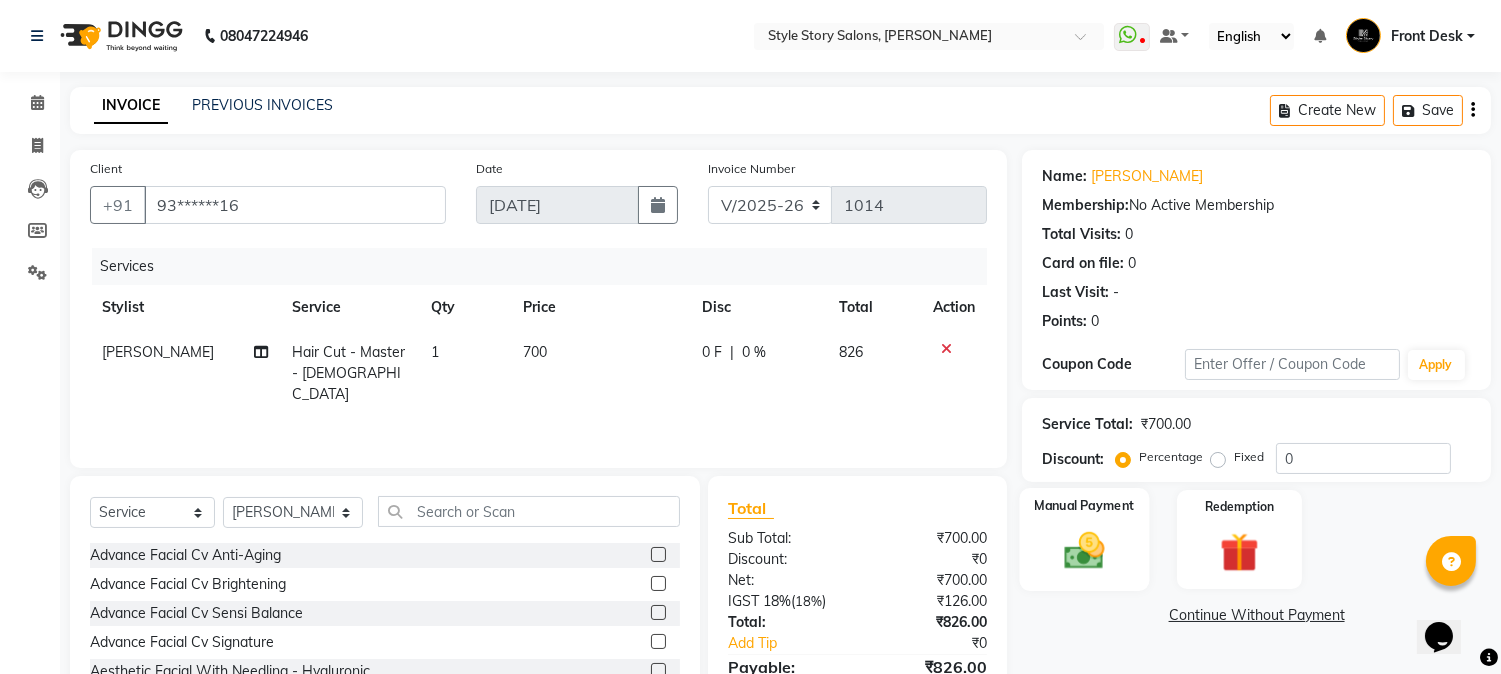 click 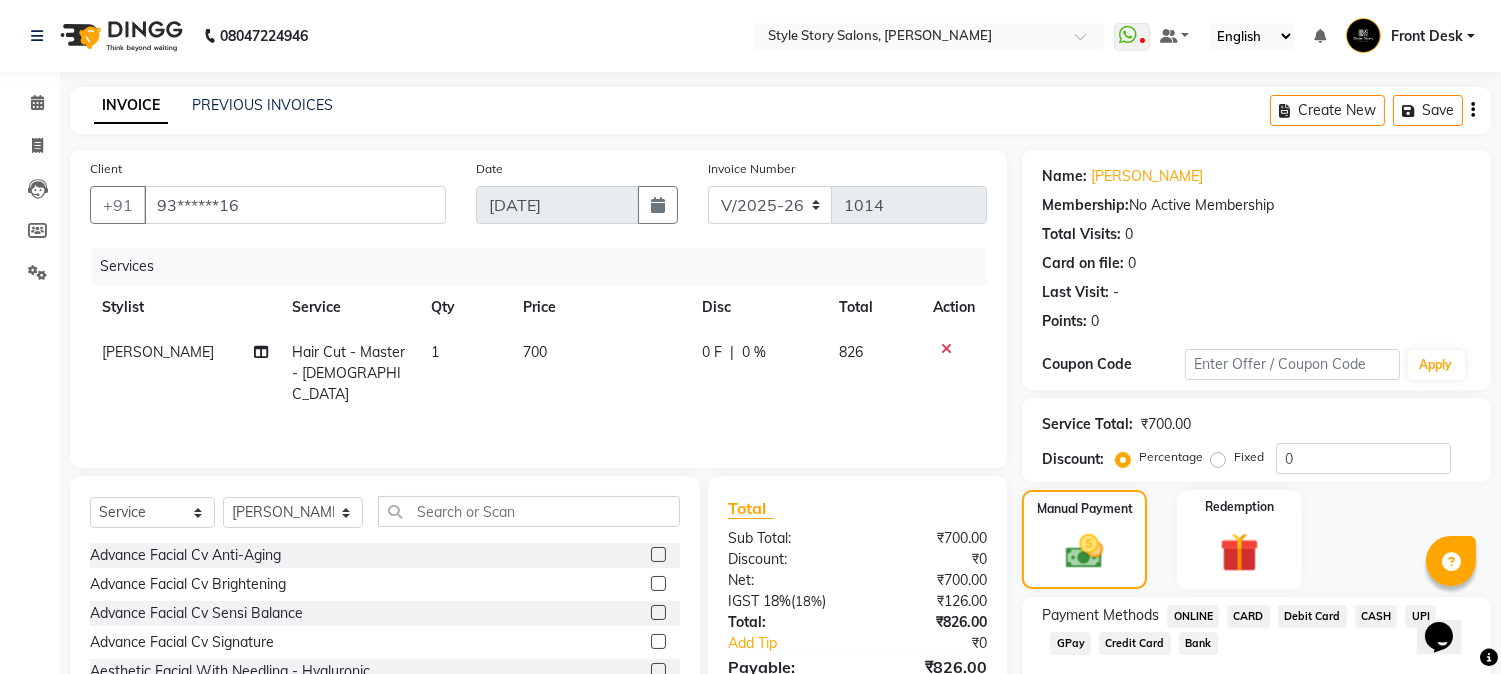 click on "UPI" 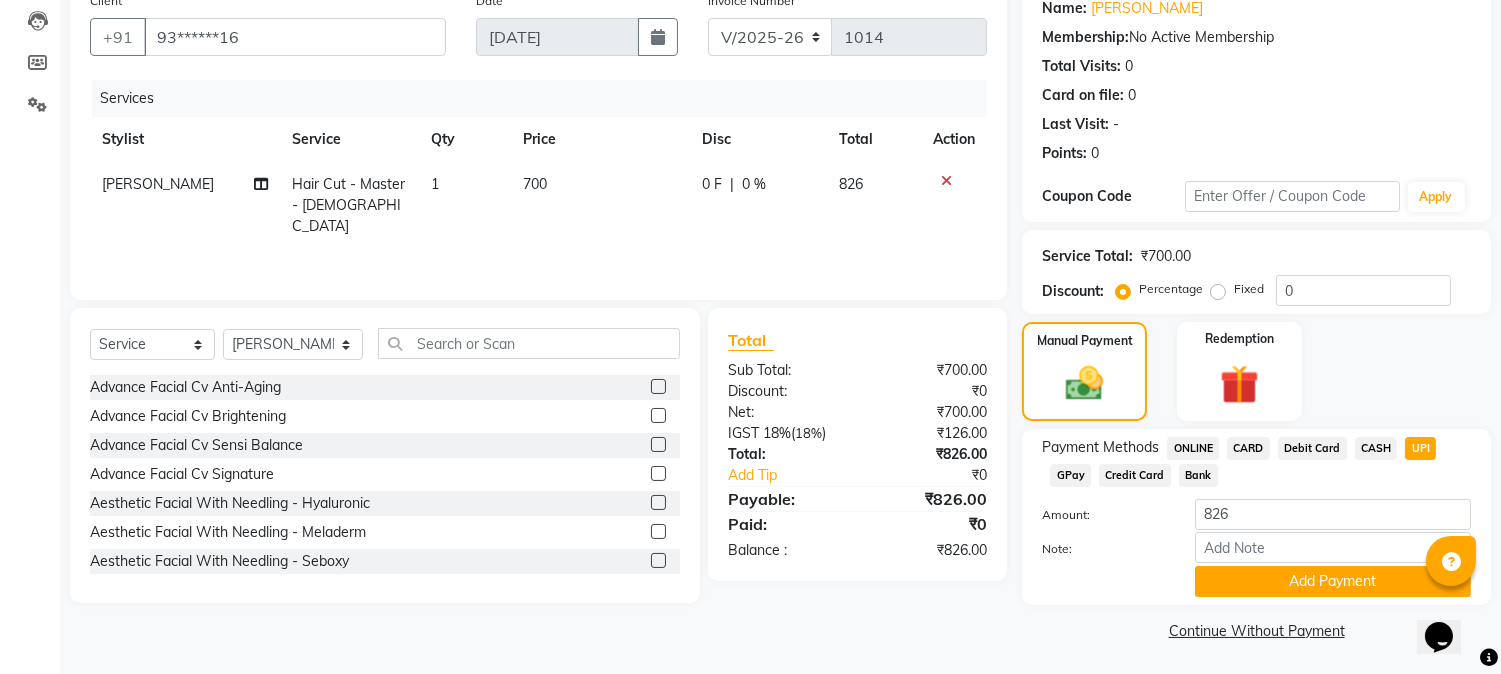 scroll, scrollTop: 170, scrollLeft: 0, axis: vertical 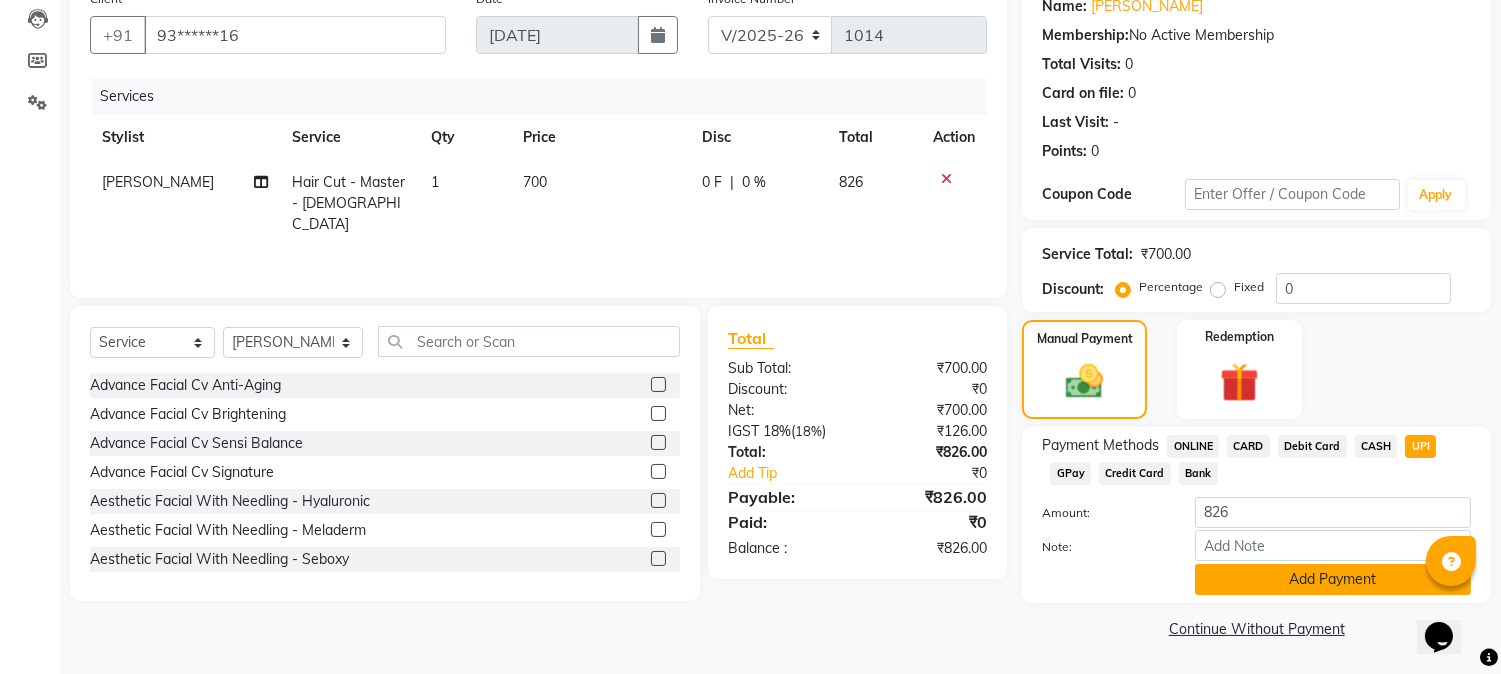 click on "Add Payment" 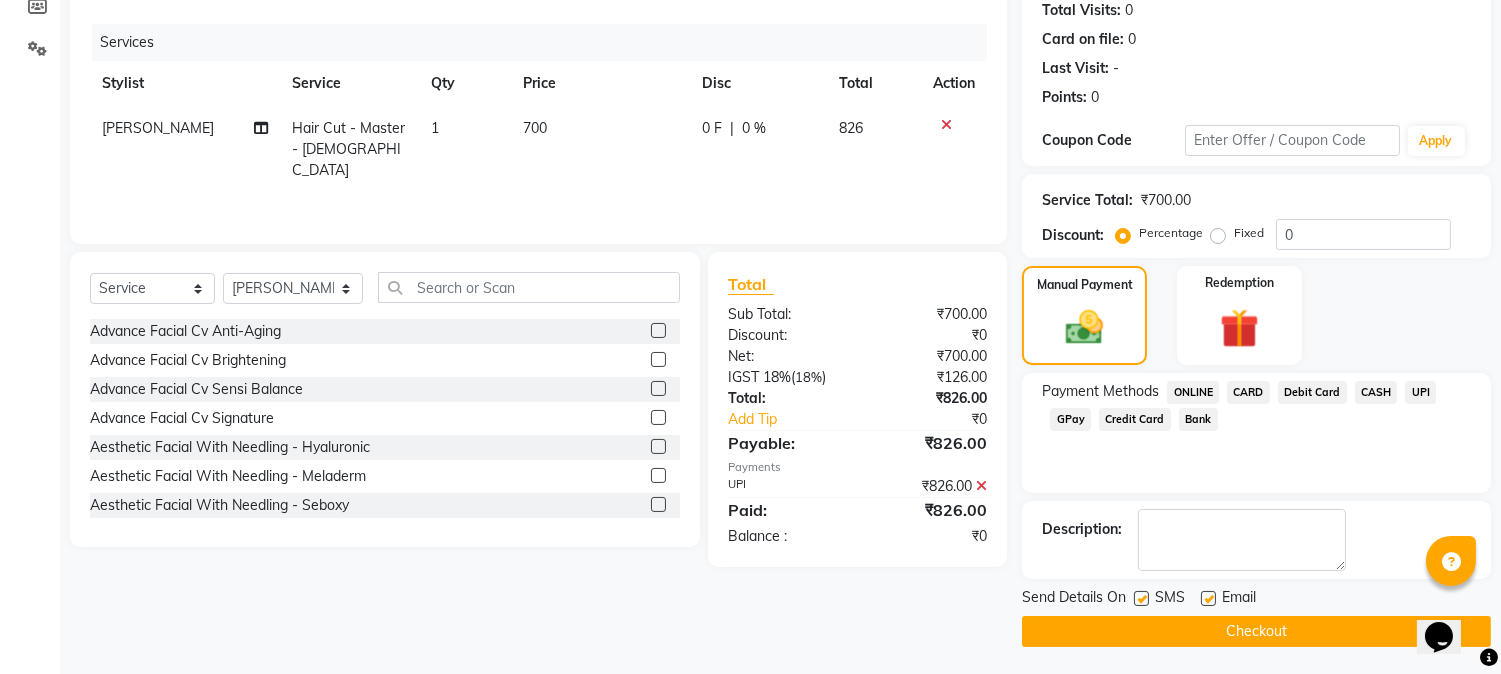 scroll, scrollTop: 225, scrollLeft: 0, axis: vertical 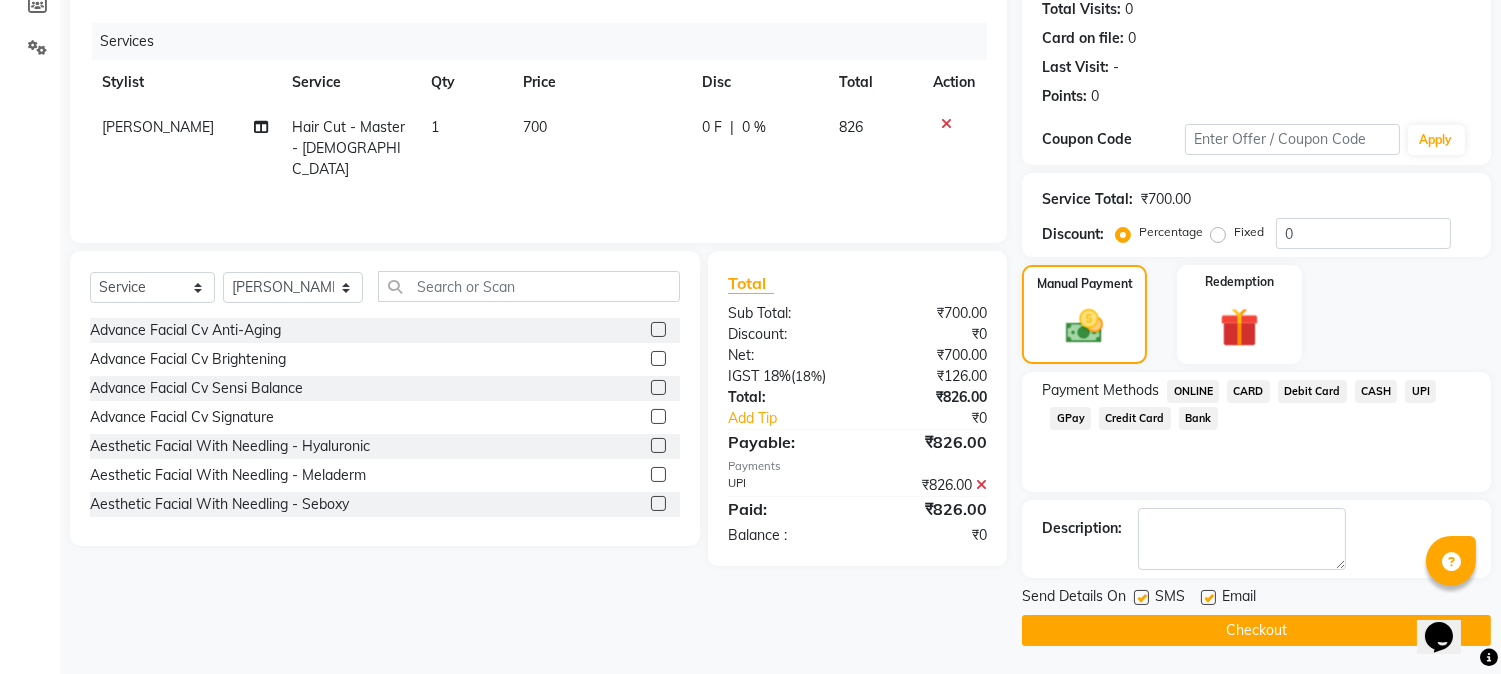 click on "Checkout" 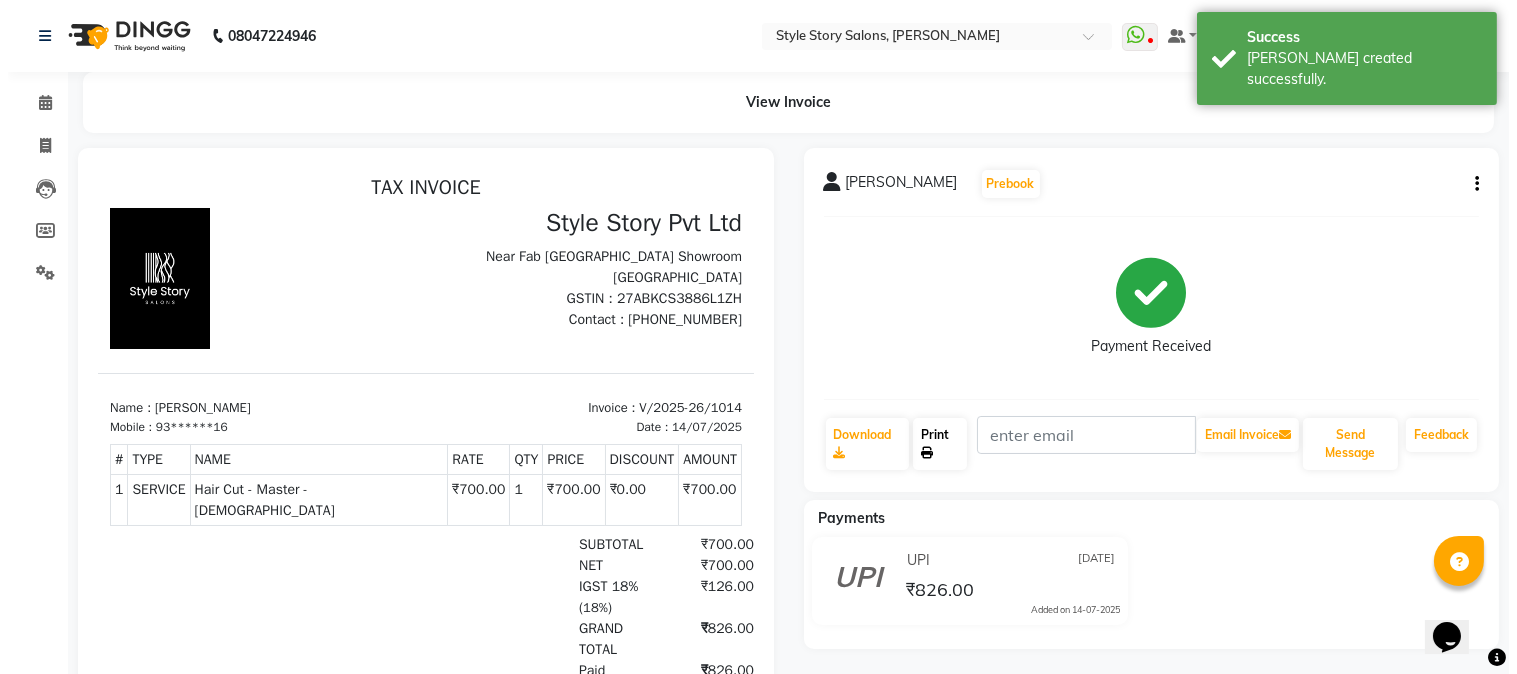 scroll, scrollTop: 0, scrollLeft: 0, axis: both 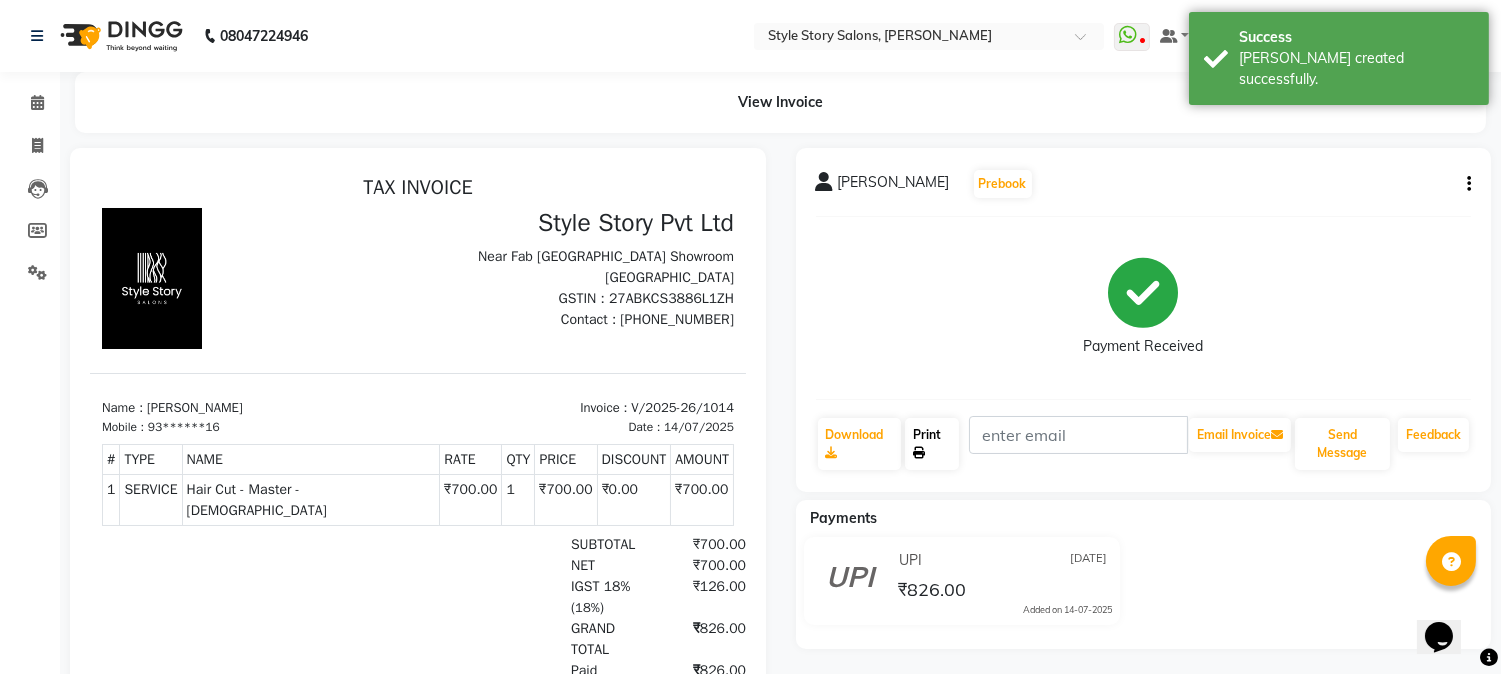 click on "Print" 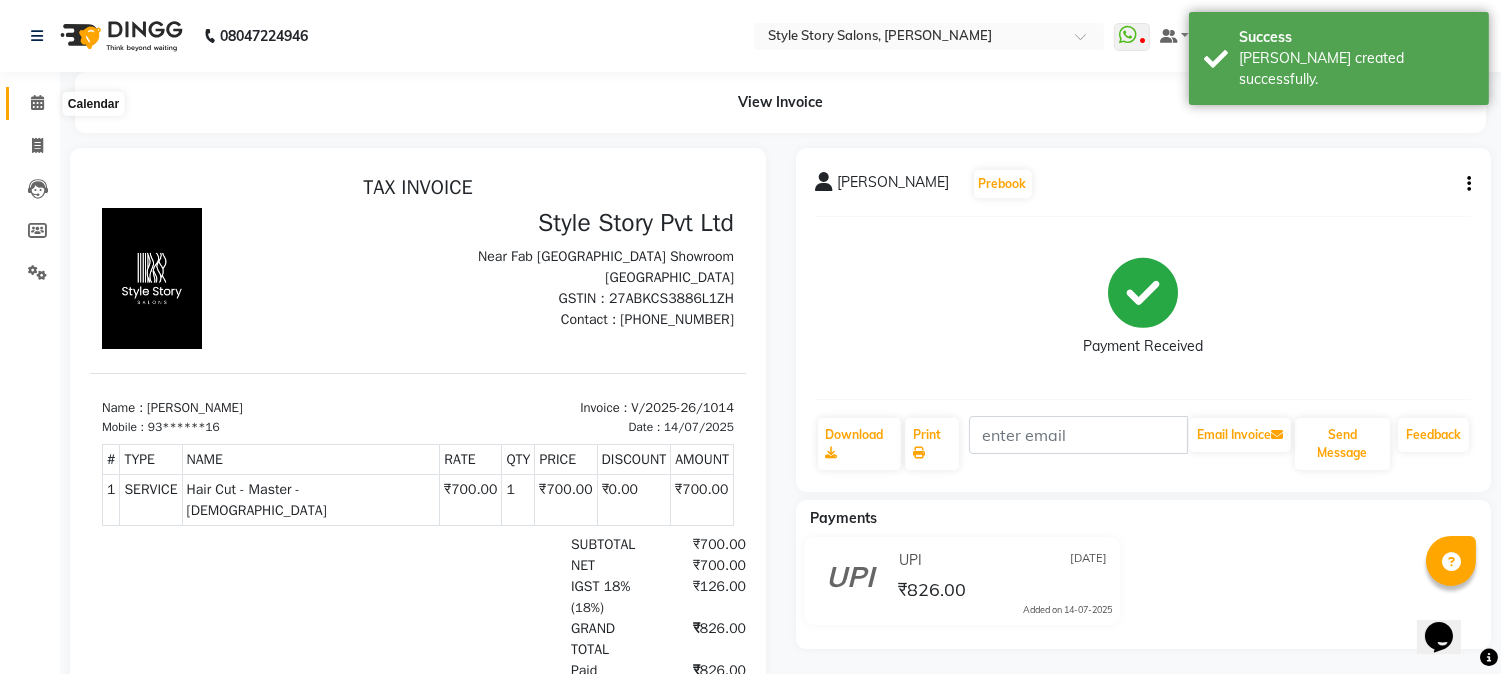 click 